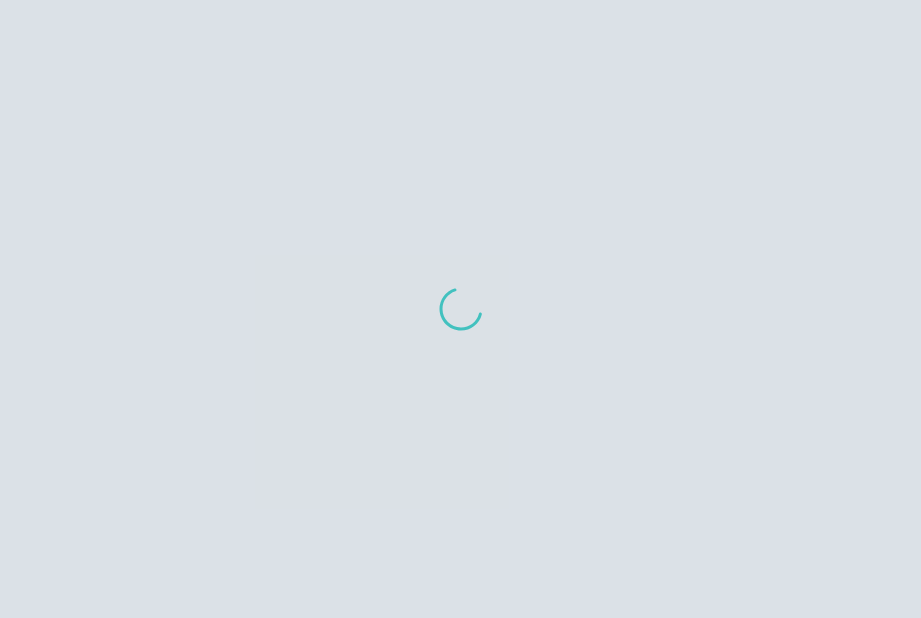 scroll, scrollTop: 0, scrollLeft: 0, axis: both 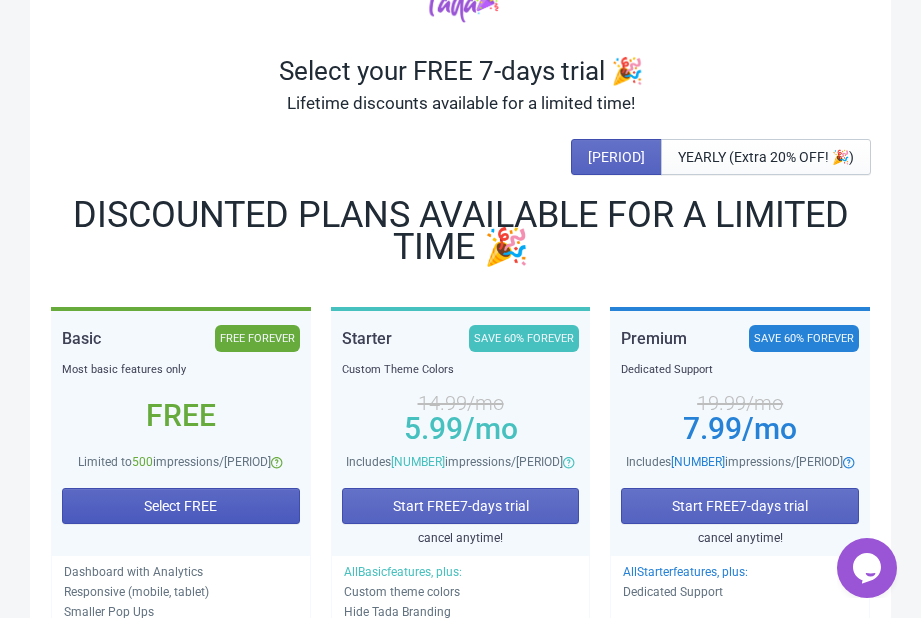 click on "Select FREE" at bounding box center [181, 506] 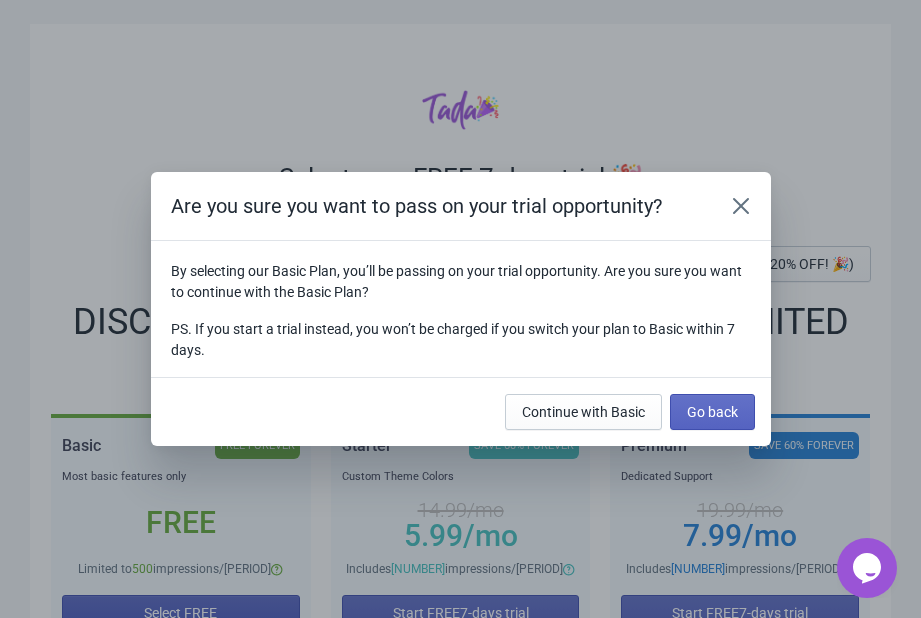 scroll, scrollTop: 0, scrollLeft: 0, axis: both 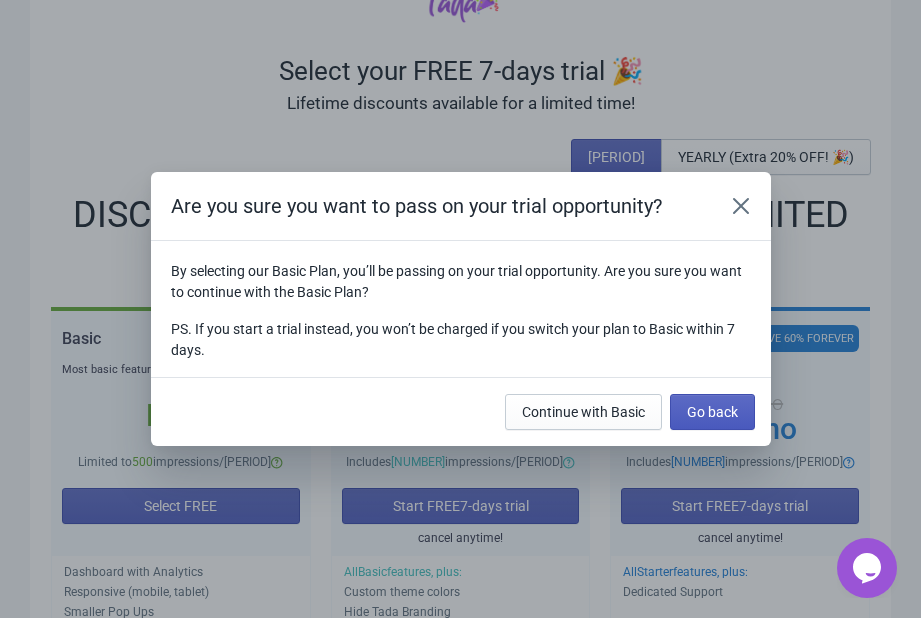 click on "Go back" at bounding box center [712, 412] 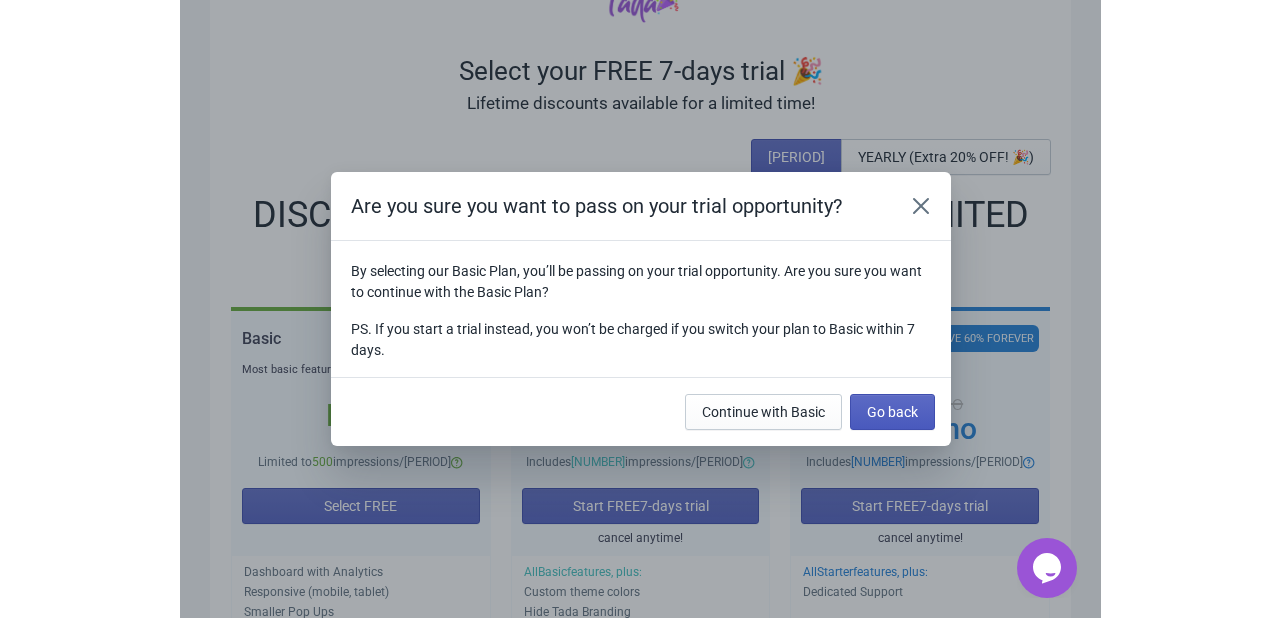 scroll, scrollTop: 107, scrollLeft: 0, axis: vertical 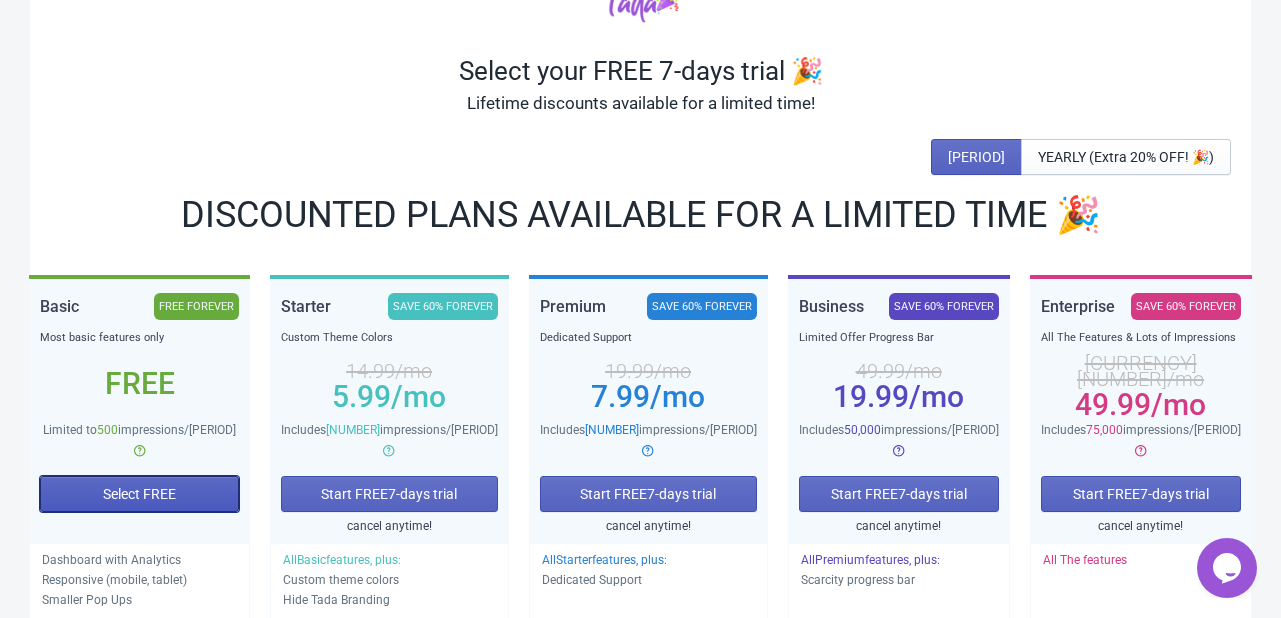 click on "Select FREE" at bounding box center [139, 494] 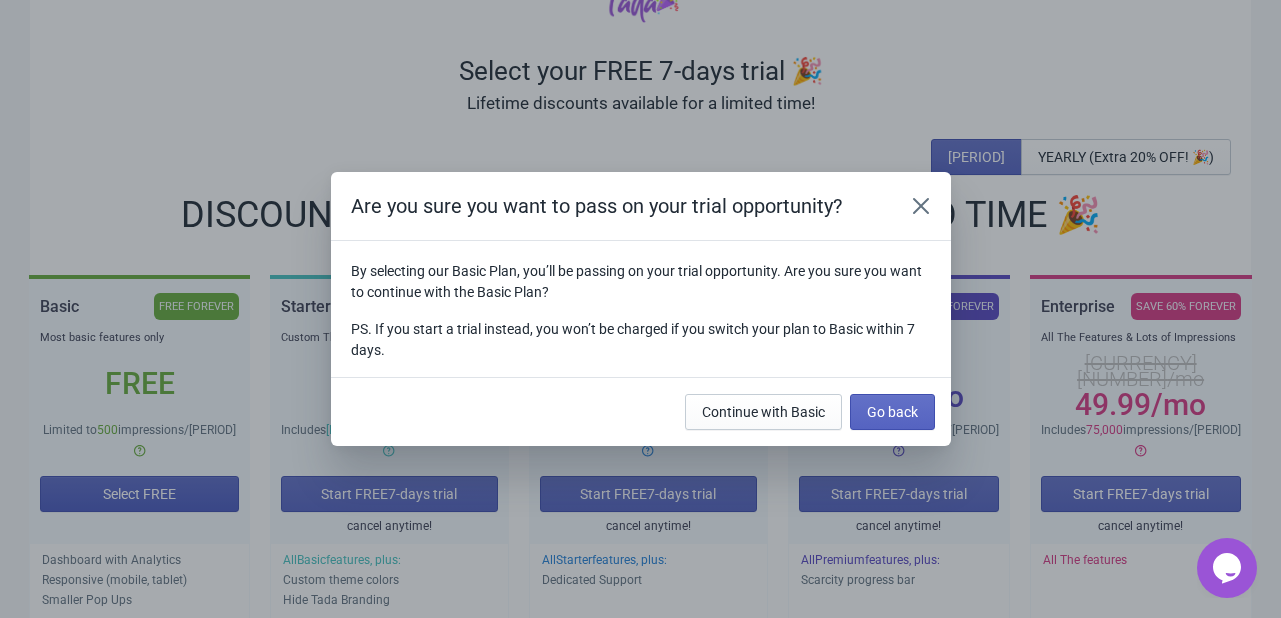 scroll, scrollTop: 0, scrollLeft: 0, axis: both 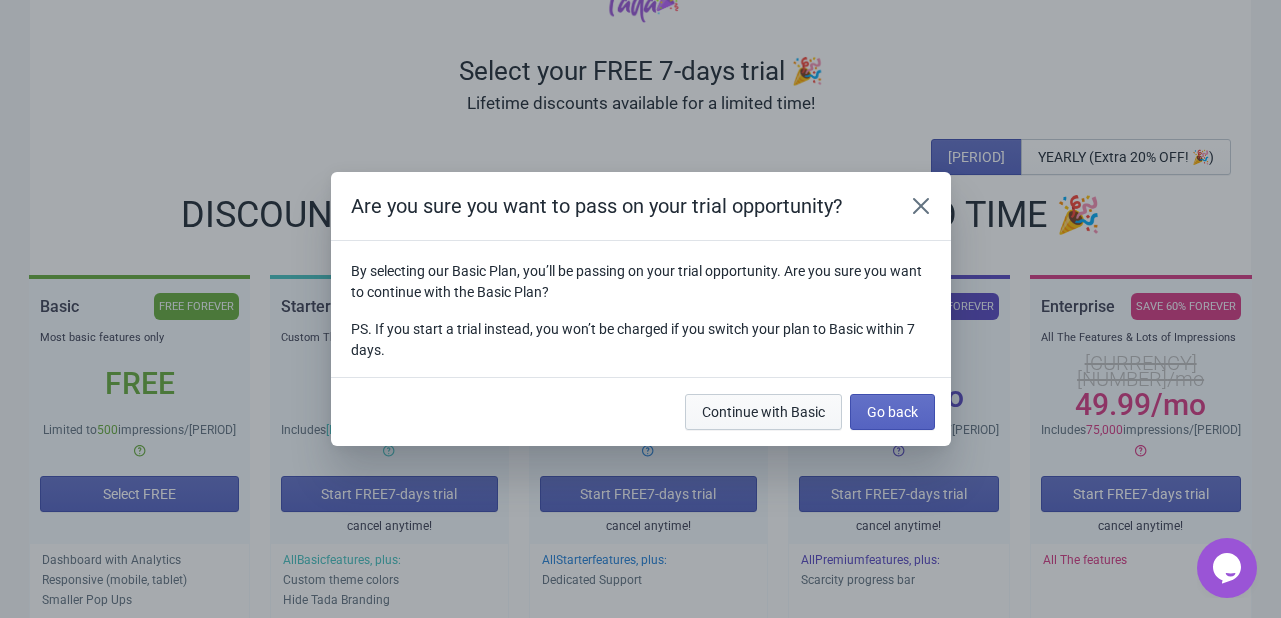 click on "Continue with Basic" at bounding box center [763, 412] 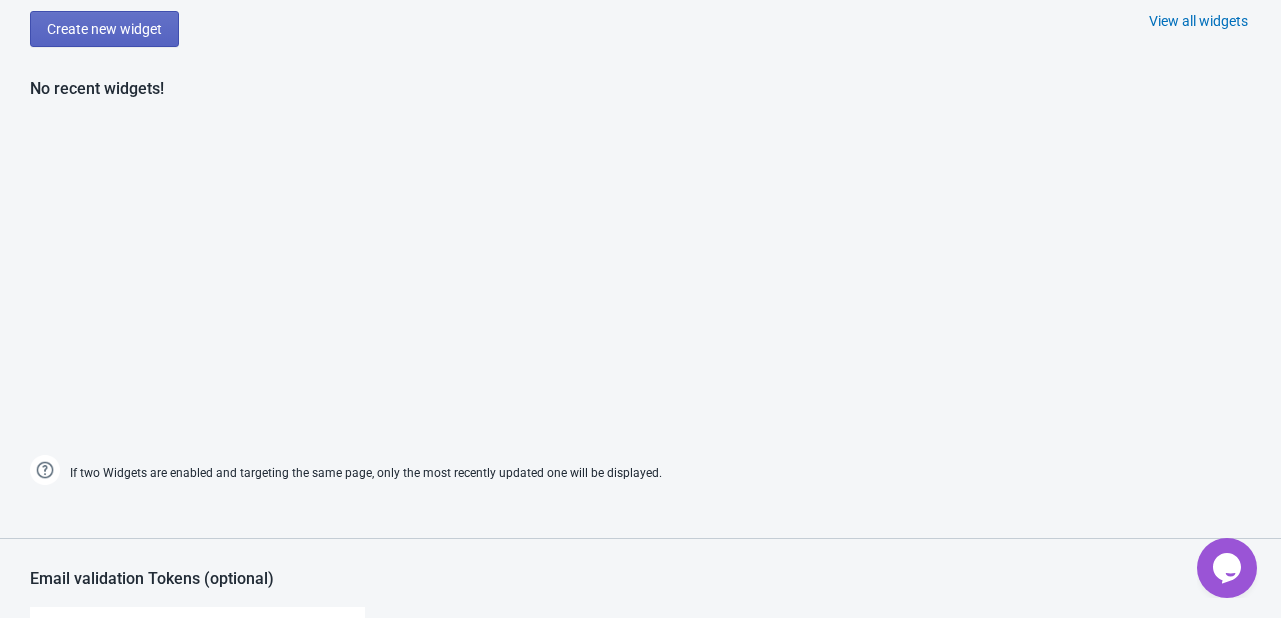 scroll, scrollTop: 1100, scrollLeft: 0, axis: vertical 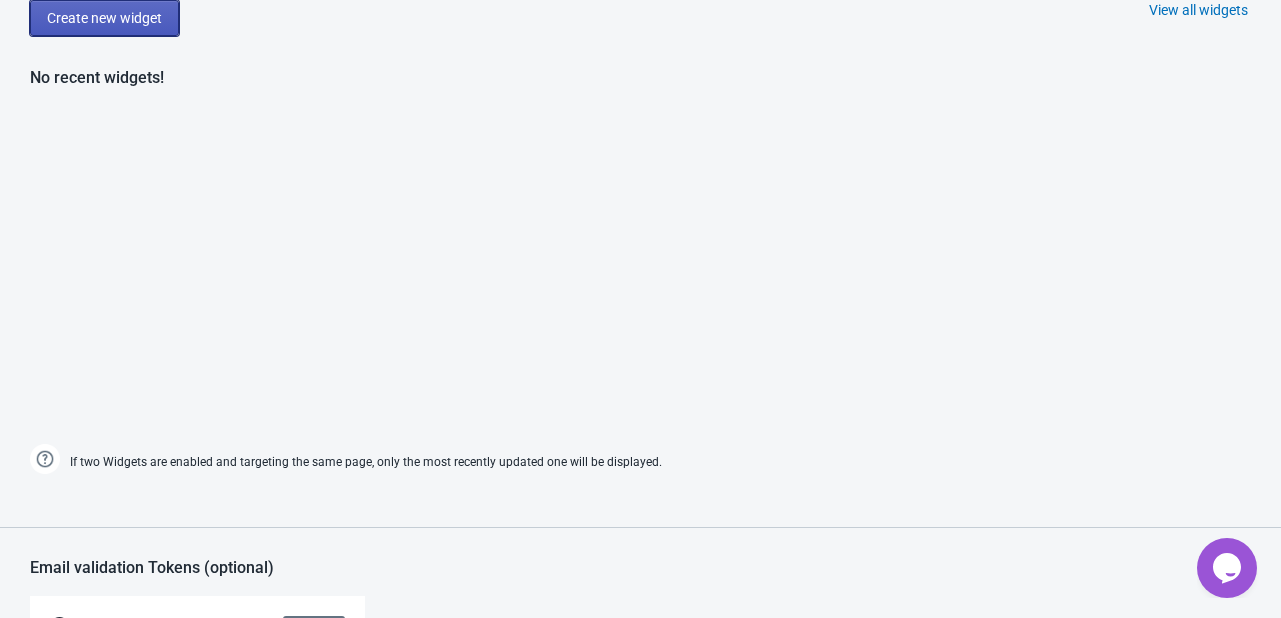 click on "Create new widget" at bounding box center (104, 18) 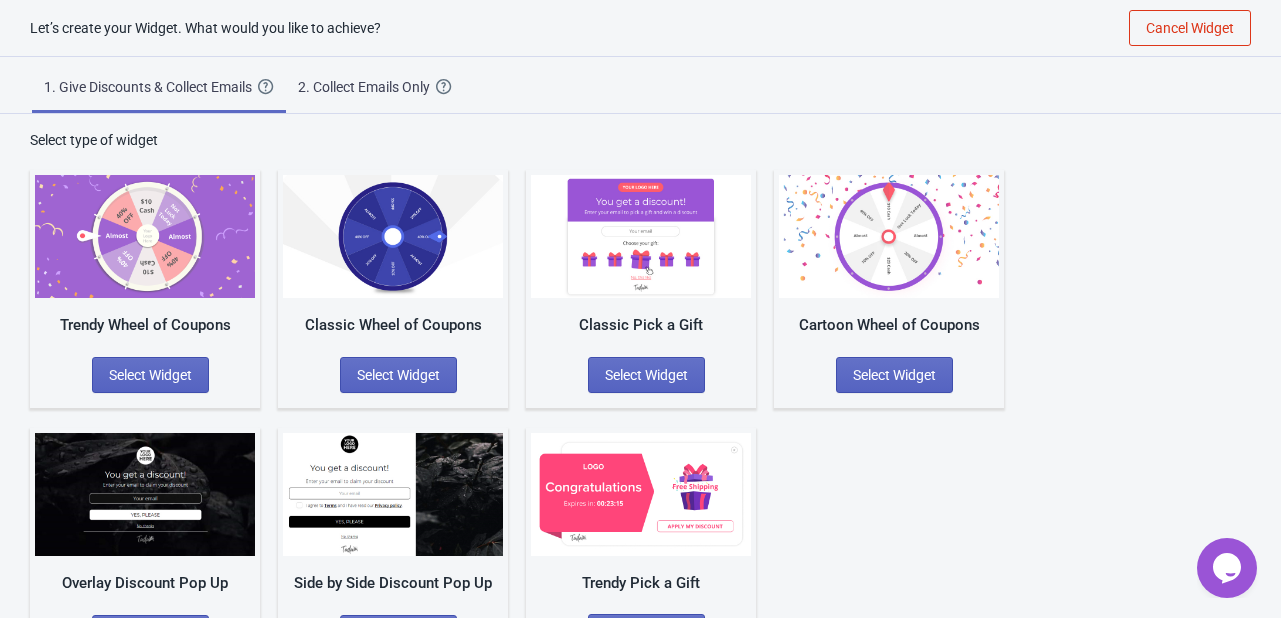 scroll, scrollTop: 67, scrollLeft: 0, axis: vertical 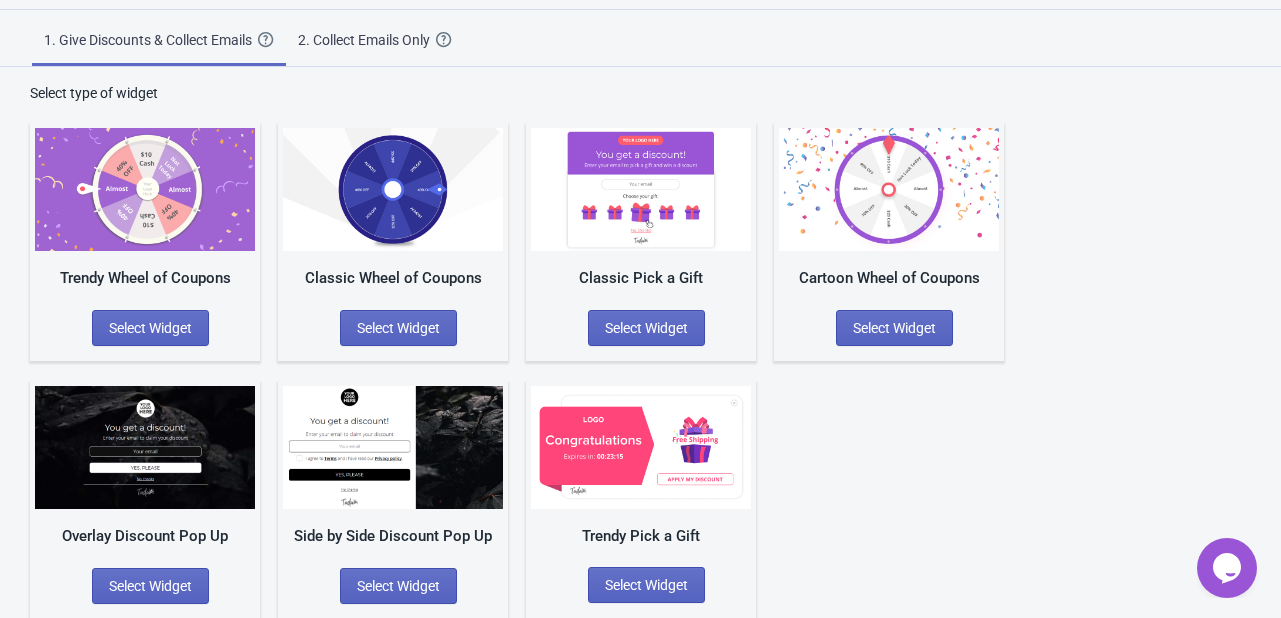 click at bounding box center [145, 189] 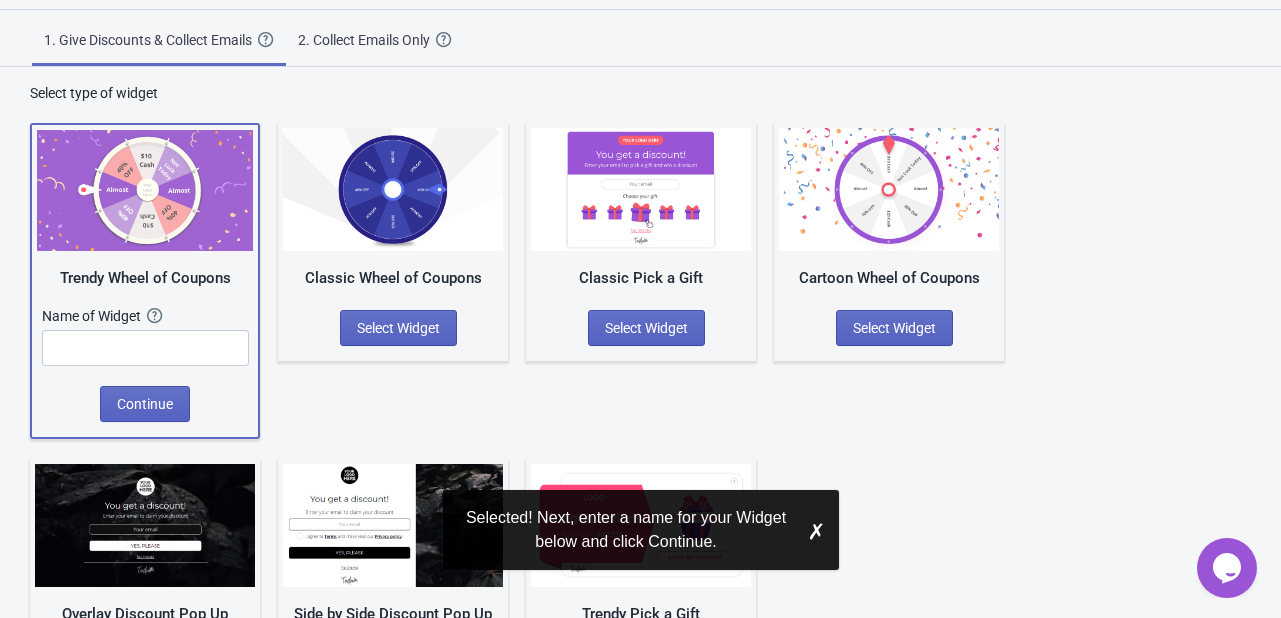 scroll, scrollTop: 144, scrollLeft: 0, axis: vertical 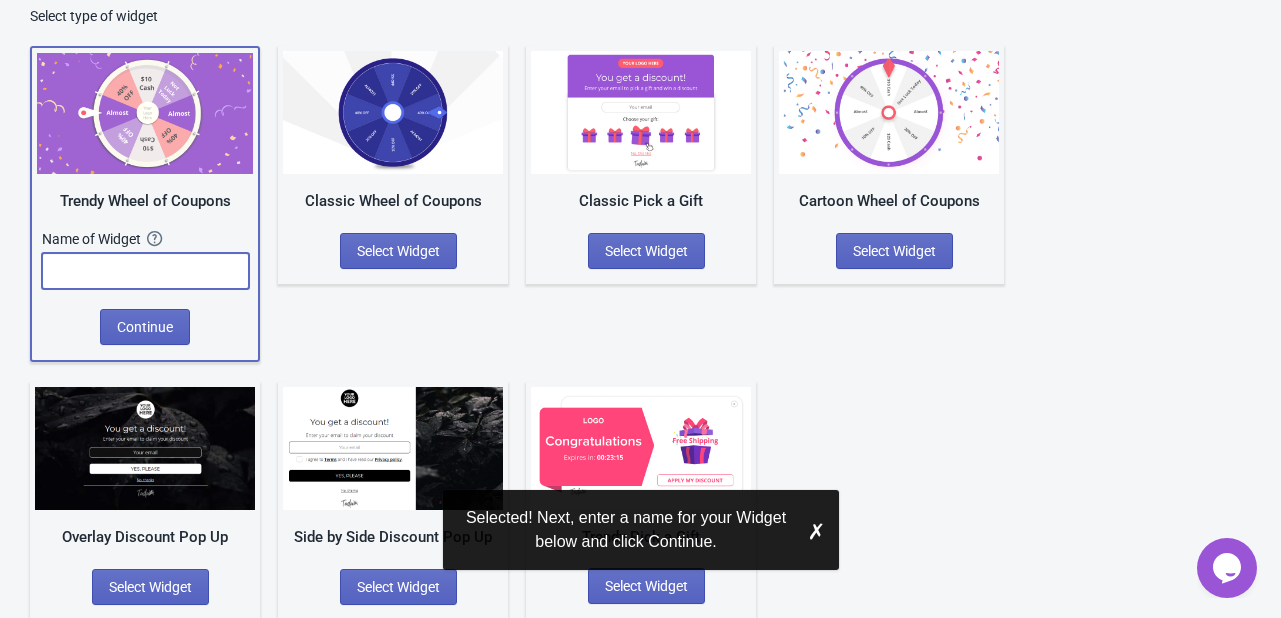 click at bounding box center [145, 271] 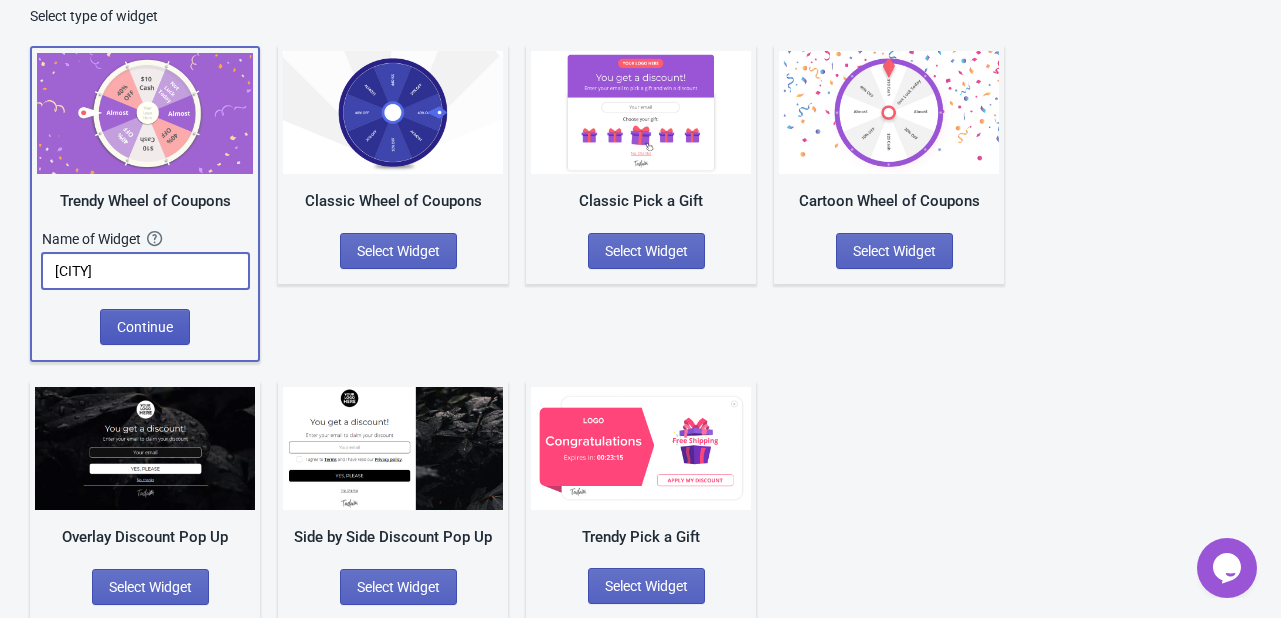 type on "DUBAI" 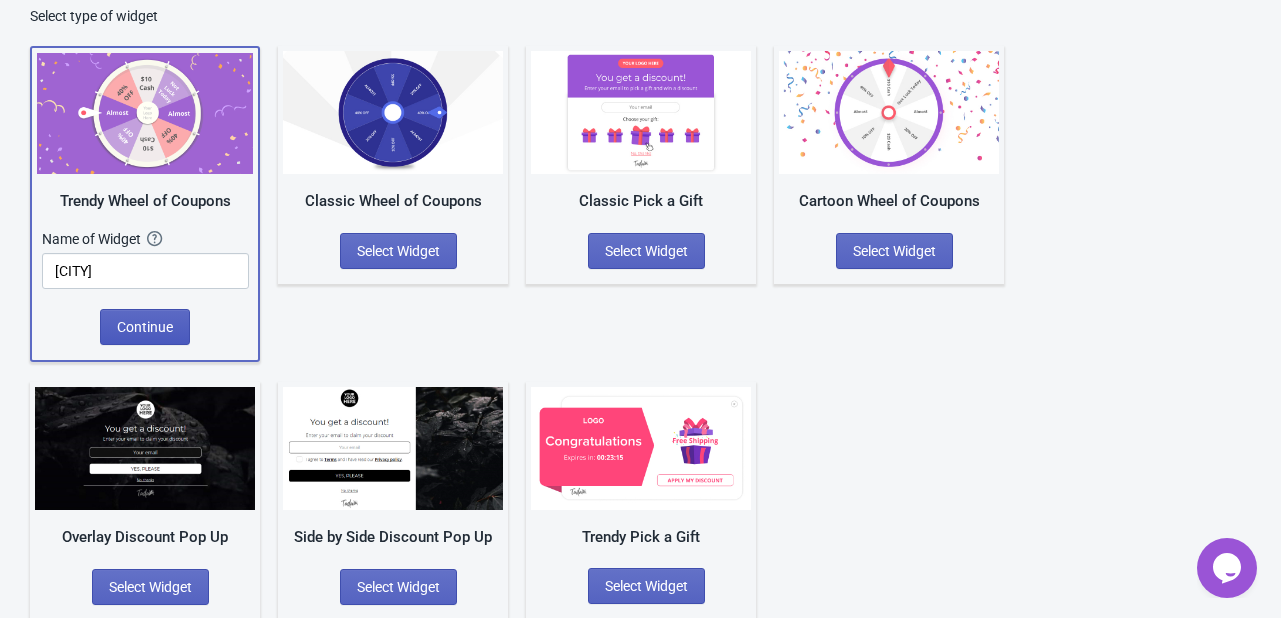 click on "Continue" at bounding box center (145, 327) 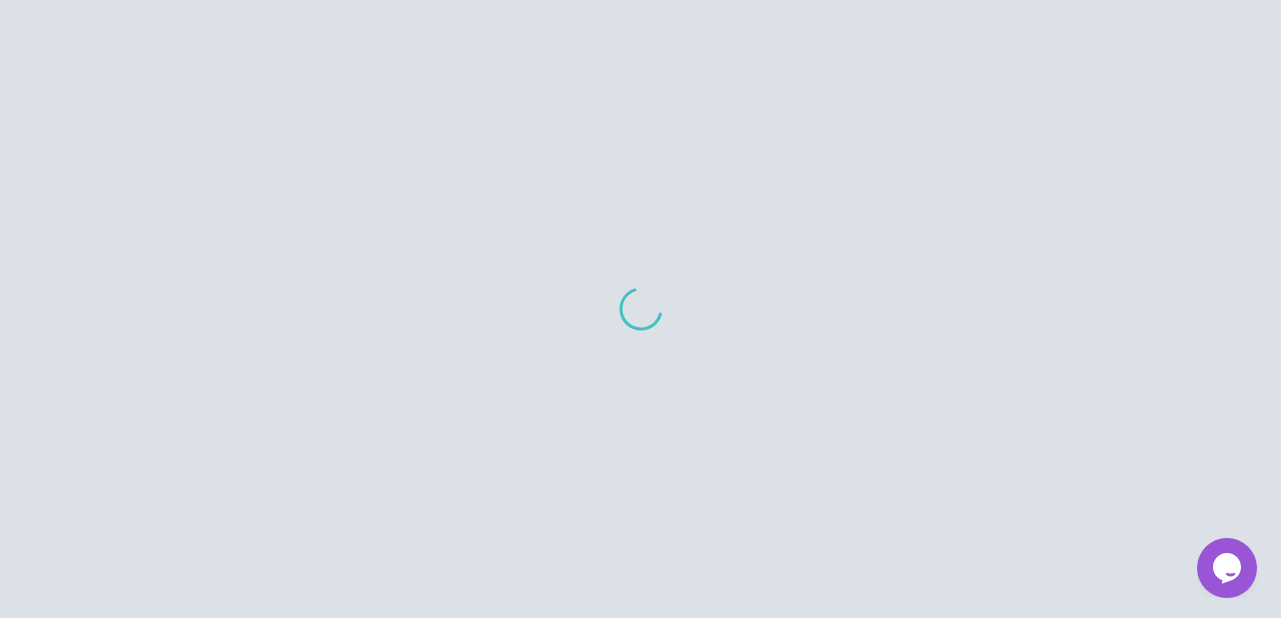 scroll, scrollTop: 0, scrollLeft: 0, axis: both 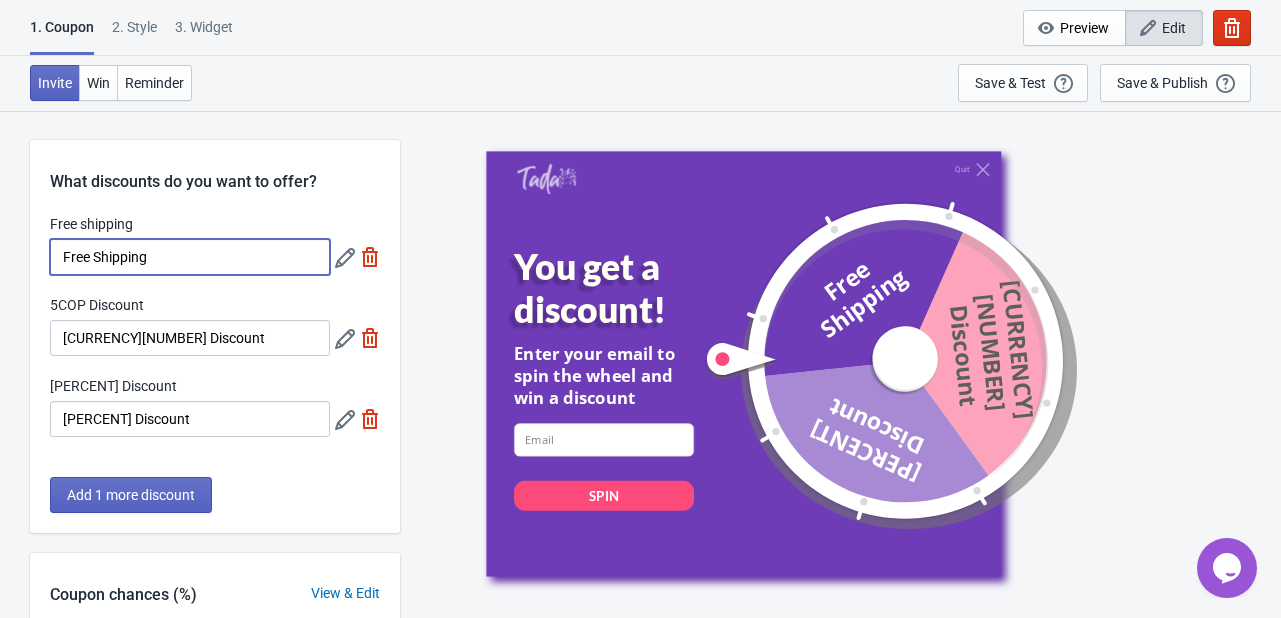 click on "Free Shipping" at bounding box center [190, 257] 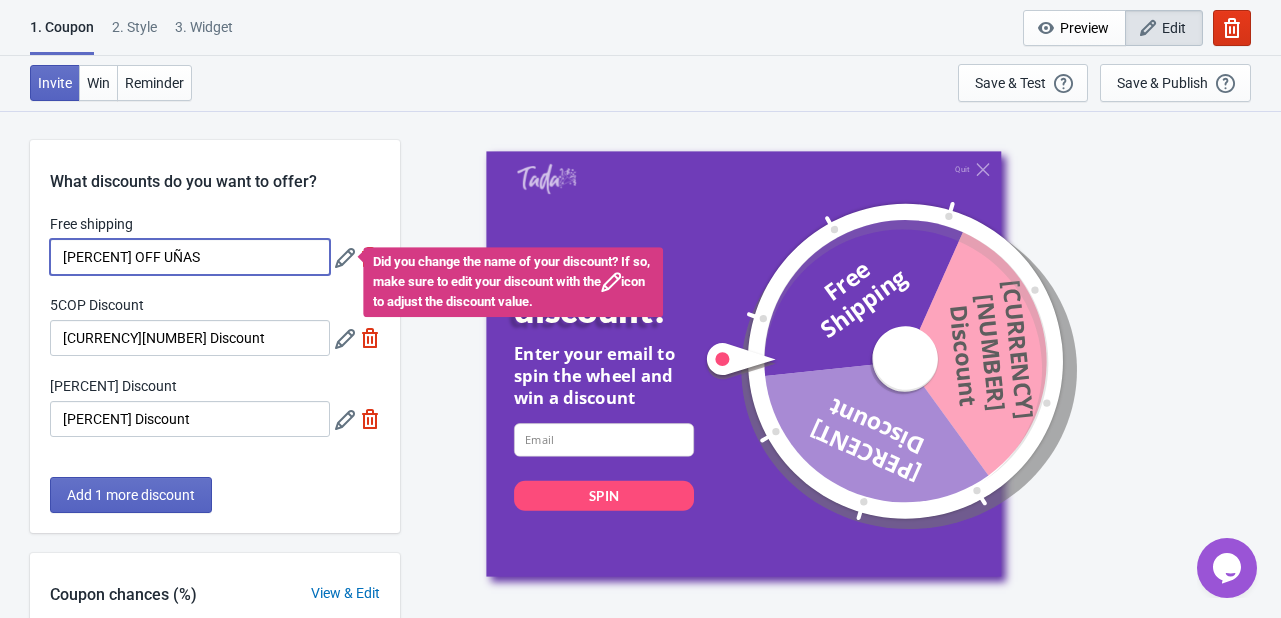 type on "8% OFF UÑAS" 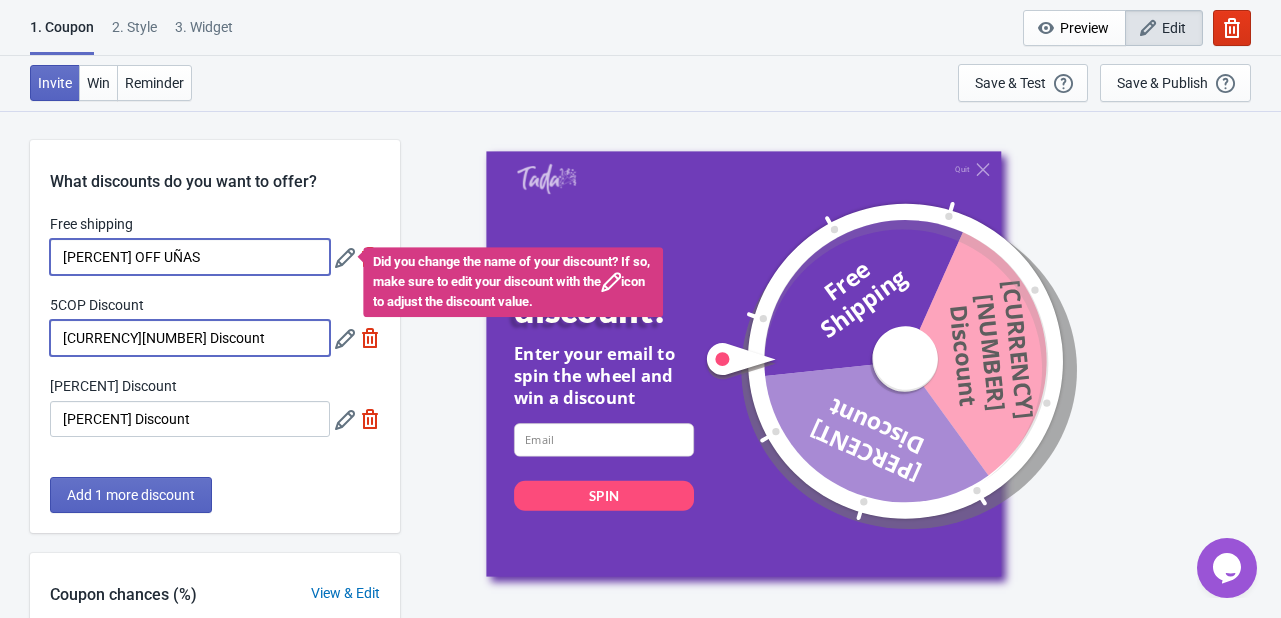 click on "5$ Discount" at bounding box center (190, 338) 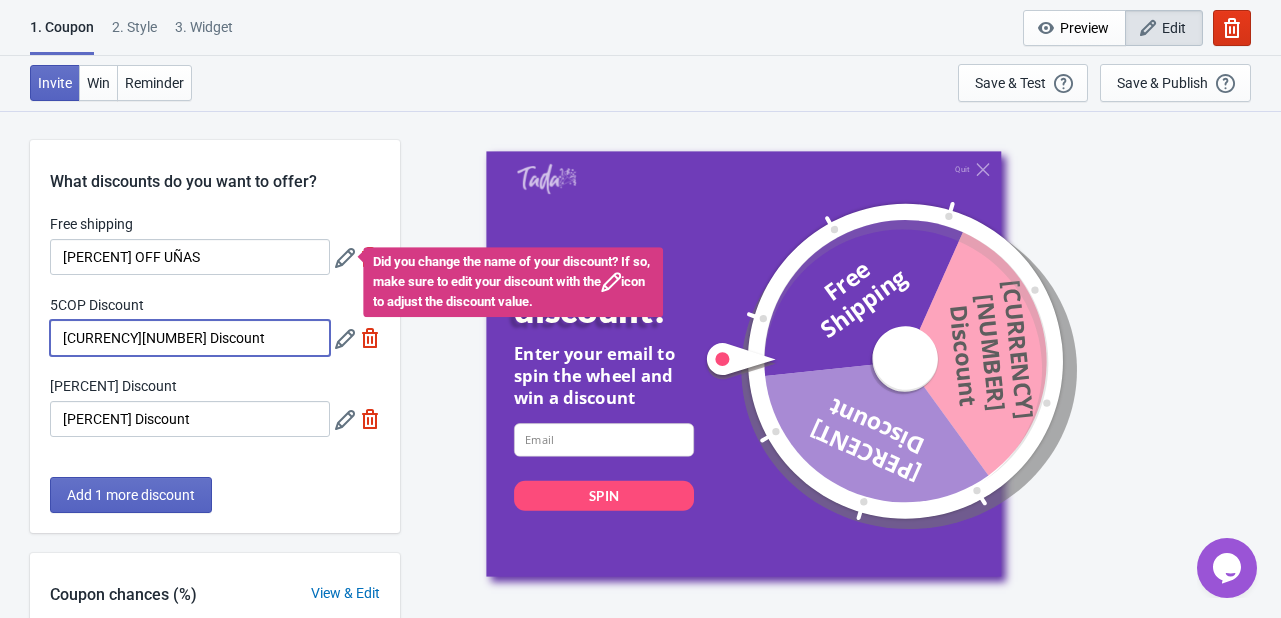 click on "5$ Discount" at bounding box center [190, 338] 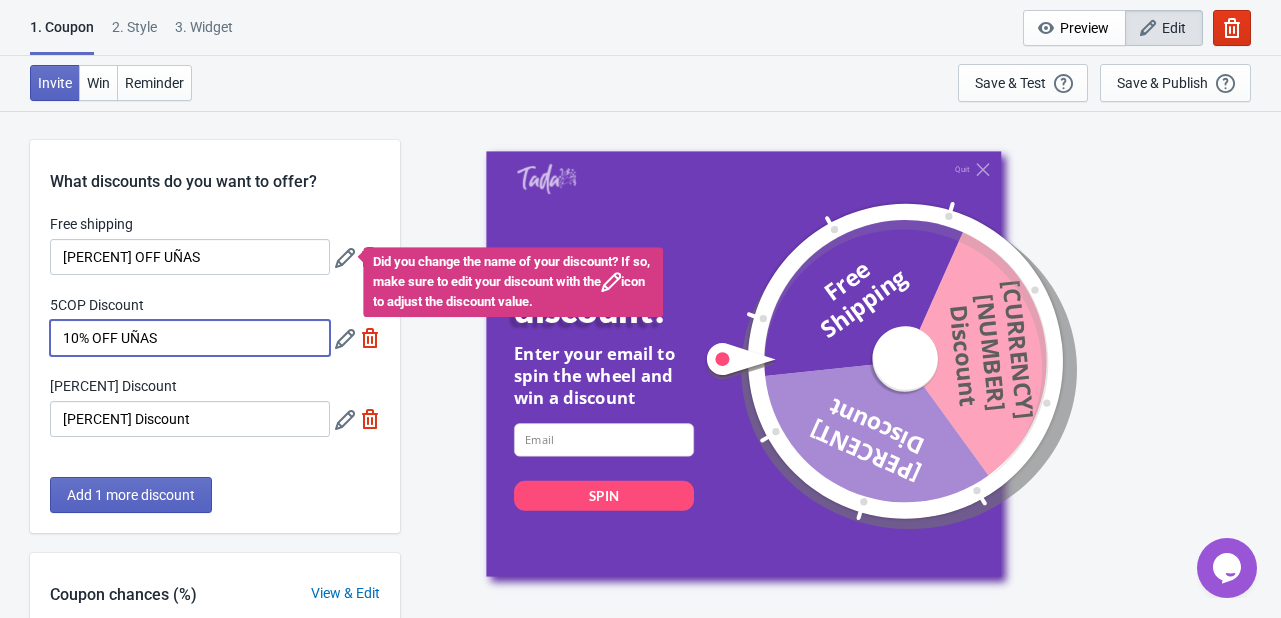 type on "10% OFF UÑAS" 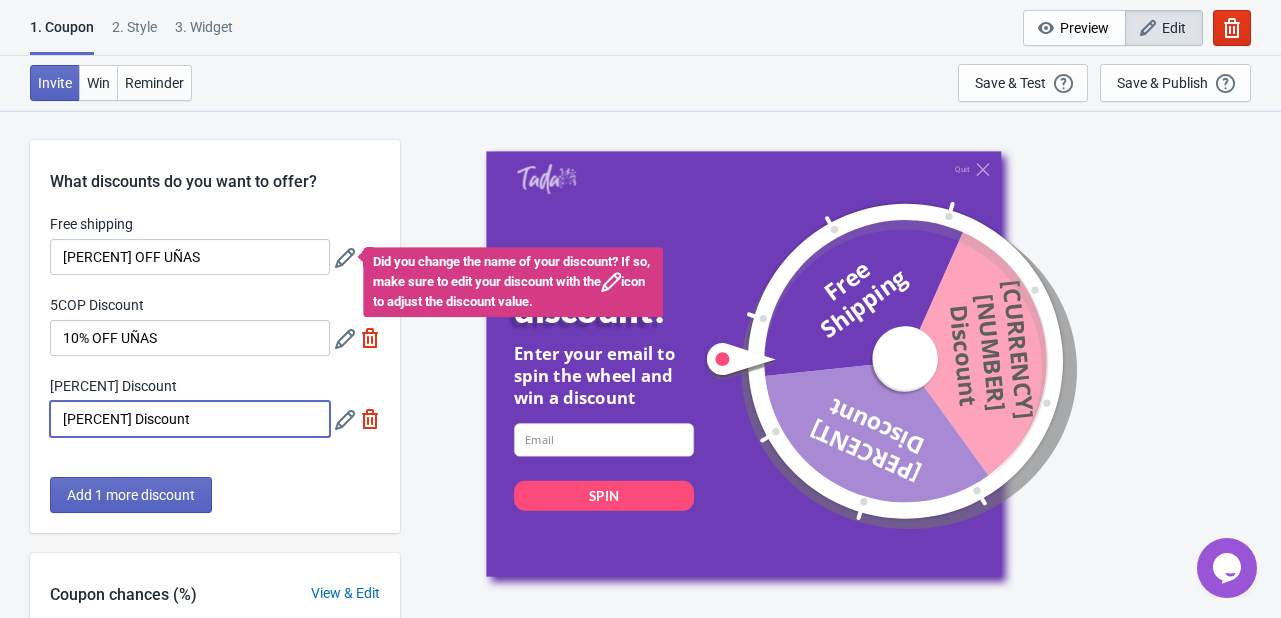click on "5% Discount" at bounding box center [190, 419] 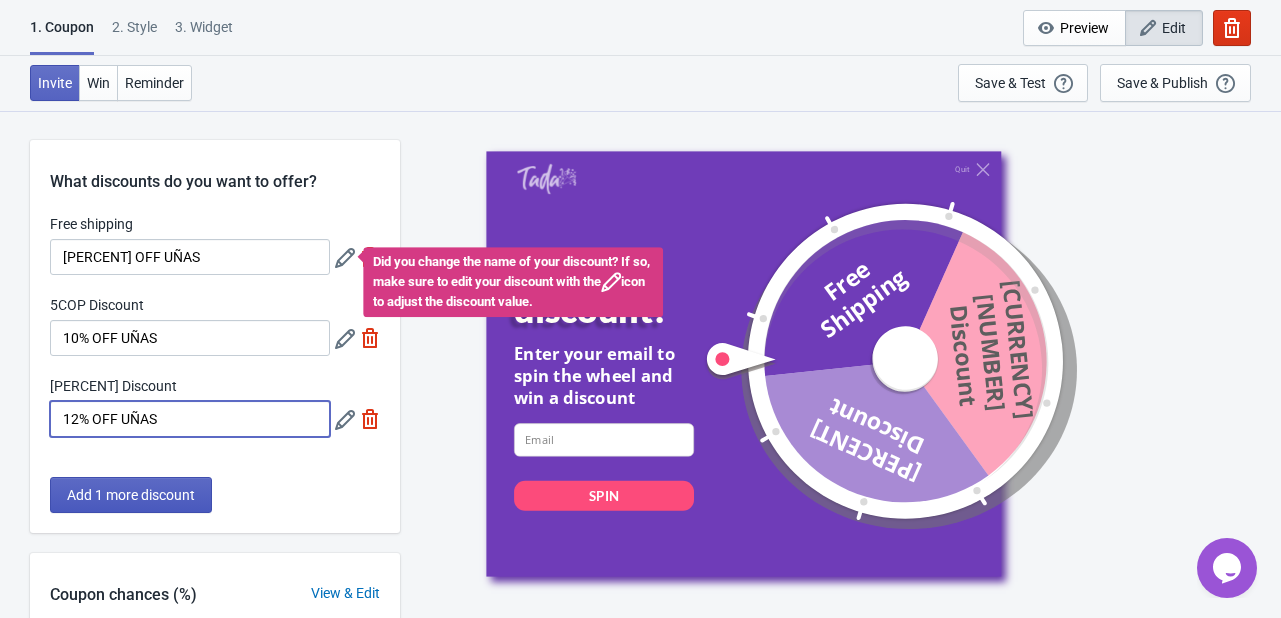 type on "12% OFF UÑAS" 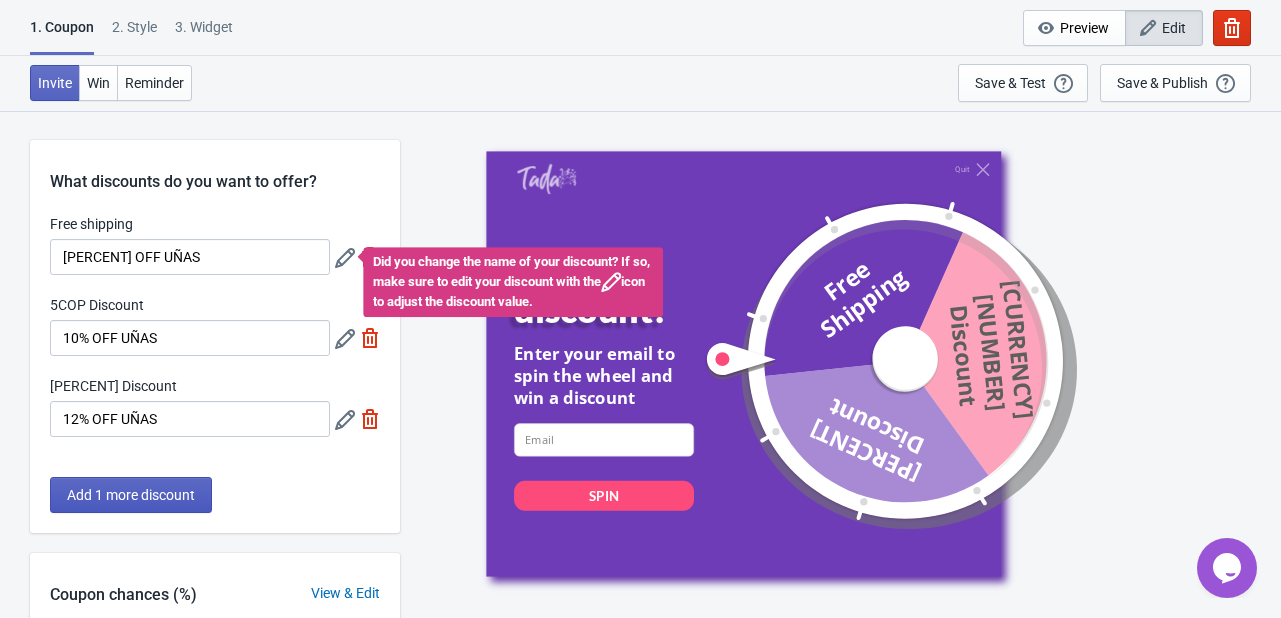 click on "Add 1 more discount" at bounding box center [131, 495] 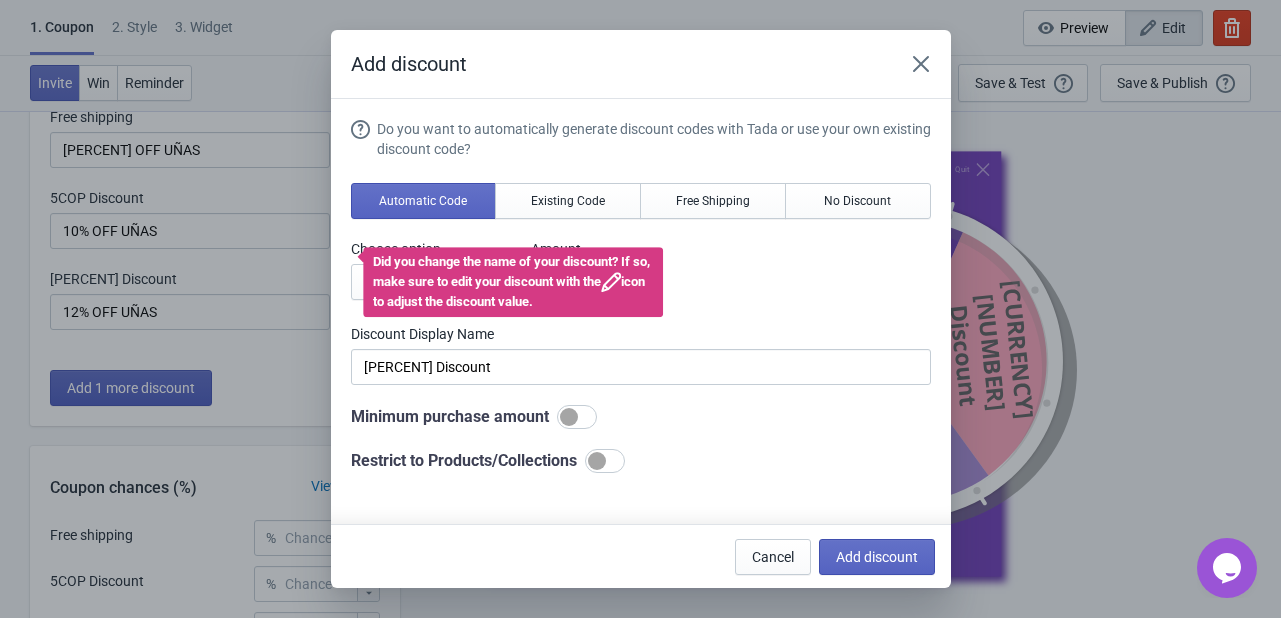 scroll, scrollTop: 0, scrollLeft: 0, axis: both 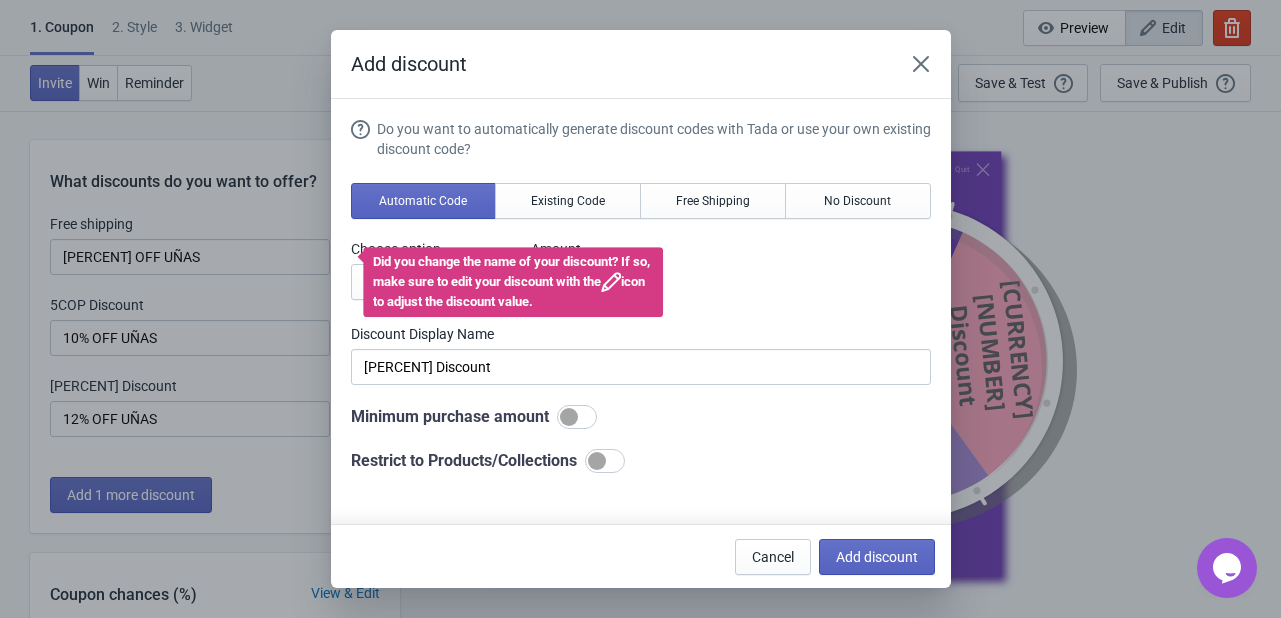 click on "Choose option COP  OFF % OFF Amount % 5" at bounding box center [641, 269] 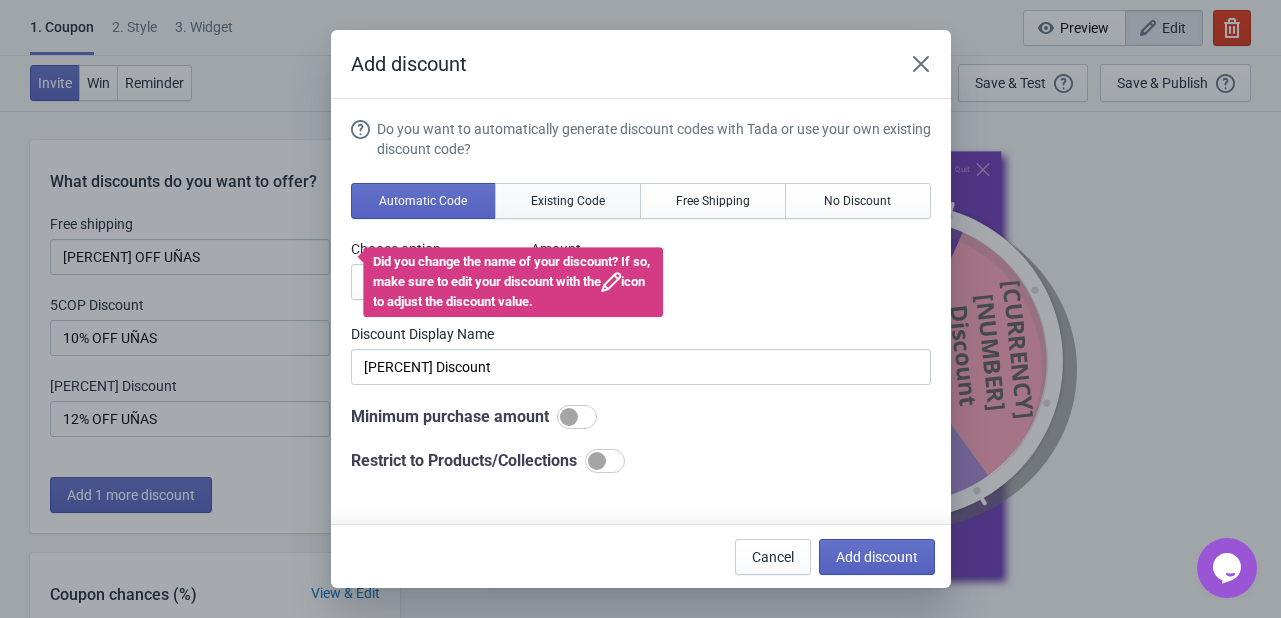 click on "Existing Code" at bounding box center [568, 201] 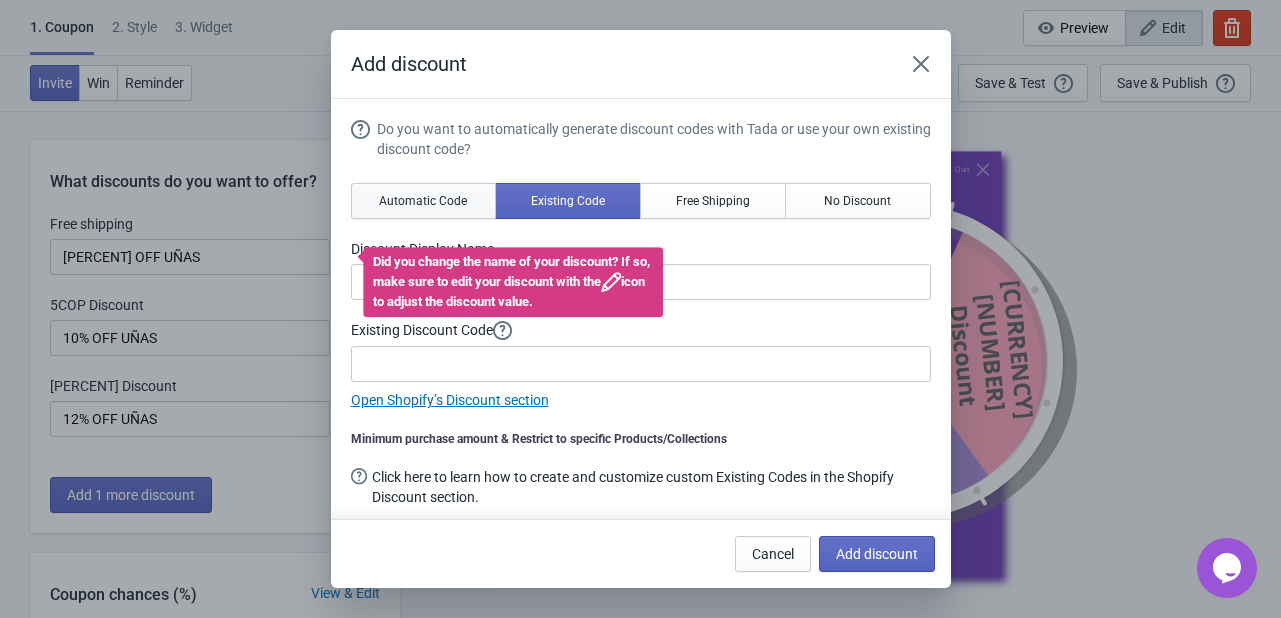 click on "Automatic Code" at bounding box center [424, 201] 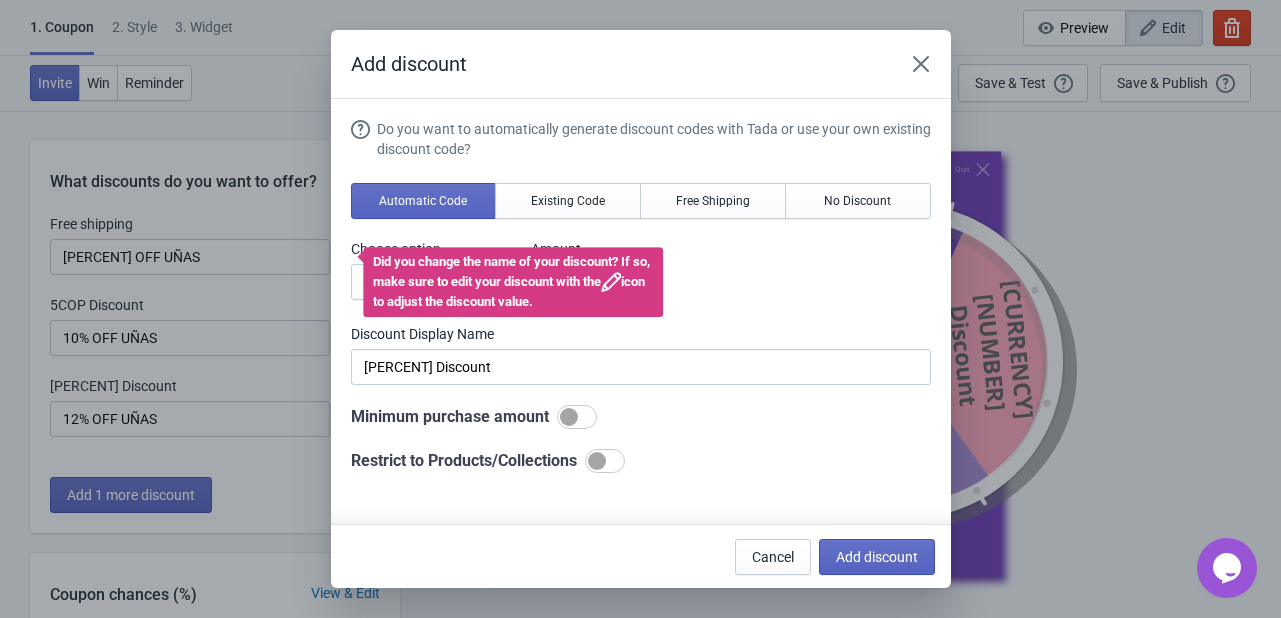 click on "Choose option COP  OFF % OFF Amount % 5" at bounding box center (641, 269) 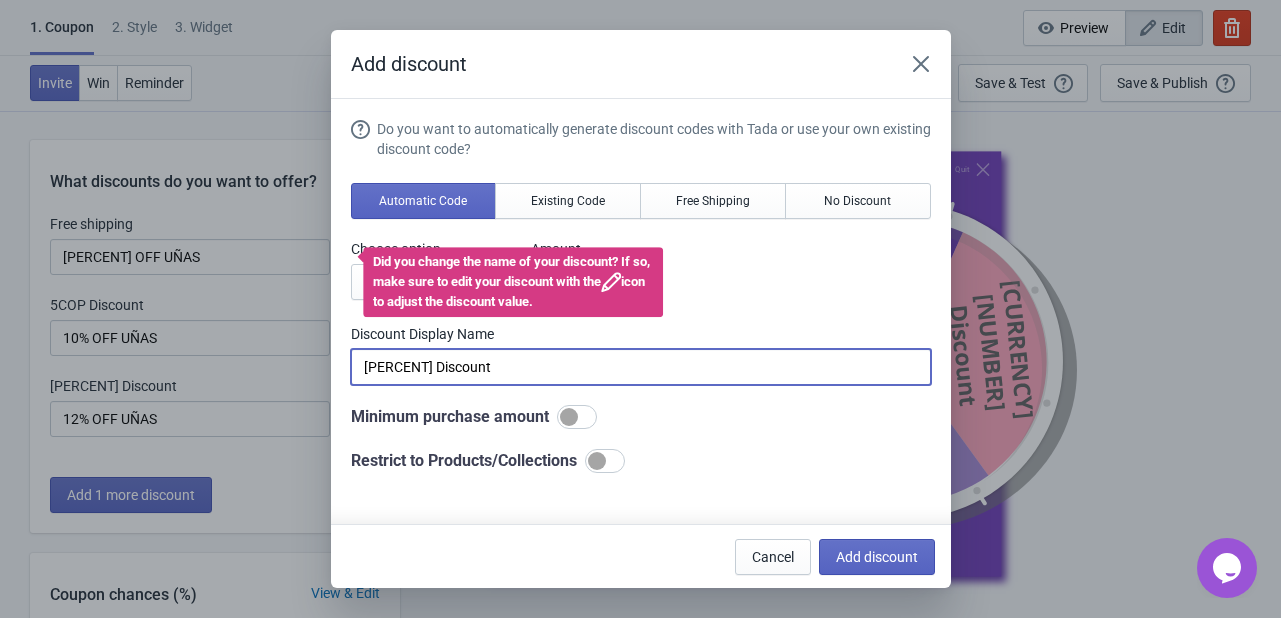 click on "5% Discount" at bounding box center [641, 367] 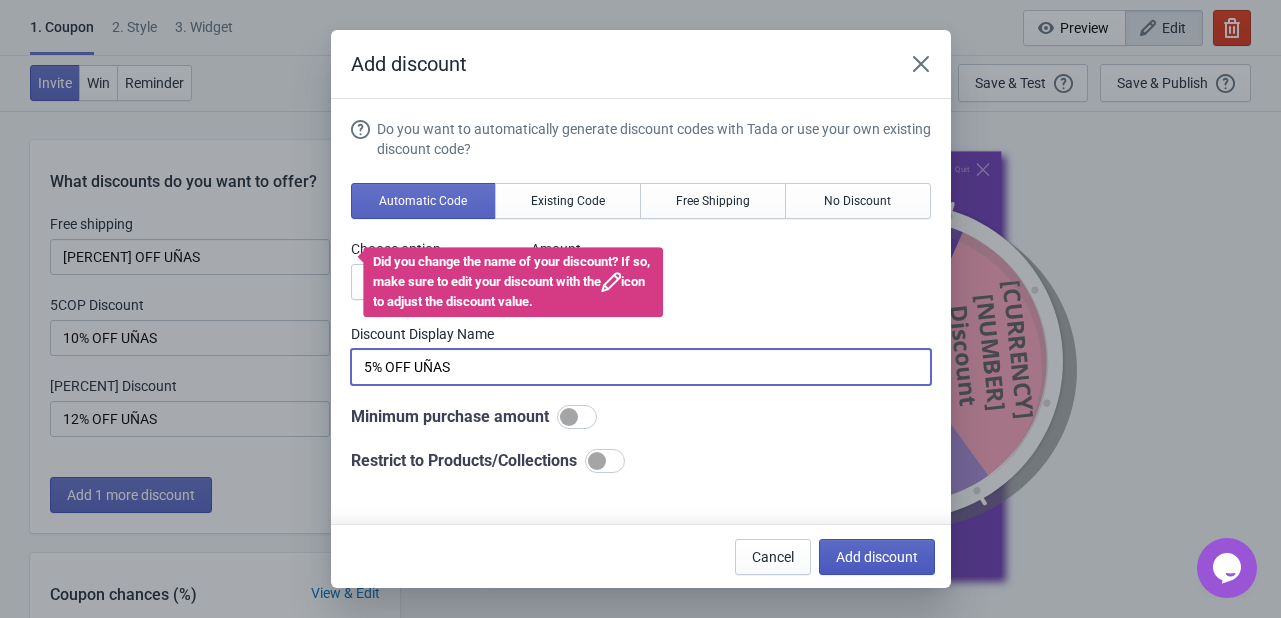 type on "5% OFF UÑAS" 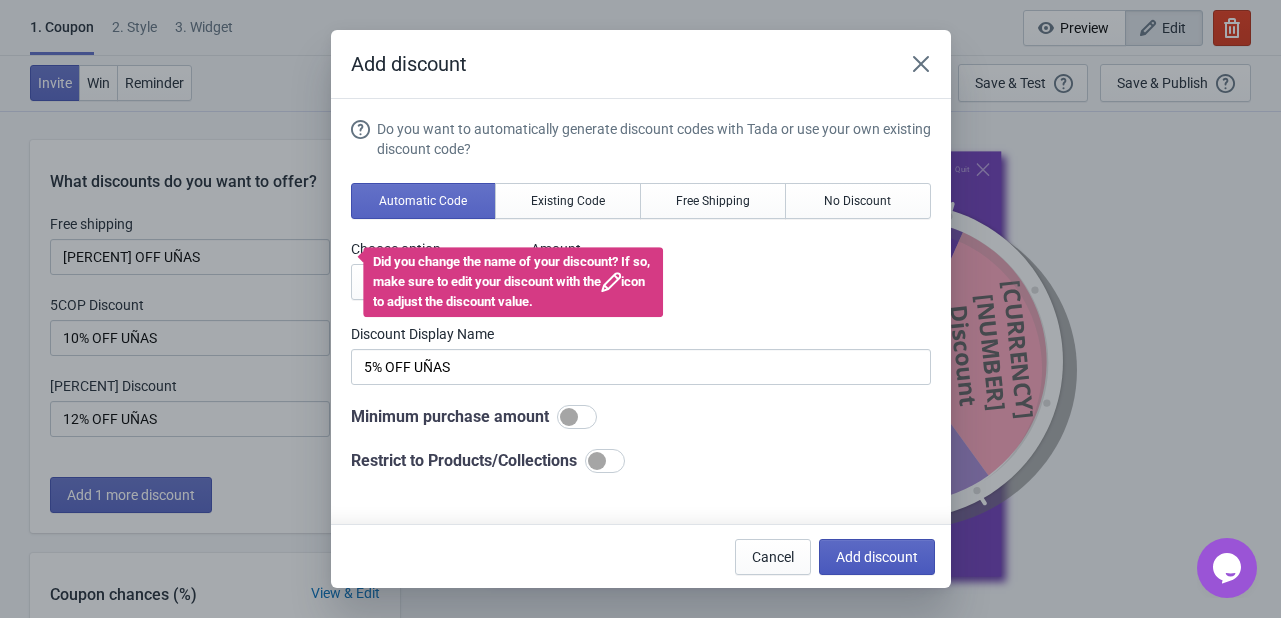 click on "Add discount" at bounding box center (877, 557) 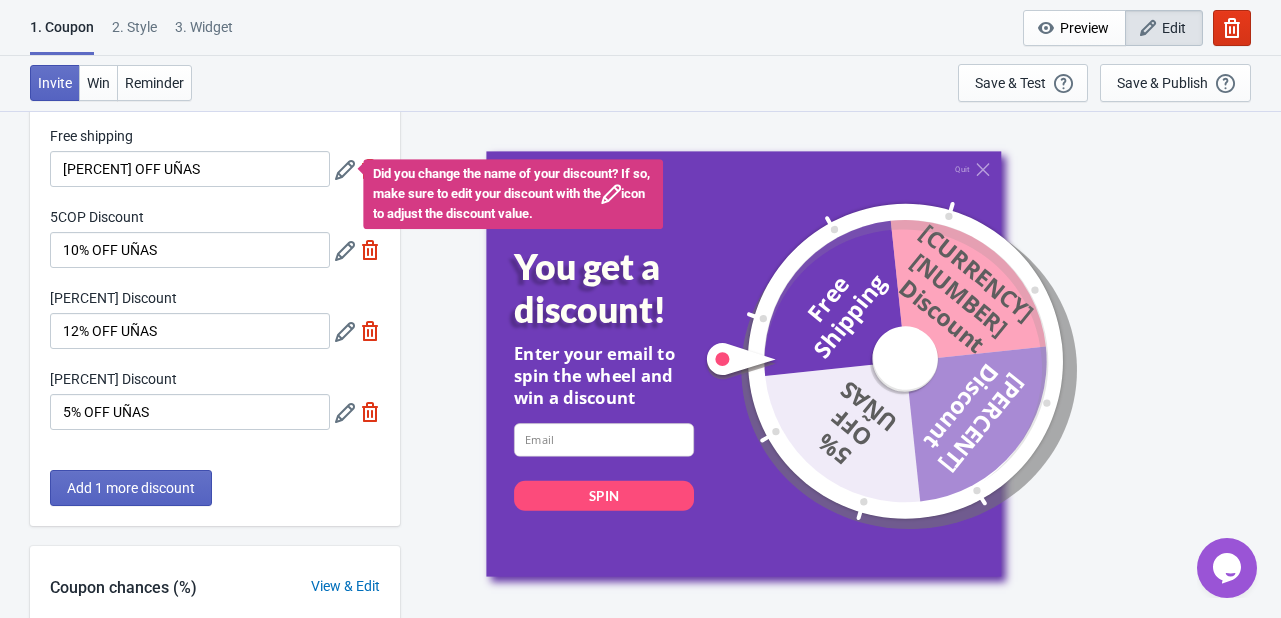 scroll, scrollTop: 0, scrollLeft: 0, axis: both 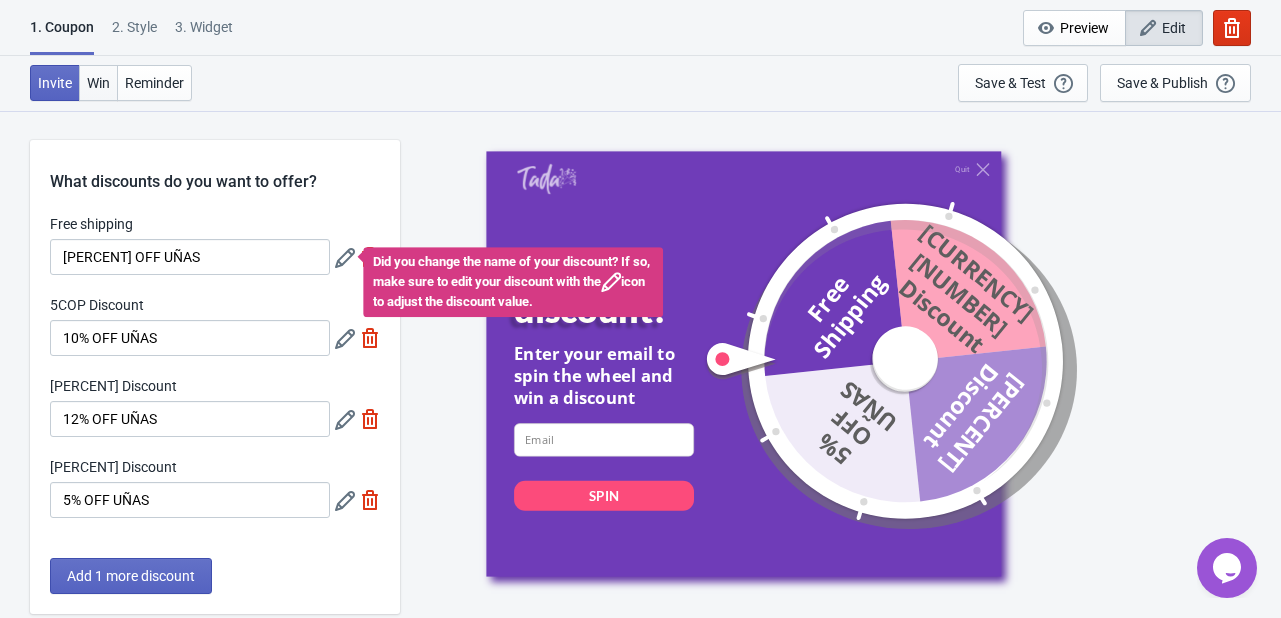click on "Win" at bounding box center (98, 83) 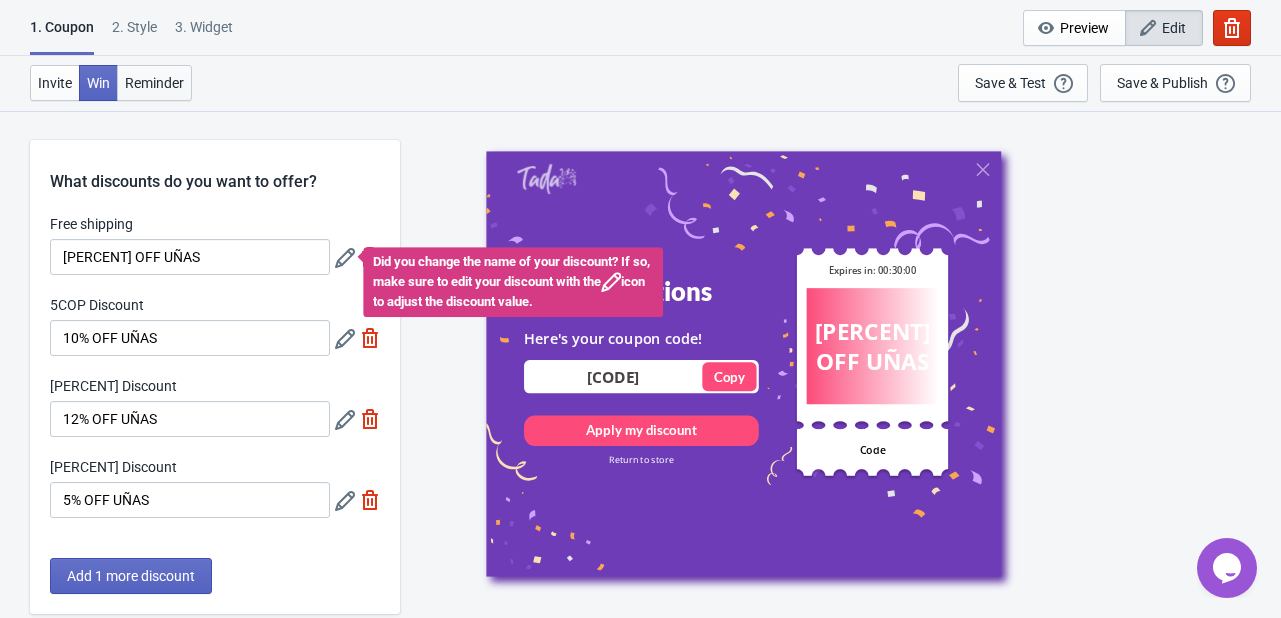 click on "Reminder" at bounding box center (154, 83) 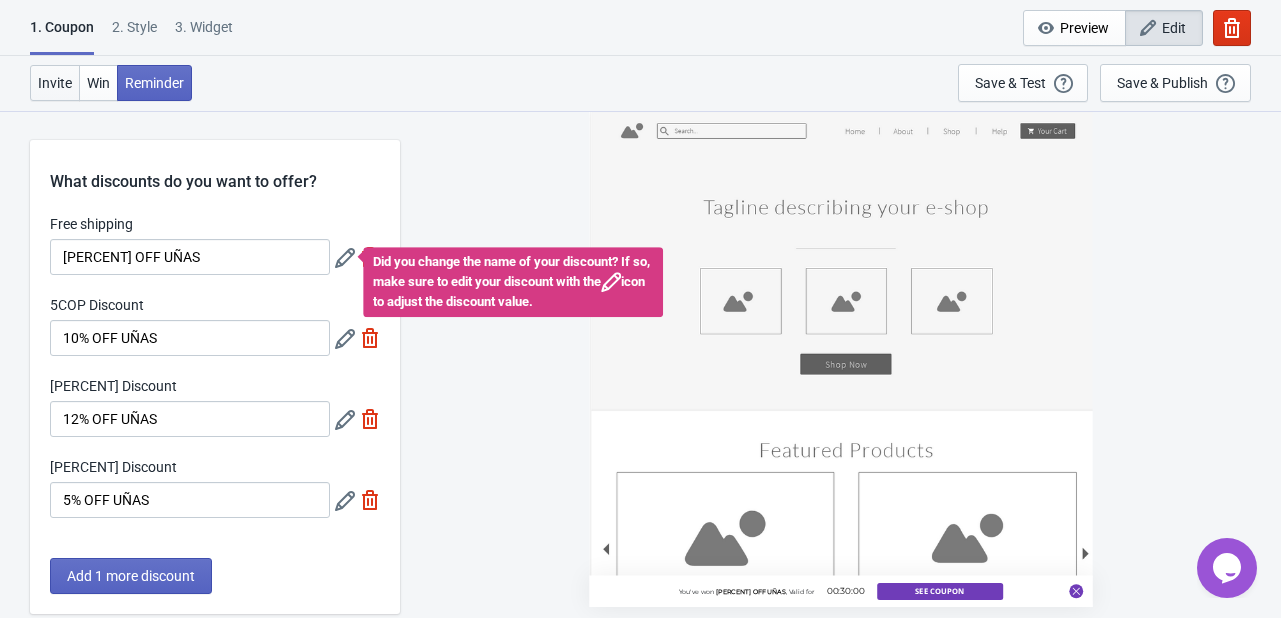 click on "Invite" at bounding box center [55, 83] 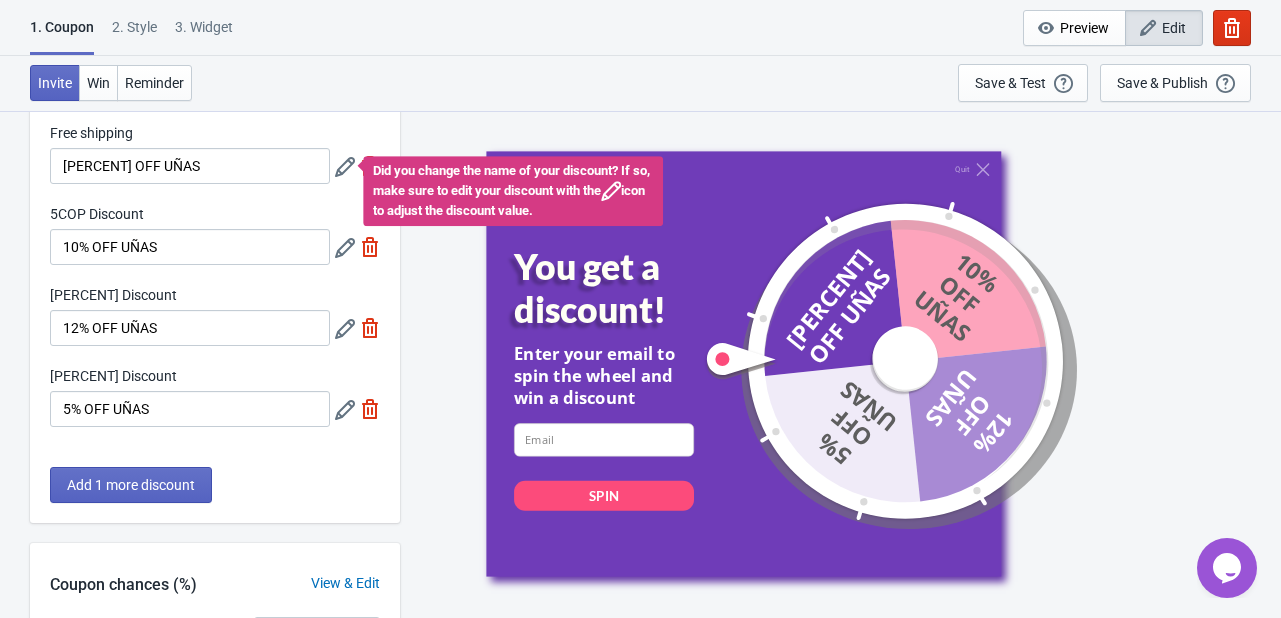 scroll, scrollTop: 0, scrollLeft: 0, axis: both 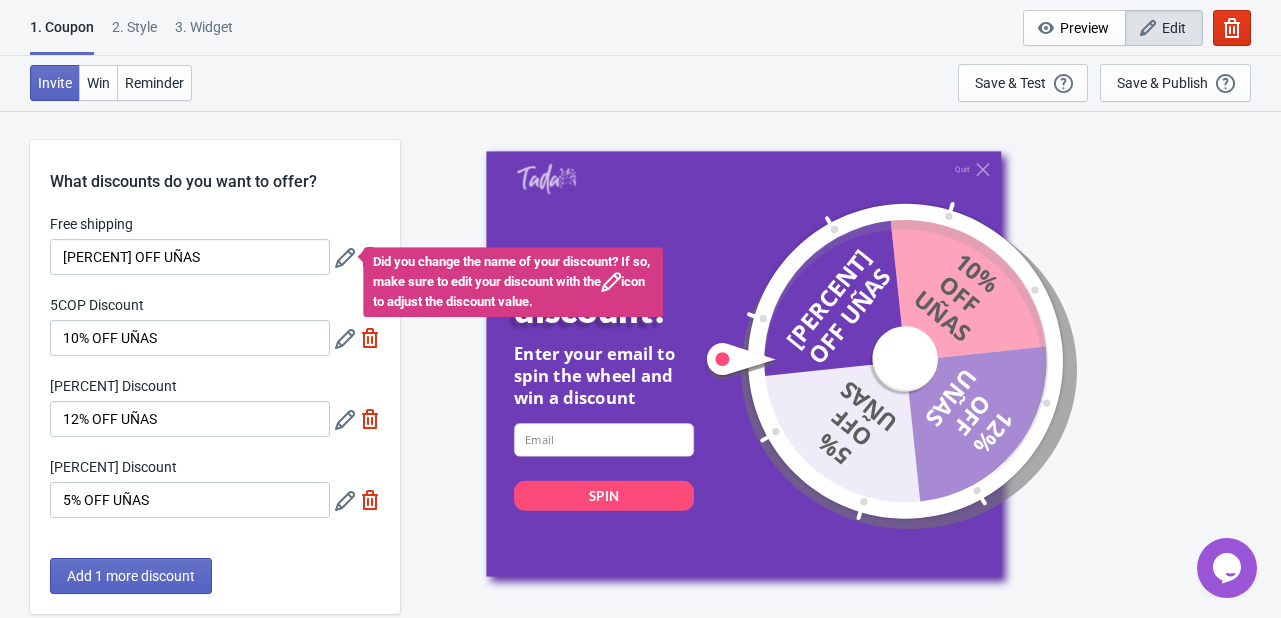 click on "2 . Style" at bounding box center [134, 34] 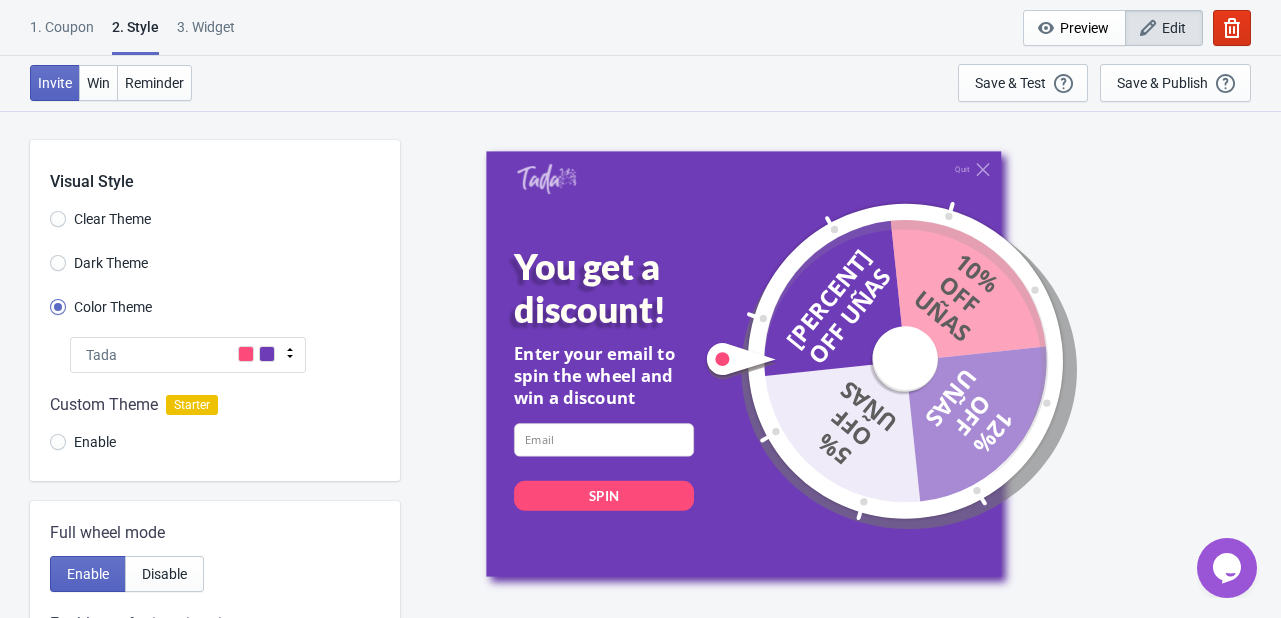 click on "Tada" at bounding box center [188, 355] 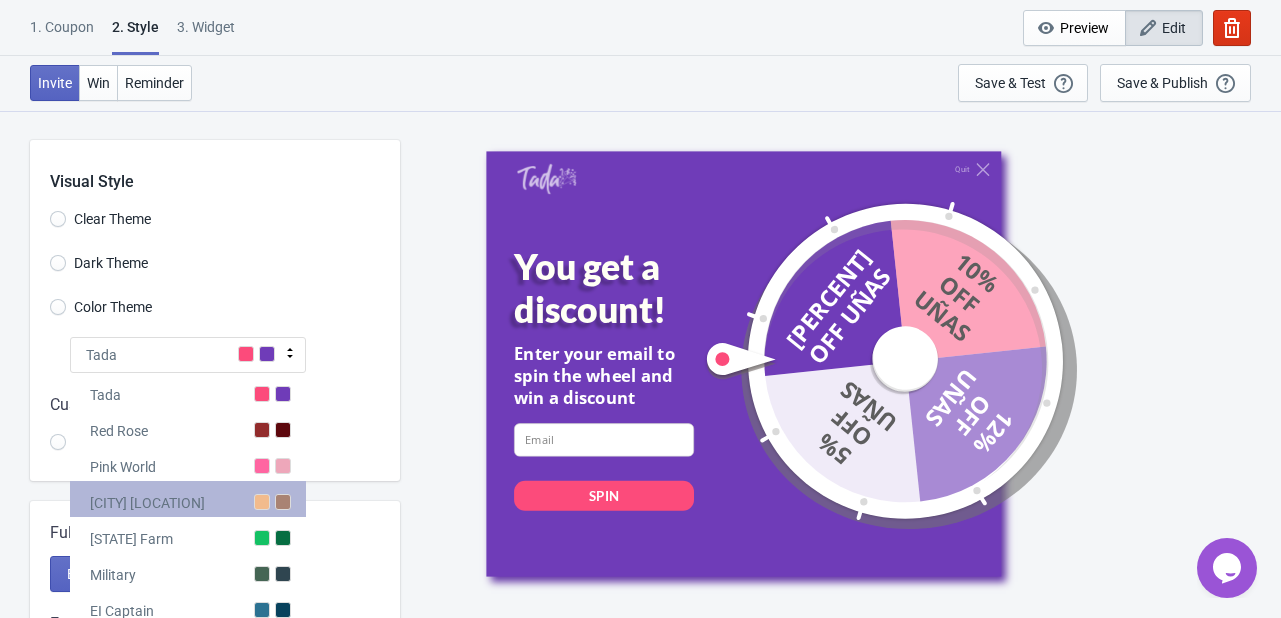 click on "Miami Beach" at bounding box center [188, 499] 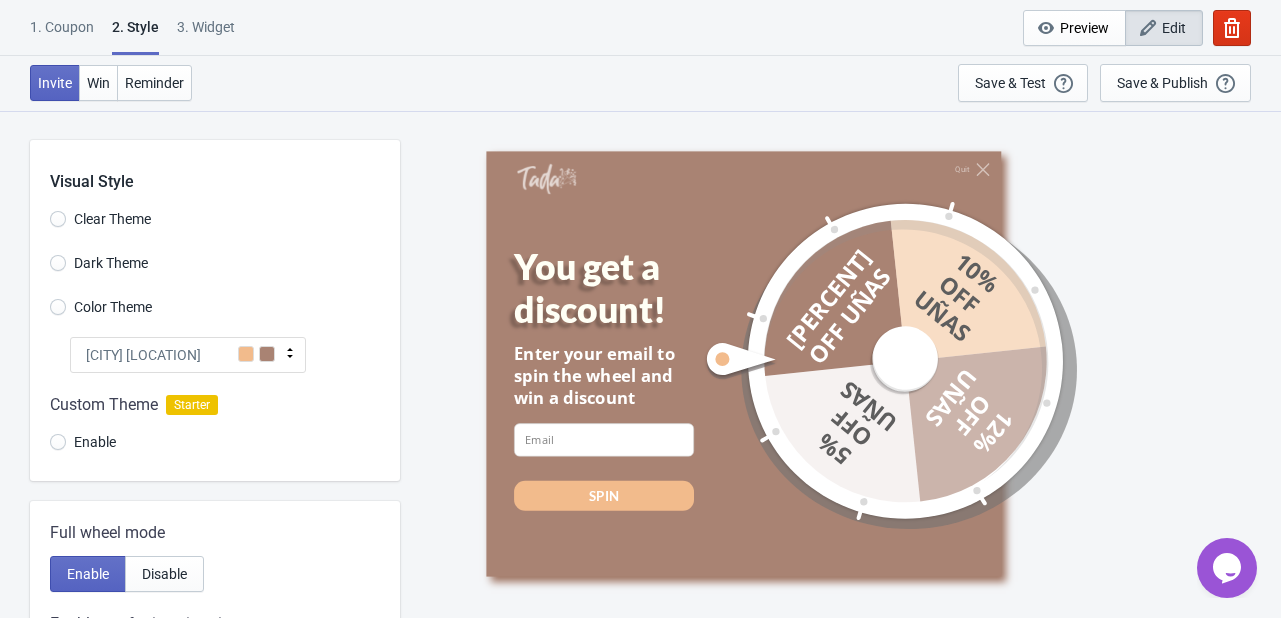 click 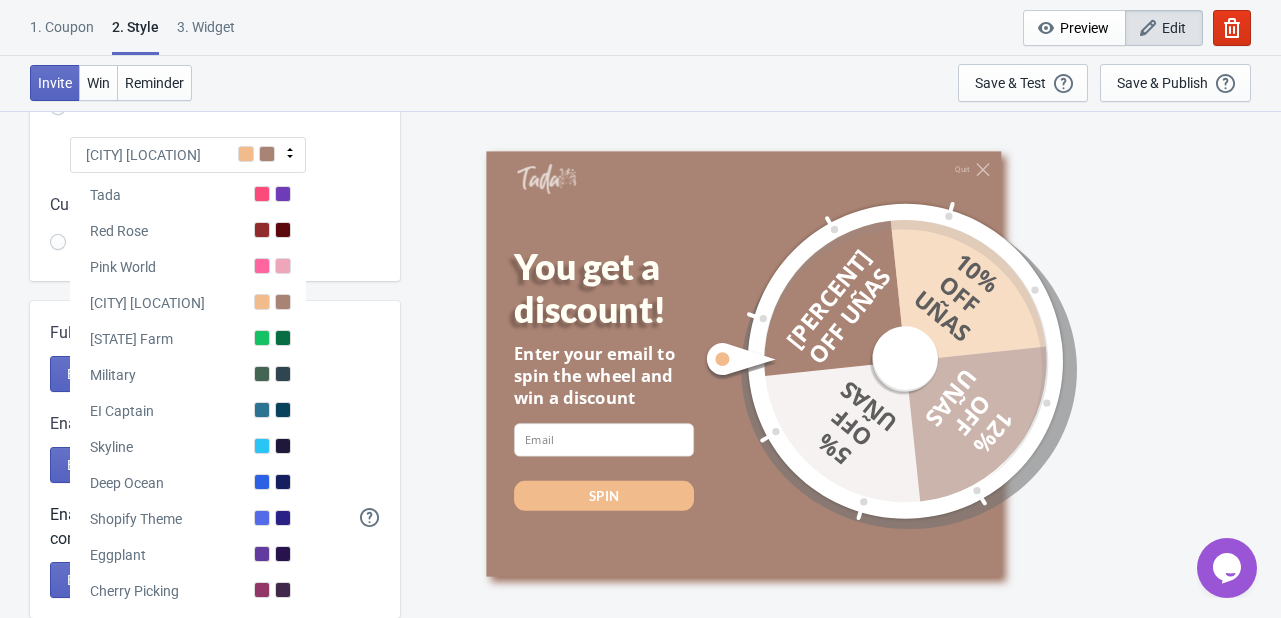 scroll, scrollTop: 199, scrollLeft: 0, axis: vertical 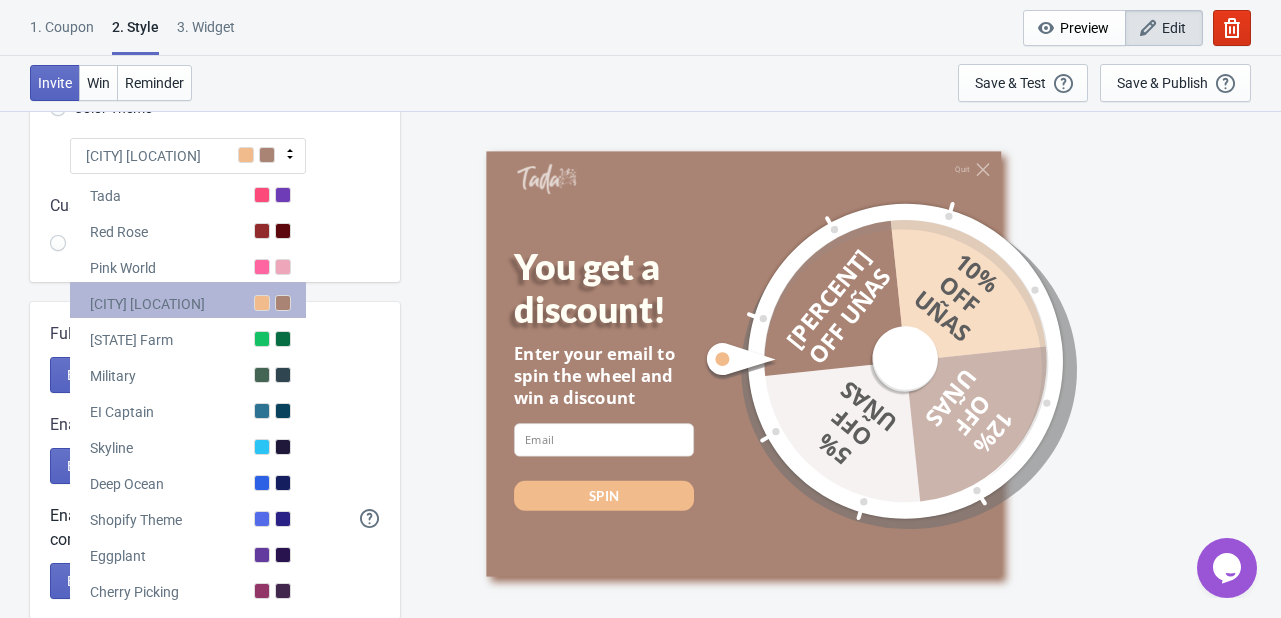 click on "Miami Beach" at bounding box center (188, 300) 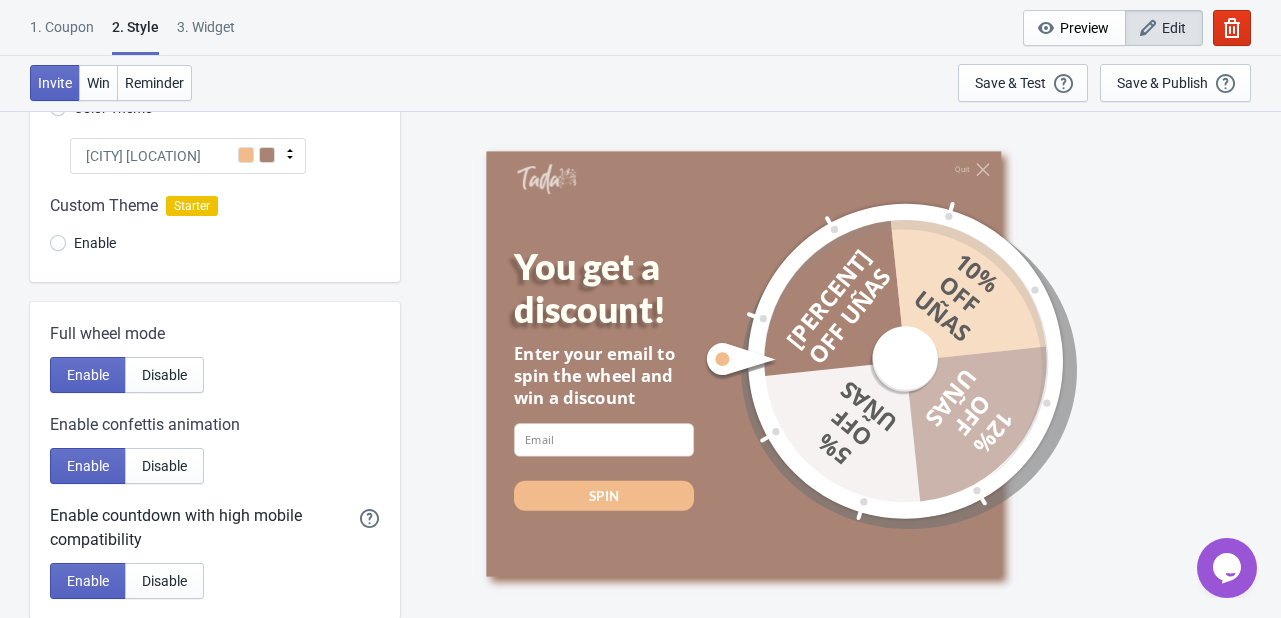 click 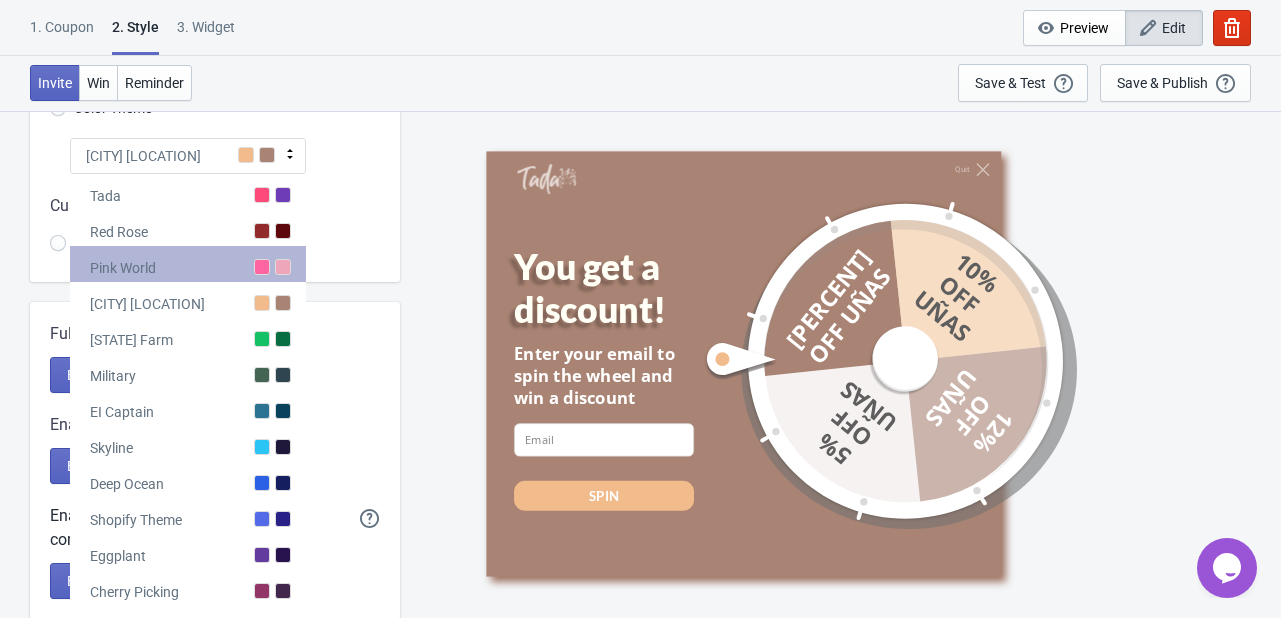 click on "Pink World" at bounding box center (188, 264) 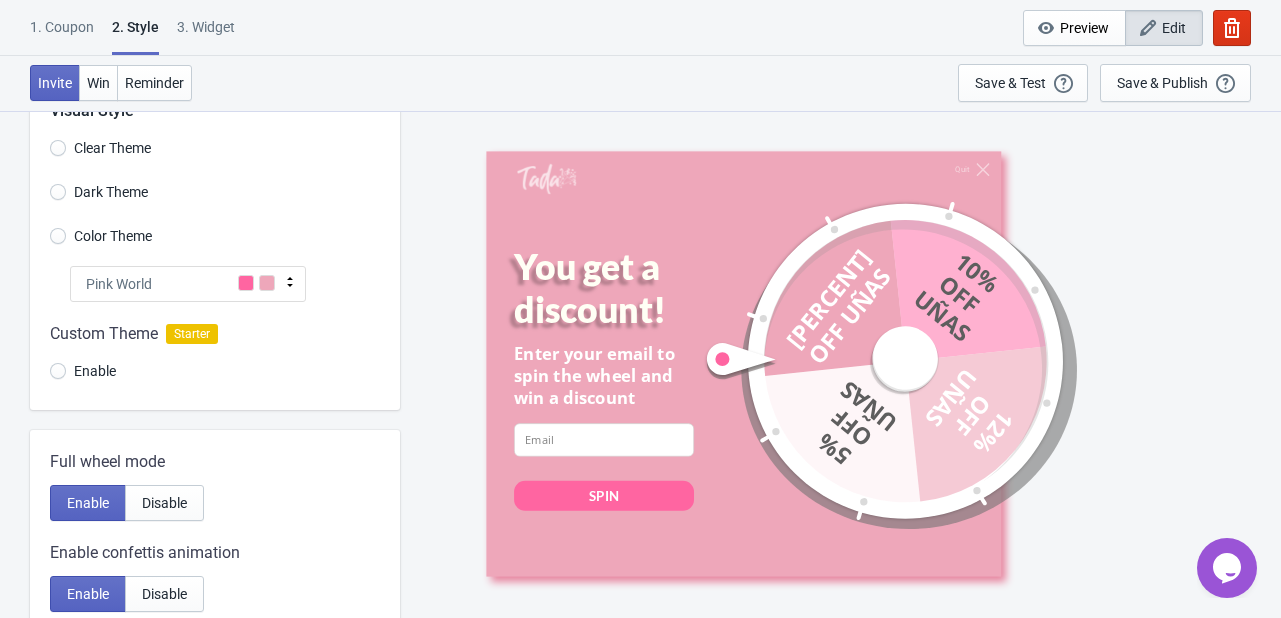 scroll, scrollTop: 0, scrollLeft: 0, axis: both 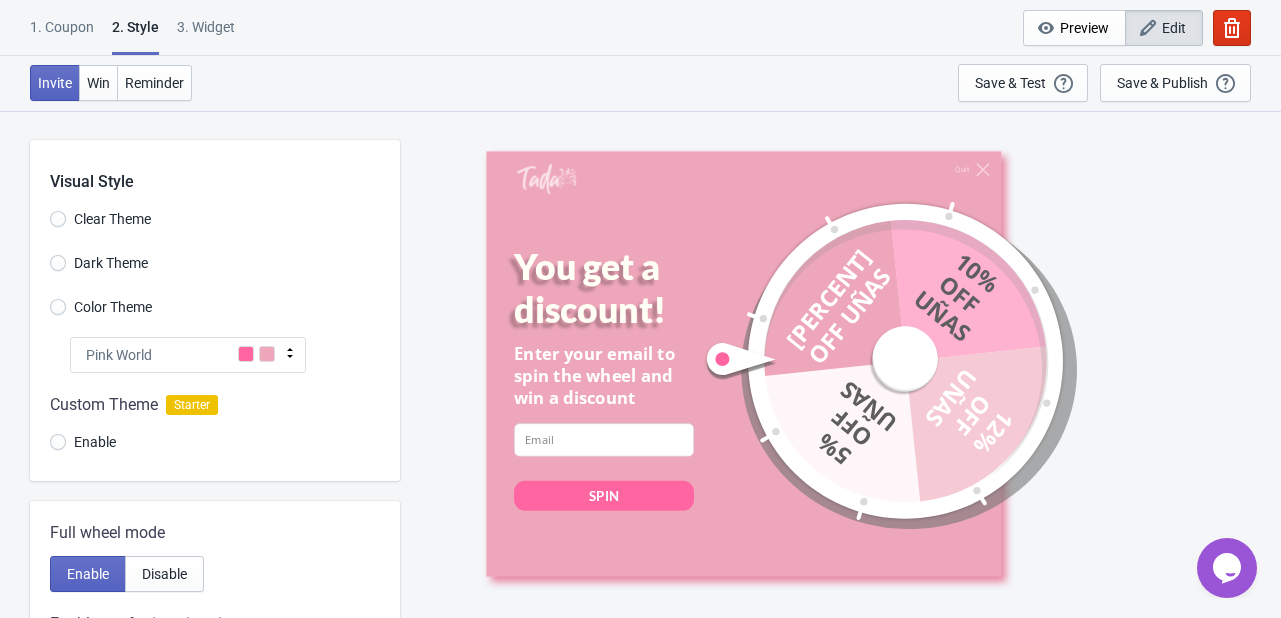 click on "3. Widget" at bounding box center [206, 34] 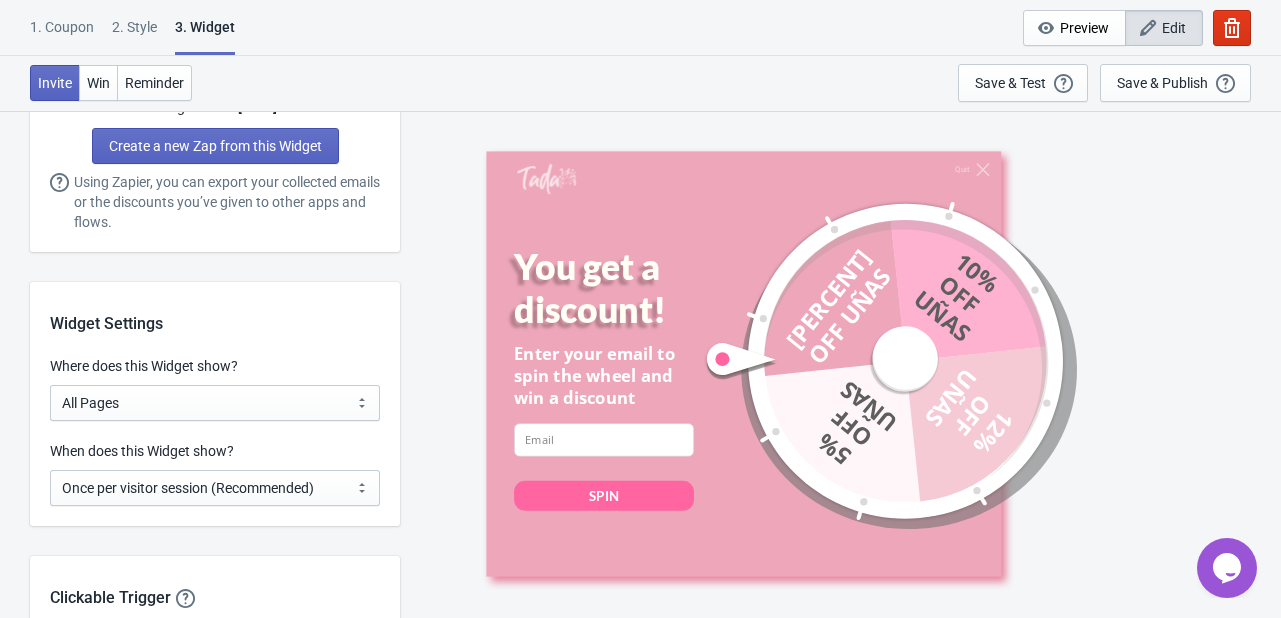 scroll, scrollTop: 1478, scrollLeft: 0, axis: vertical 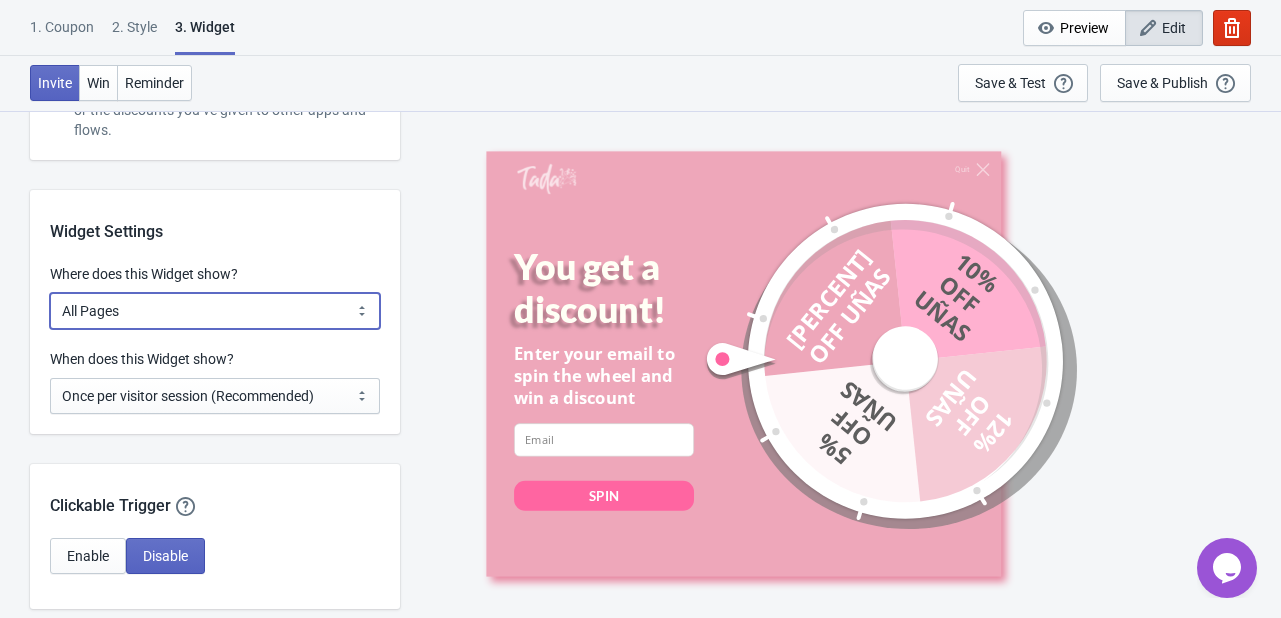 click on "All Pages All Product Pages All Blog Pages All Static Pages Specific Product(s) Specific Blog Posts Specific Pages Specific Collection Homepage Only Specific URL" at bounding box center [215, 311] 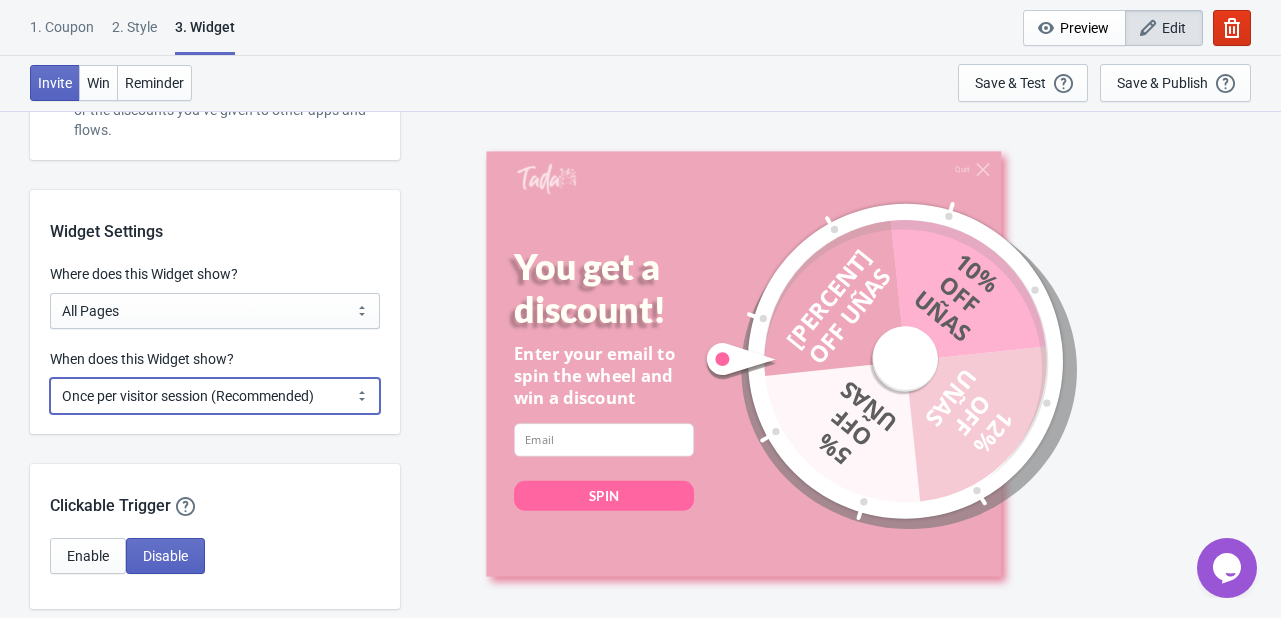 click on "Every new visit of page Once every period of time Once per visitor session (Recommended) Once per user" at bounding box center [215, 396] 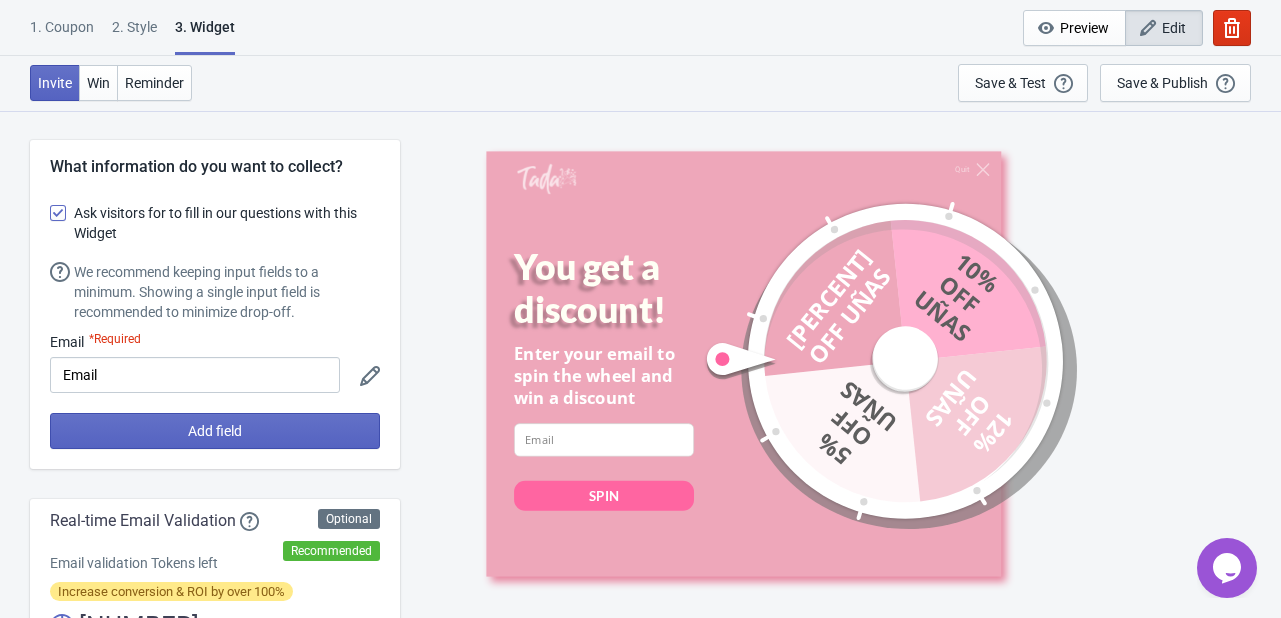 scroll, scrollTop: 0, scrollLeft: 0, axis: both 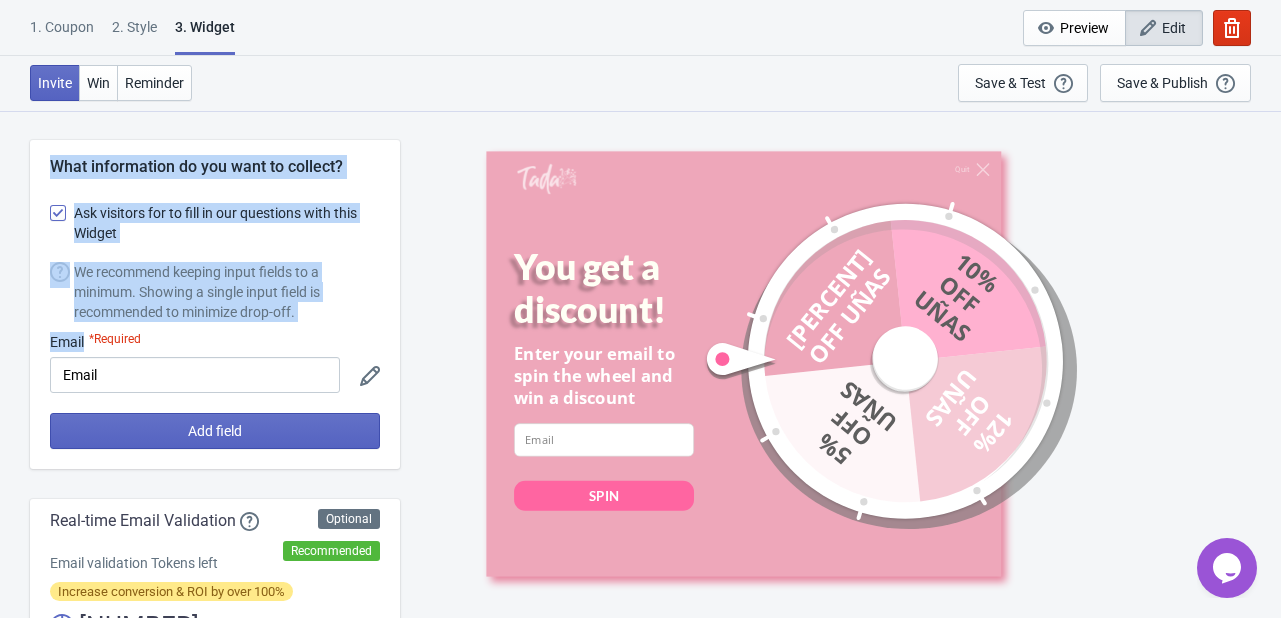 drag, startPoint x: 51, startPoint y: 170, endPoint x: 304, endPoint y: 333, distance: 300.9618 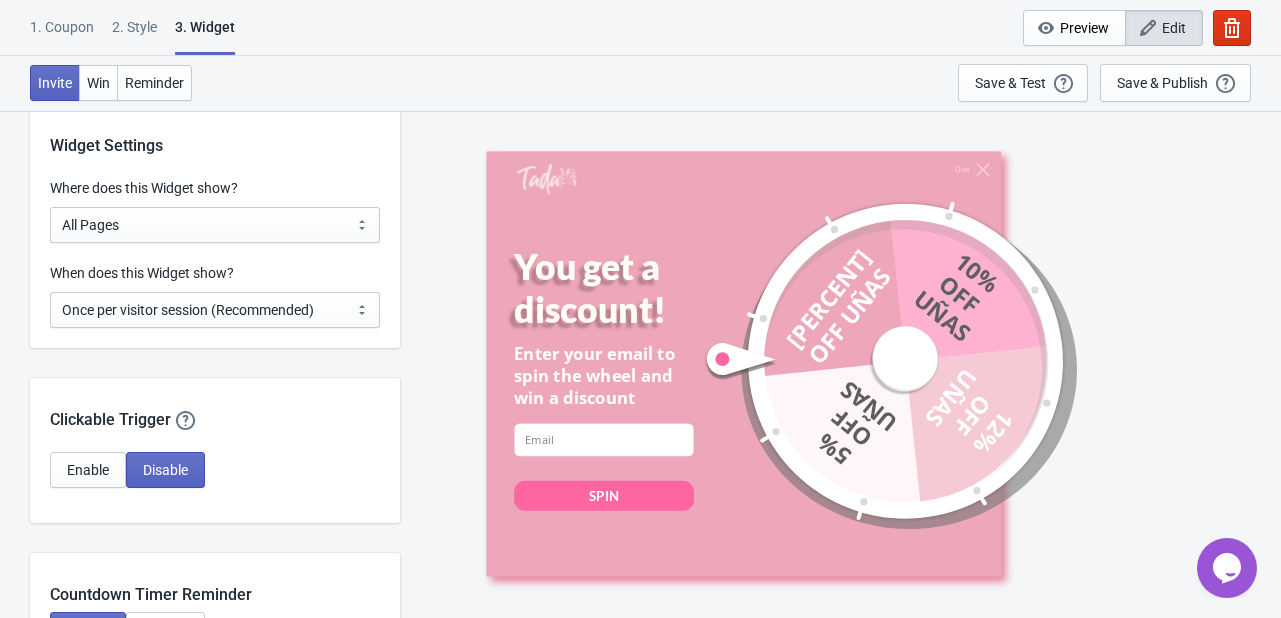 scroll, scrollTop: 1544, scrollLeft: 0, axis: vertical 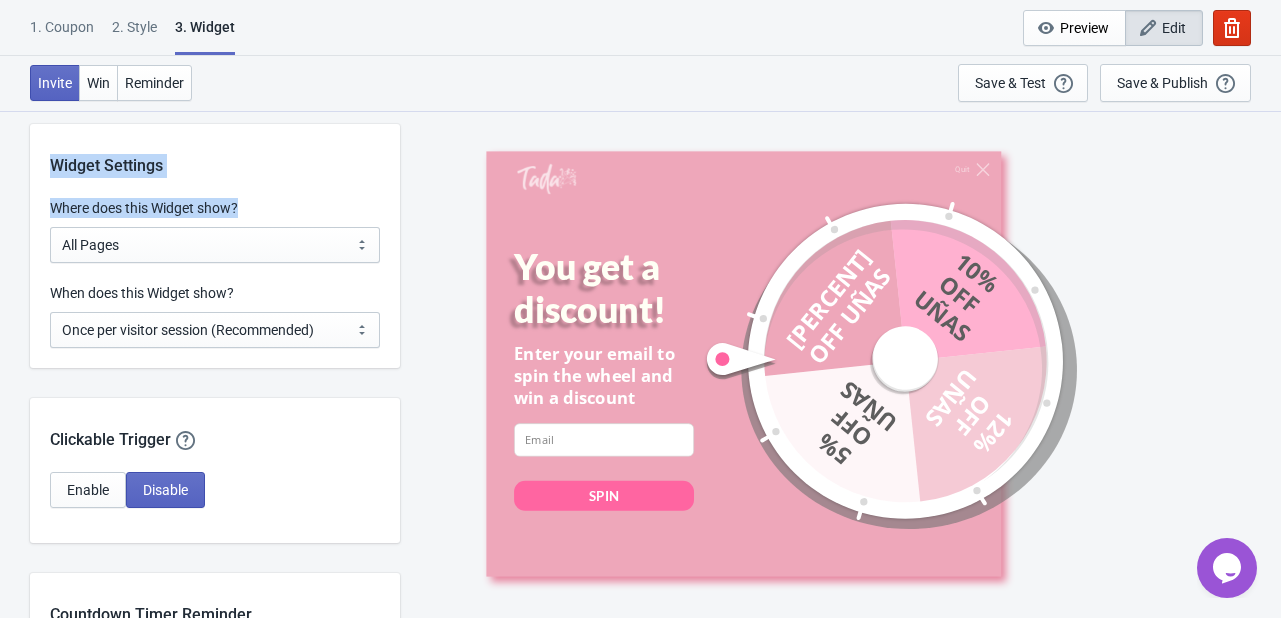 drag, startPoint x: 247, startPoint y: 202, endPoint x: 47, endPoint y: 165, distance: 203.3937 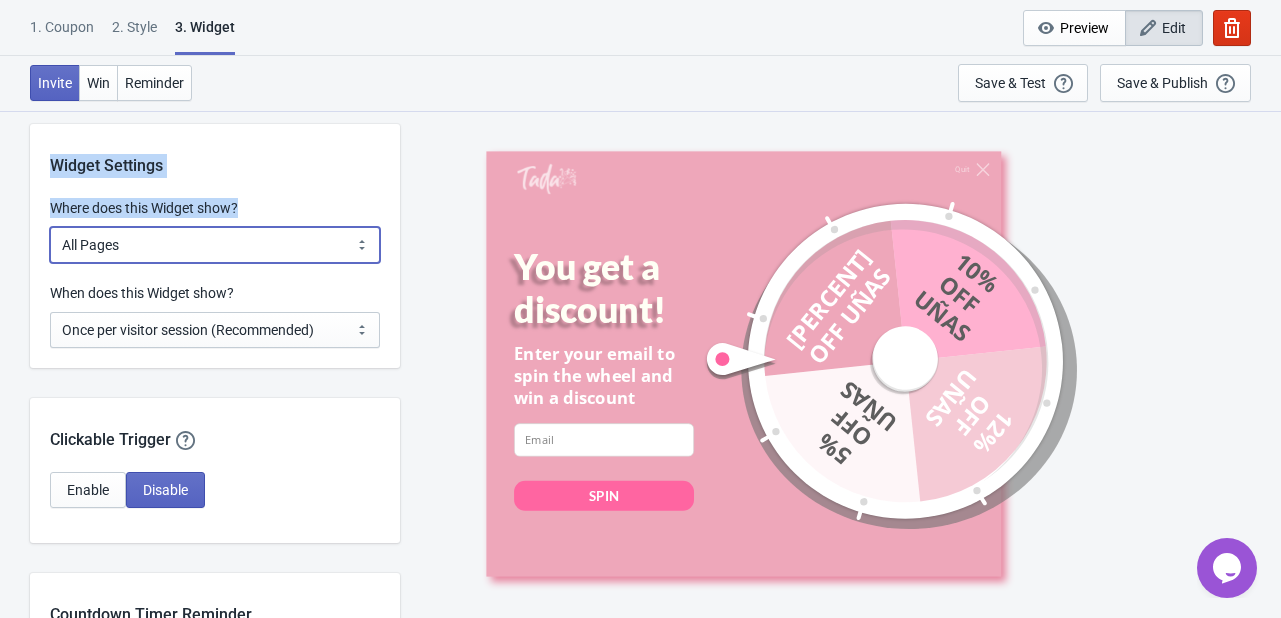 click on "All Pages All Product Pages All Blog Pages All Static Pages Specific Product(s) Specific Blog Posts Specific Pages Specific Collection Homepage Only Specific URL" at bounding box center (215, 245) 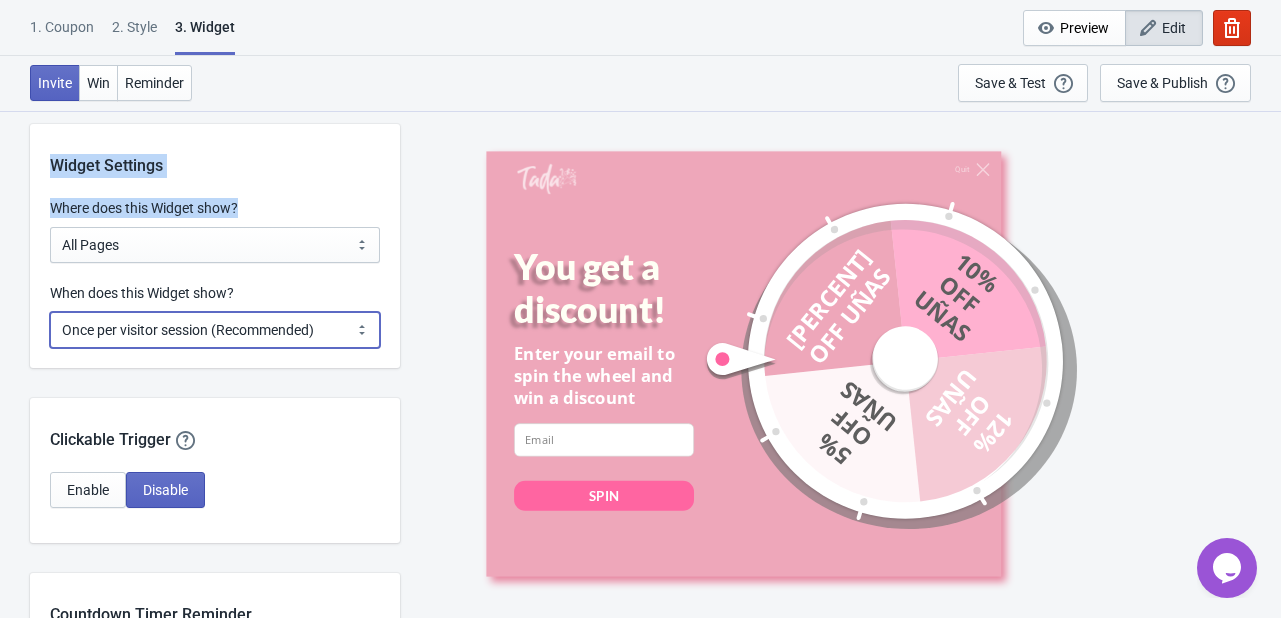 click on "Every new visit of page Once every period of time Once per visitor session (Recommended) Once per user" at bounding box center [215, 330] 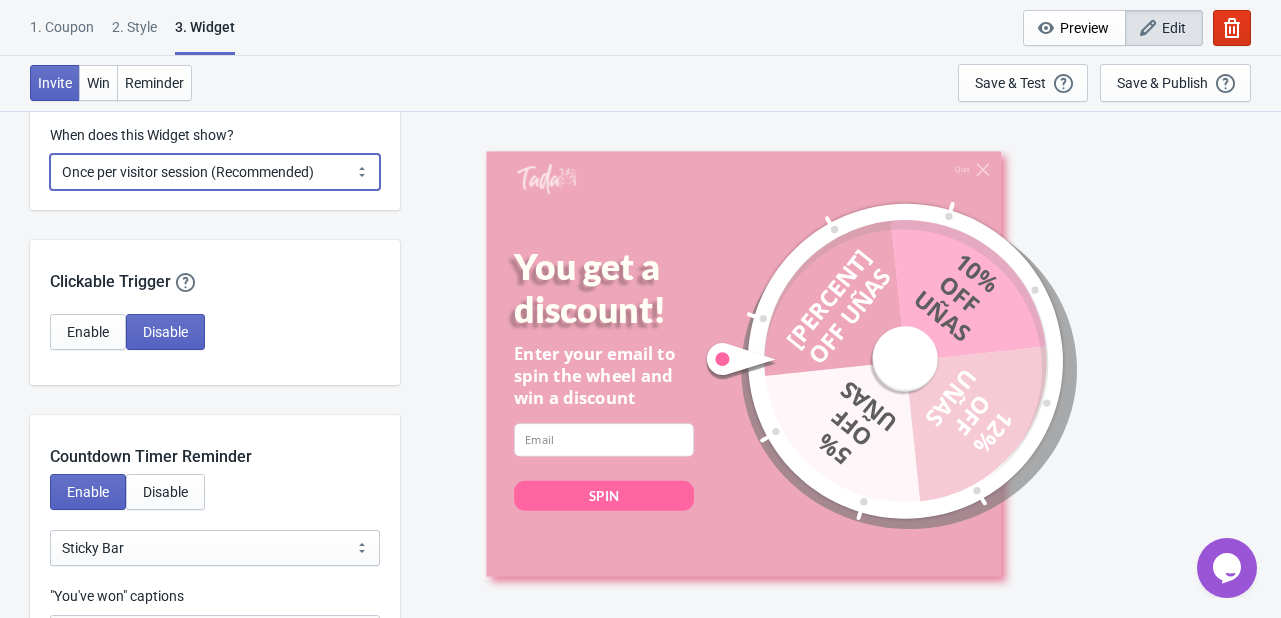 scroll, scrollTop: 1704, scrollLeft: 0, axis: vertical 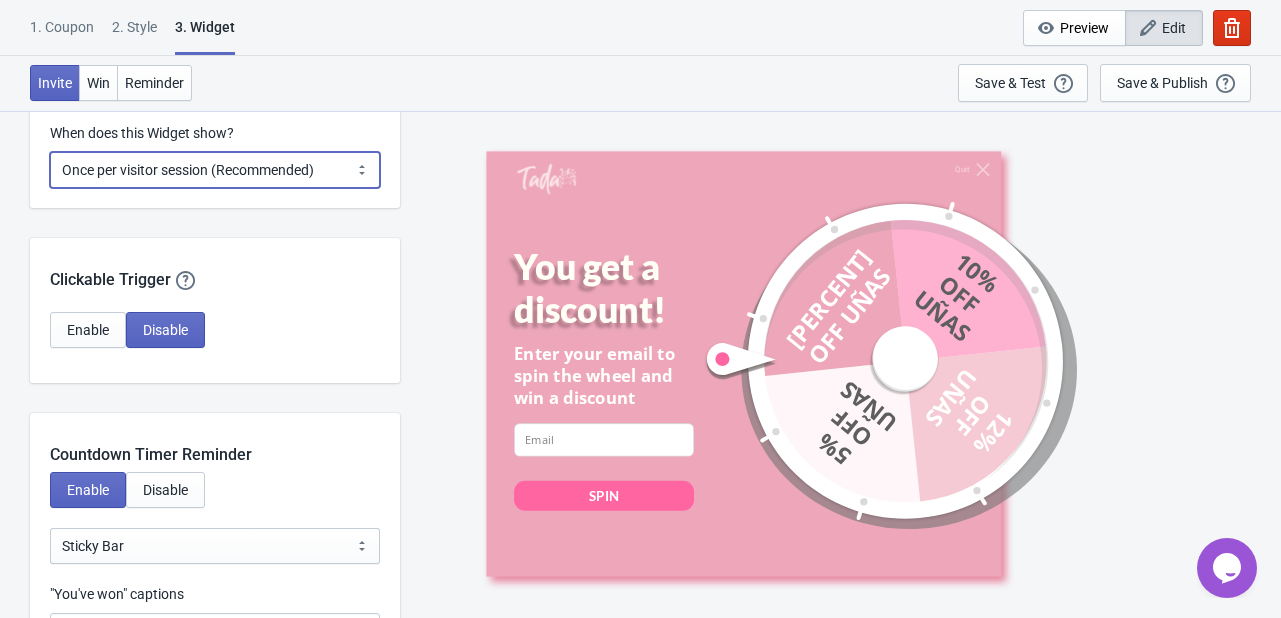 click on "Every new visit of page Once every period of time Once per visitor session (Recommended) Once per user" at bounding box center (215, 170) 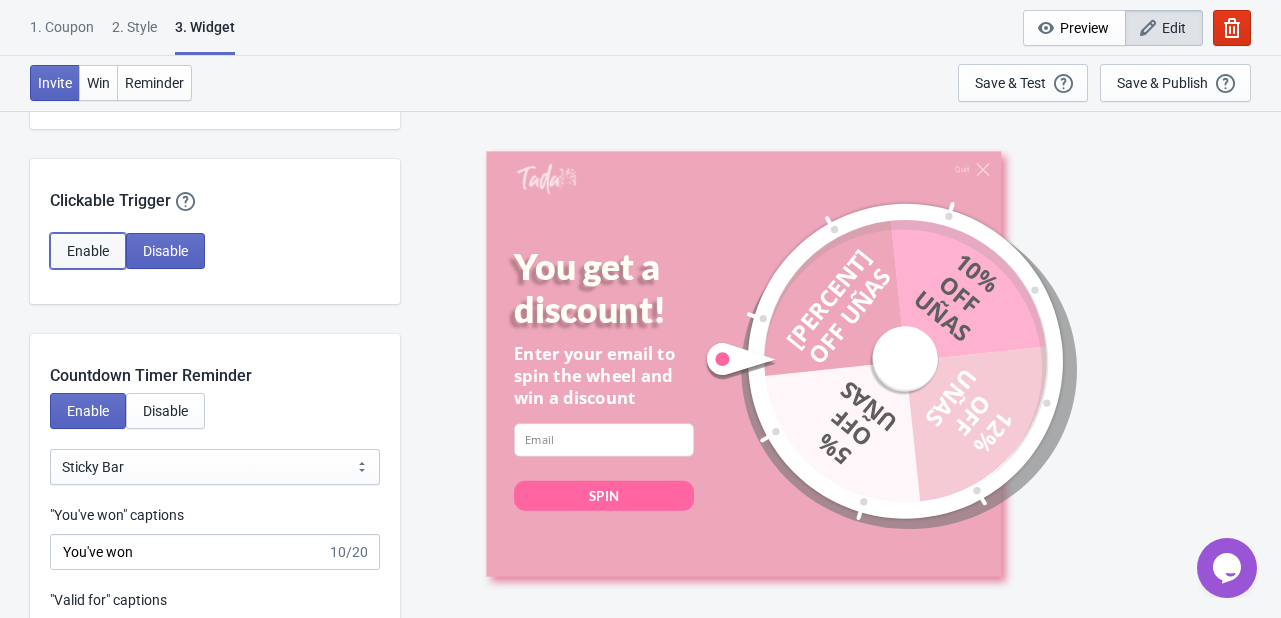 click on "Enable" at bounding box center [88, 251] 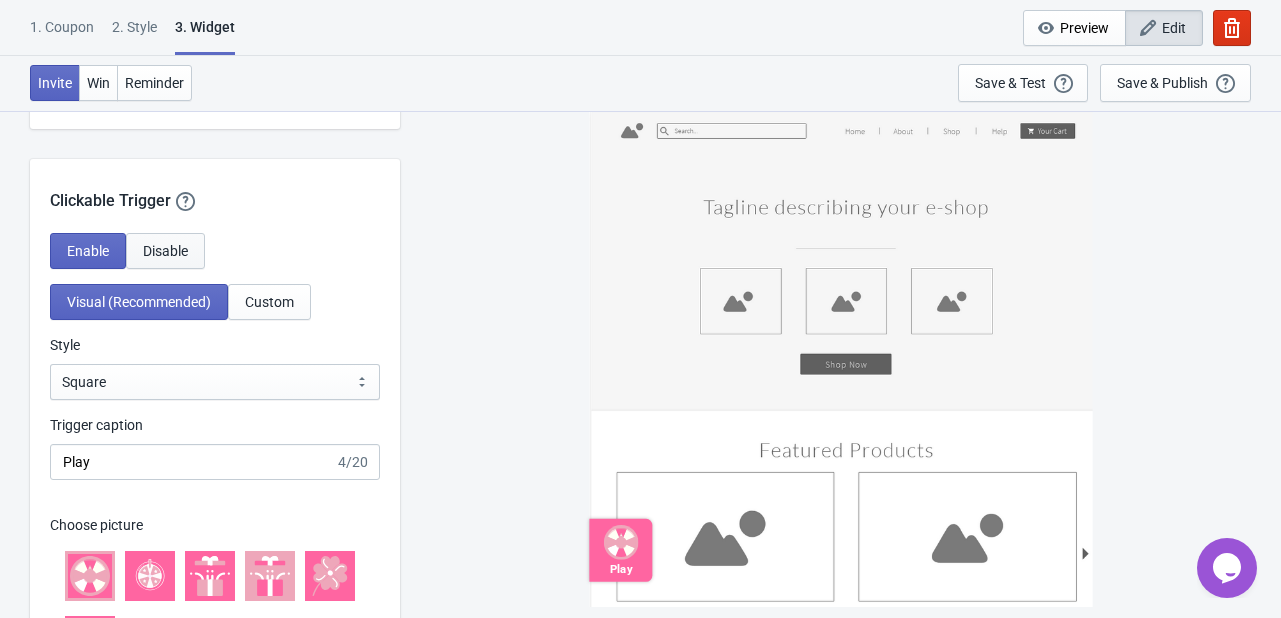 click on "Disable" at bounding box center [165, 251] 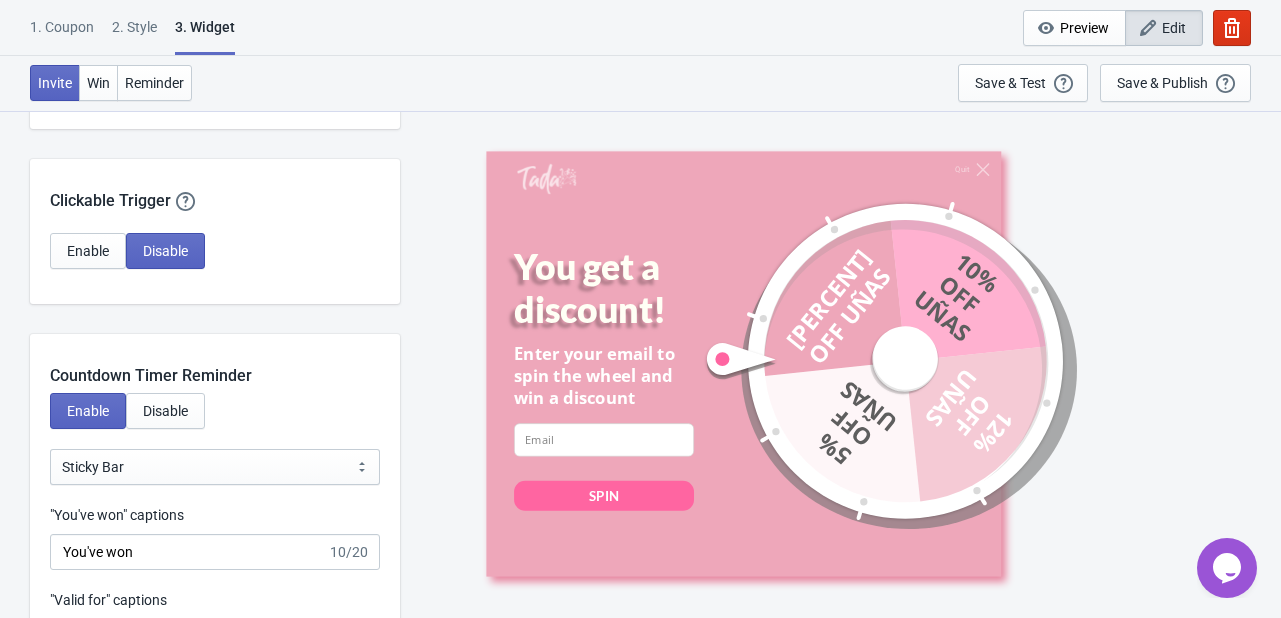 scroll, scrollTop: 1871, scrollLeft: 0, axis: vertical 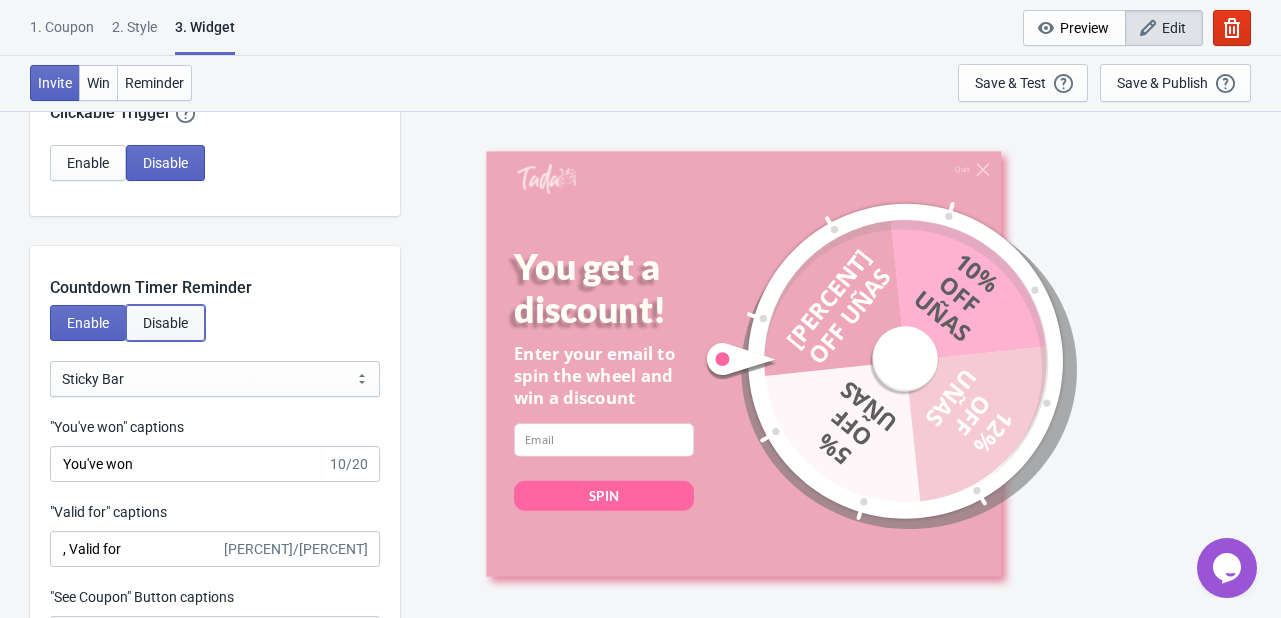 click on "Disable" at bounding box center [165, 323] 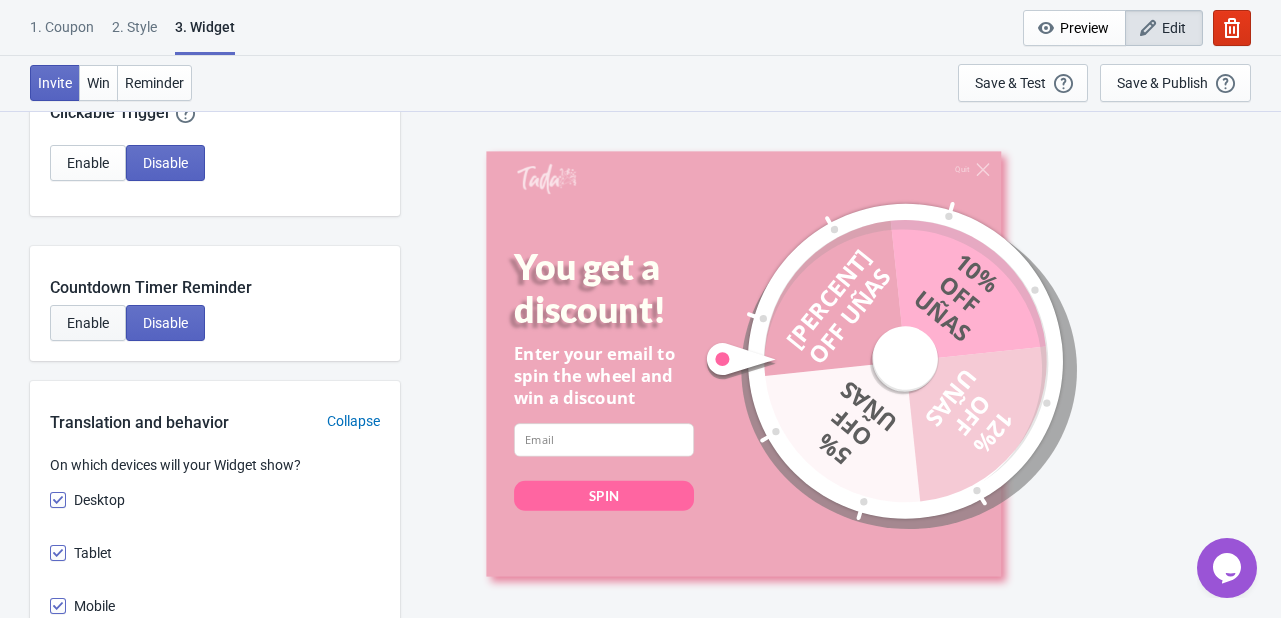 click on "Enable" at bounding box center [88, 323] 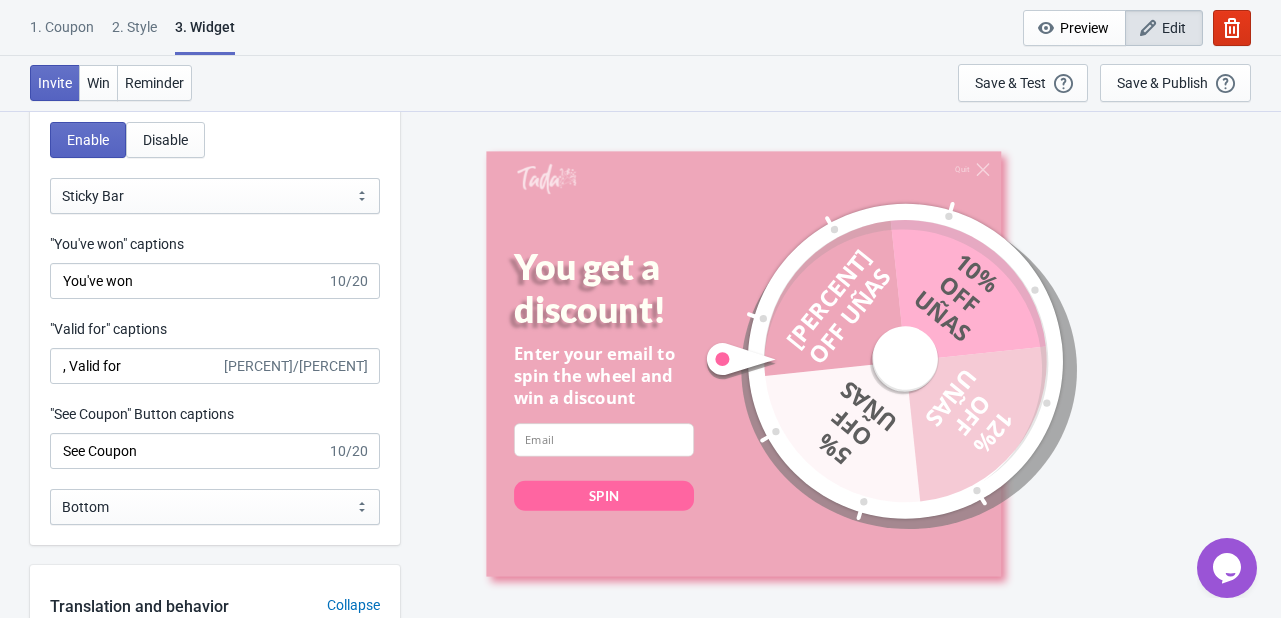 scroll, scrollTop: 2058, scrollLeft: 0, axis: vertical 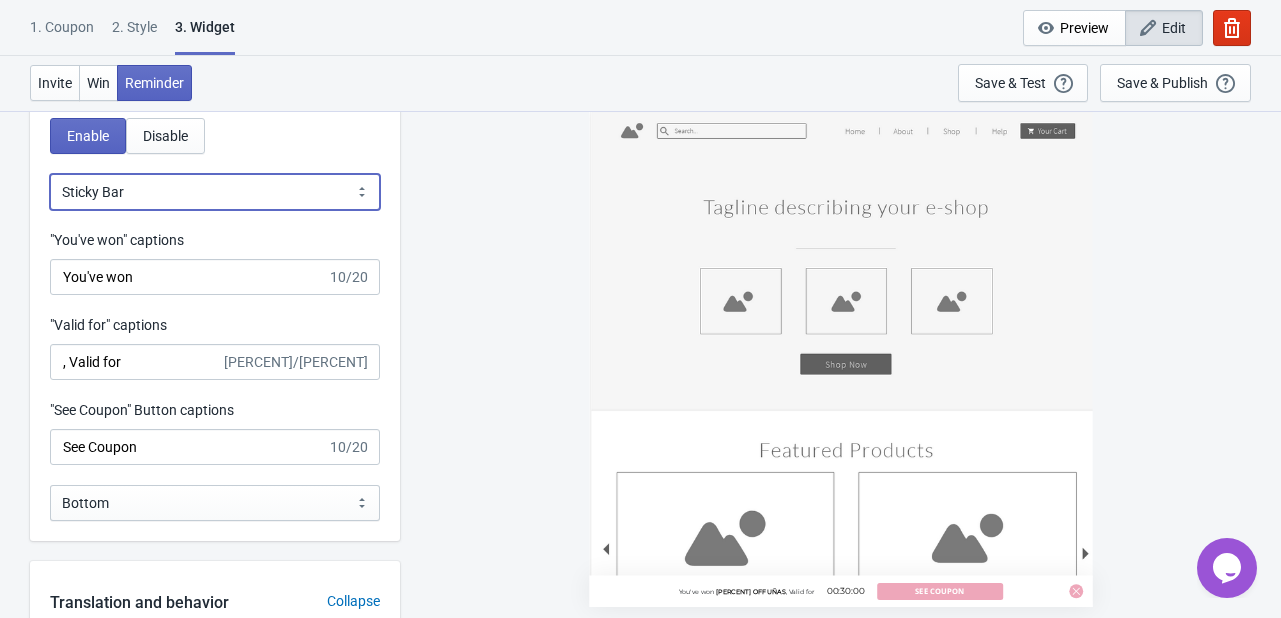 drag, startPoint x: 146, startPoint y: 190, endPoint x: 71, endPoint y: 183, distance: 75.32596 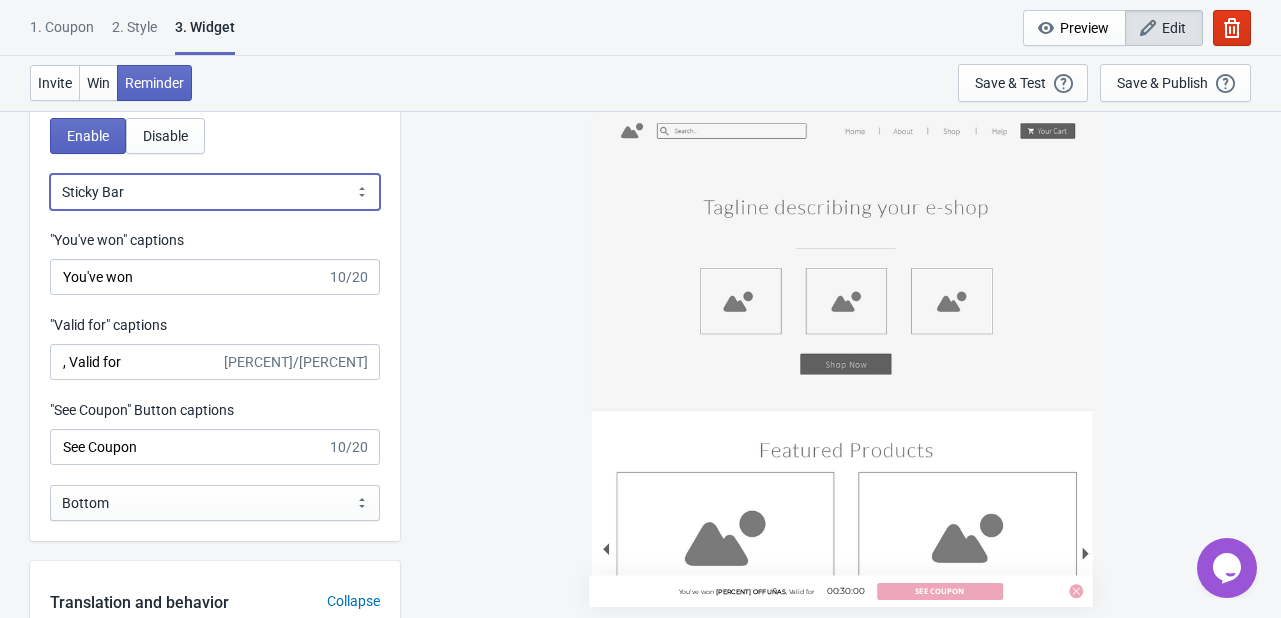 select on "0" 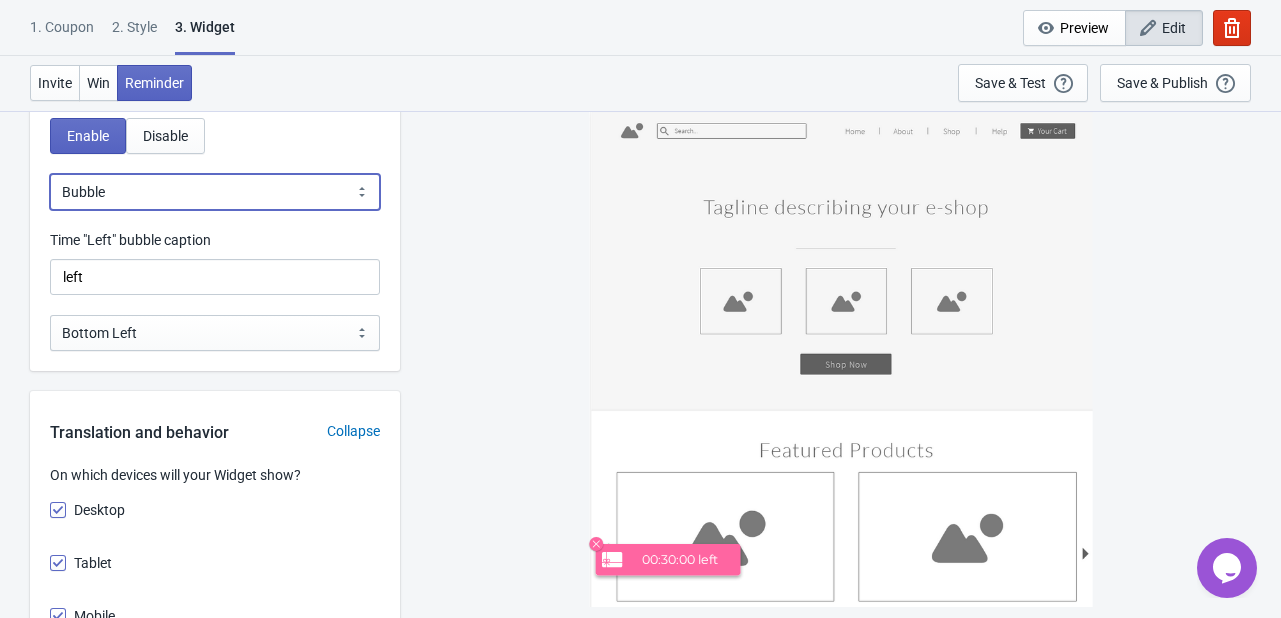click on "Bubble Sticky Bar" at bounding box center [215, 192] 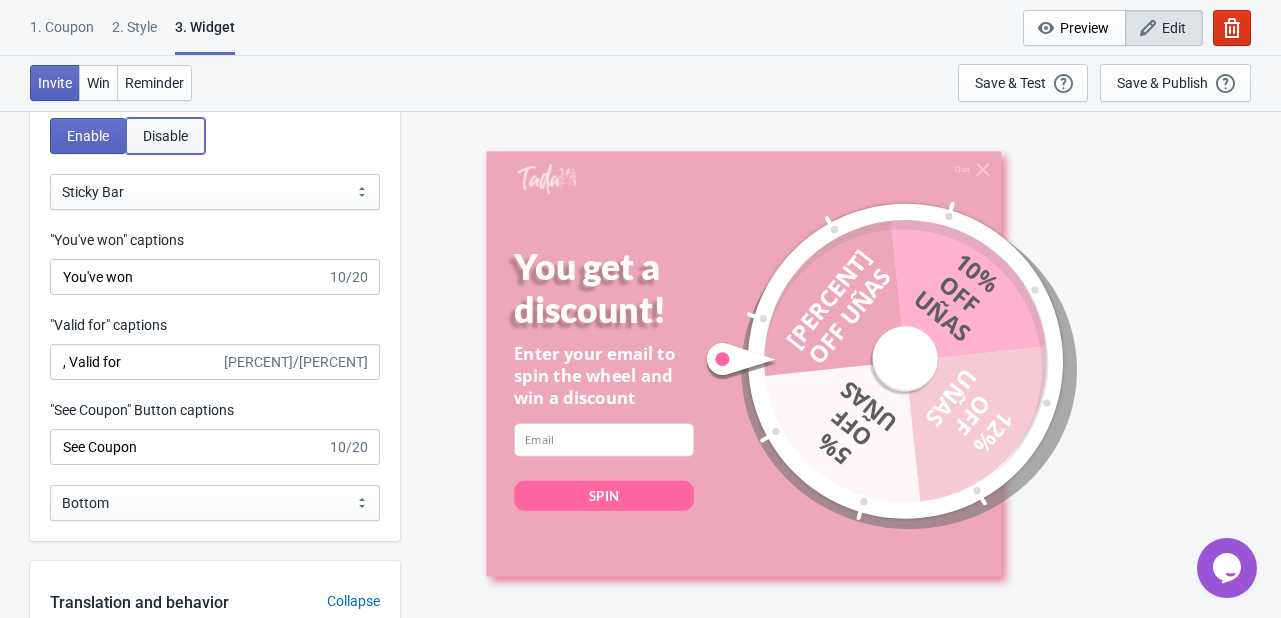 click on "Disable" at bounding box center (165, 136) 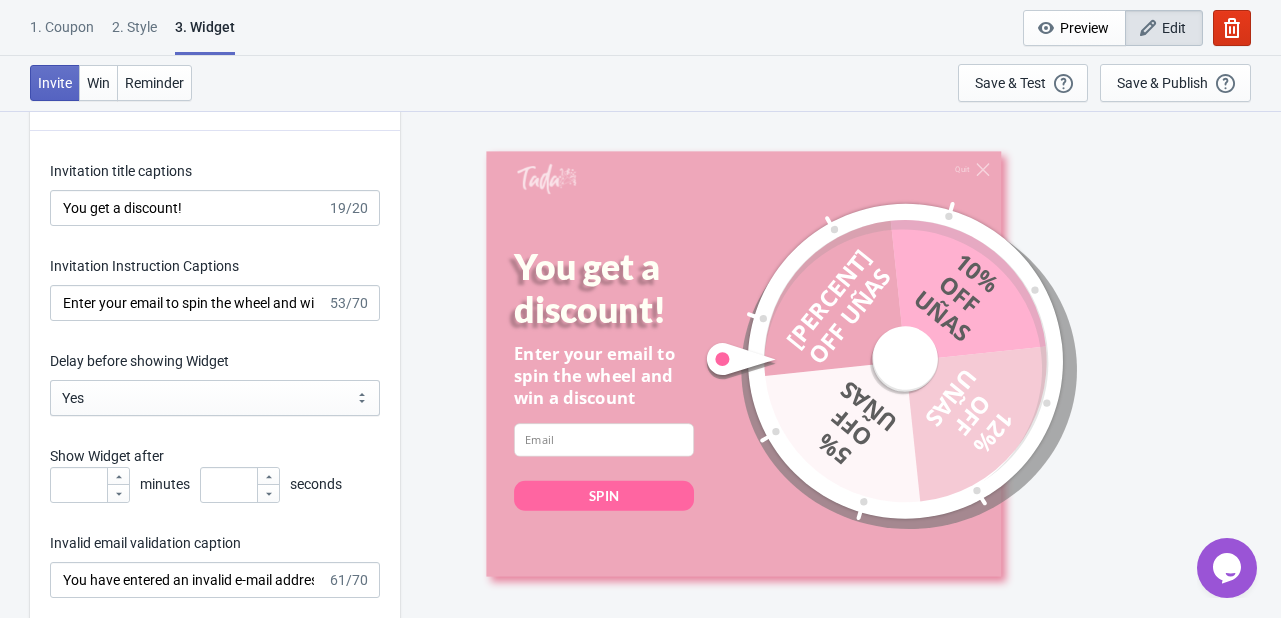 scroll, scrollTop: 2398, scrollLeft: 0, axis: vertical 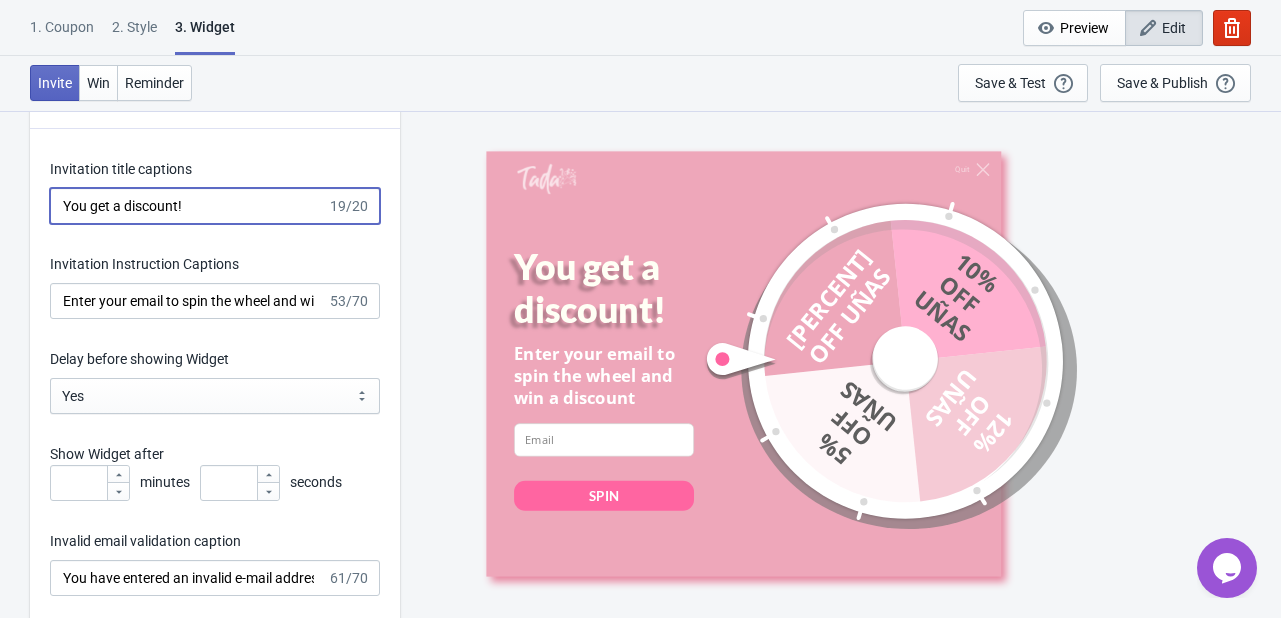 click on "You get a discount!" at bounding box center [188, 206] 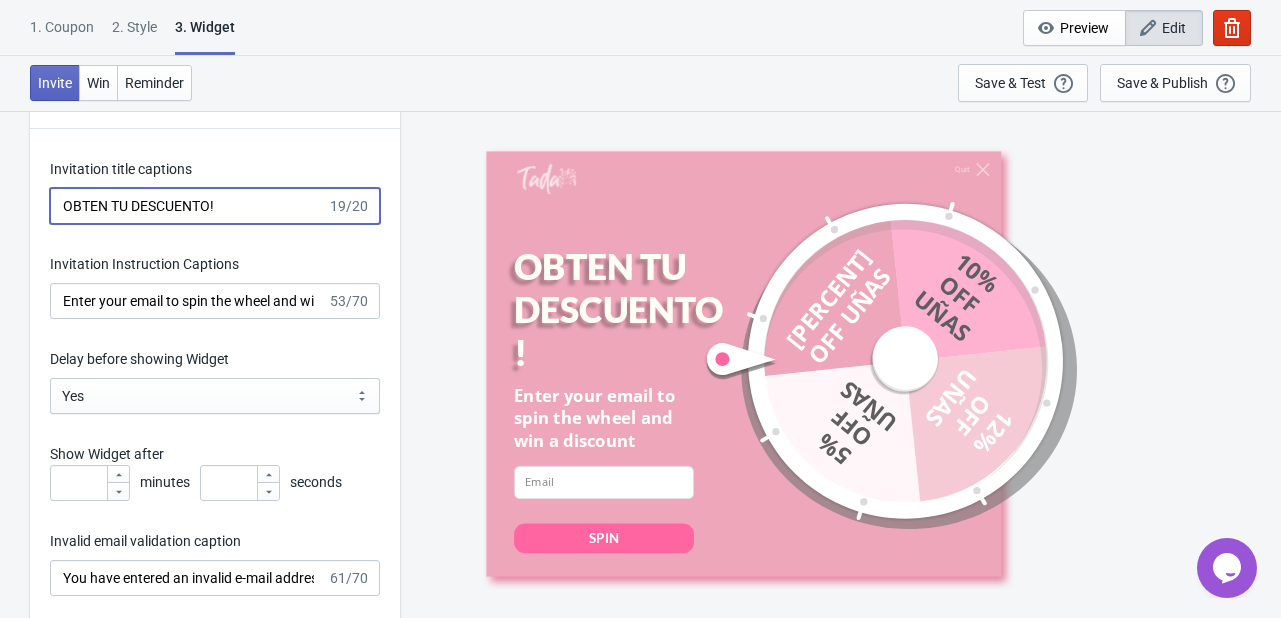 type on "OBTEN TU DESCUENTO!" 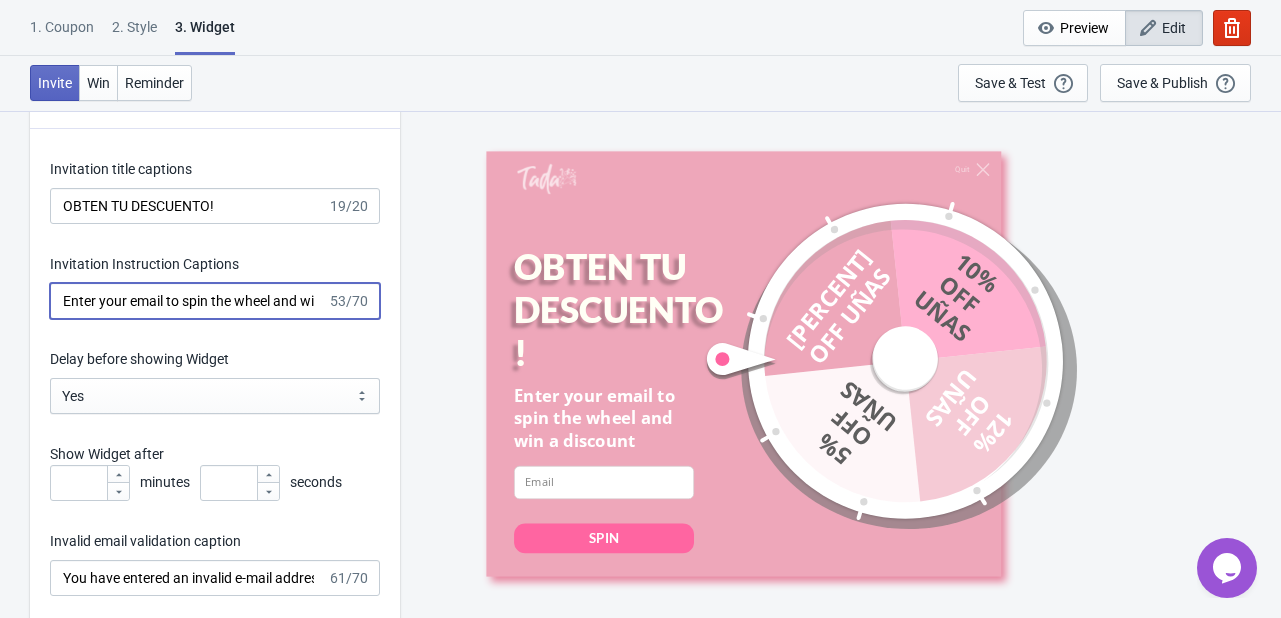 click on "Enter your email to spin the wheel and win a discount" at bounding box center (188, 301) 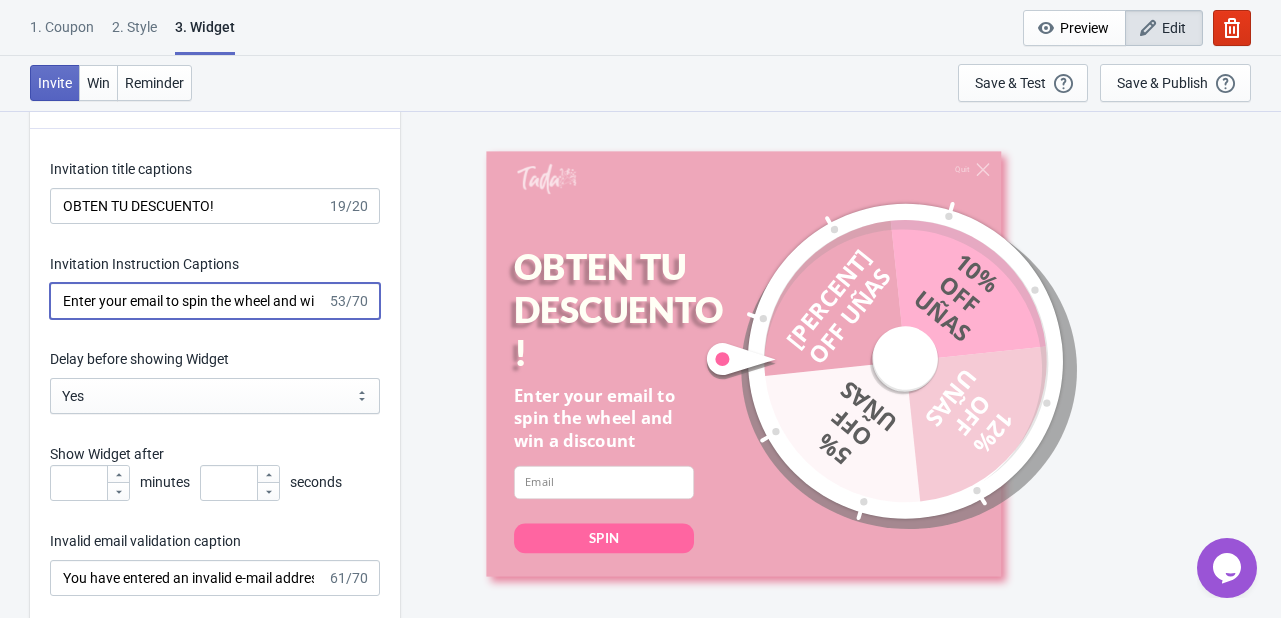 paste on "Introduce tu email para girar la rueda y ganar un descuento" 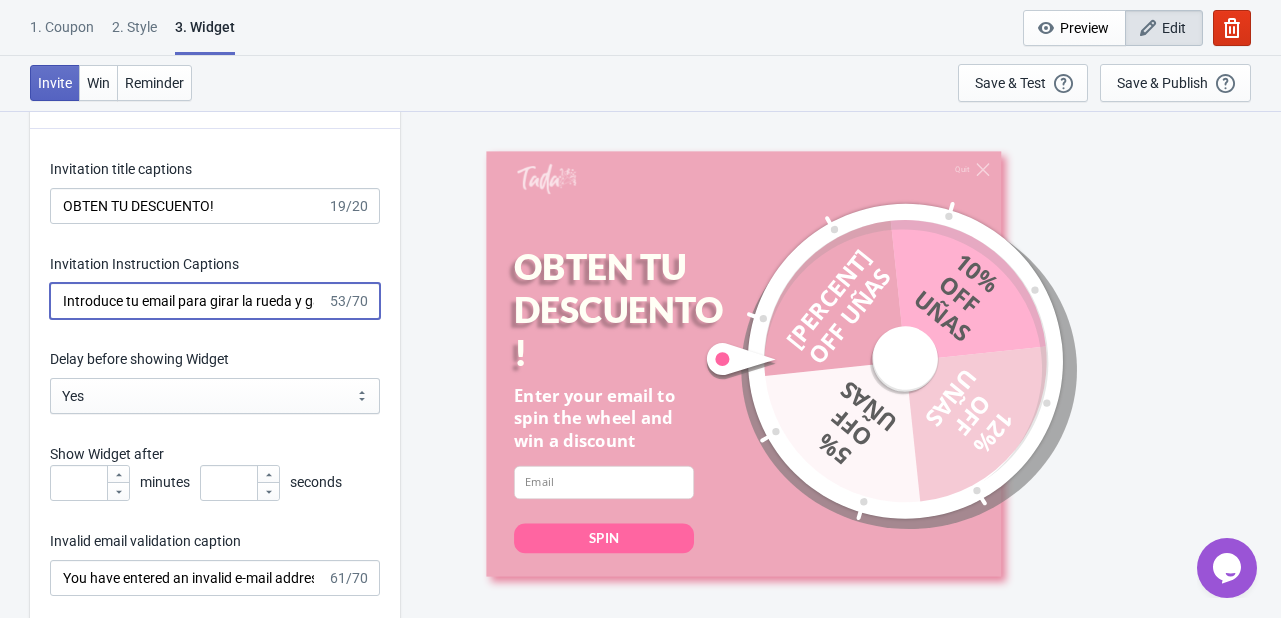 scroll, scrollTop: 0, scrollLeft: 112, axis: horizontal 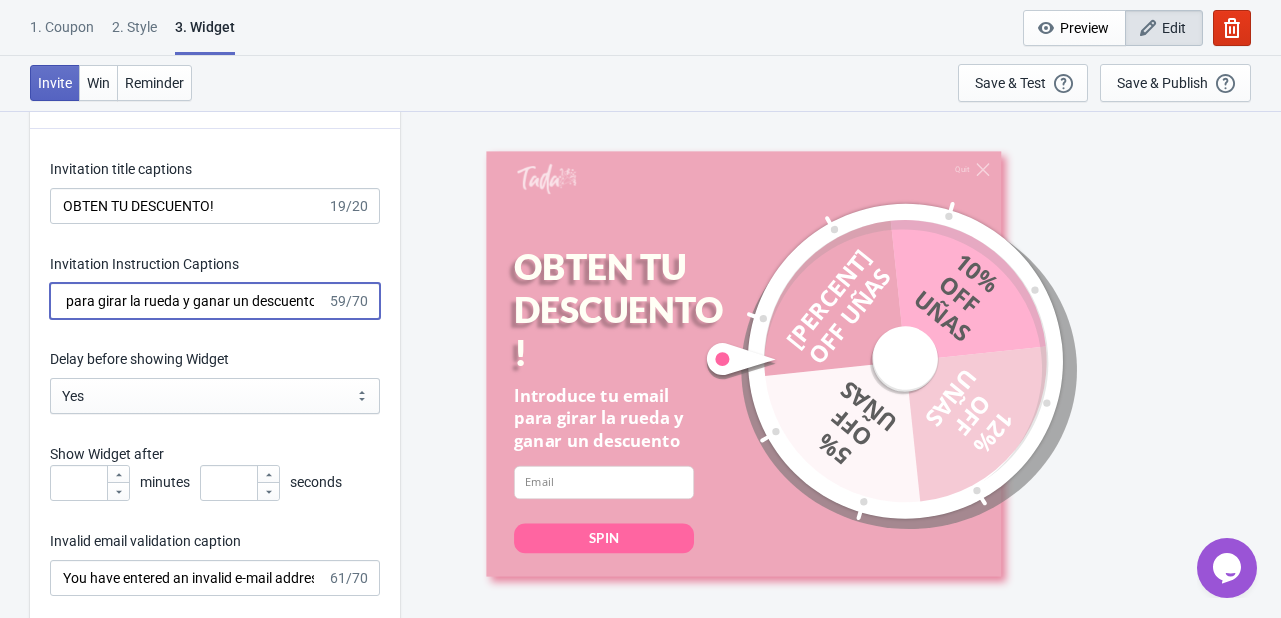 type on "Introduce tu email para girar la rueda y ganar un descuento" 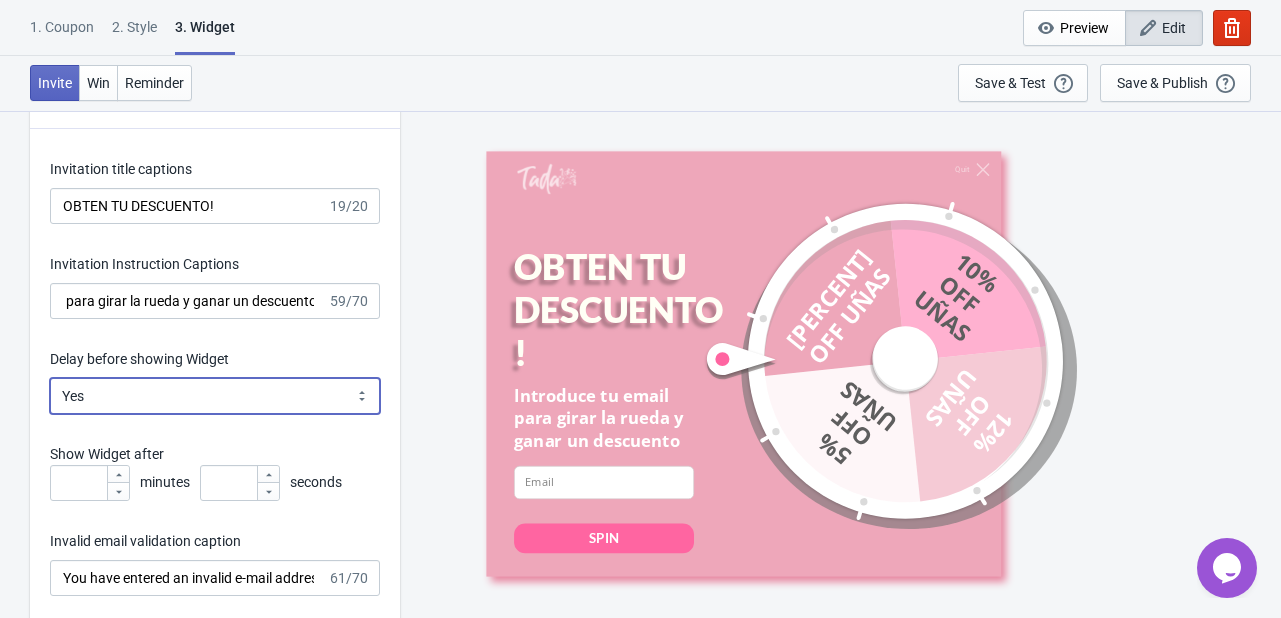 scroll, scrollTop: 0, scrollLeft: 0, axis: both 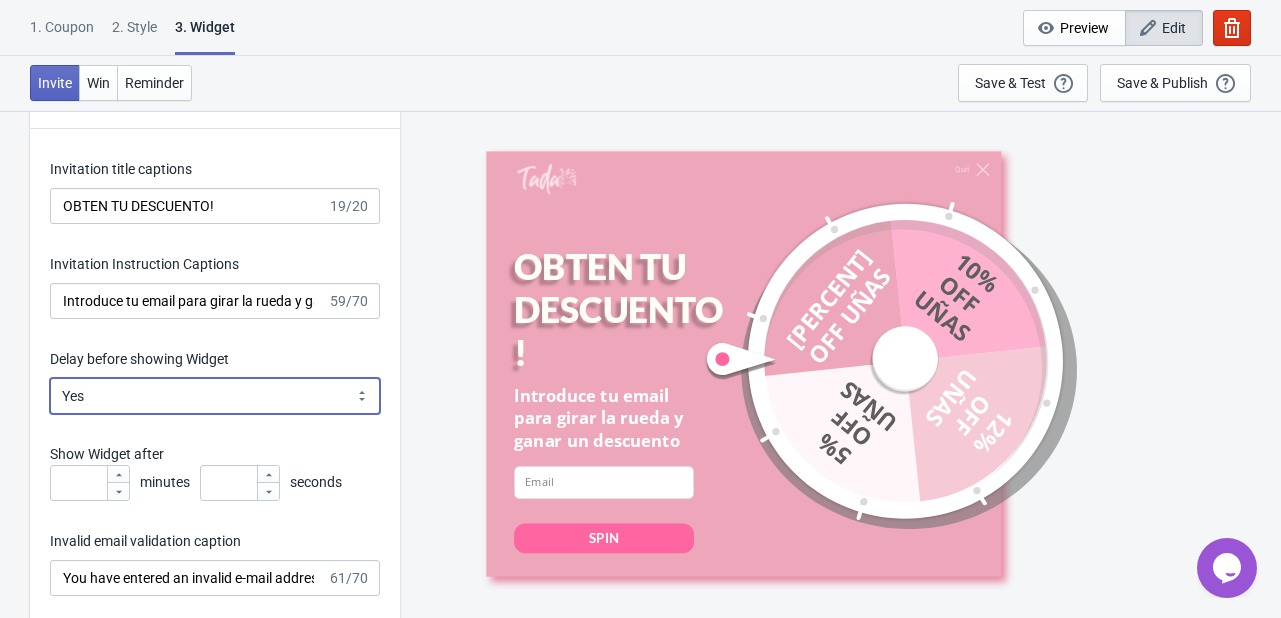 click on "Yes No" at bounding box center [215, 396] 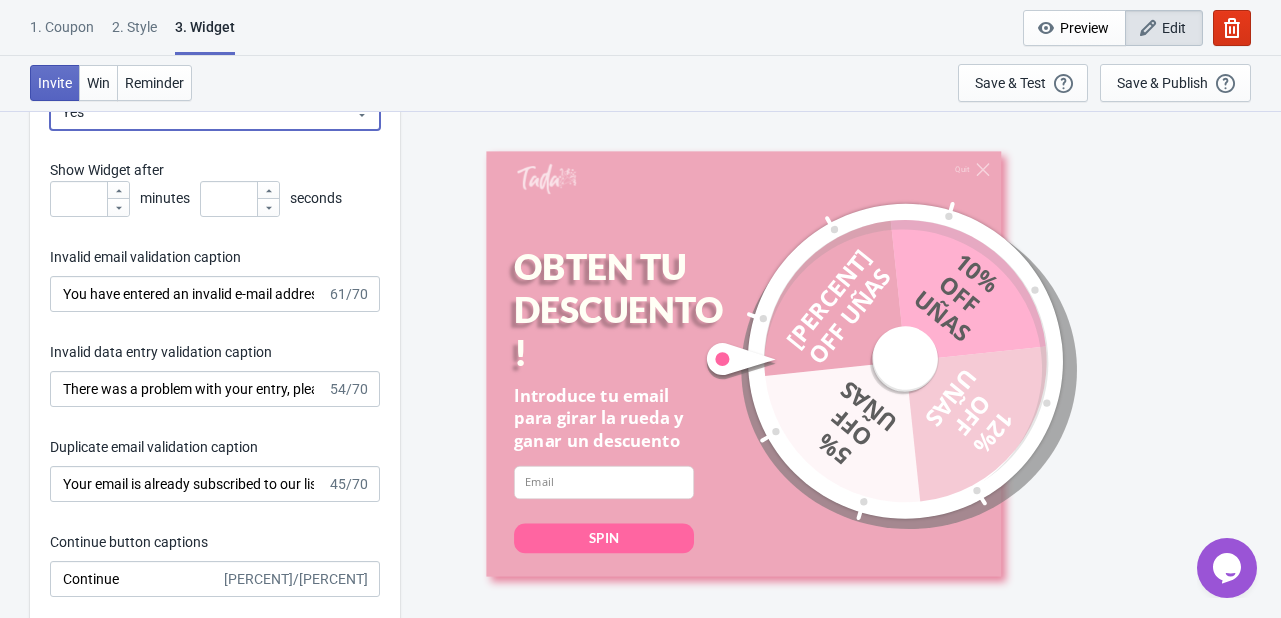 scroll, scrollTop: 2684, scrollLeft: 0, axis: vertical 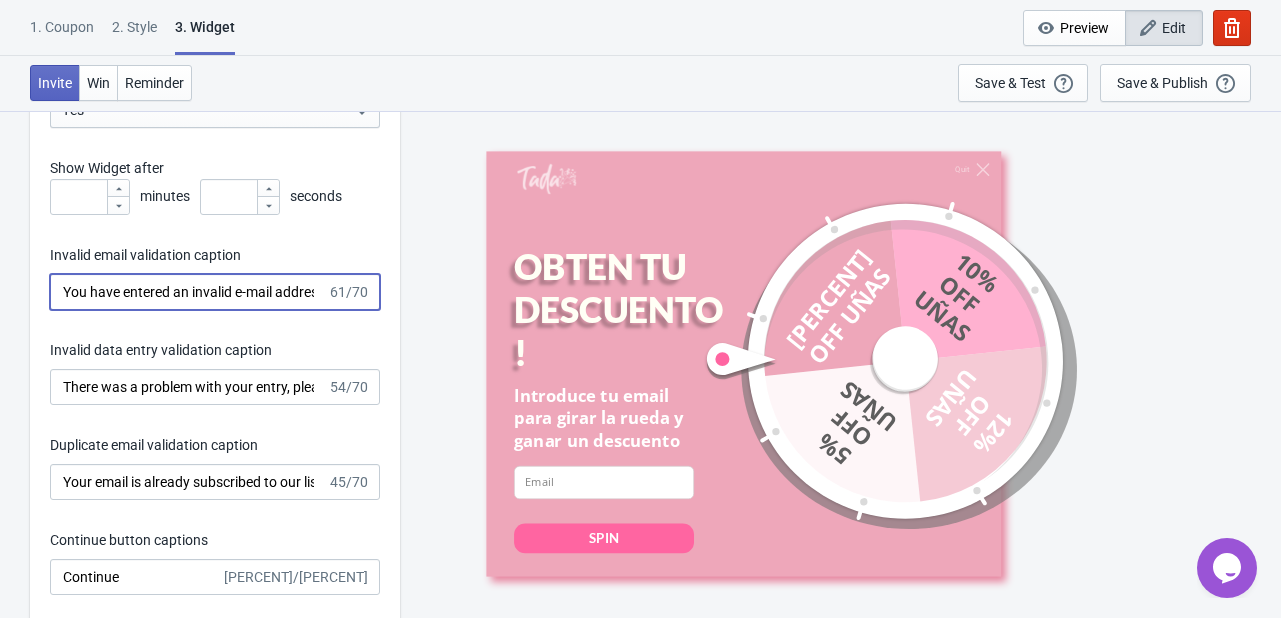 click on "You have entered an invalid e-mail address. Please try again." at bounding box center [188, 292] 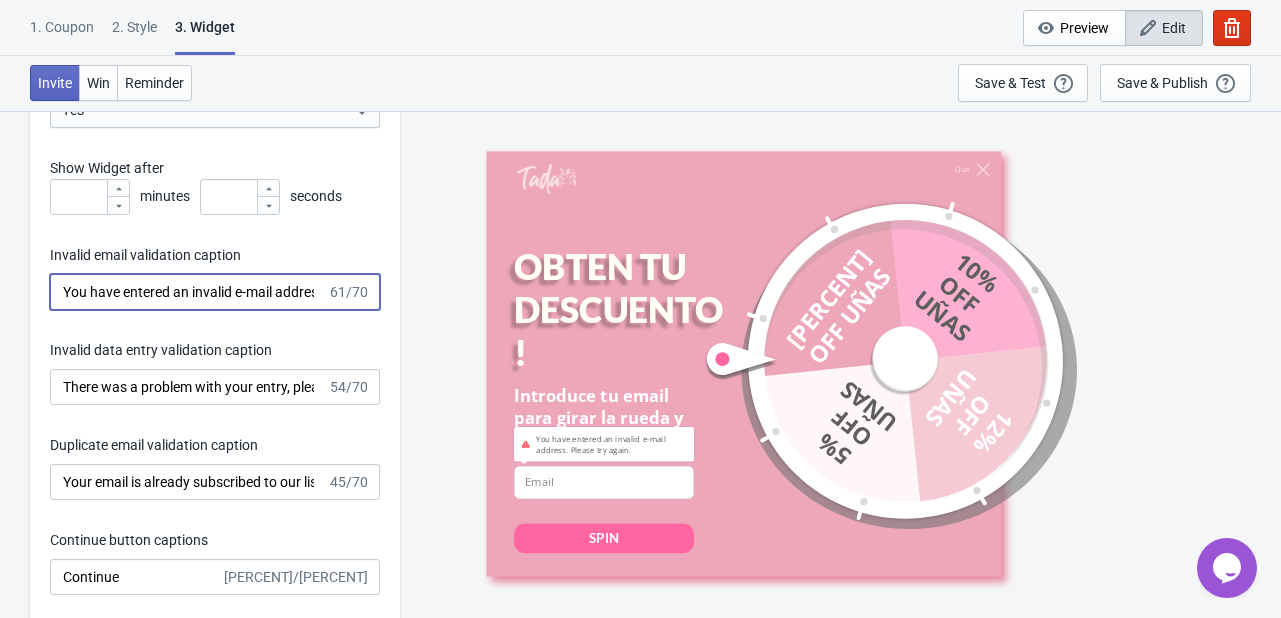 click on "You have entered an invalid e-mail address. Please try again." at bounding box center [188, 292] 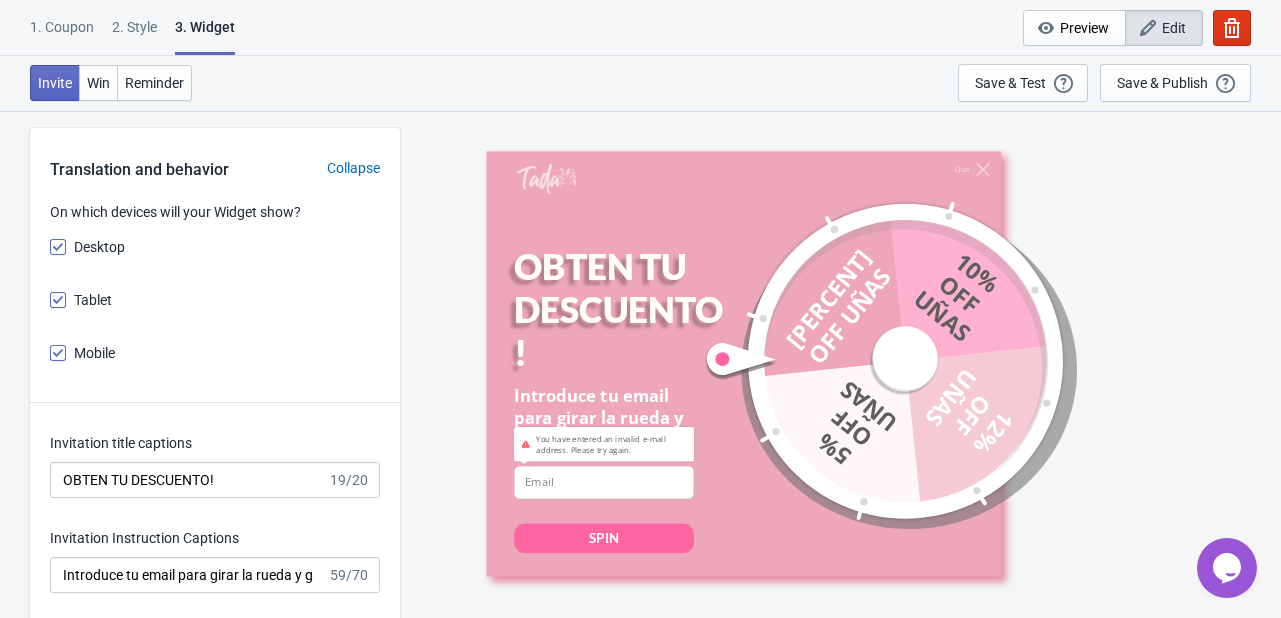 scroll, scrollTop: 2116, scrollLeft: 0, axis: vertical 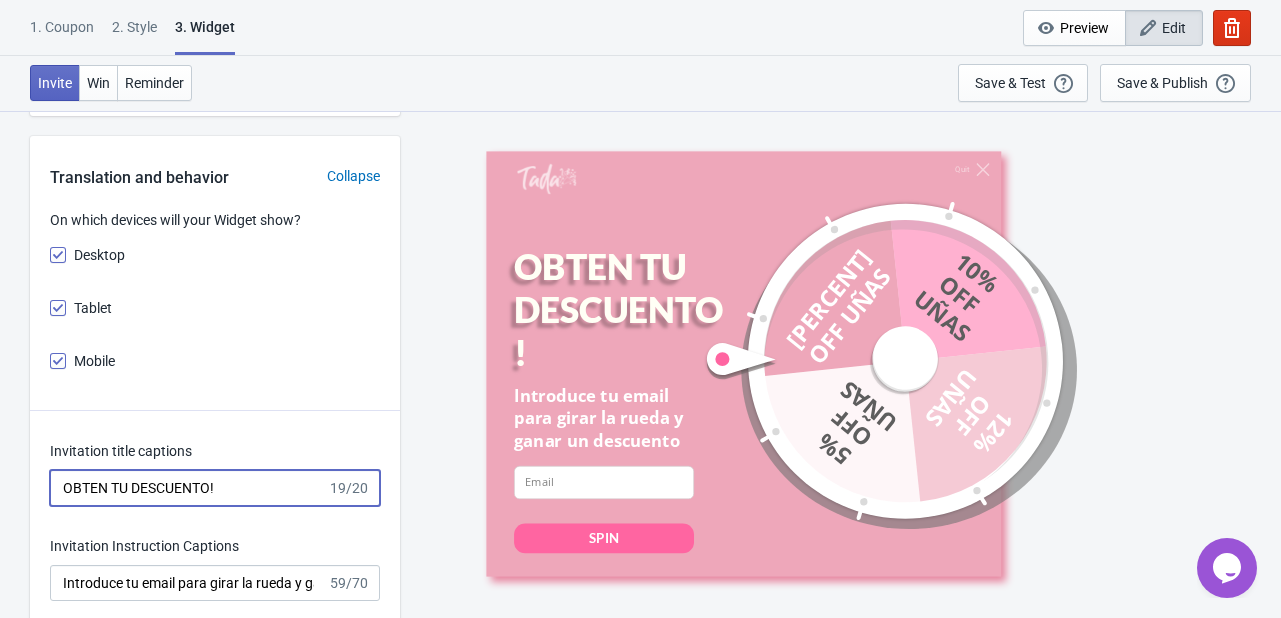 click on "OBTEN TU DESCUENTO!" at bounding box center [188, 488] 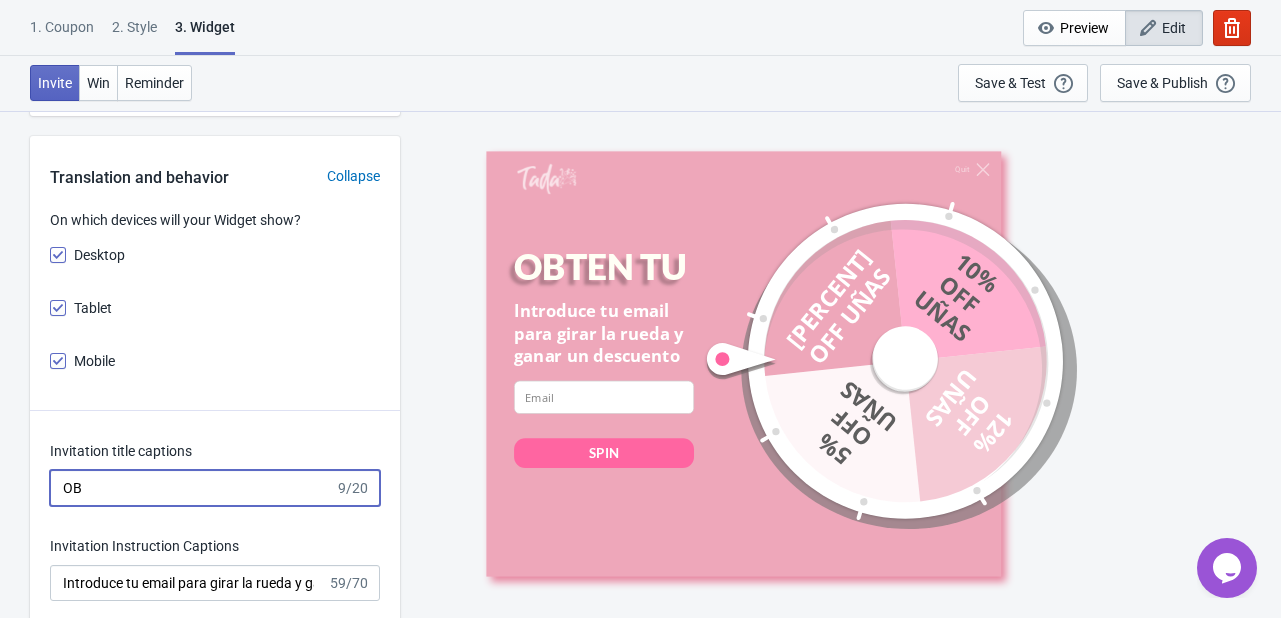 type on "O" 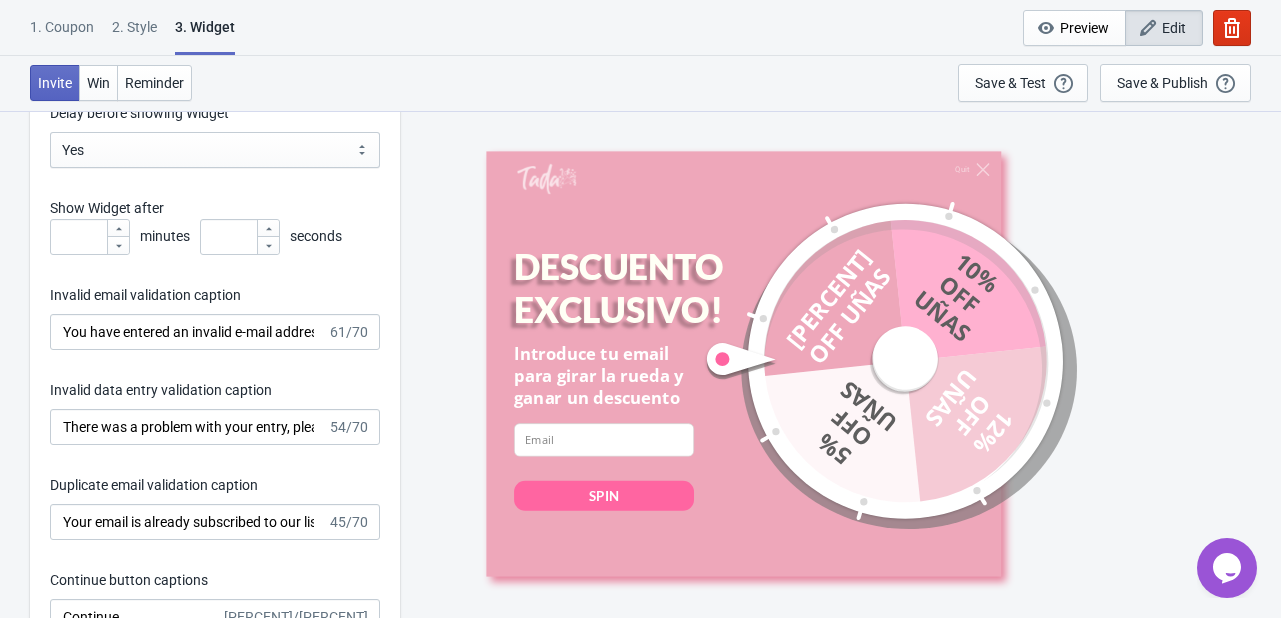 scroll, scrollTop: 2648, scrollLeft: 0, axis: vertical 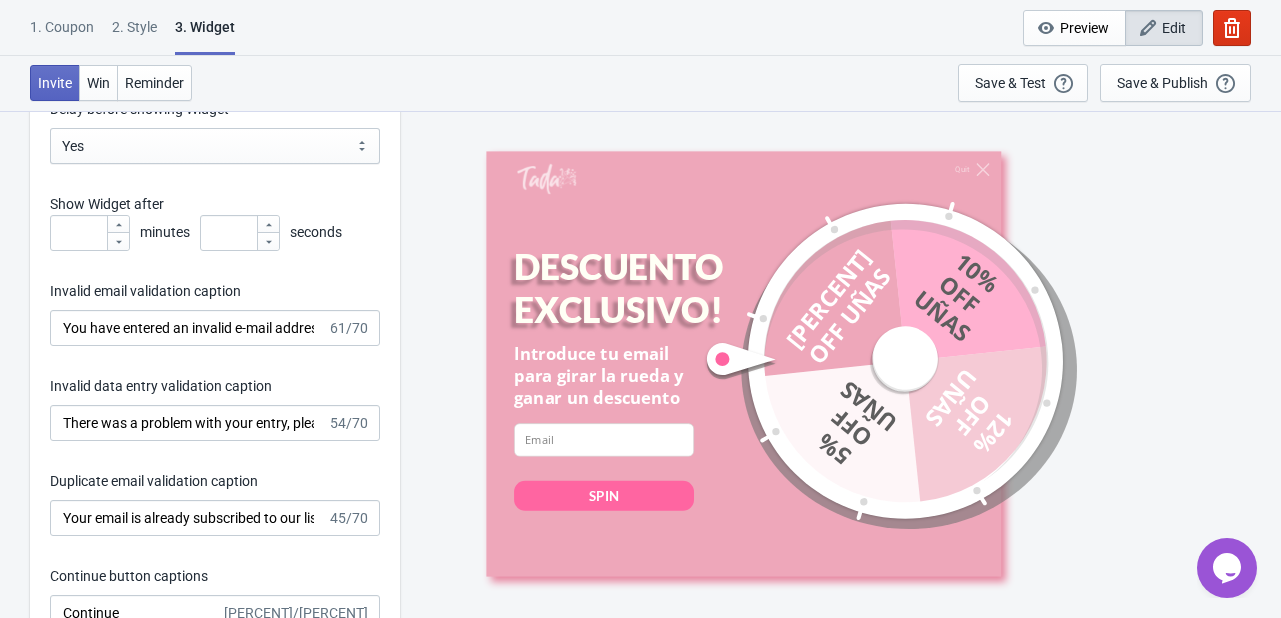 type on "DESCUENTO EXCLUSIVO!" 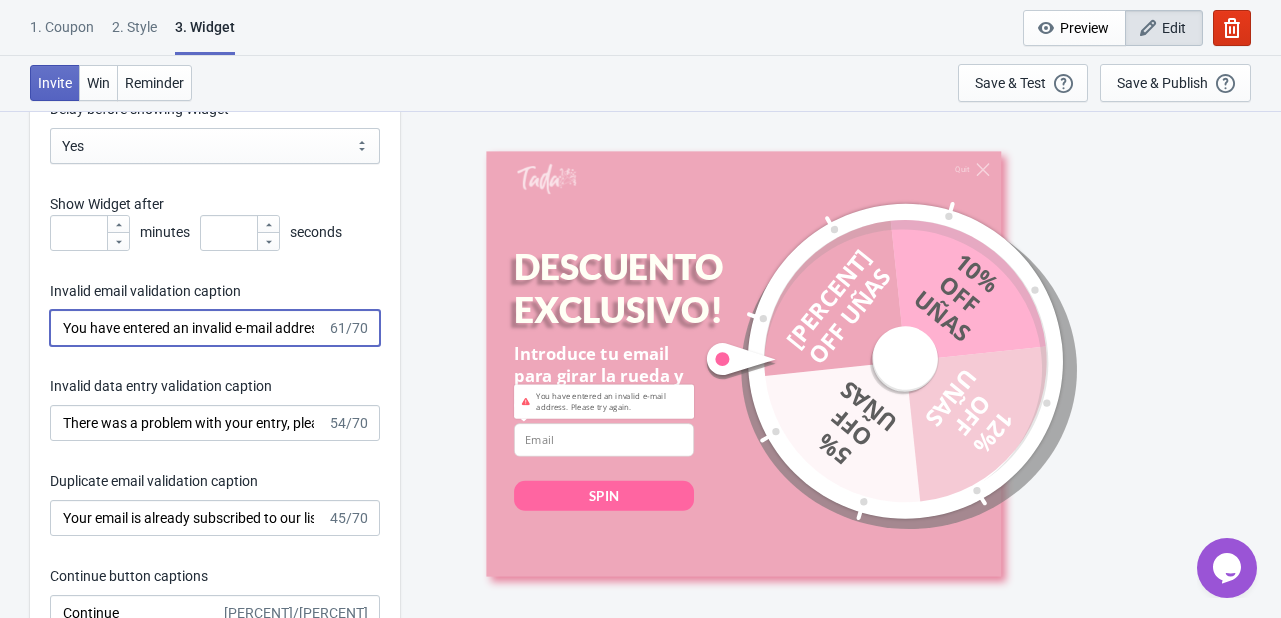 click on "You have entered an invalid e-mail address. Please try again." at bounding box center (188, 328) 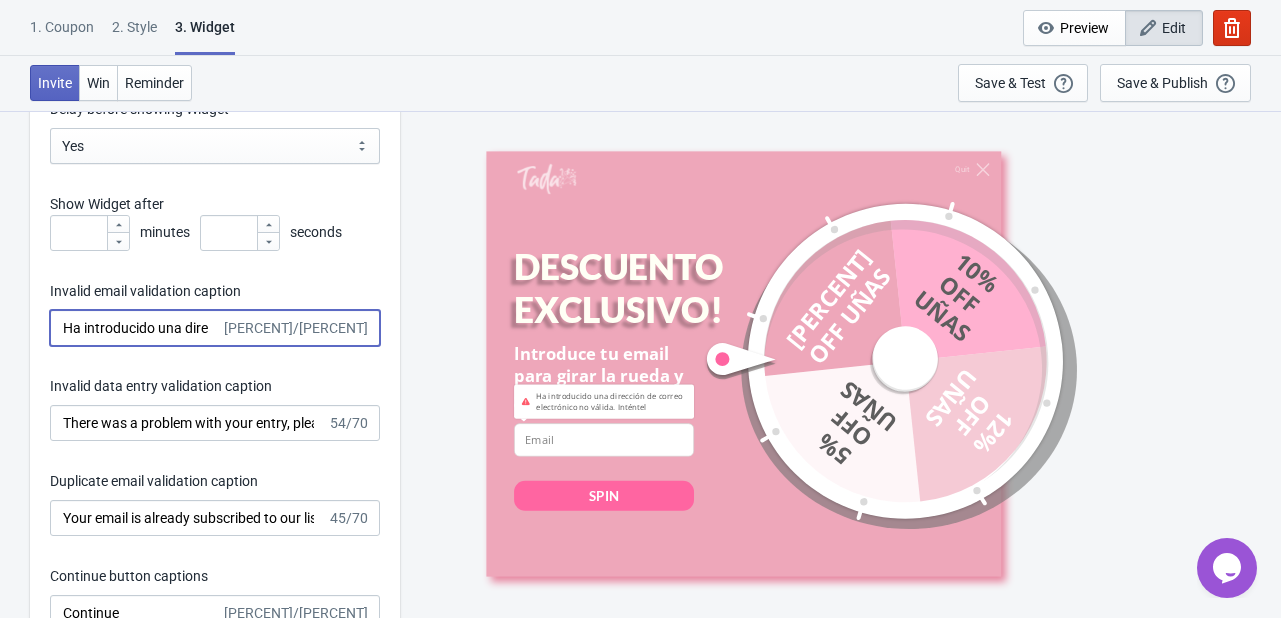 scroll, scrollTop: 0, scrollLeft: 175, axis: horizontal 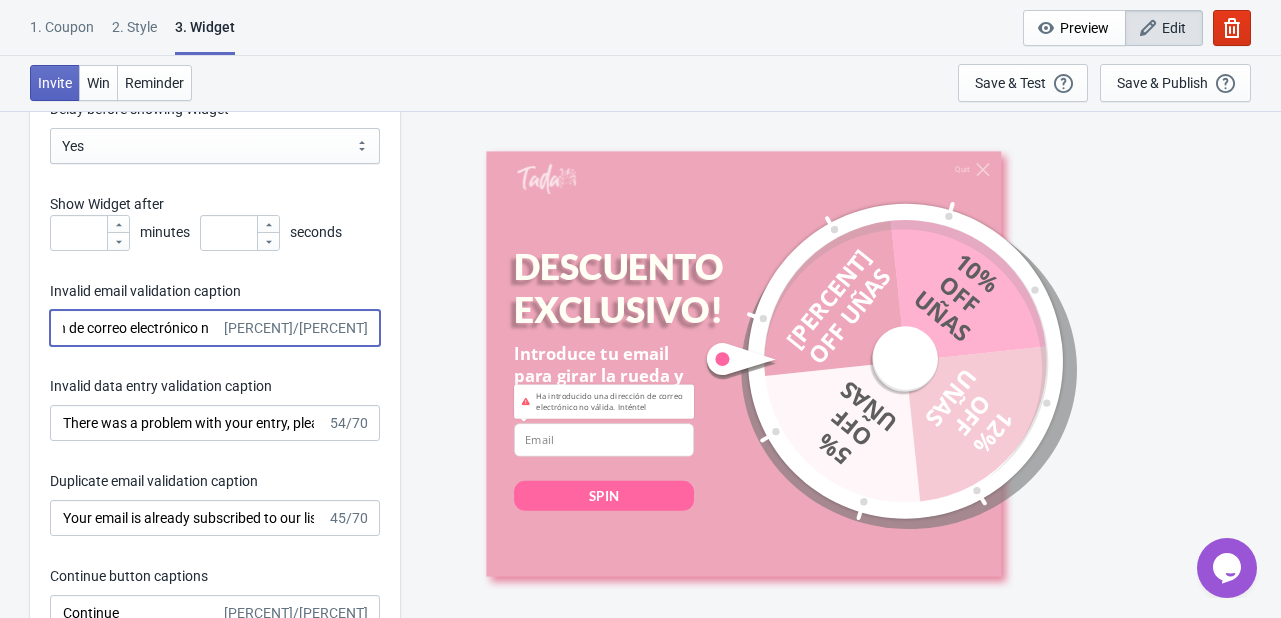 type on "Ha introducido una dirección de correo electrónico no válida. Inténtel" 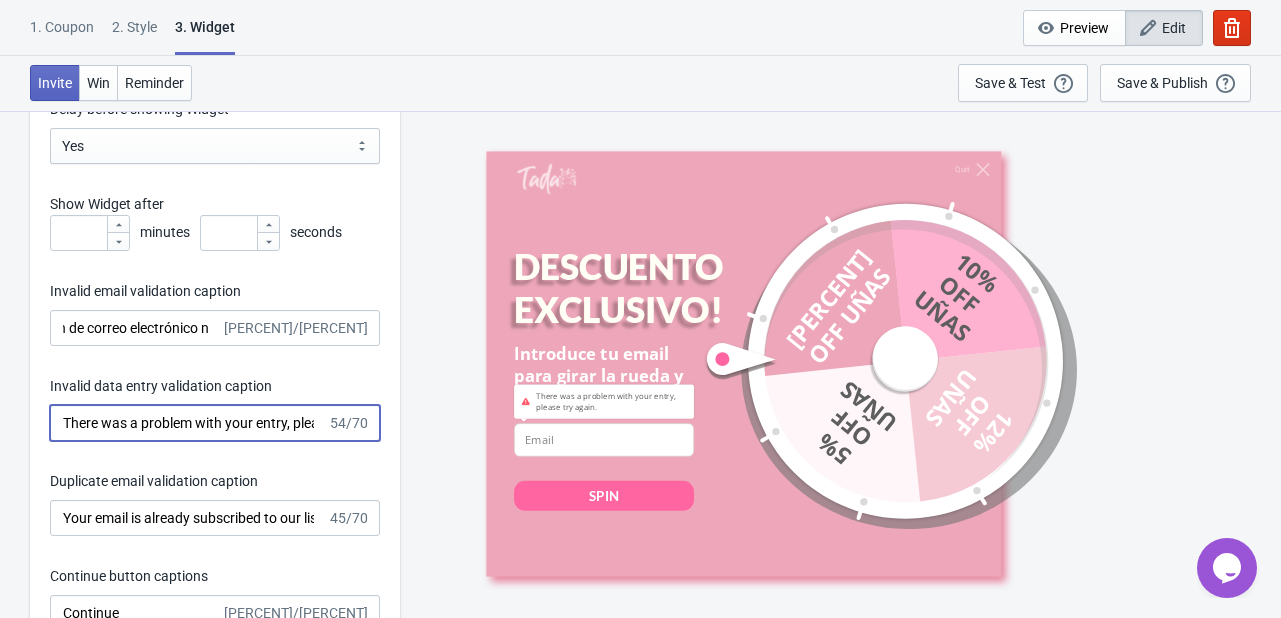 scroll, scrollTop: 0, scrollLeft: 0, axis: both 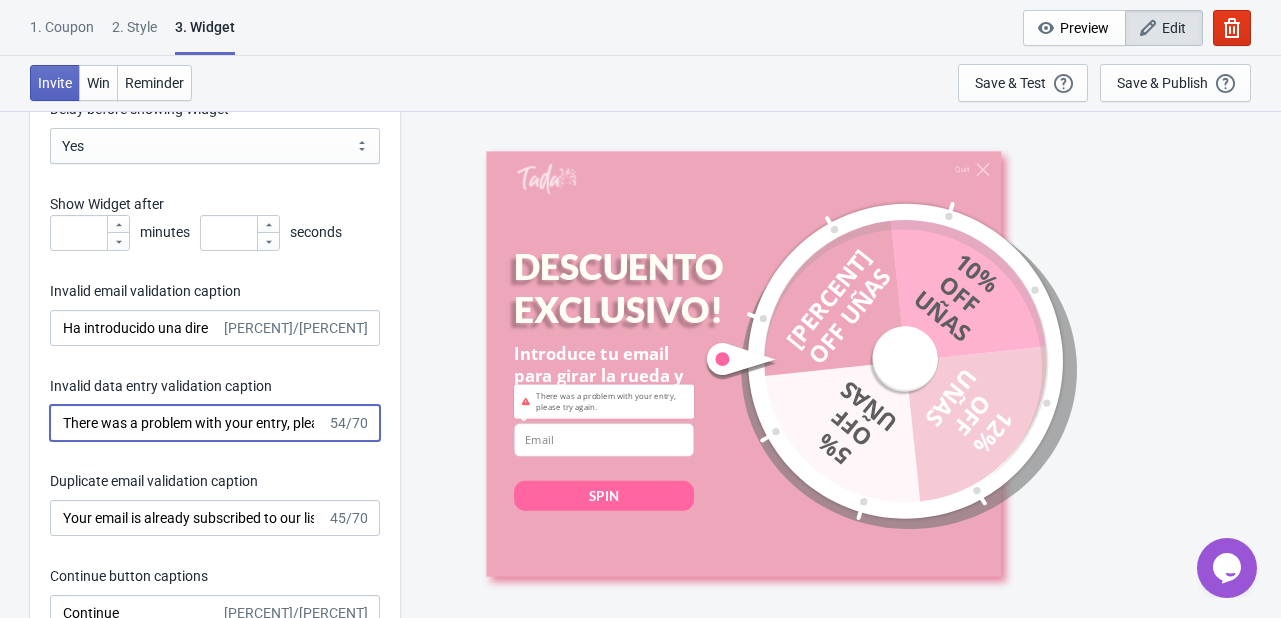 click on "There was a problem with your entry, please try again." at bounding box center [188, 423] 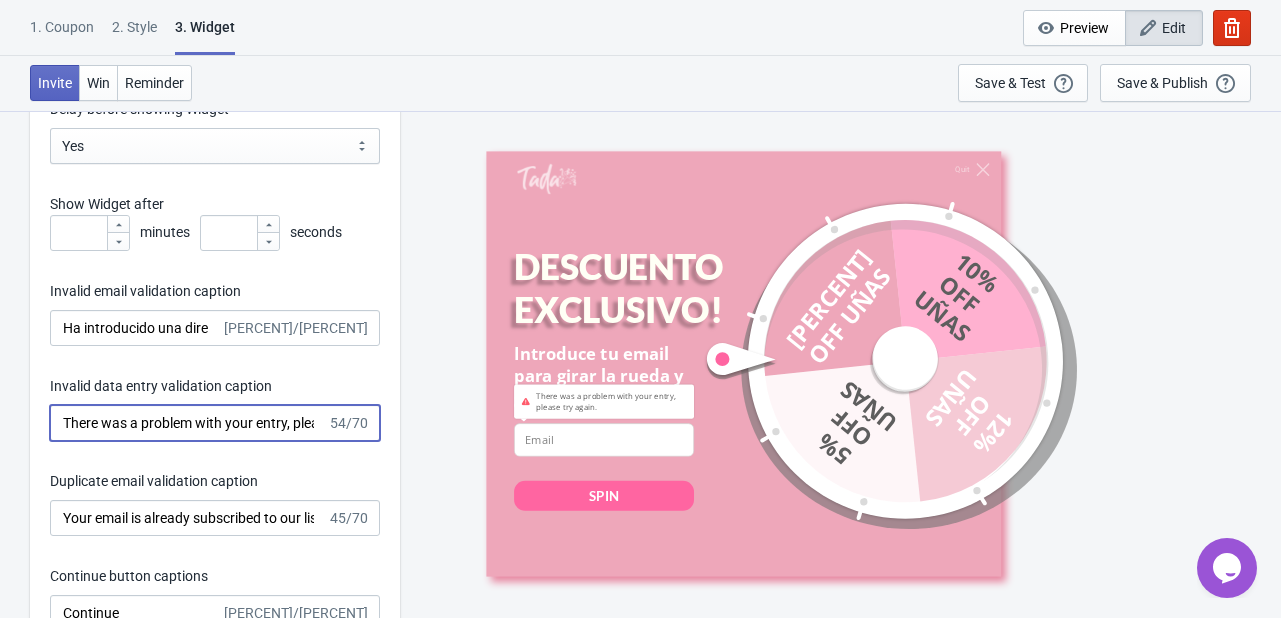 paste on "Hubo un problema con tu entrada, por favor inténtalo de nuevo" 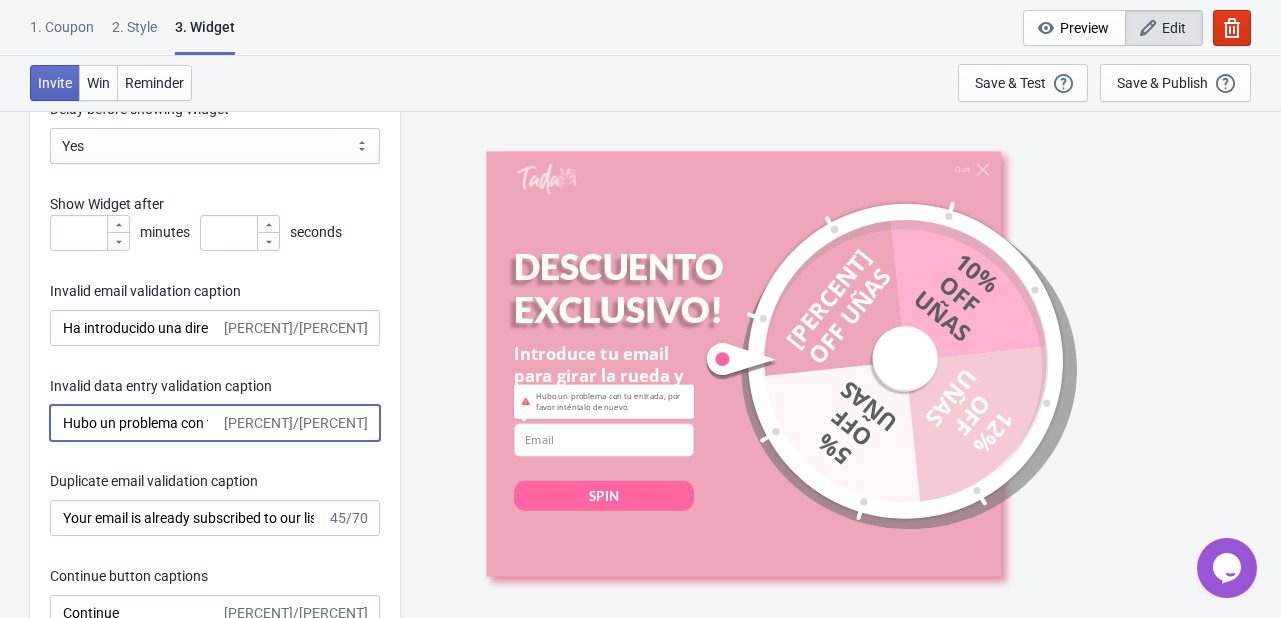 scroll, scrollTop: 0, scrollLeft: 139, axis: horizontal 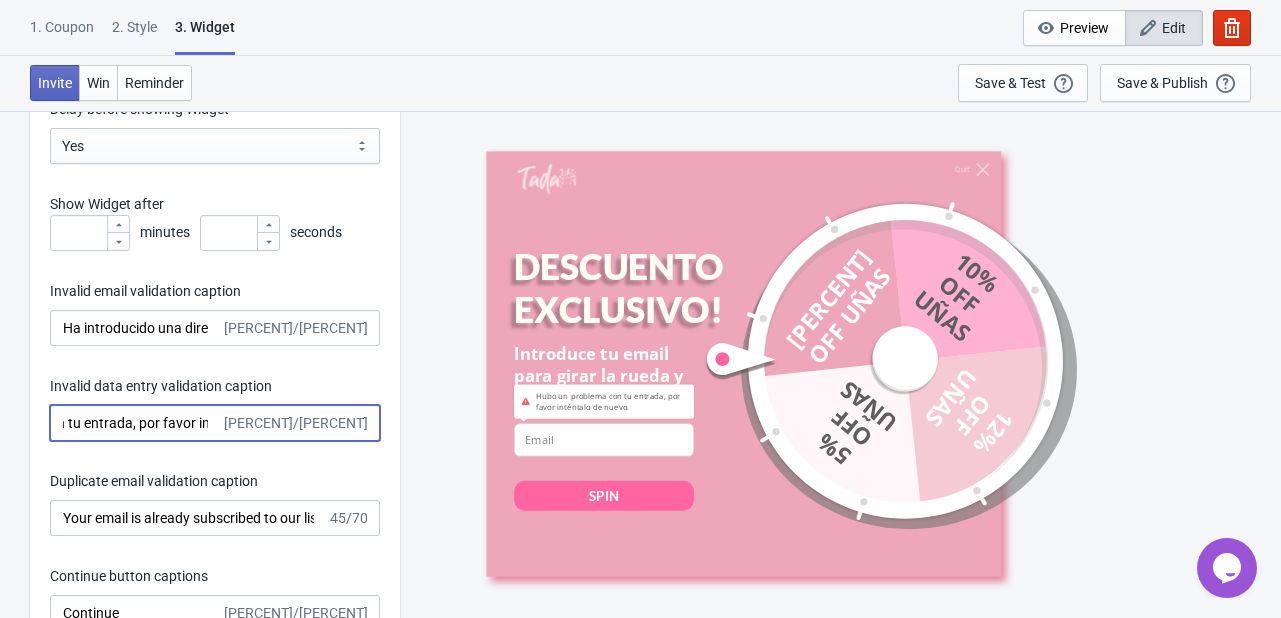 type on "Hubo un problema con tu entrada, por favor inténtalo de nuevo." 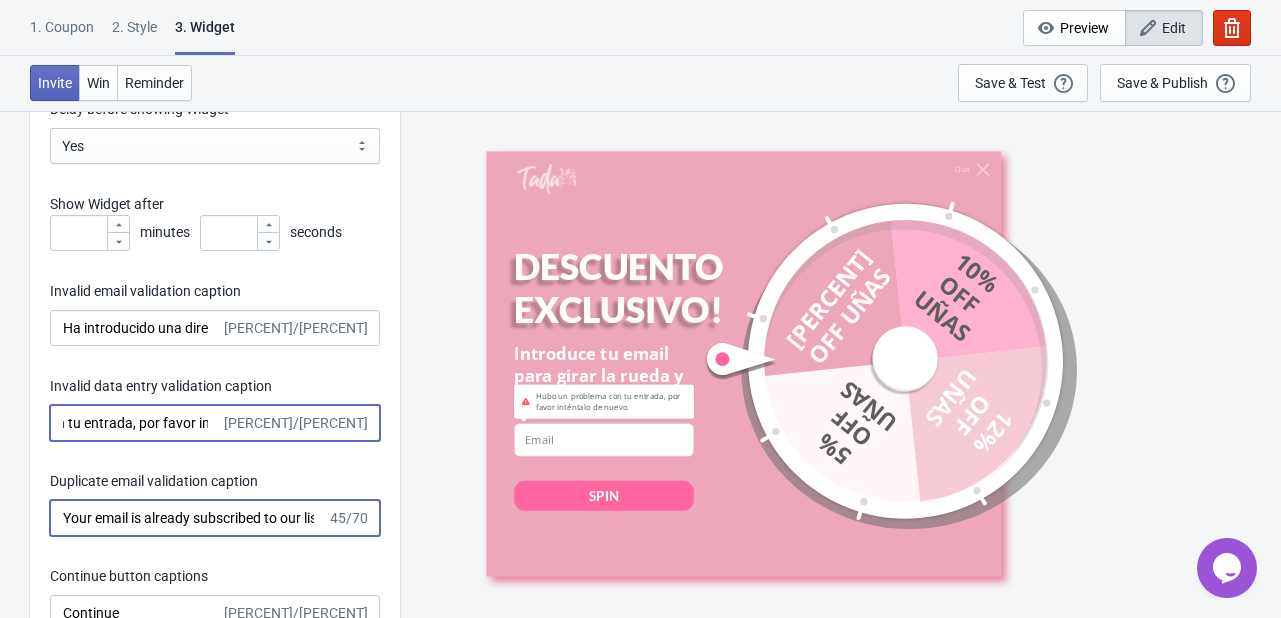 scroll, scrollTop: 0, scrollLeft: 0, axis: both 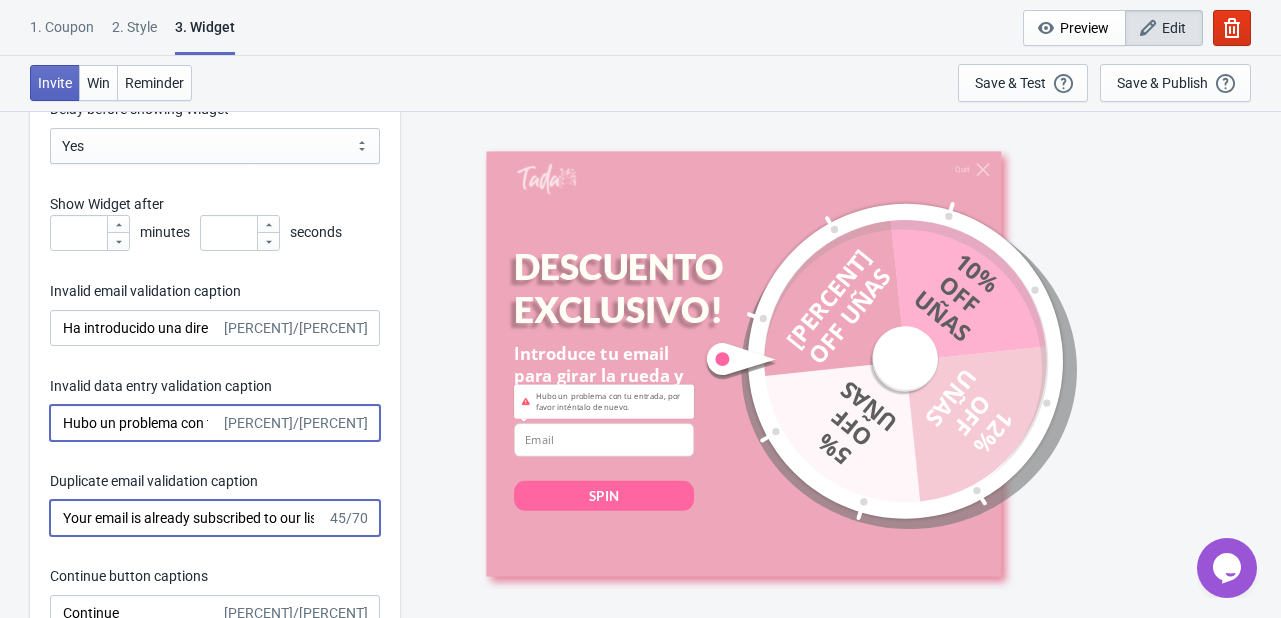 click on "Your email is already subscribed to our list." at bounding box center (188, 518) 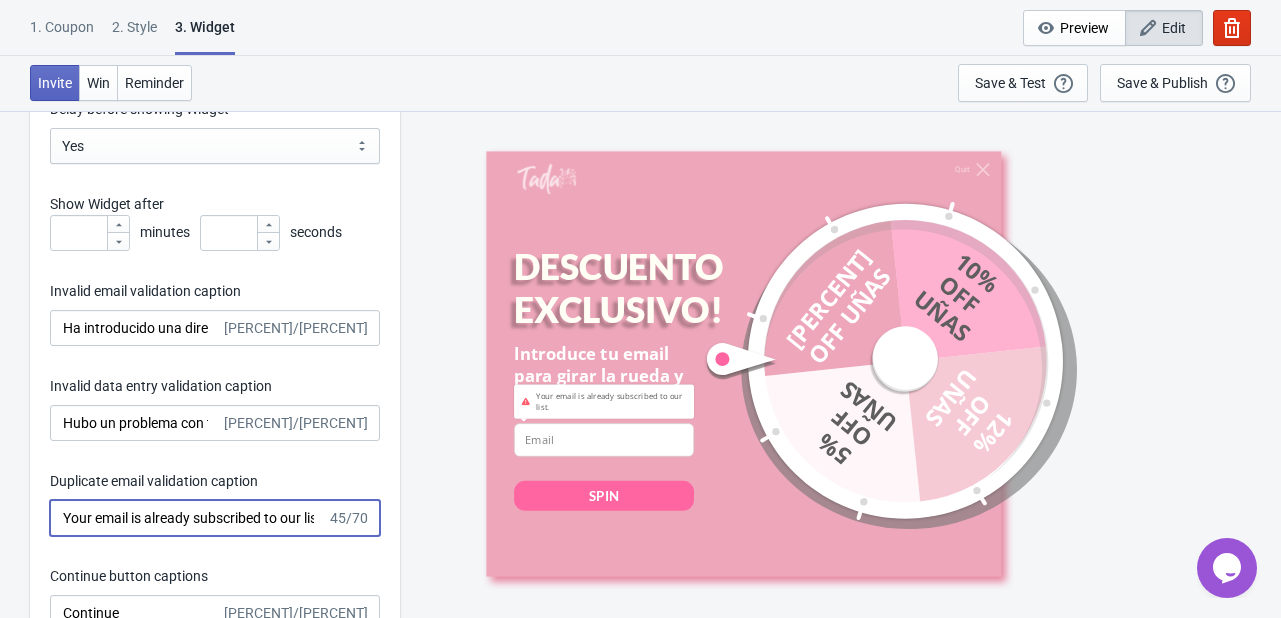 click on "Your email is already subscribed to our list." at bounding box center (188, 518) 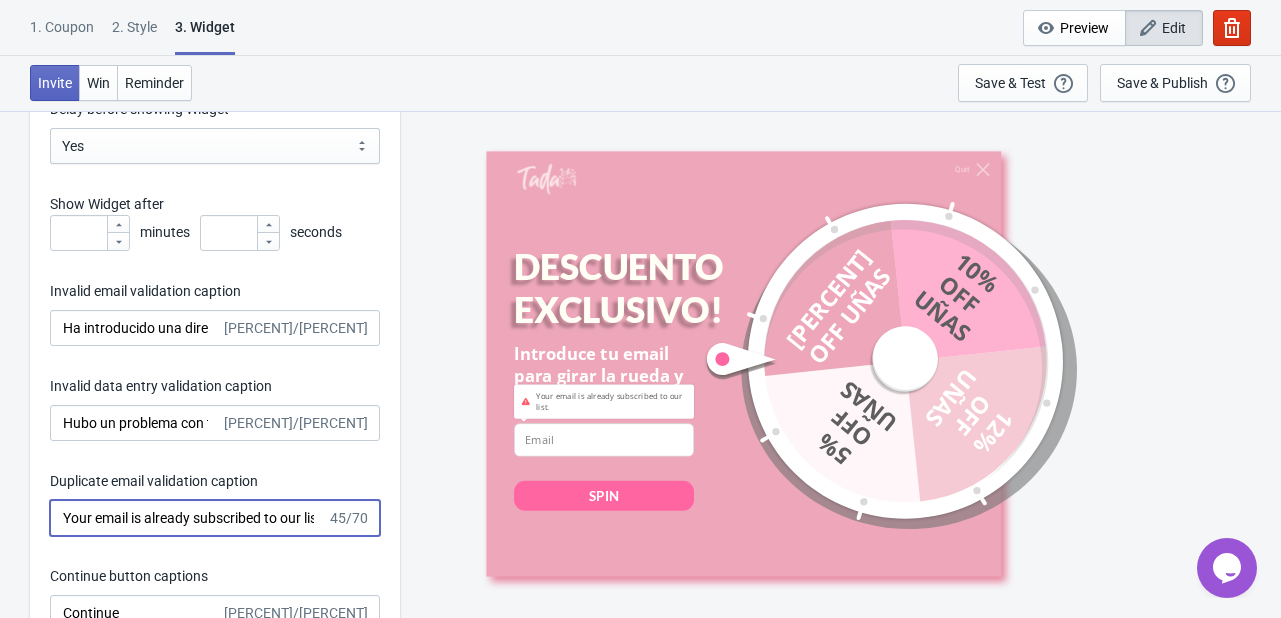 paste on "Tu correo electrónico ya está suscrito a nuestra lista" 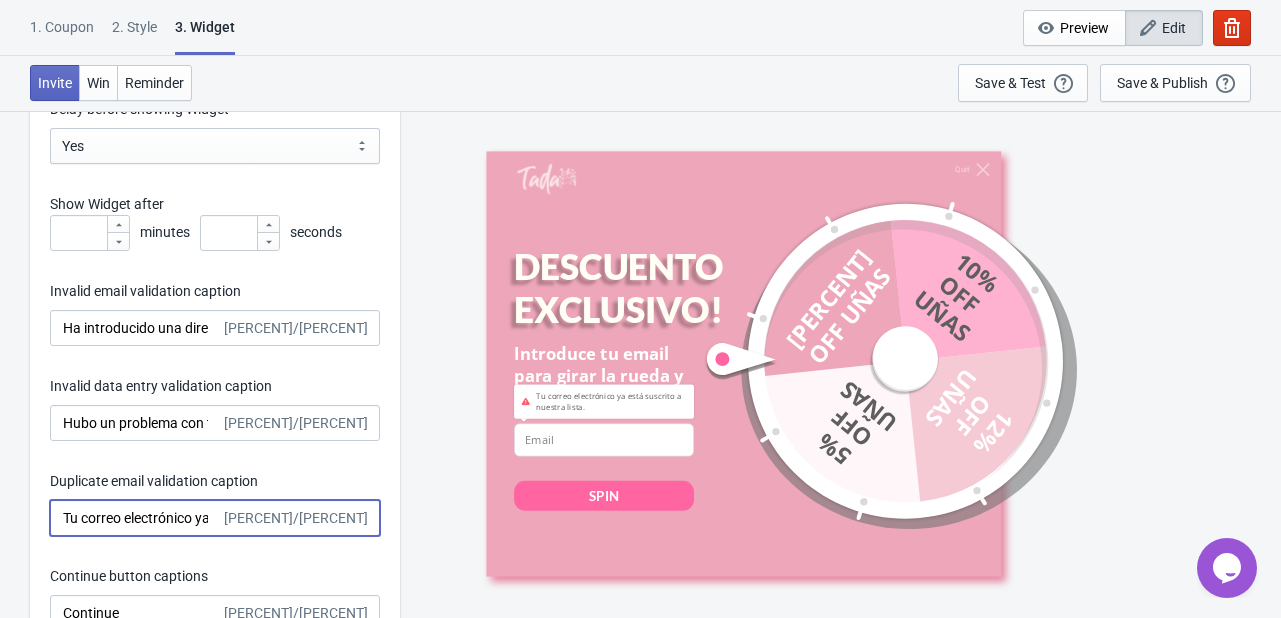 scroll, scrollTop: 0, scrollLeft: 76, axis: horizontal 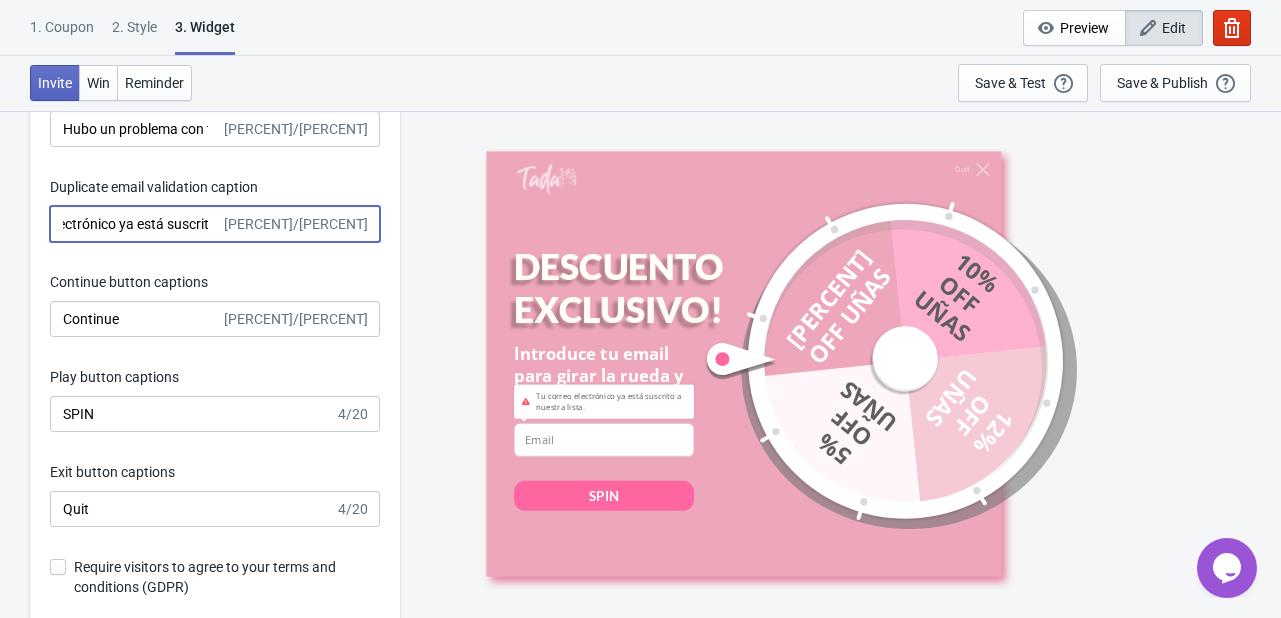 type on "Tu correo electrónico ya está suscrito a nuestra lista." 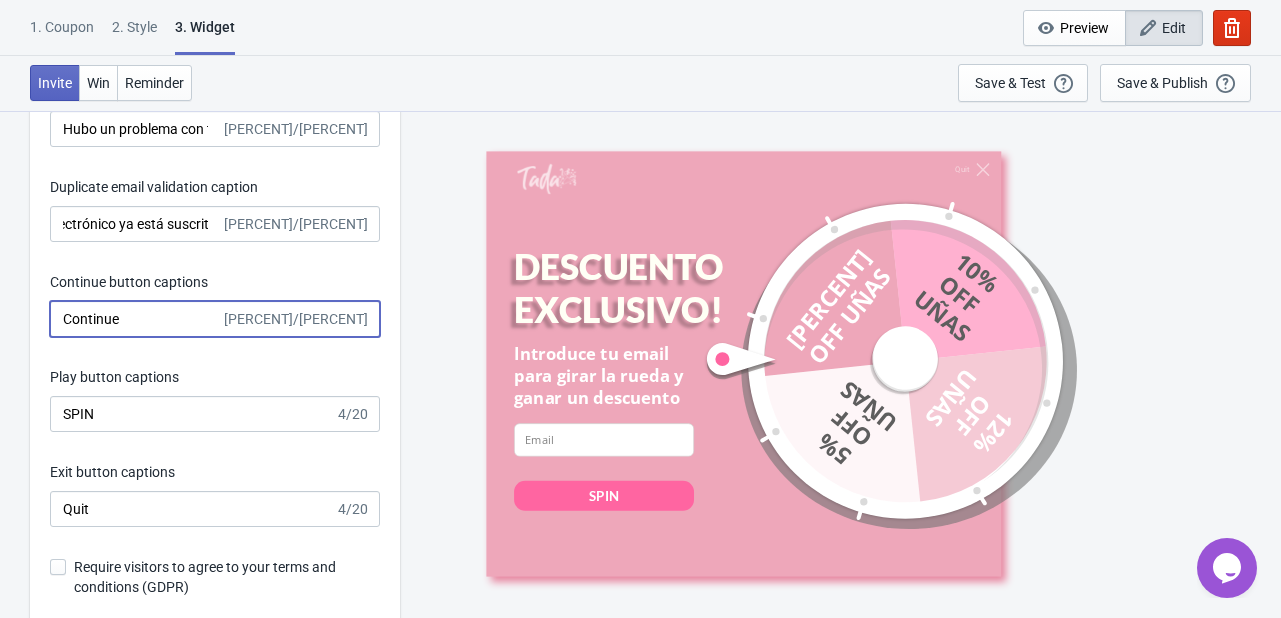 scroll, scrollTop: 0, scrollLeft: 0, axis: both 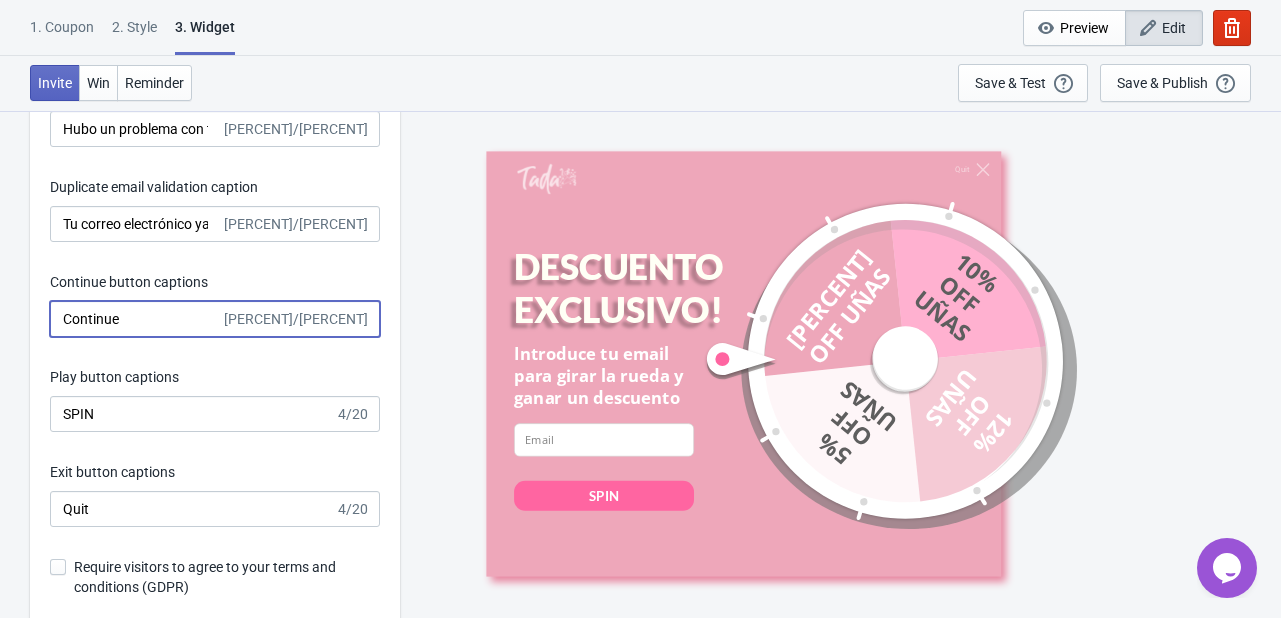 click on "Continue" at bounding box center (135, 319) 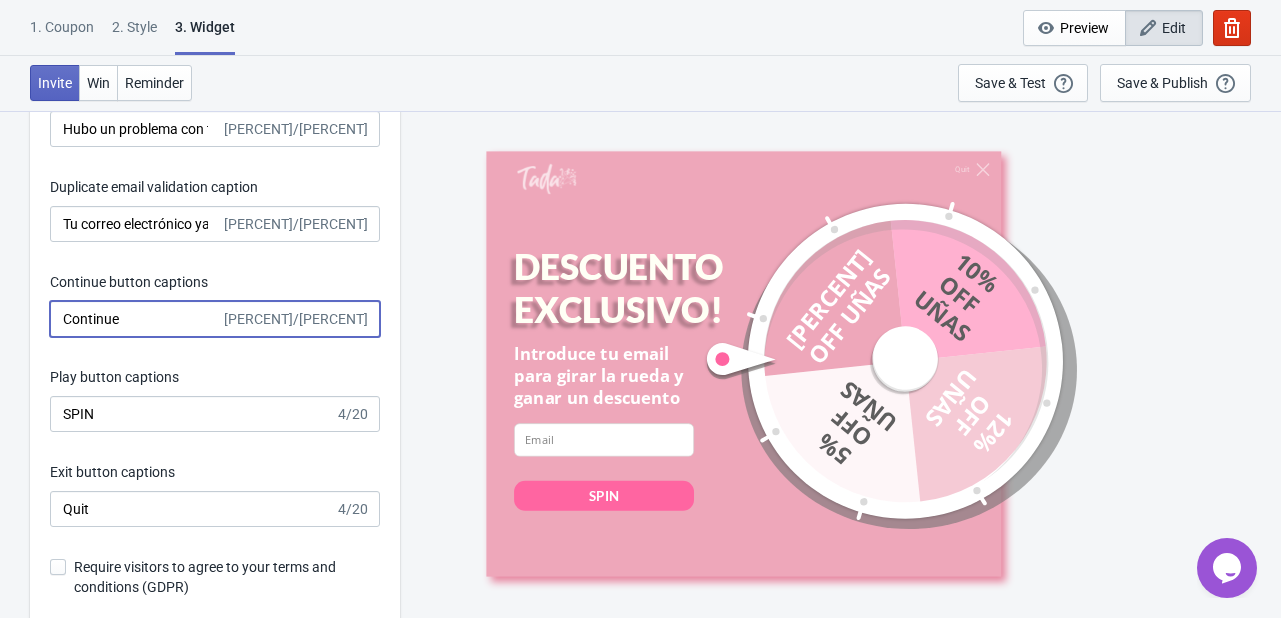 click on "Continue" at bounding box center [135, 319] 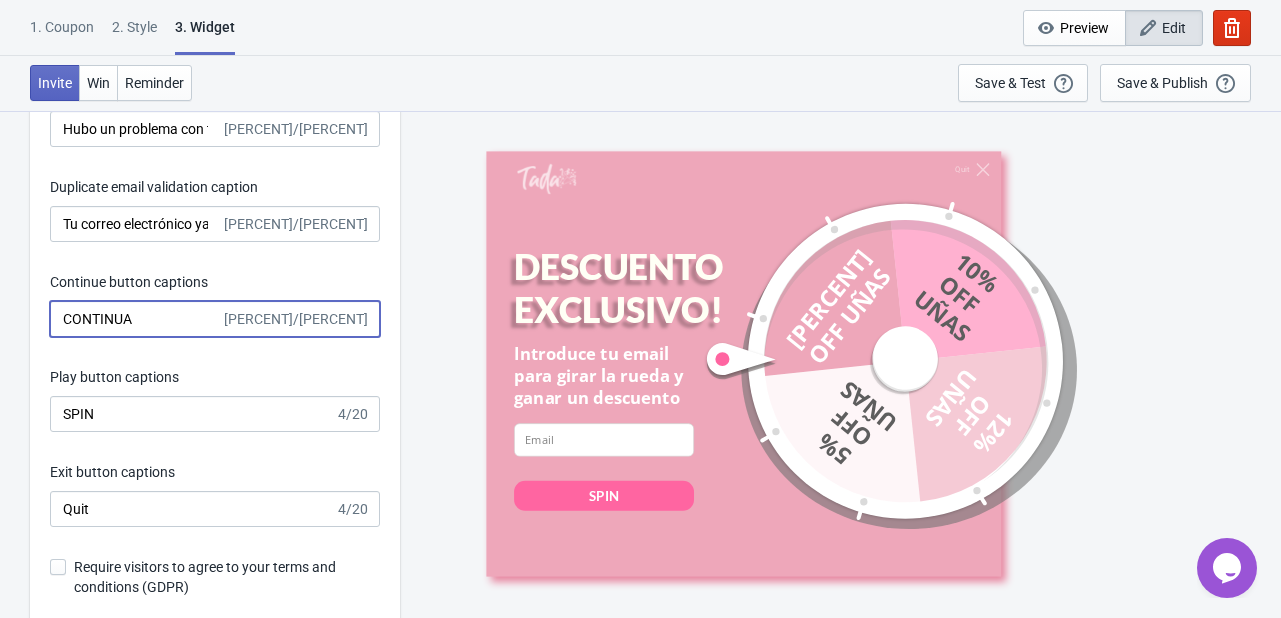 type on "CONTINUA" 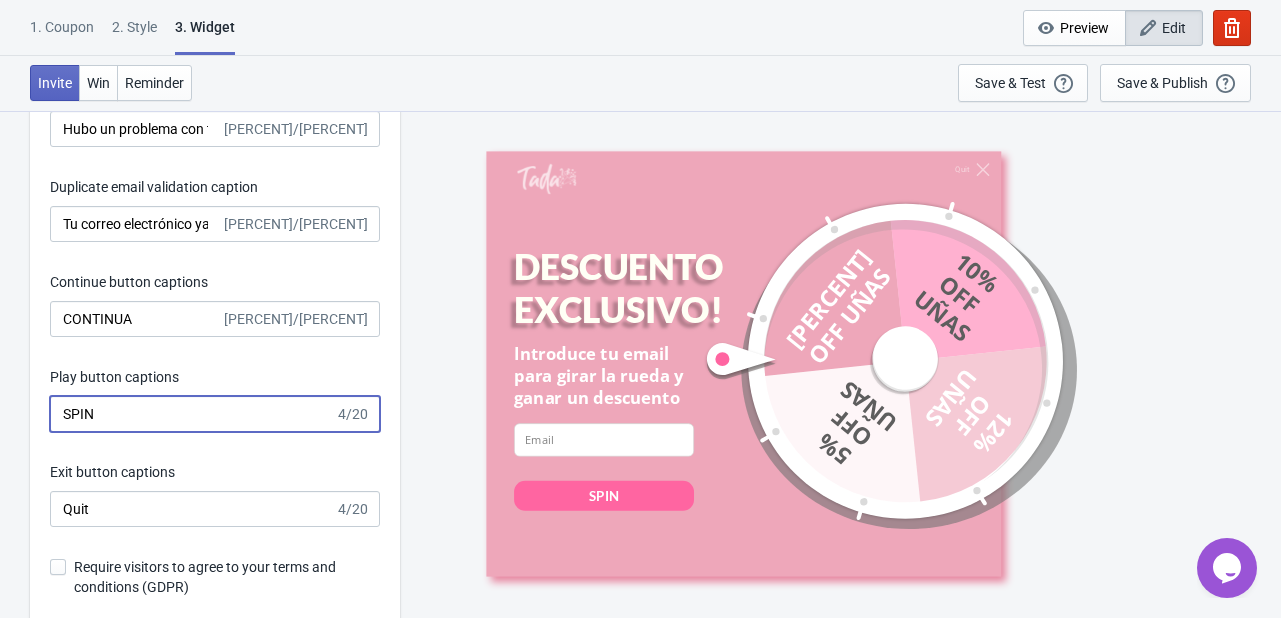 click on "SPIN" at bounding box center (192, 414) 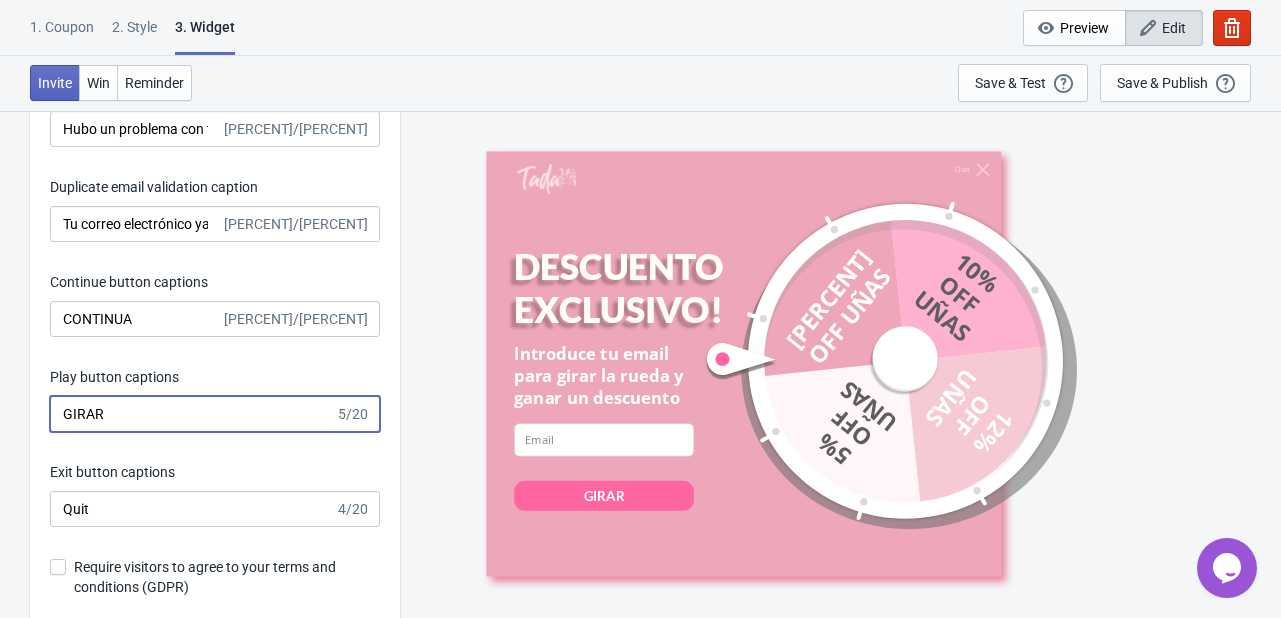 type on "GIRAR" 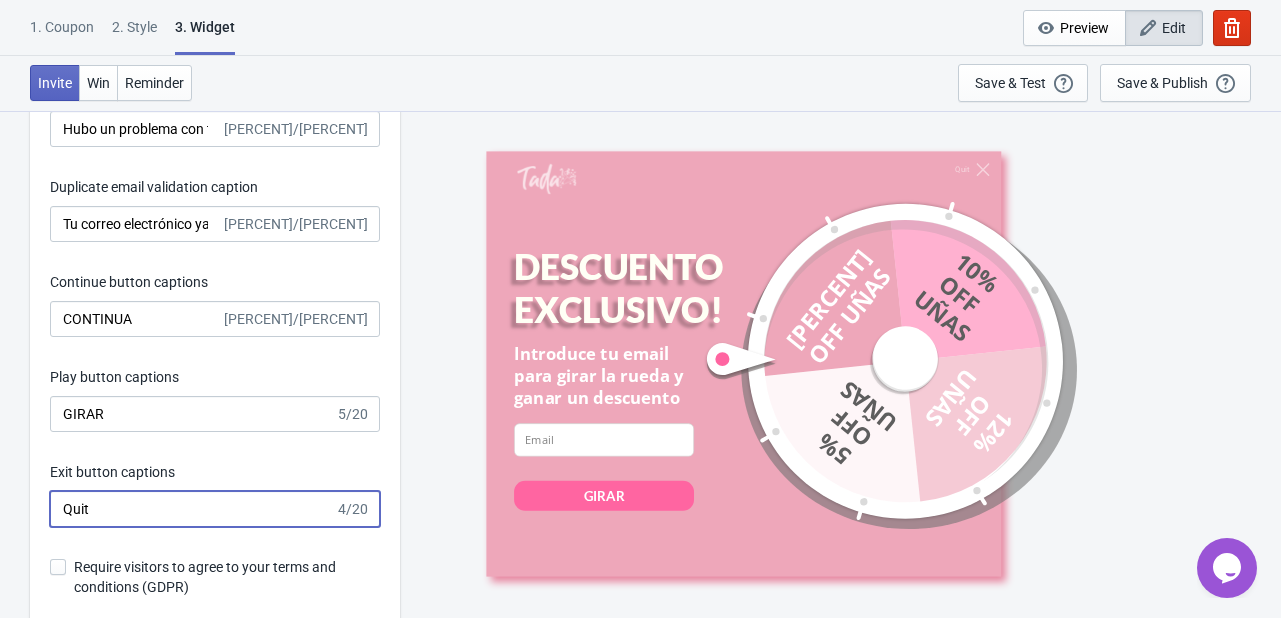 click on "Quit" at bounding box center (192, 509) 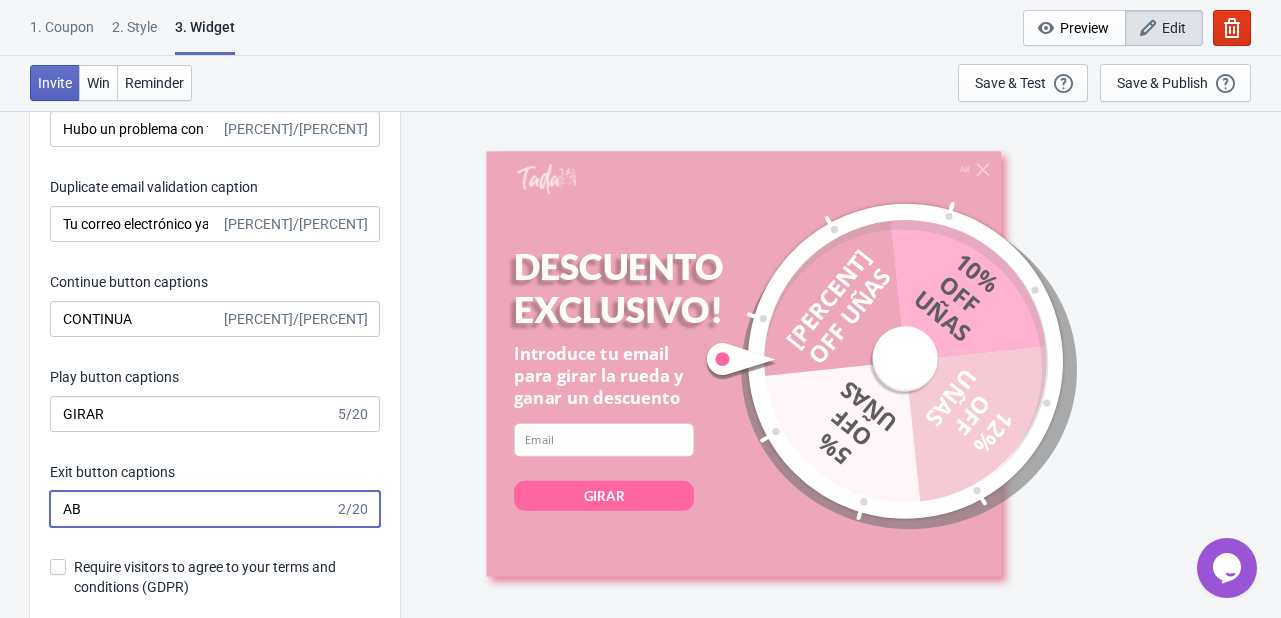 type on "A" 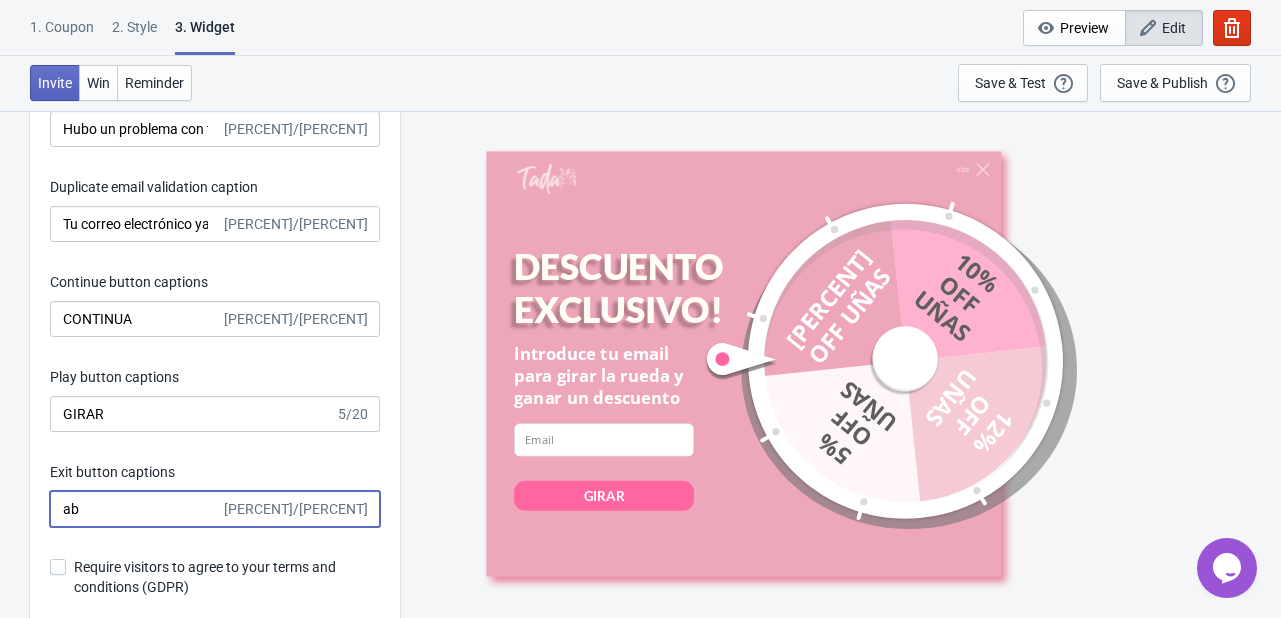 type on "a" 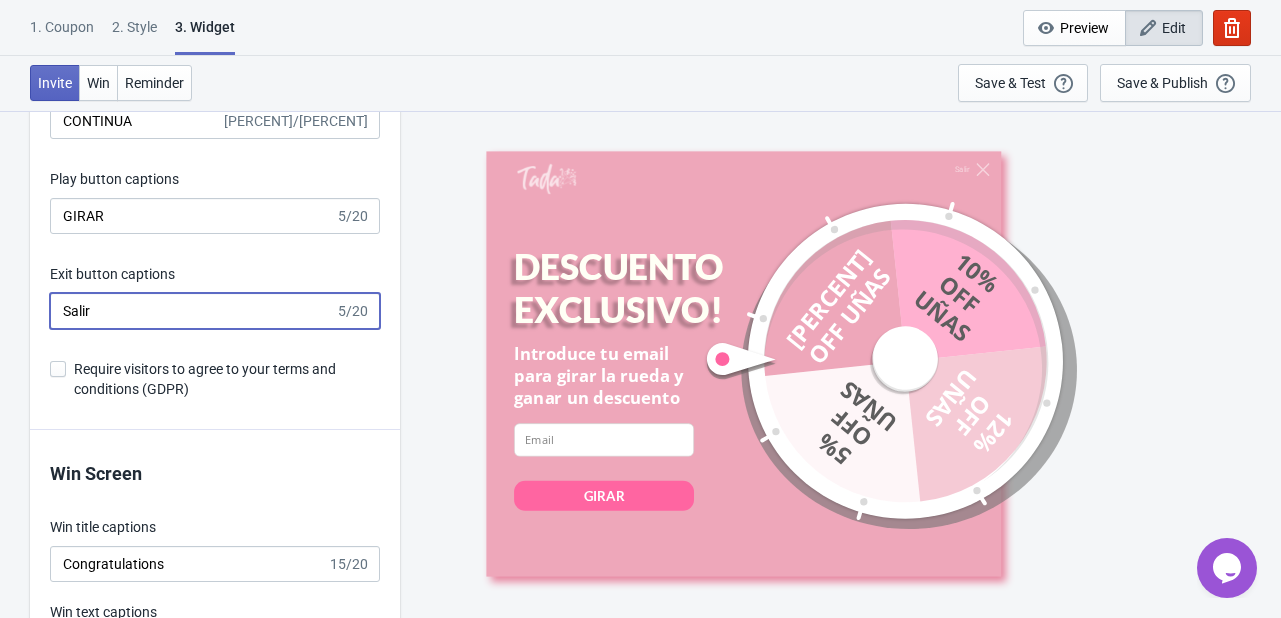 scroll, scrollTop: 3140, scrollLeft: 0, axis: vertical 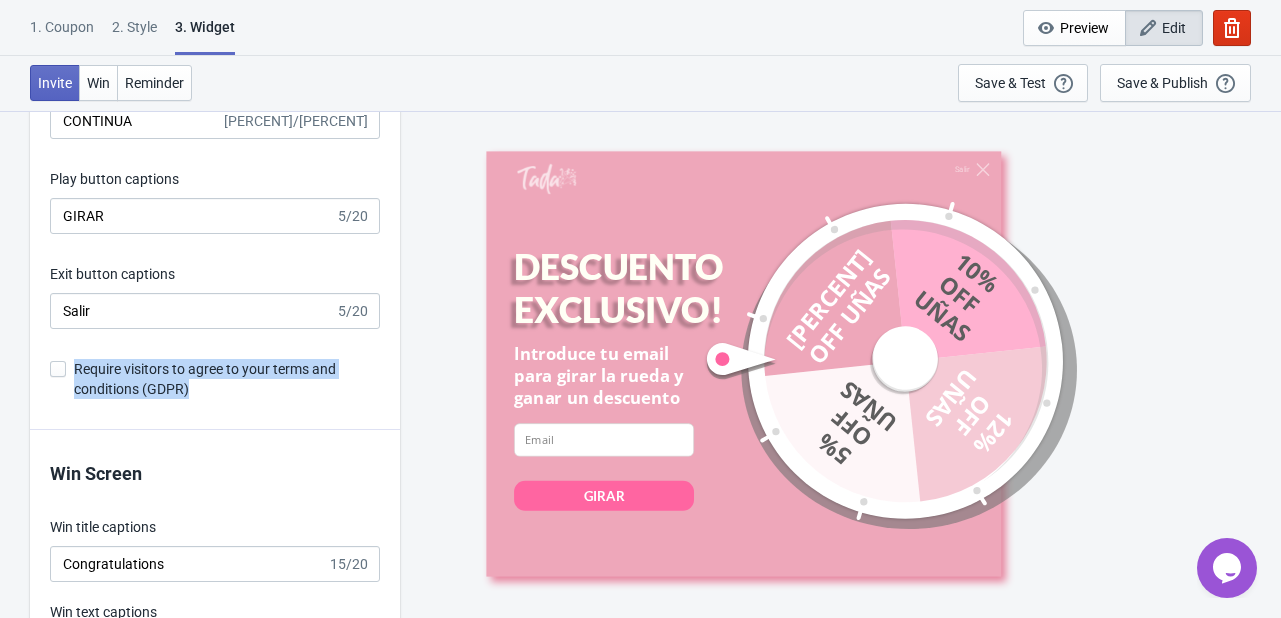 drag, startPoint x: 188, startPoint y: 387, endPoint x: 76, endPoint y: 365, distance: 114.14027 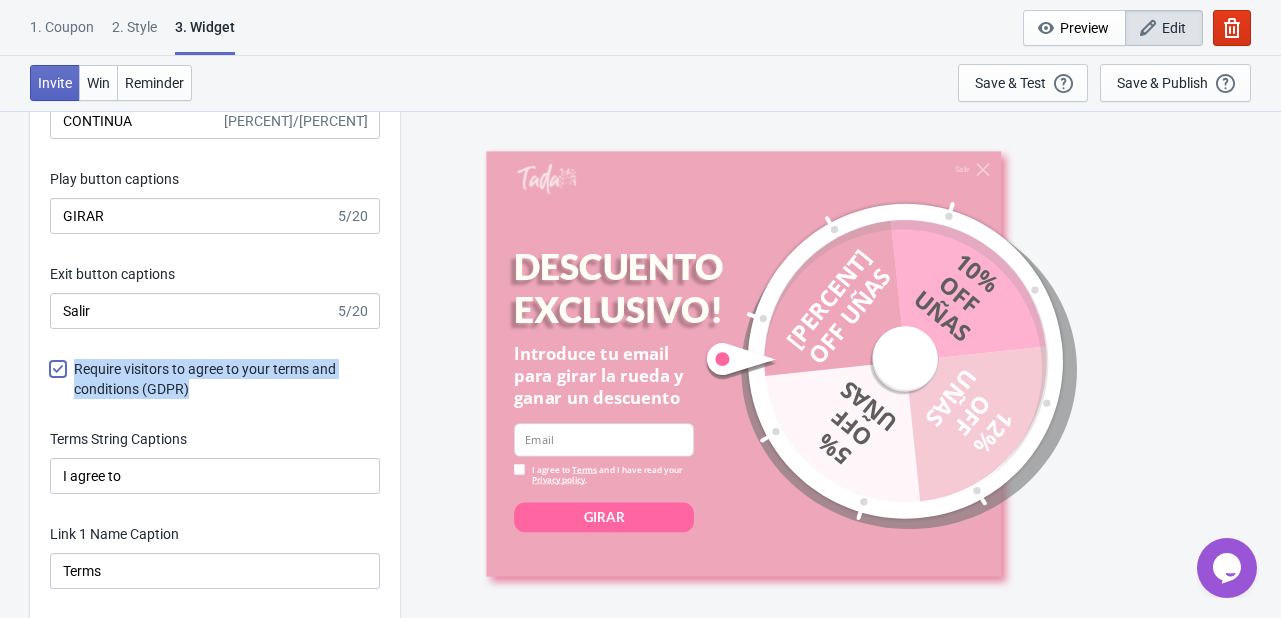 copy on "Require visitors to agree to your terms and conditions (GDPR)" 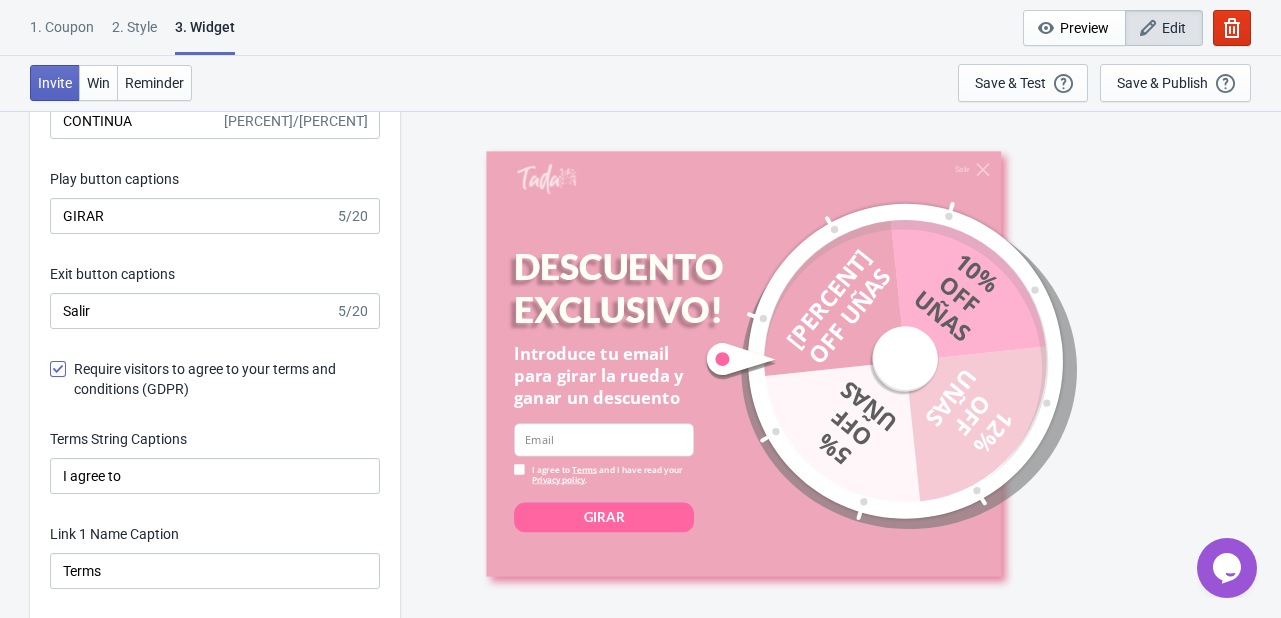 click at bounding box center (58, 369) 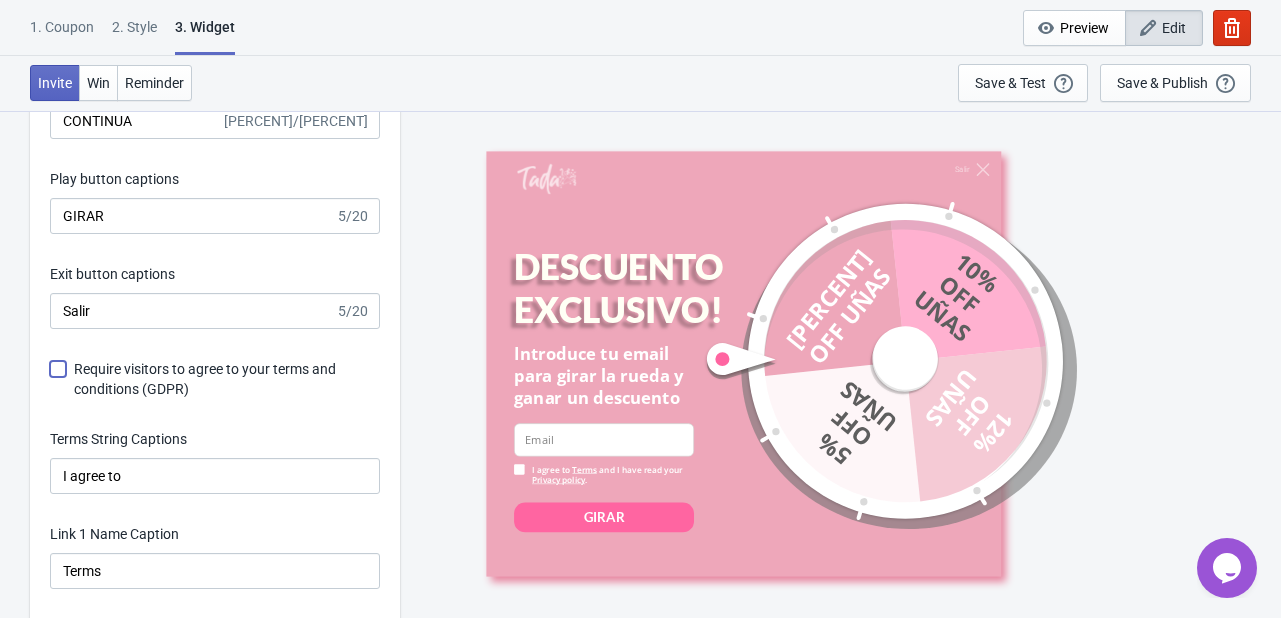 click on "Require visitors to agree to your terms and conditions (GDPR)" at bounding box center [50, 379] 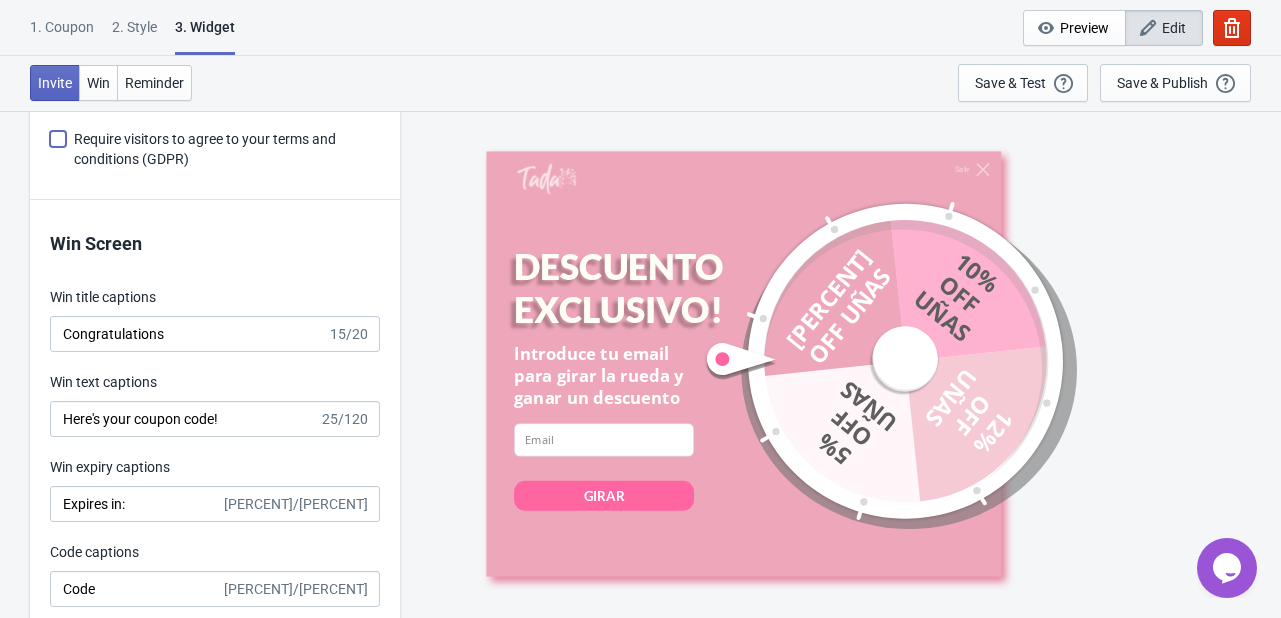 scroll, scrollTop: 3376, scrollLeft: 0, axis: vertical 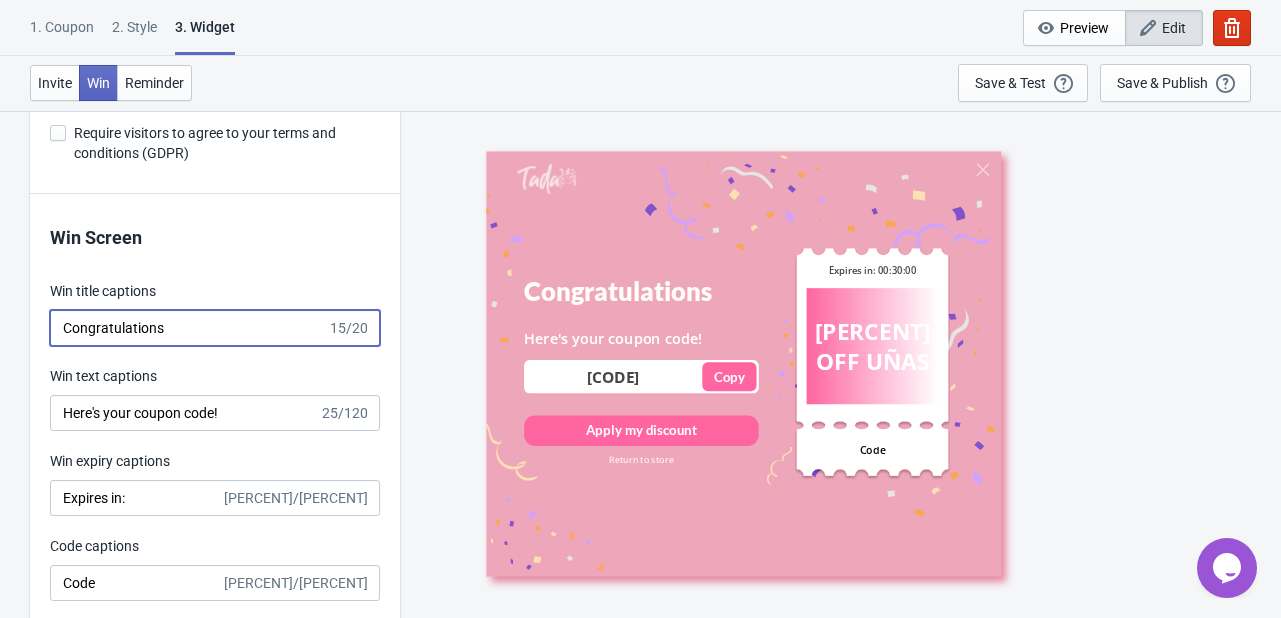 click on "Congratulations" at bounding box center [188, 328] 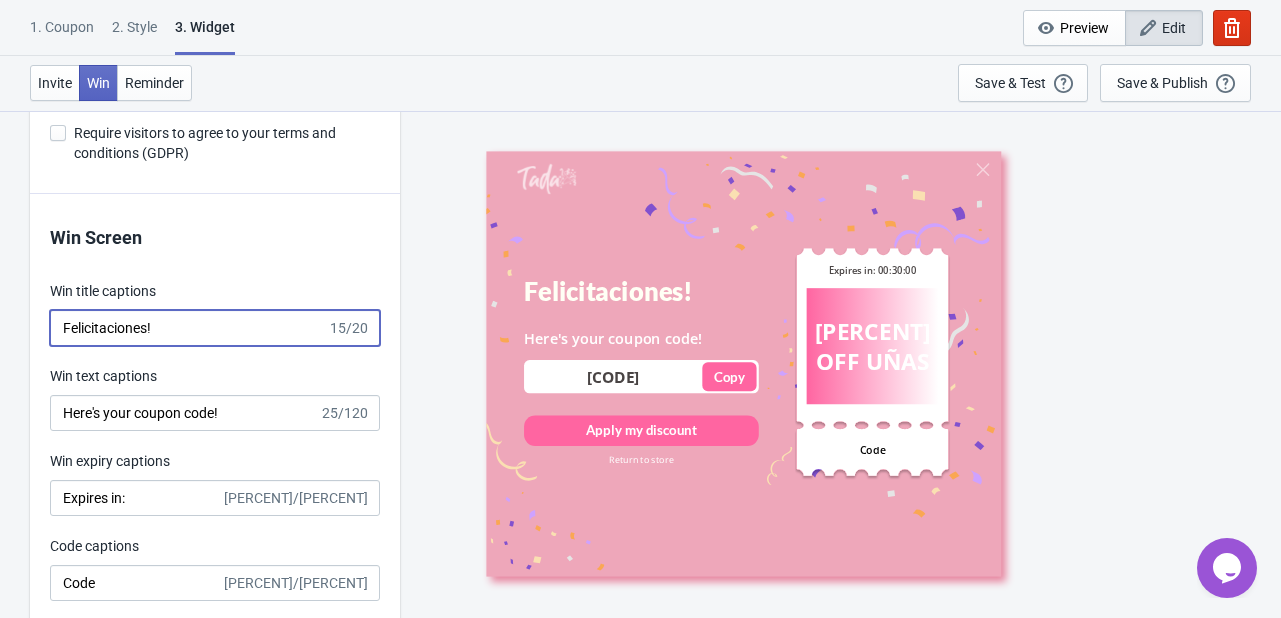 type on "Felicitaciones!" 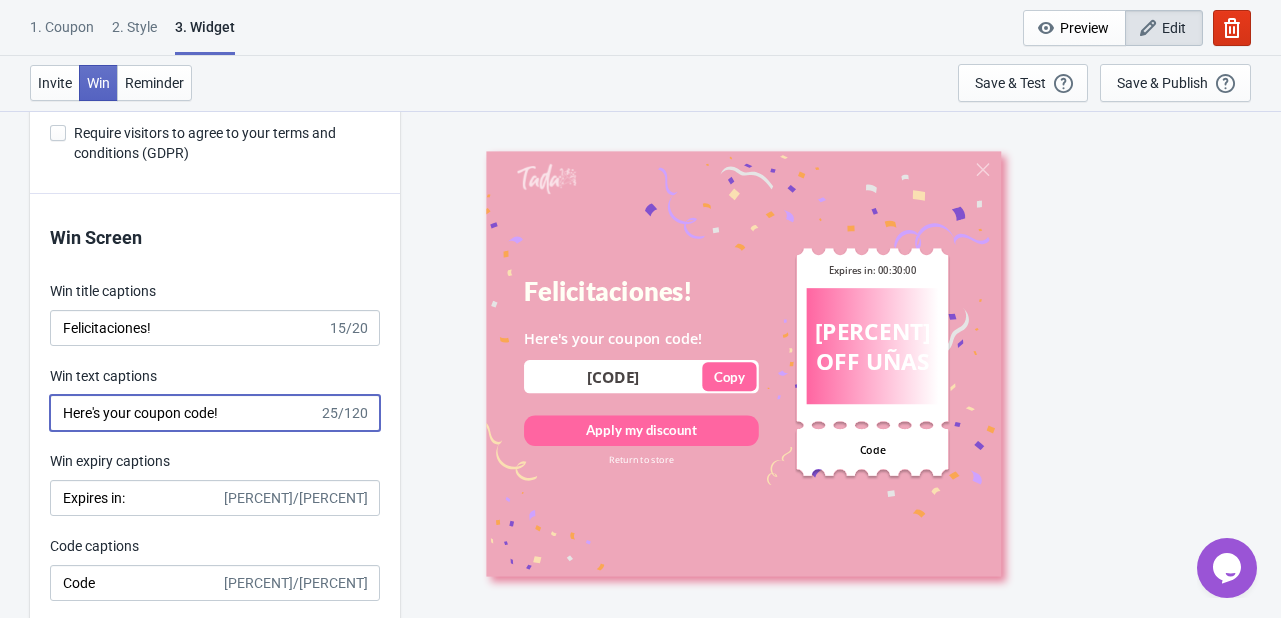 click on "Here's your coupon code!" at bounding box center [184, 413] 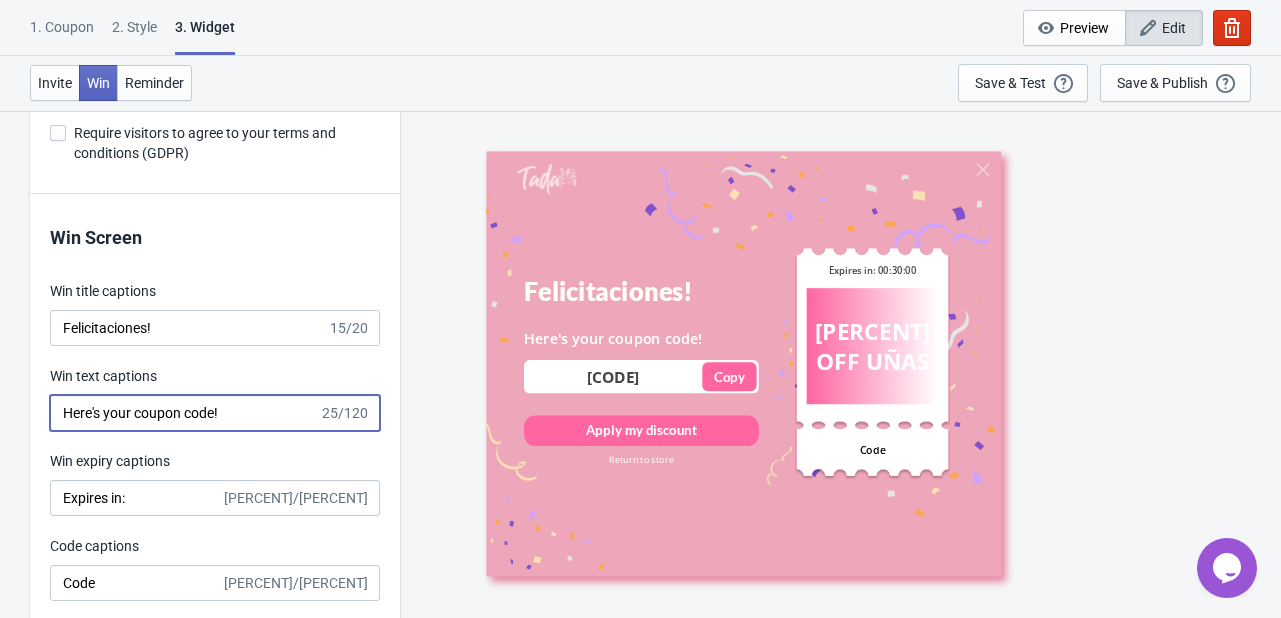 paste on "¡Aquí está tu código de cupón!" 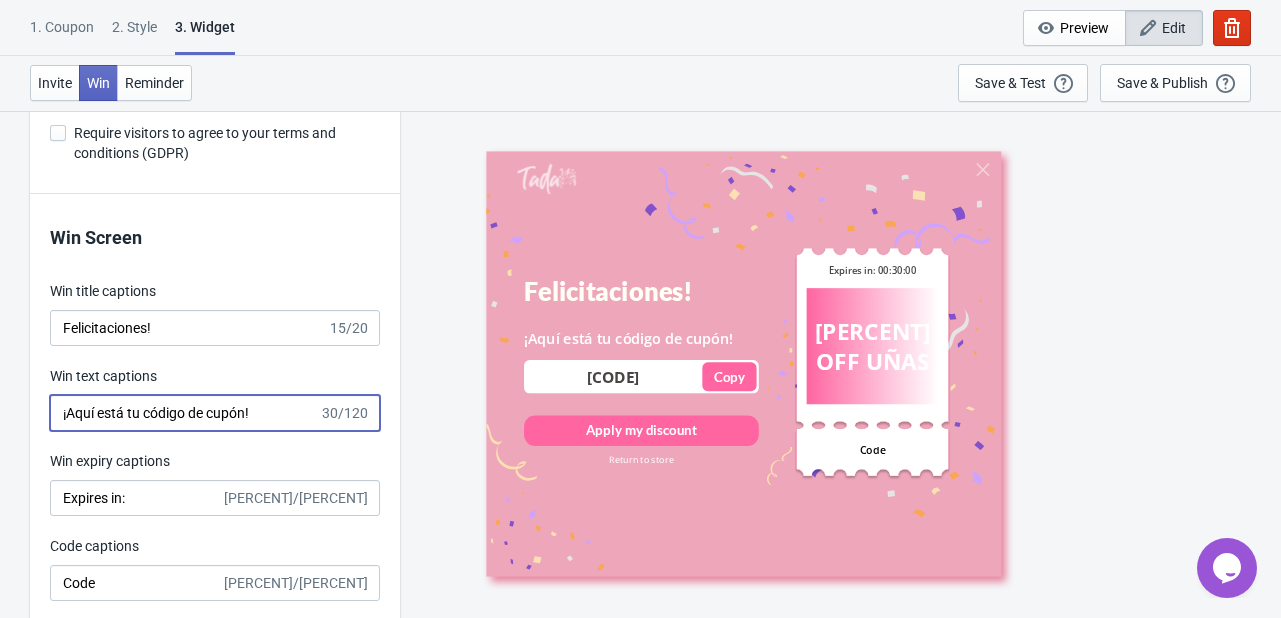 type on "¡Aquí está tu código de cupón!" 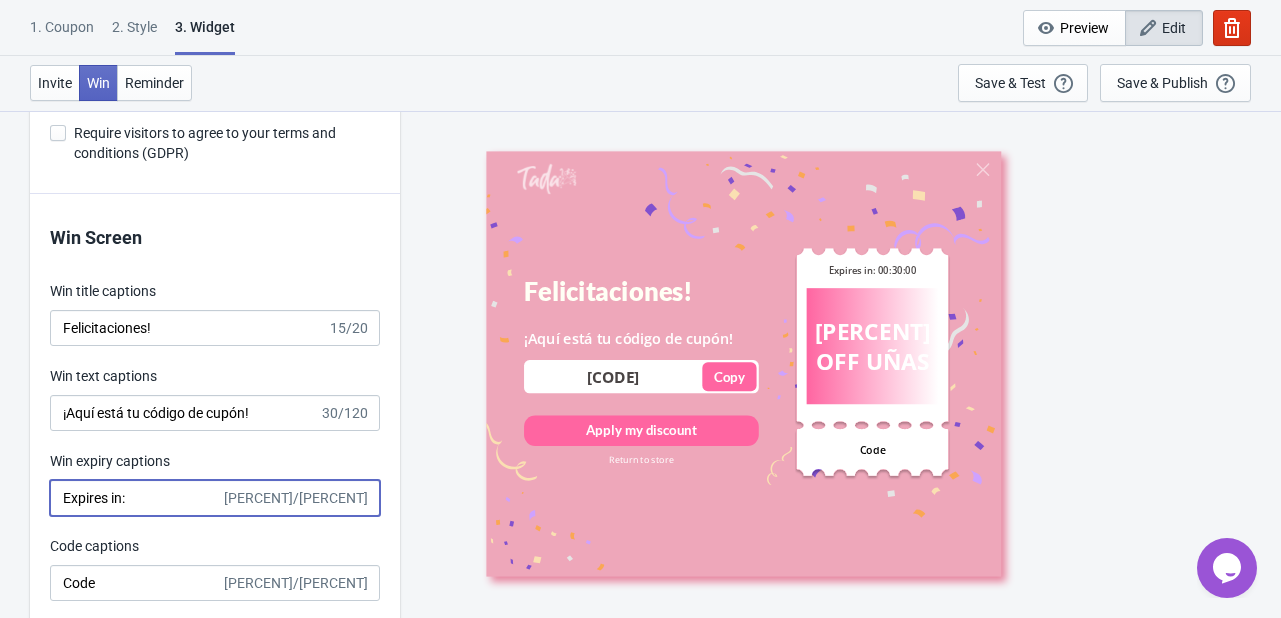 click on "Expires in:" at bounding box center [135, 498] 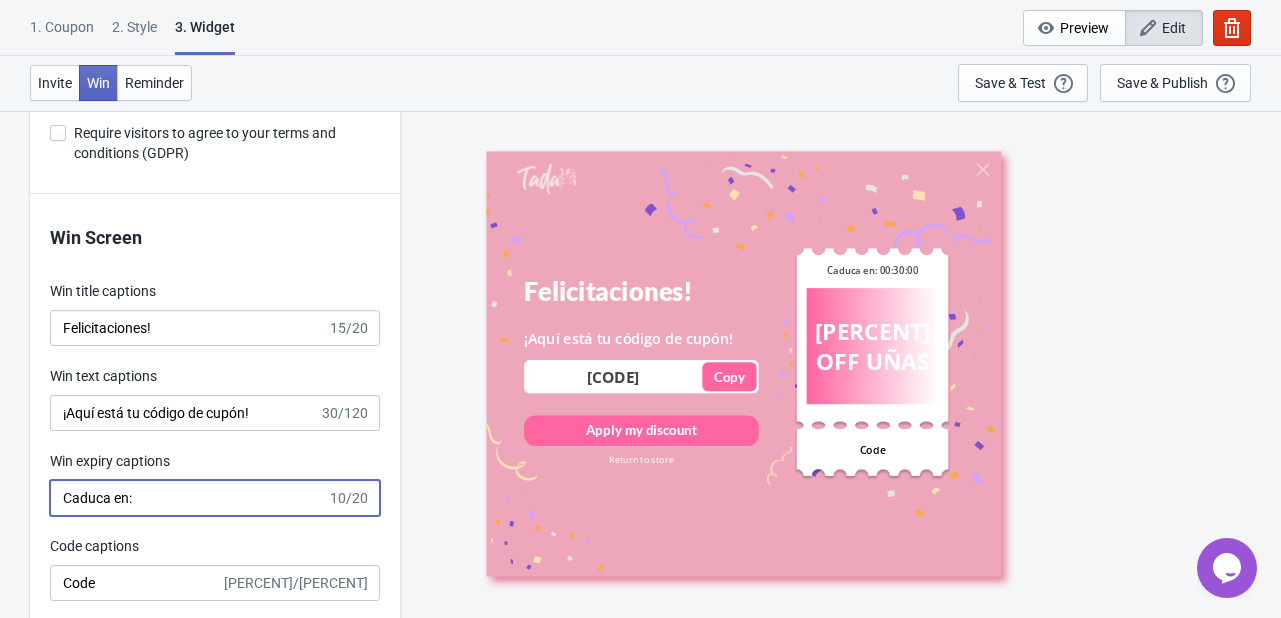 type on "Caduca en:" 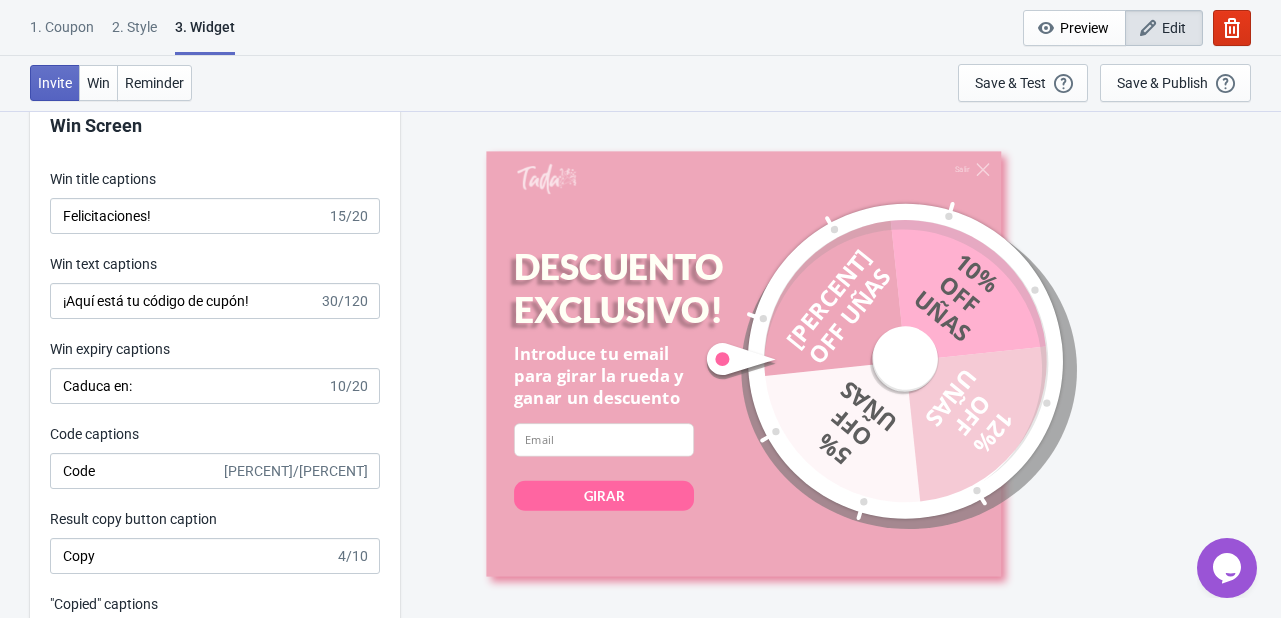 scroll, scrollTop: 3604, scrollLeft: 0, axis: vertical 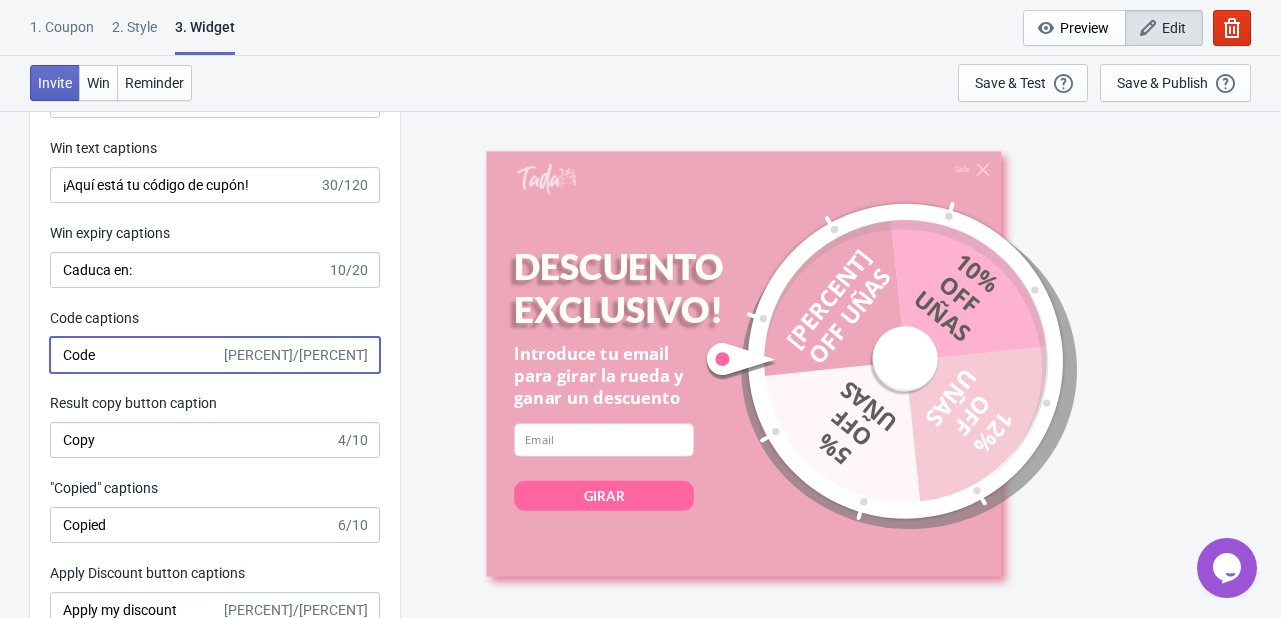 click on "Code" at bounding box center [135, 355] 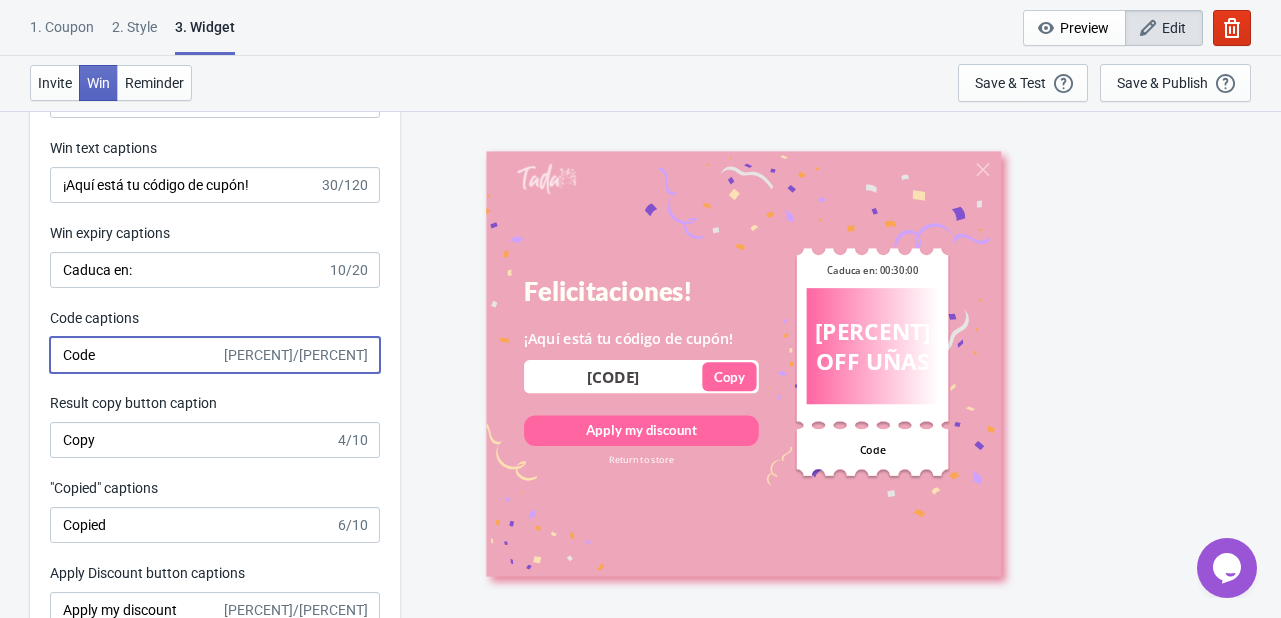 click on "Code" at bounding box center [135, 355] 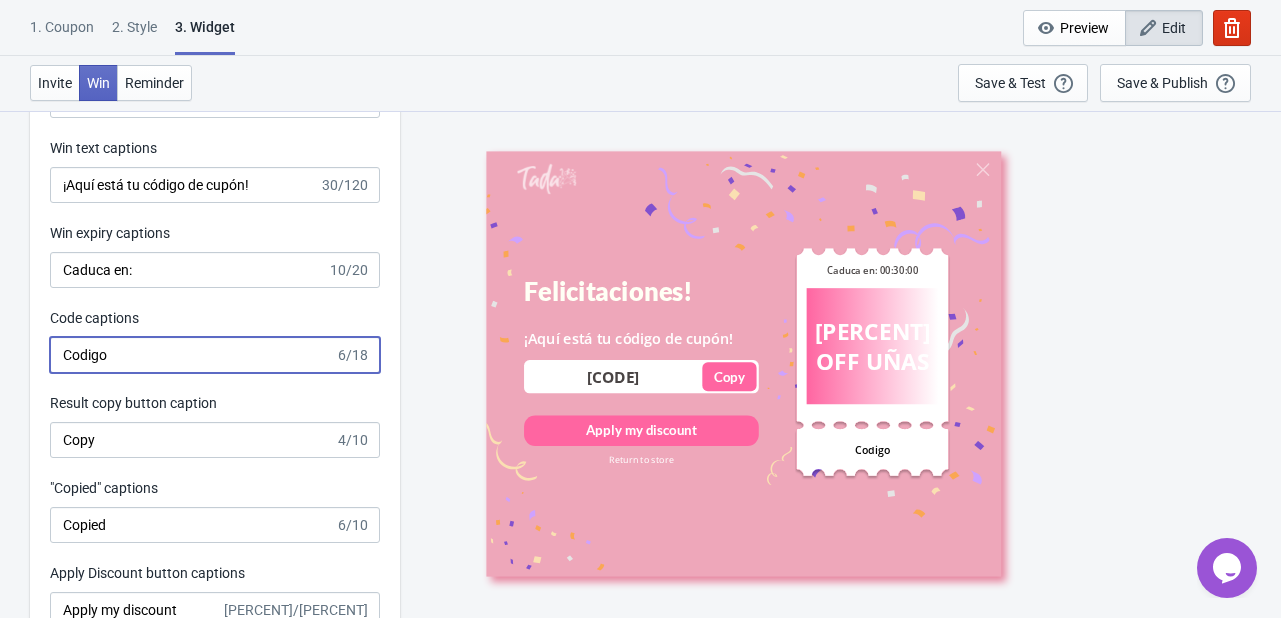 type on "Codigo" 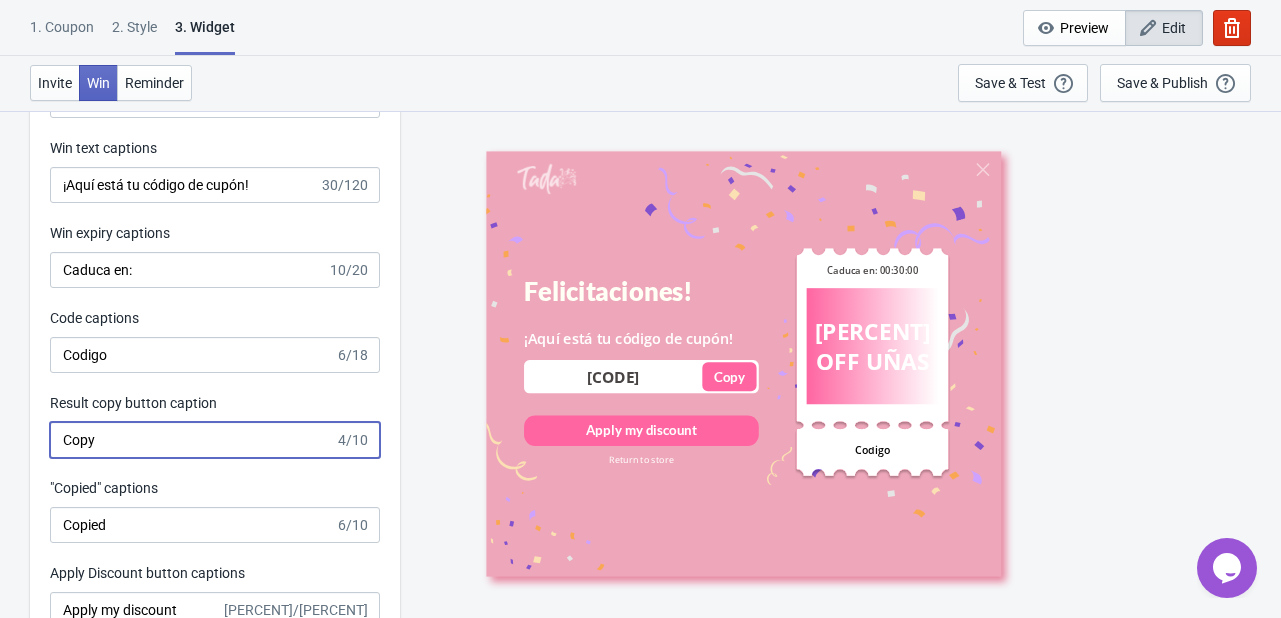 click on "Copy" at bounding box center (192, 440) 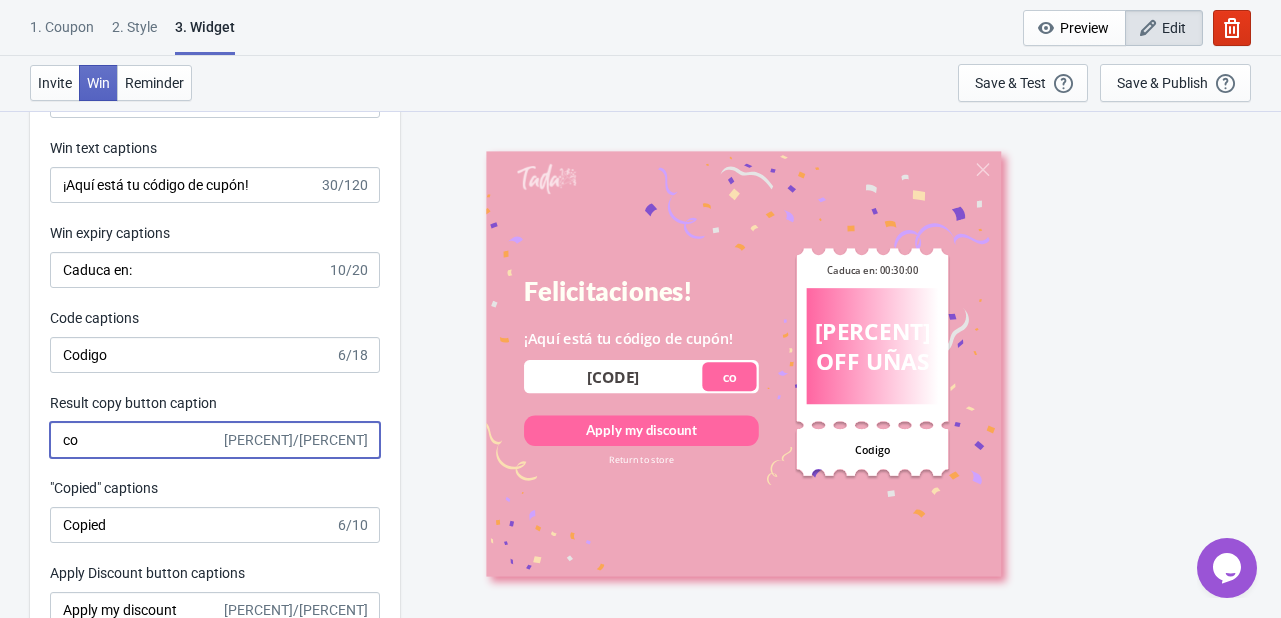 type on "c" 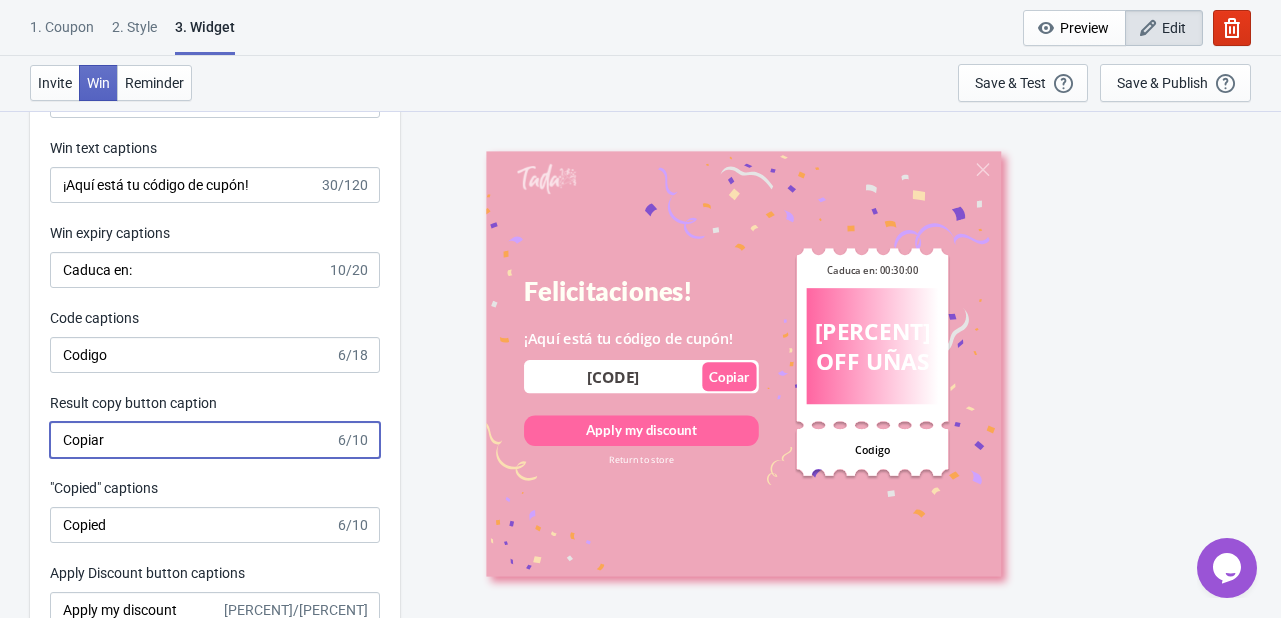type on "Copiar" 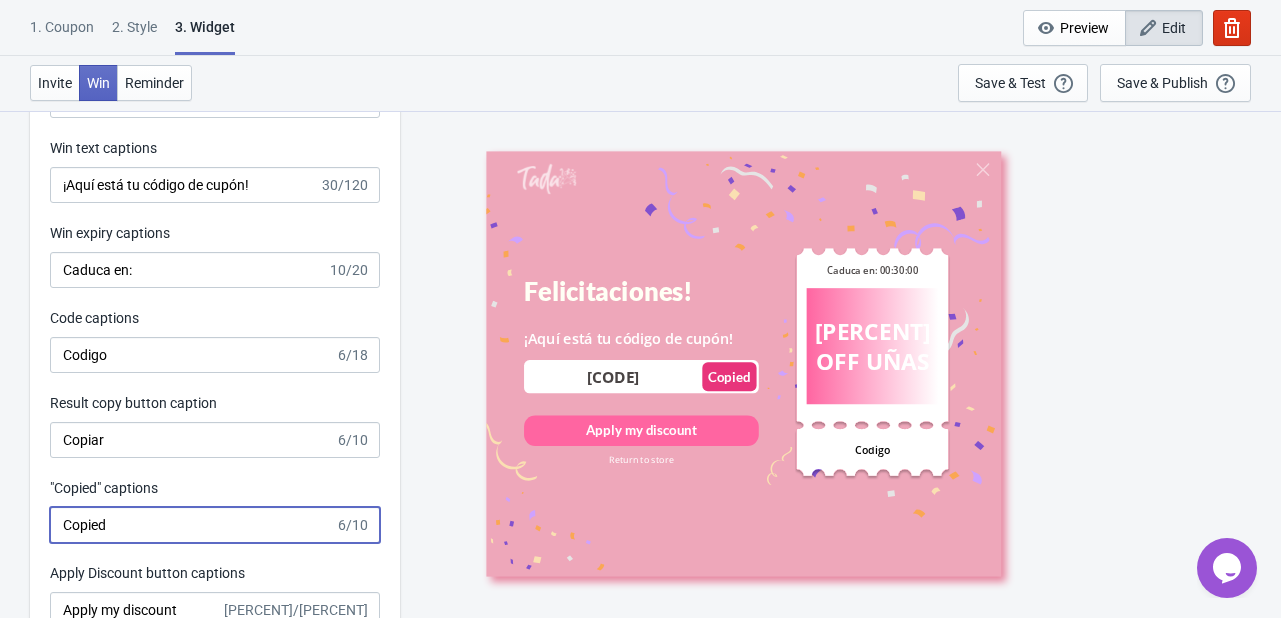 click on "Copied" at bounding box center [192, 525] 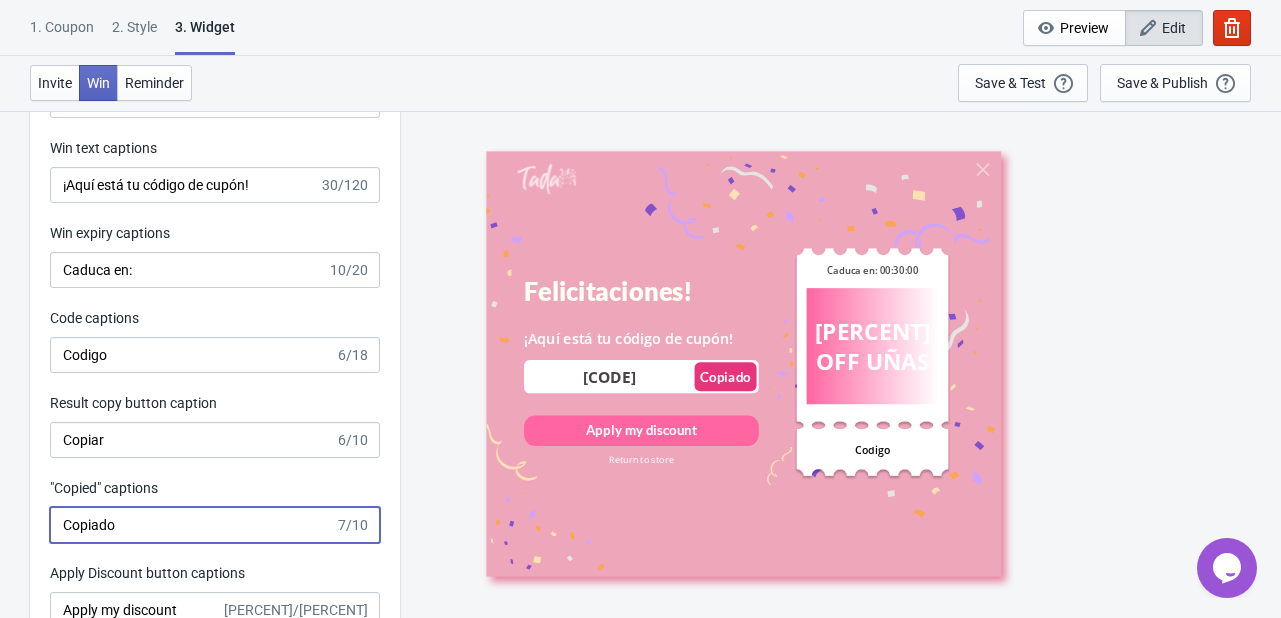 type on "Copiado" 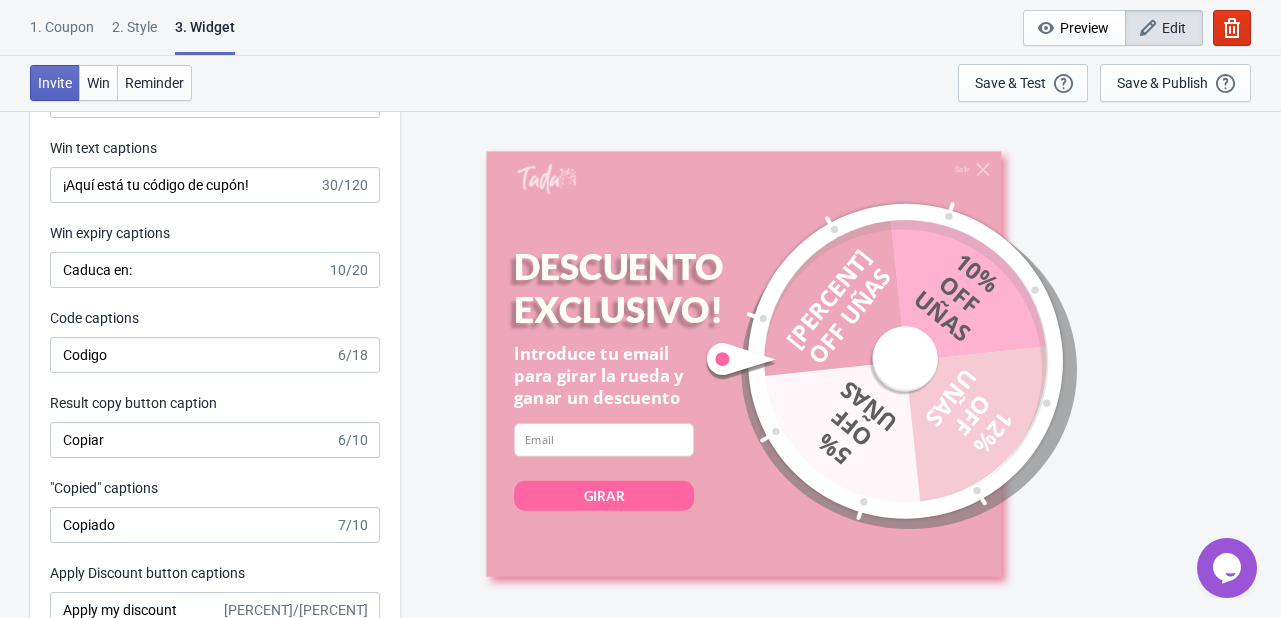click on "What information do you want to collect? Ask visitors for to fill in our questions with this Widget We recommend keeping input fields to a minimum.  Showing a single input field is recommended to minimize drop-off. Email *Required Email Add field Optional Recommended Real-time Email Validation Email validation Tokens left  Increase conversion & ROI by over 100% 0 Learn more Enable Real-time Email Validation on this Widget Yes  (Recommended) No If the email entered includes a "+" wildcard, should it fail verification? With most email provider, users are able to add a "+" in their email and still receive these emails. For example johnsmith+tada@gmail.com would still receive his email at johnsmith@gmail.com. This could get abused to get infinite discount and we recommend that you prevent these cases with this option. Yes  (Recommended) No If the email entered fails validation, do you still want to give a discount? Yes No  (Recommended) Prevent Email Duplication Yes  (Recommended) No Zapier Integration Connected" at bounding box center [640, -818] 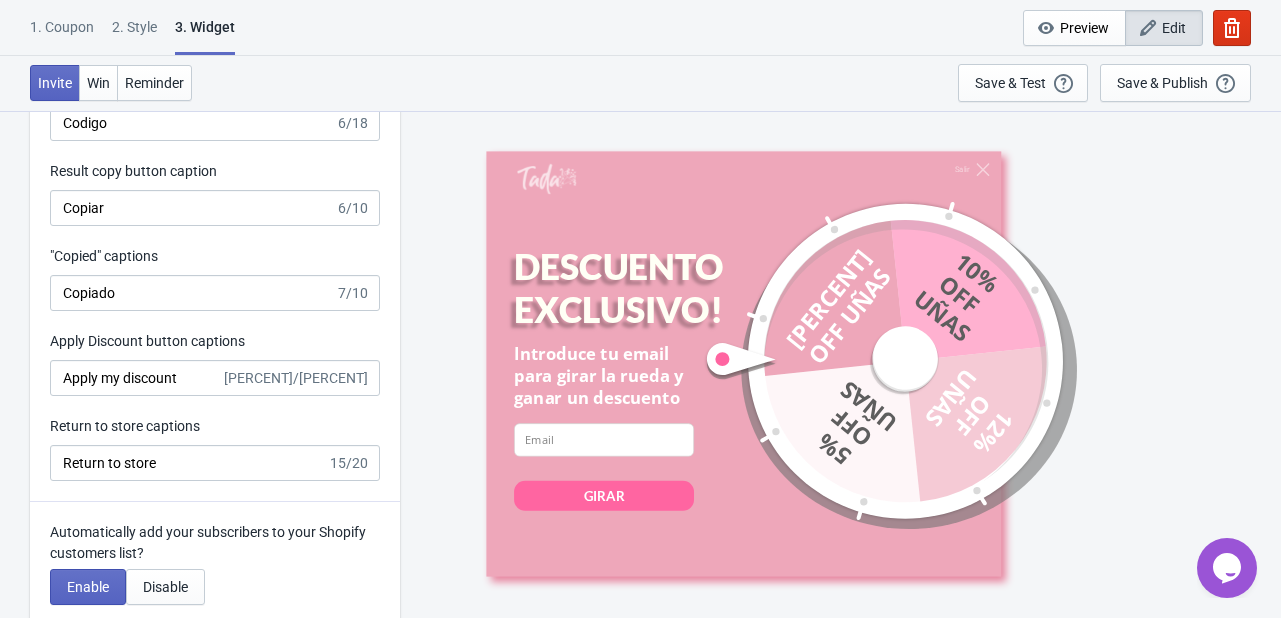 scroll, scrollTop: 3839, scrollLeft: 0, axis: vertical 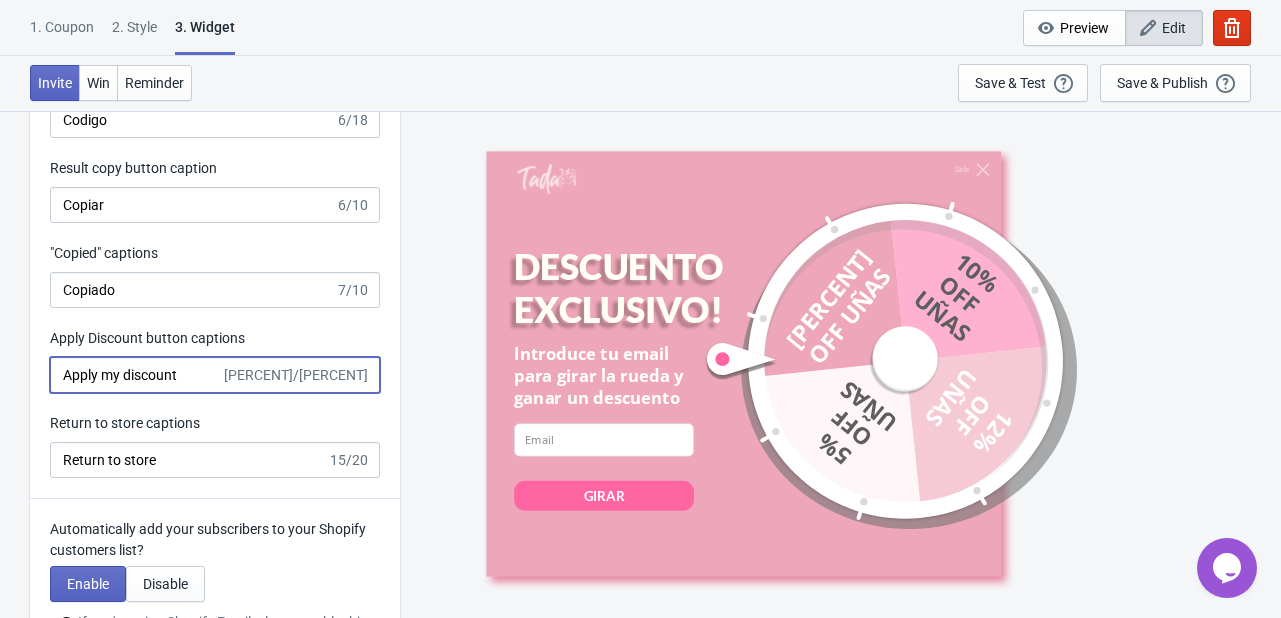 click on "Apply my discount" at bounding box center [135, 375] 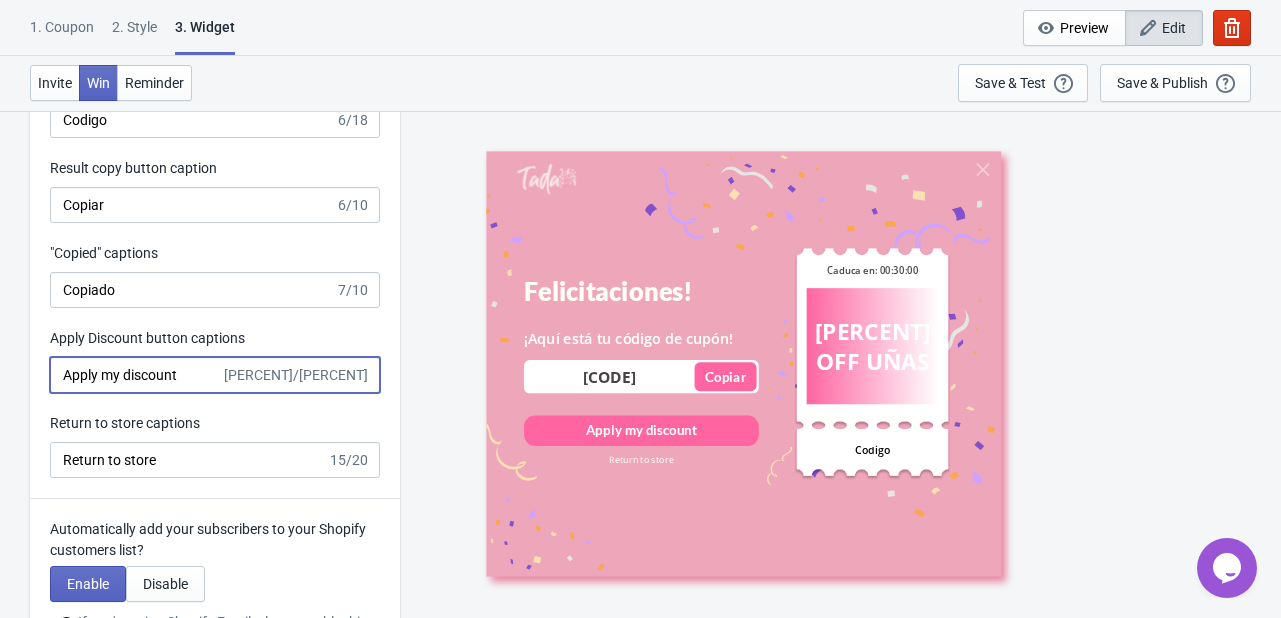 click on "Apply my discount" at bounding box center (135, 375) 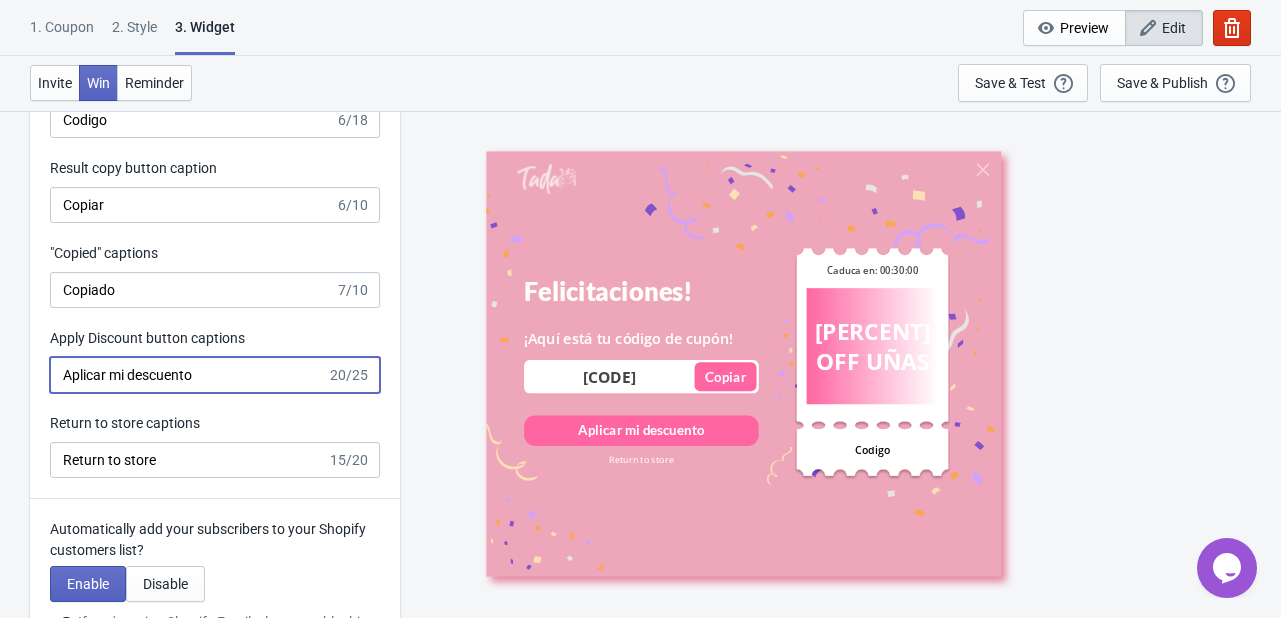 type on "Aplicar mi descuento" 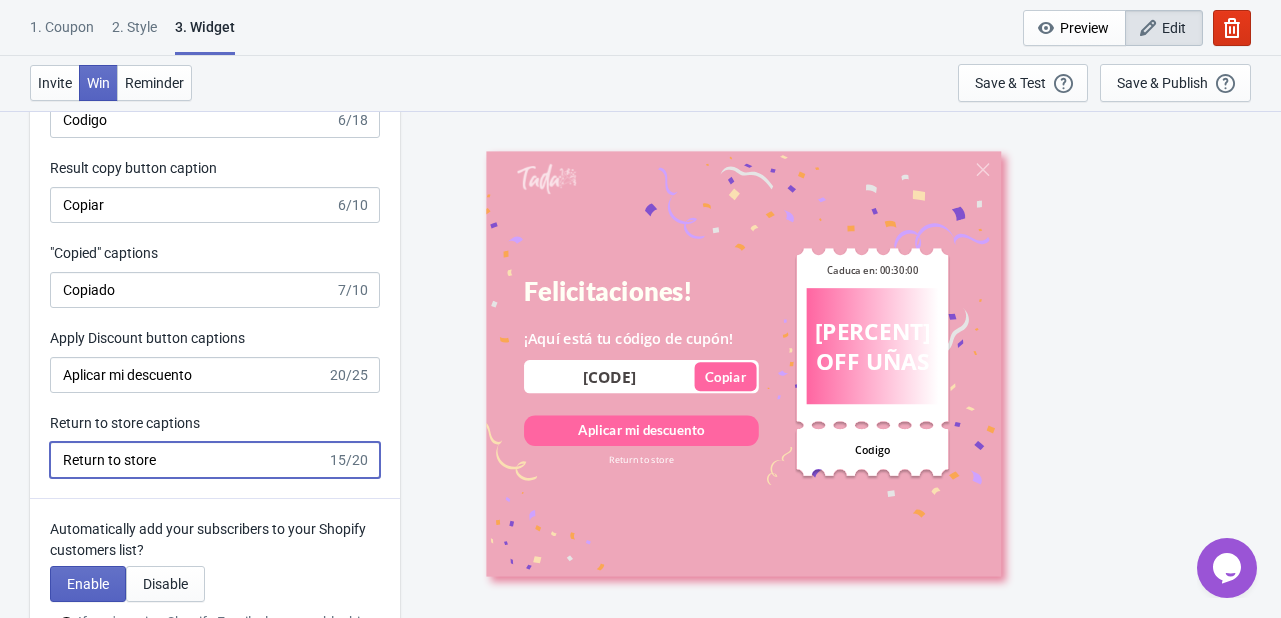 click on "Return to store" at bounding box center [188, 460] 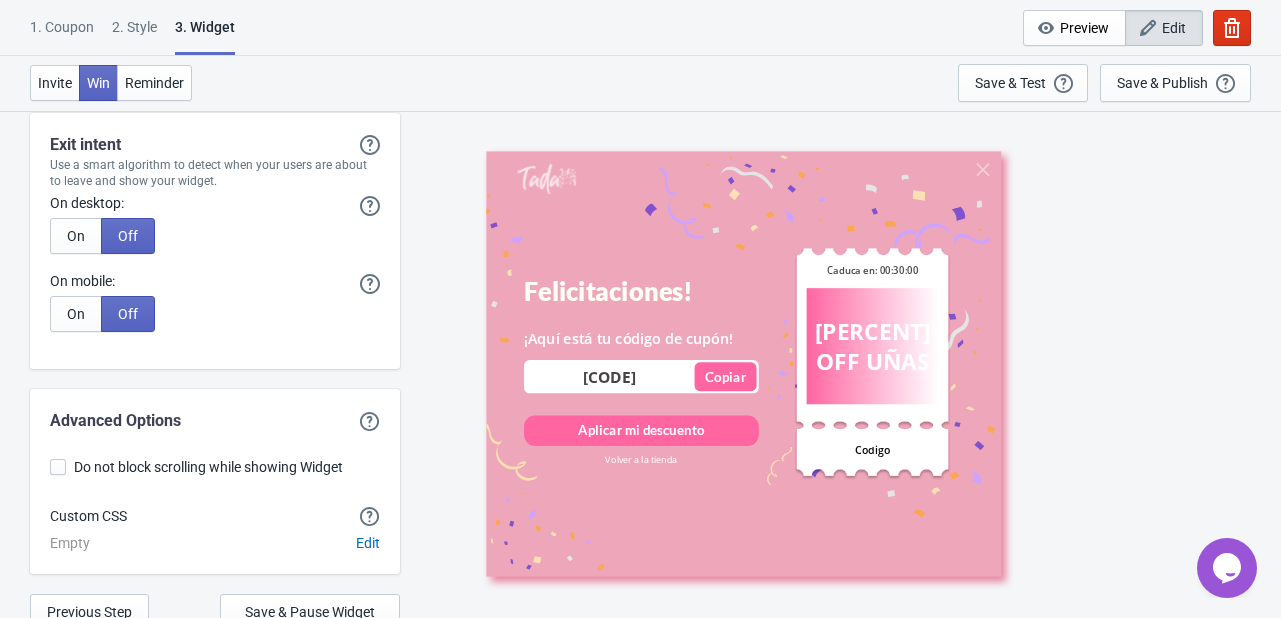 scroll, scrollTop: 4844, scrollLeft: 0, axis: vertical 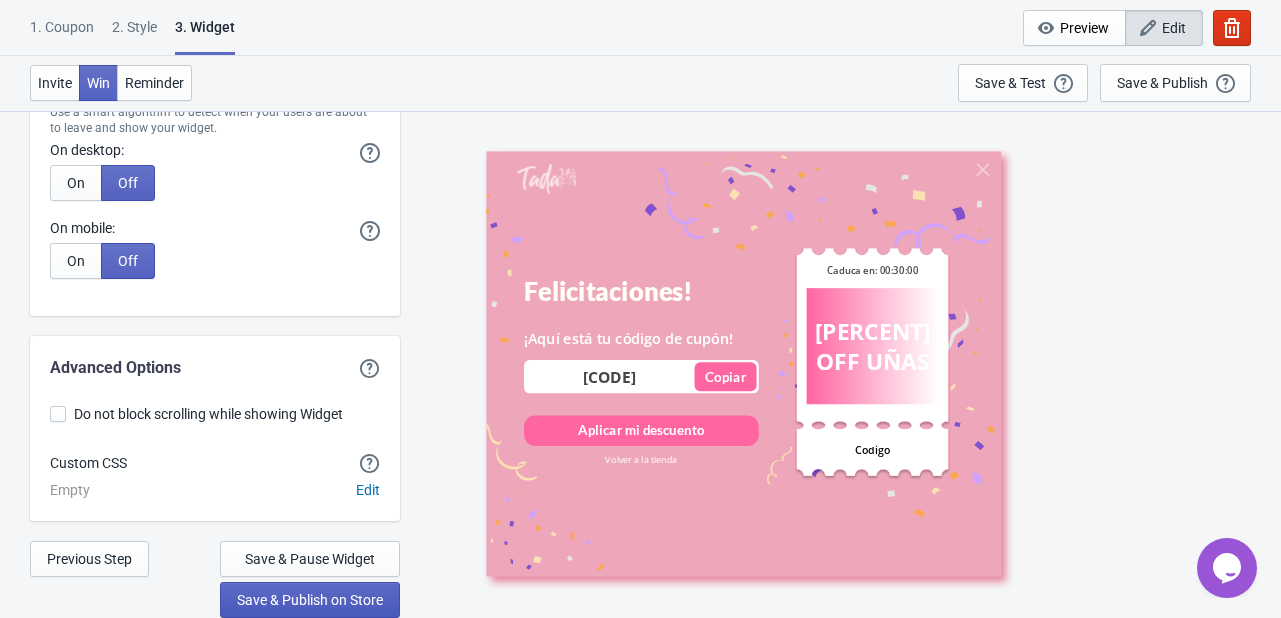 type on "Volver a la tienda" 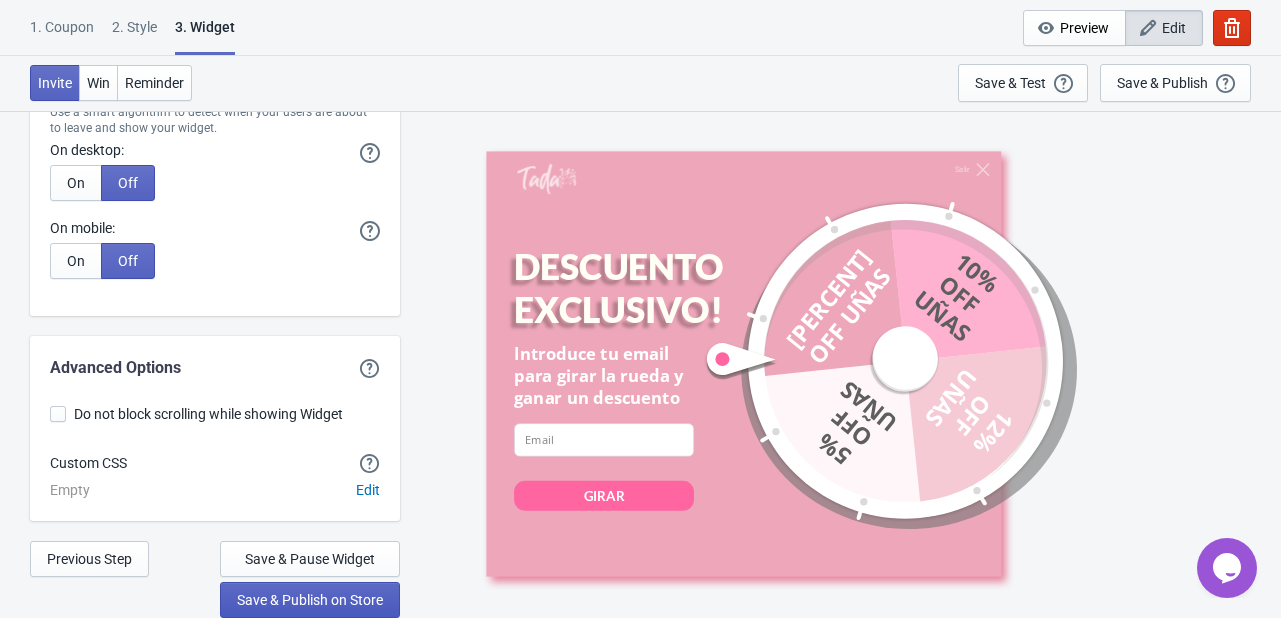 click on "Save & Publish on Store" at bounding box center (310, 600) 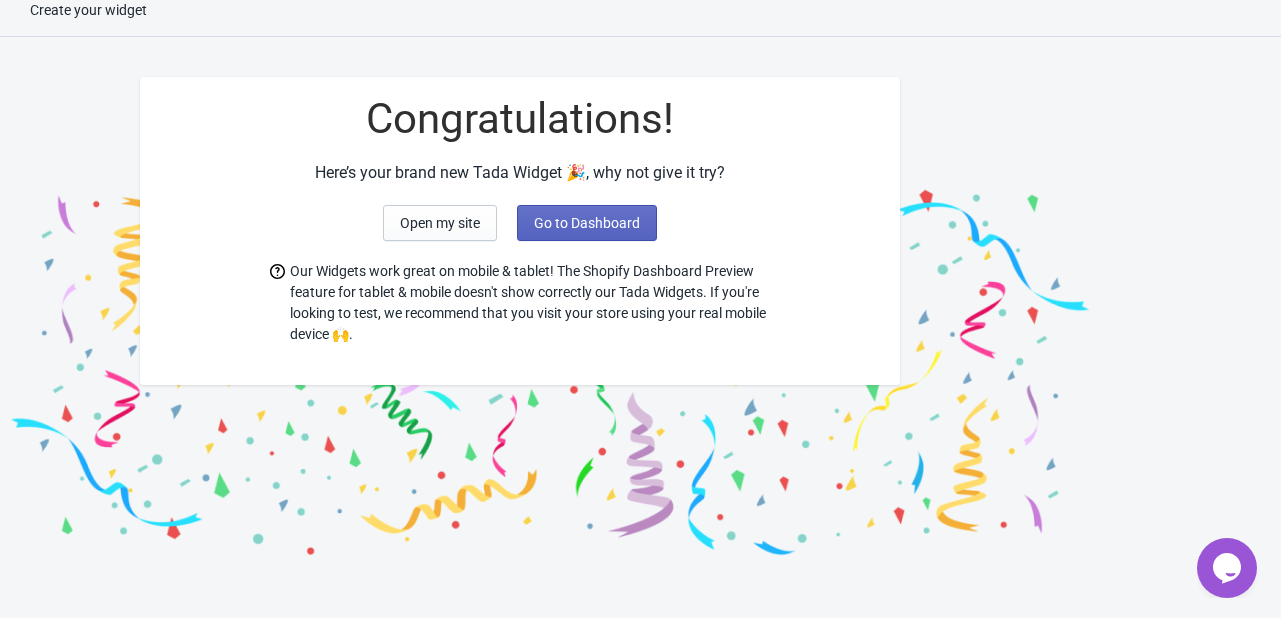 scroll, scrollTop: 20, scrollLeft: 0, axis: vertical 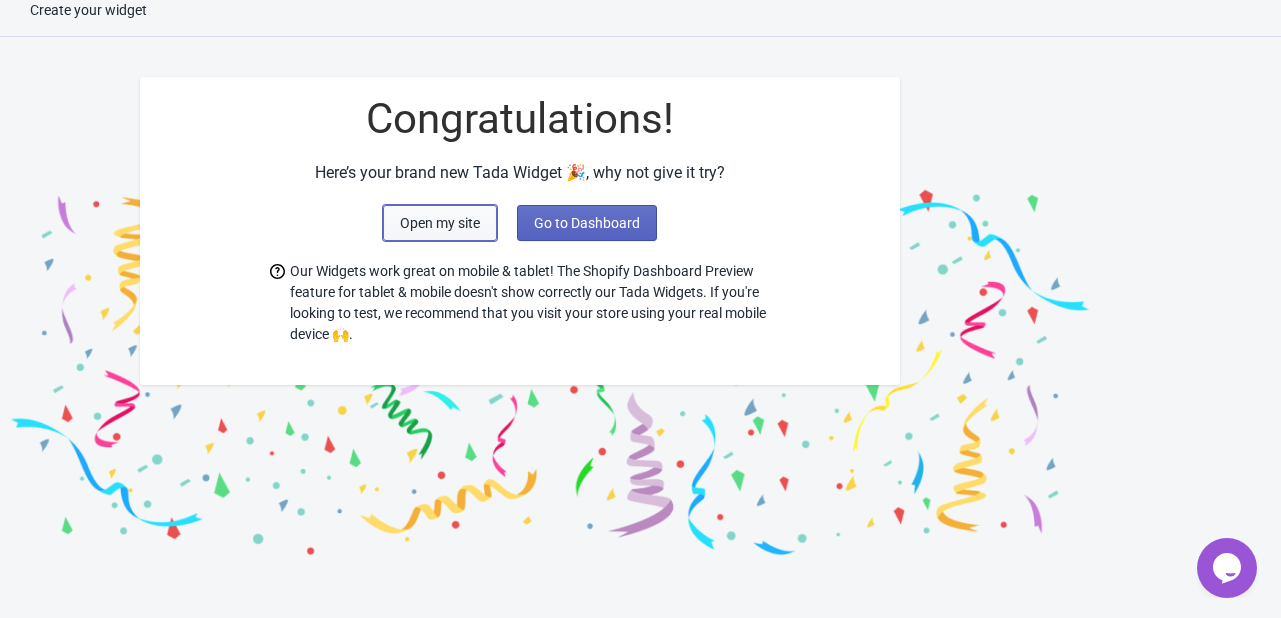 click on "Open my site" at bounding box center [440, 223] 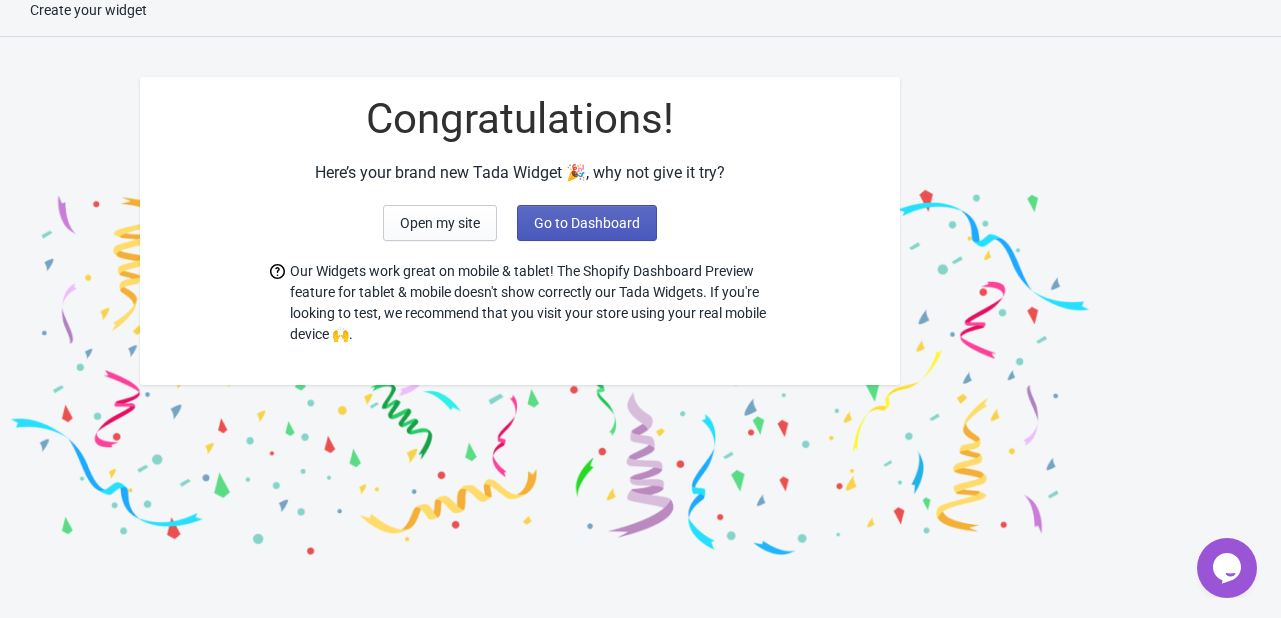 click on "Go to Dashboard" at bounding box center [587, 223] 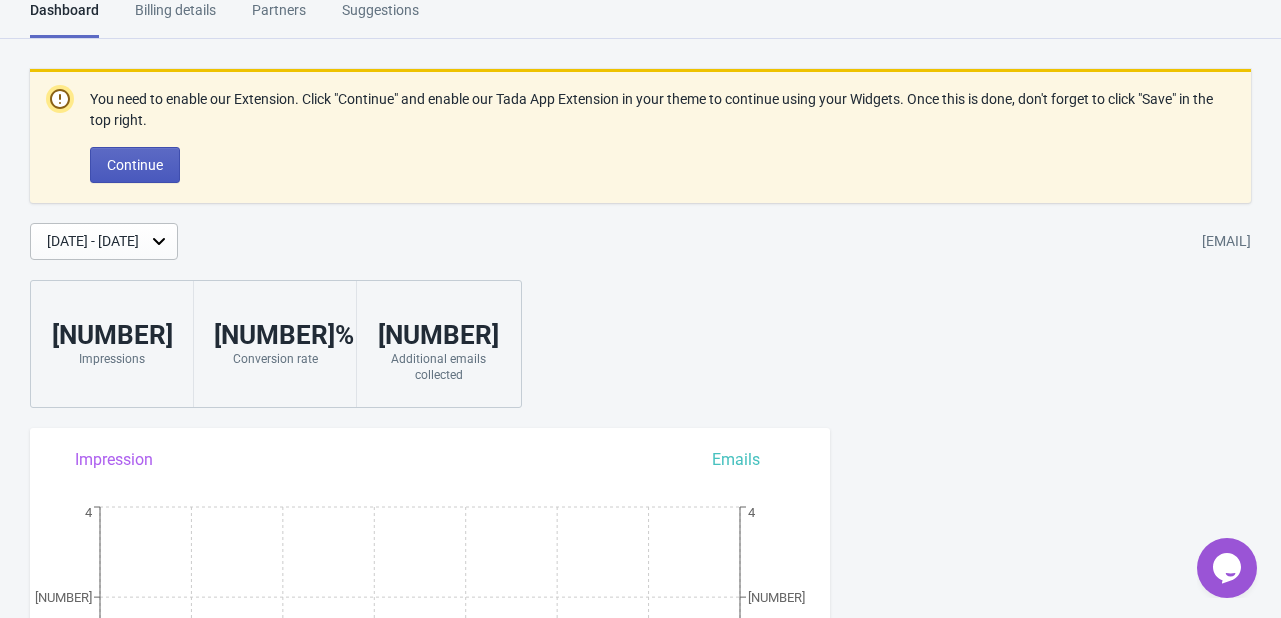 click on "Continue" at bounding box center [135, 165] 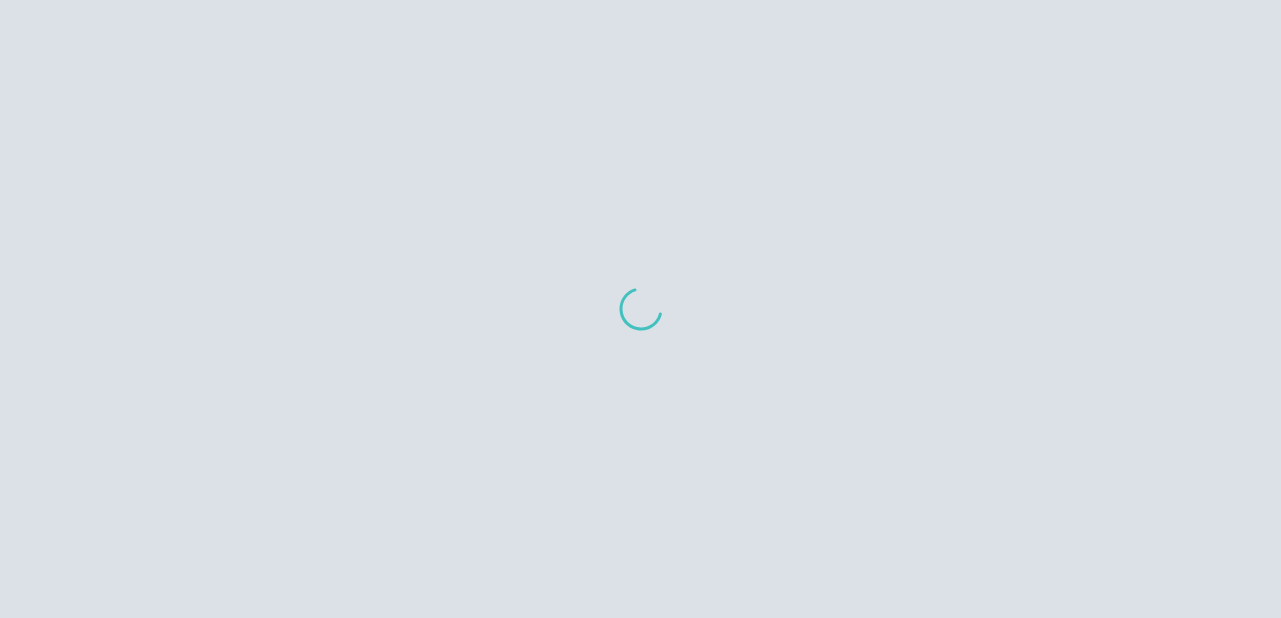 scroll, scrollTop: 0, scrollLeft: 0, axis: both 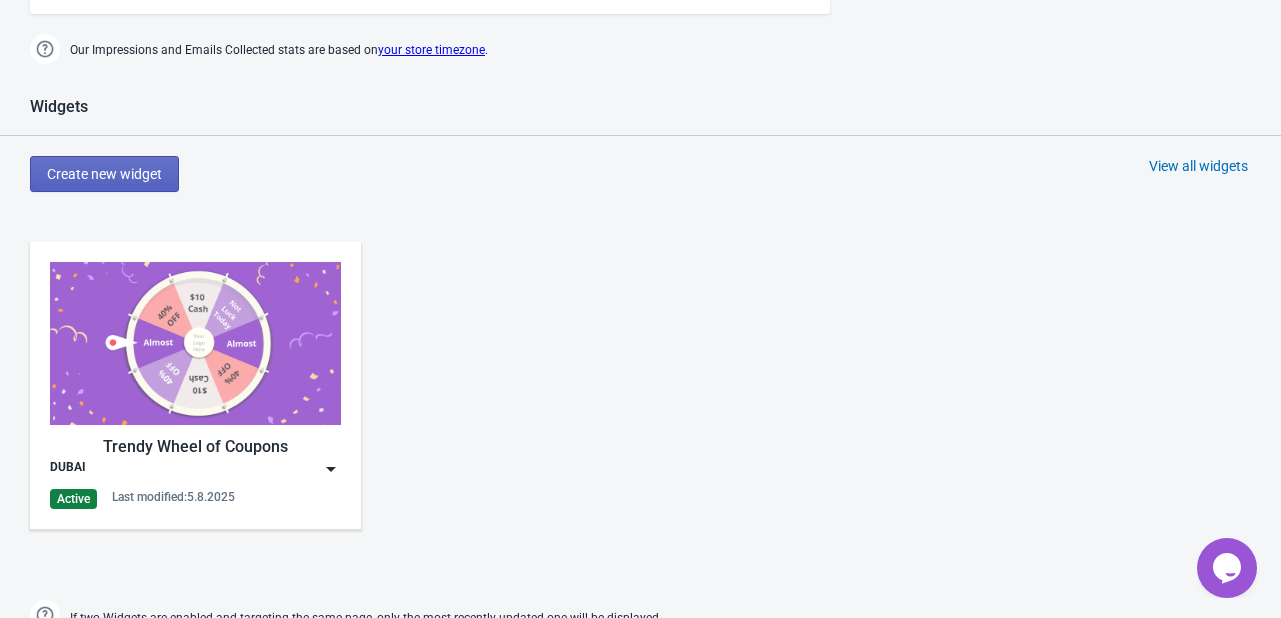 click at bounding box center (195, 343) 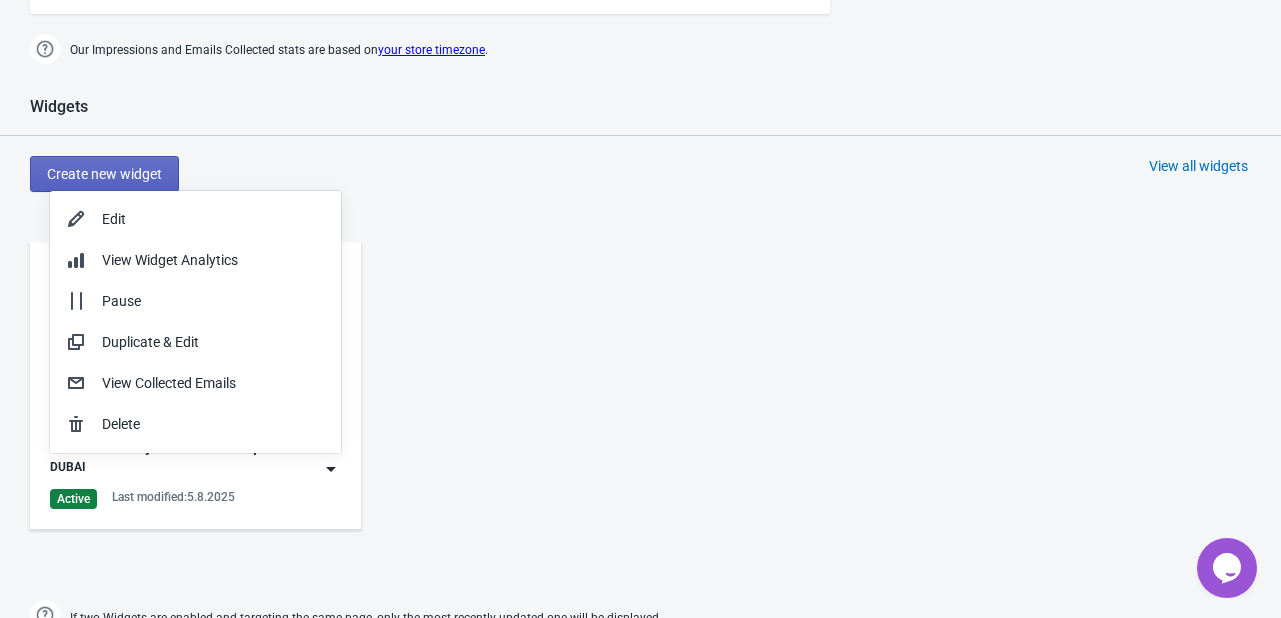 click on "Trendy Wheel of Coupons DUBAI Active Last modified:  5.8.2025" at bounding box center (640, 402) 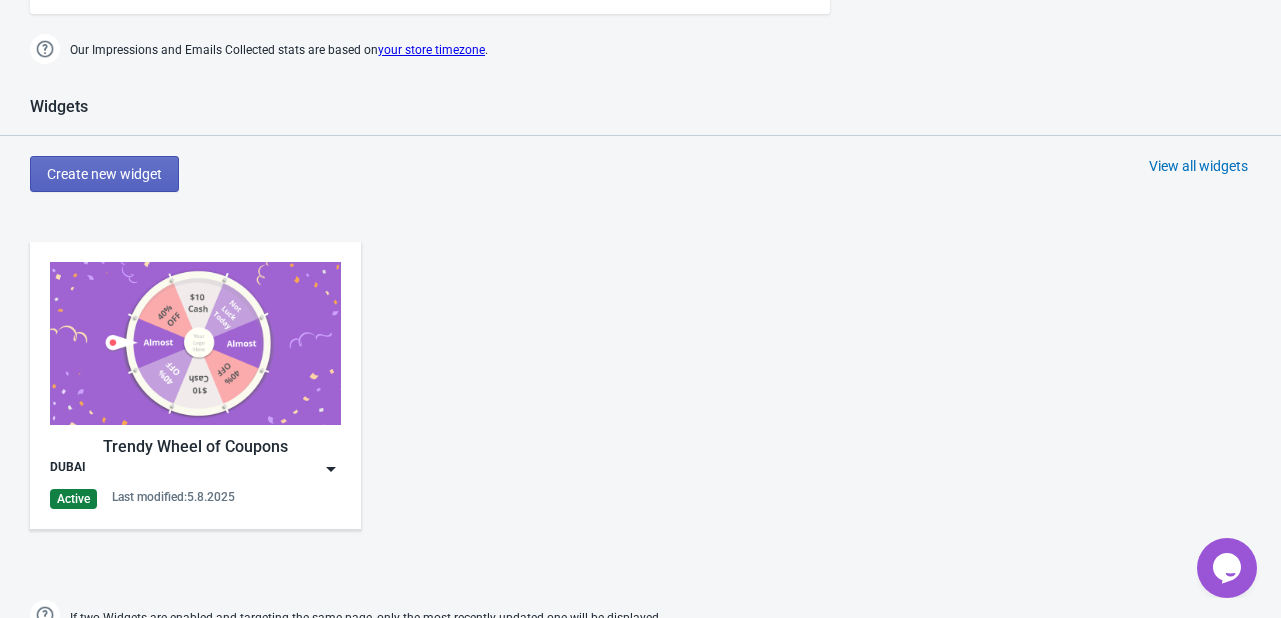 click at bounding box center [195, 343] 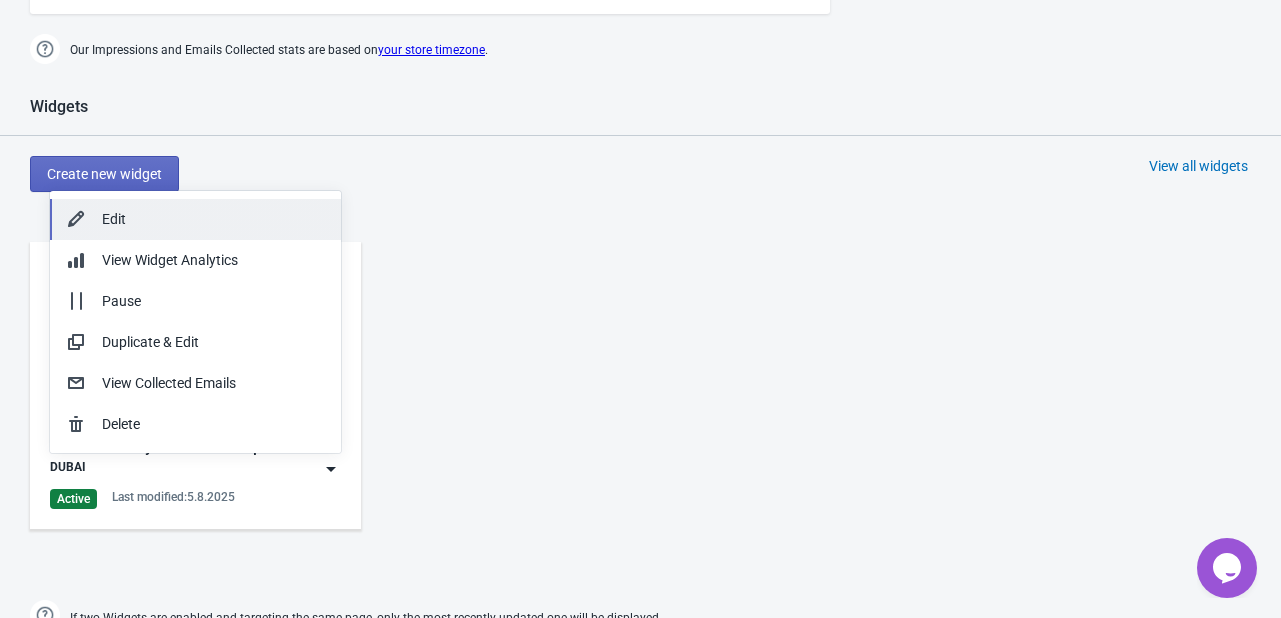click on "Edit" at bounding box center (213, 219) 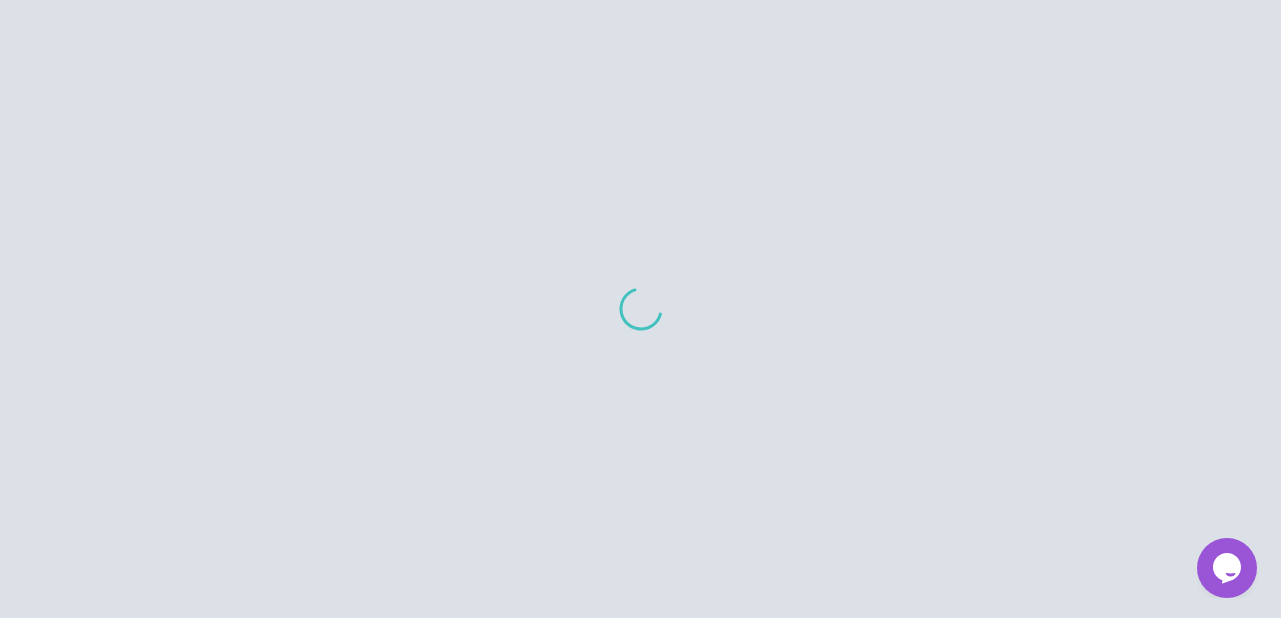 scroll, scrollTop: 0, scrollLeft: 0, axis: both 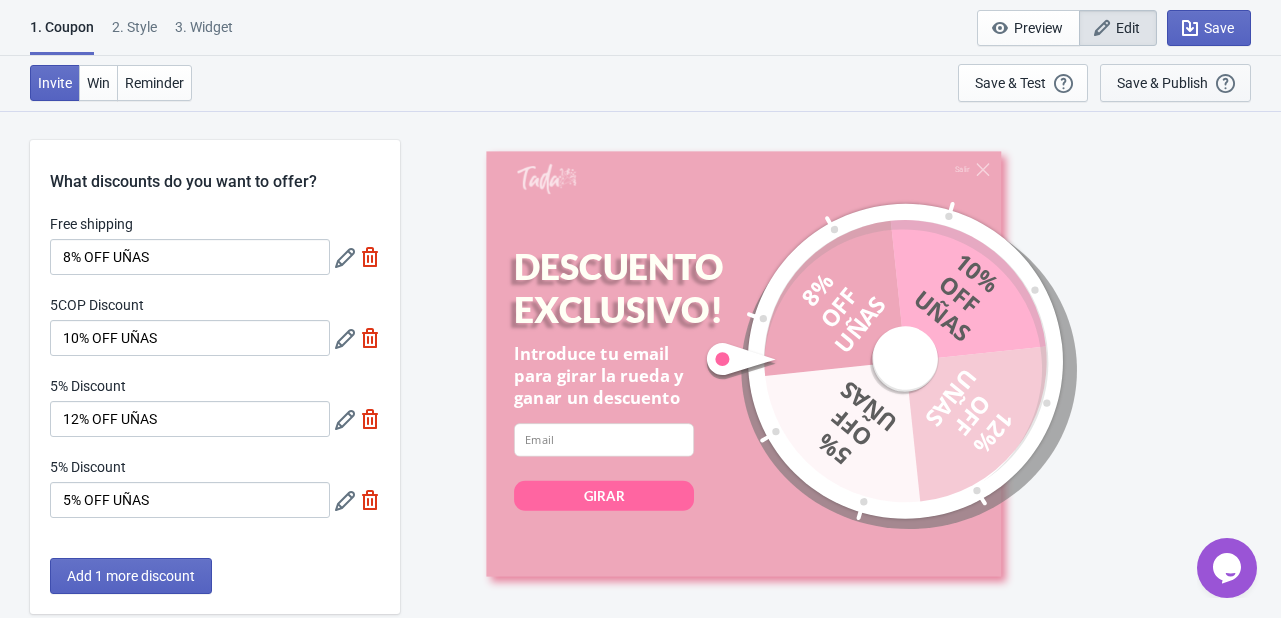 click on "Save & Publish This option will save your Widget so that it will be visible to your visitors. You can come back and edit your Widget at any time." at bounding box center [1175, 83] 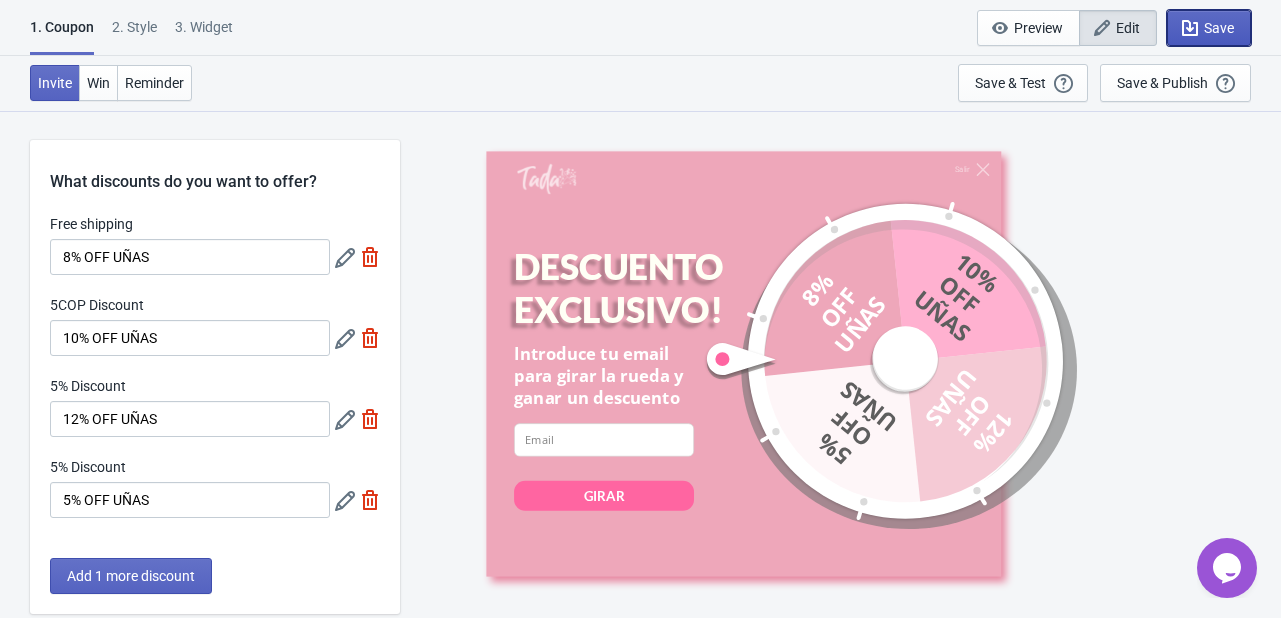 click on "Save" at bounding box center [1209, 28] 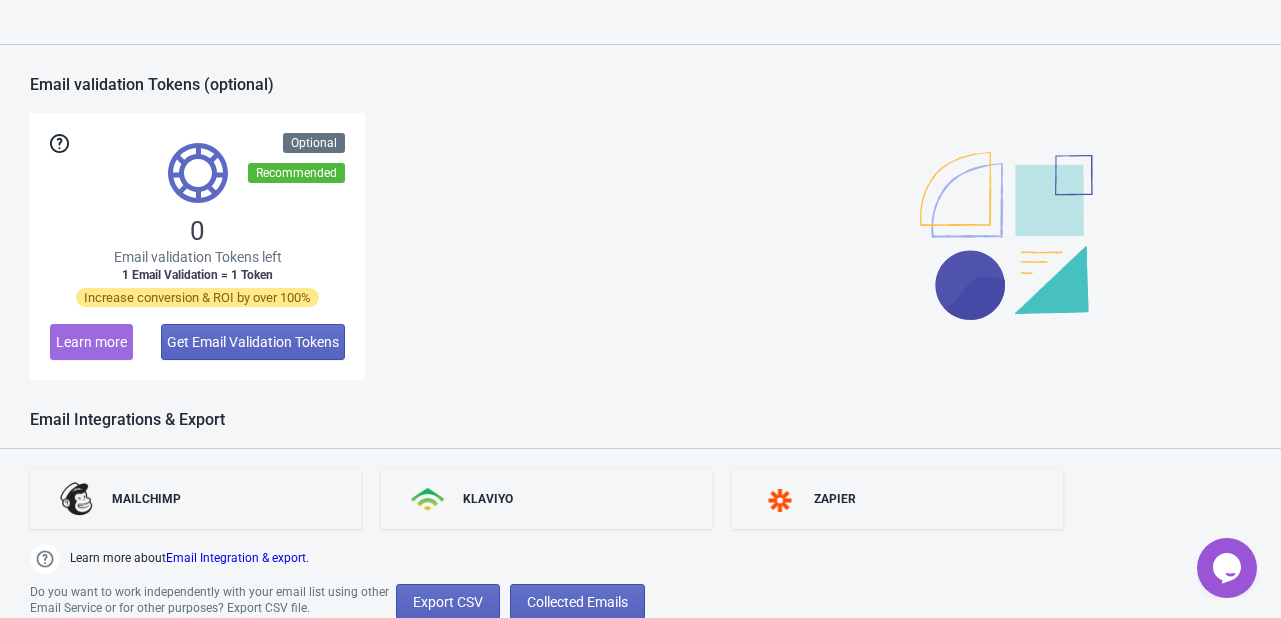 scroll, scrollTop: 1500, scrollLeft: 0, axis: vertical 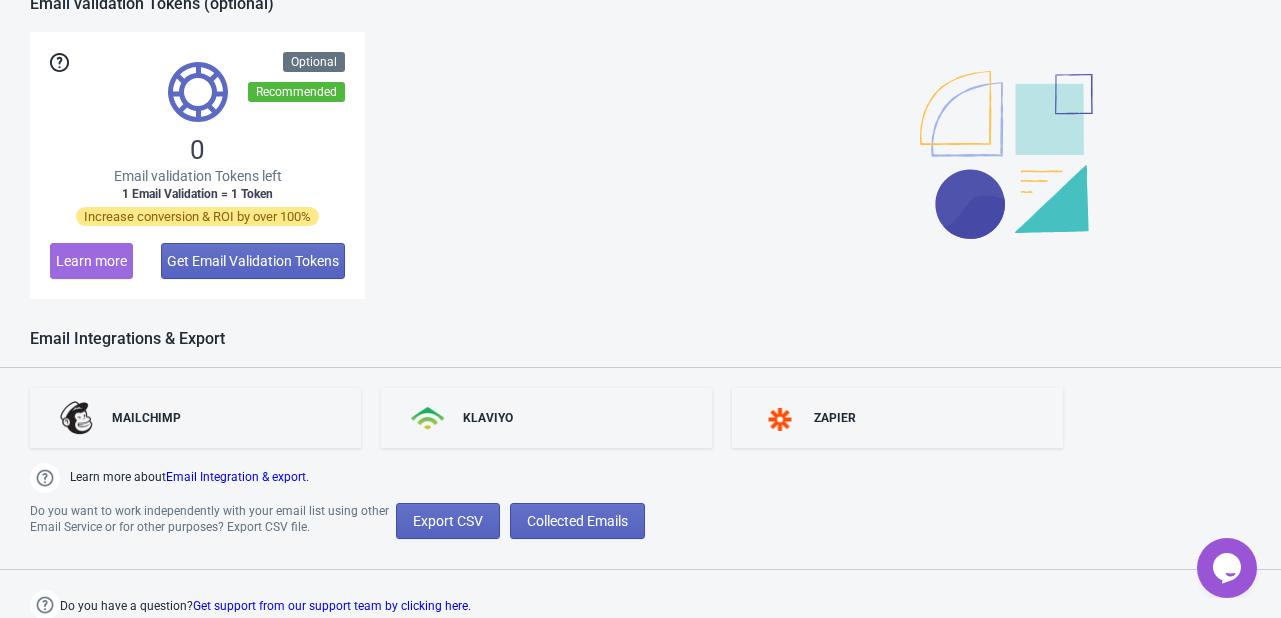click on "0 Email validation Tokens left 1 Email Validation = 1 Token Increase conversion & ROI by over 100% Learn more Get Email Validation Tokens Optional Recommended" at bounding box center [640, 165] 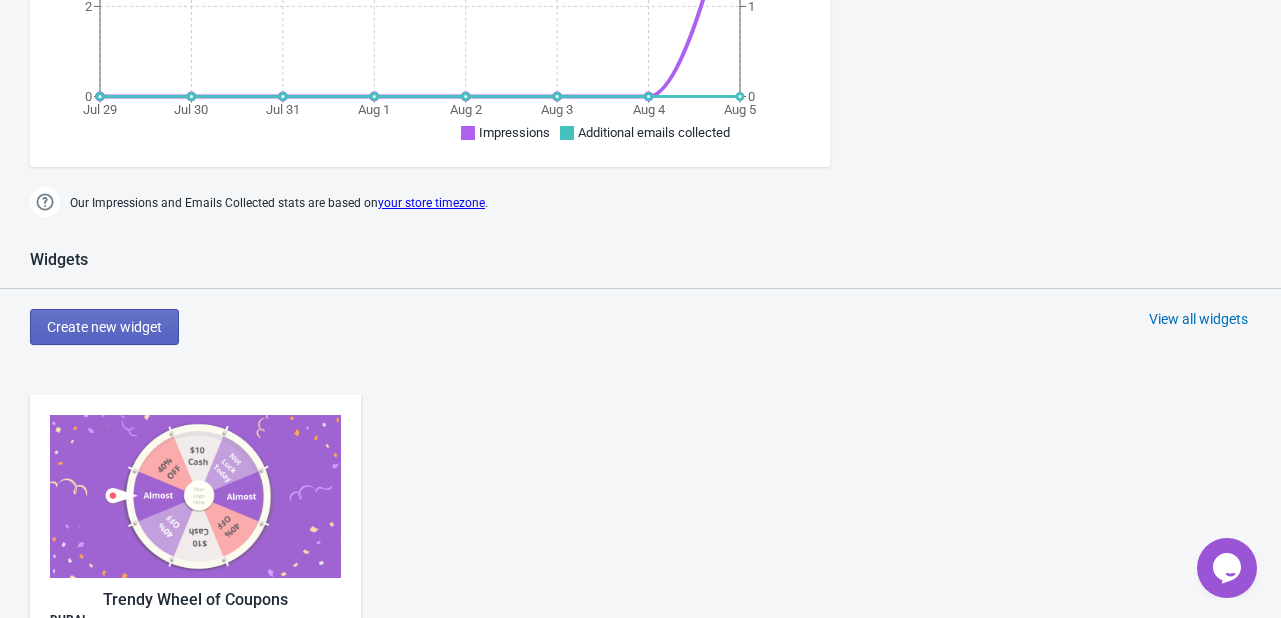 scroll, scrollTop: 628, scrollLeft: 0, axis: vertical 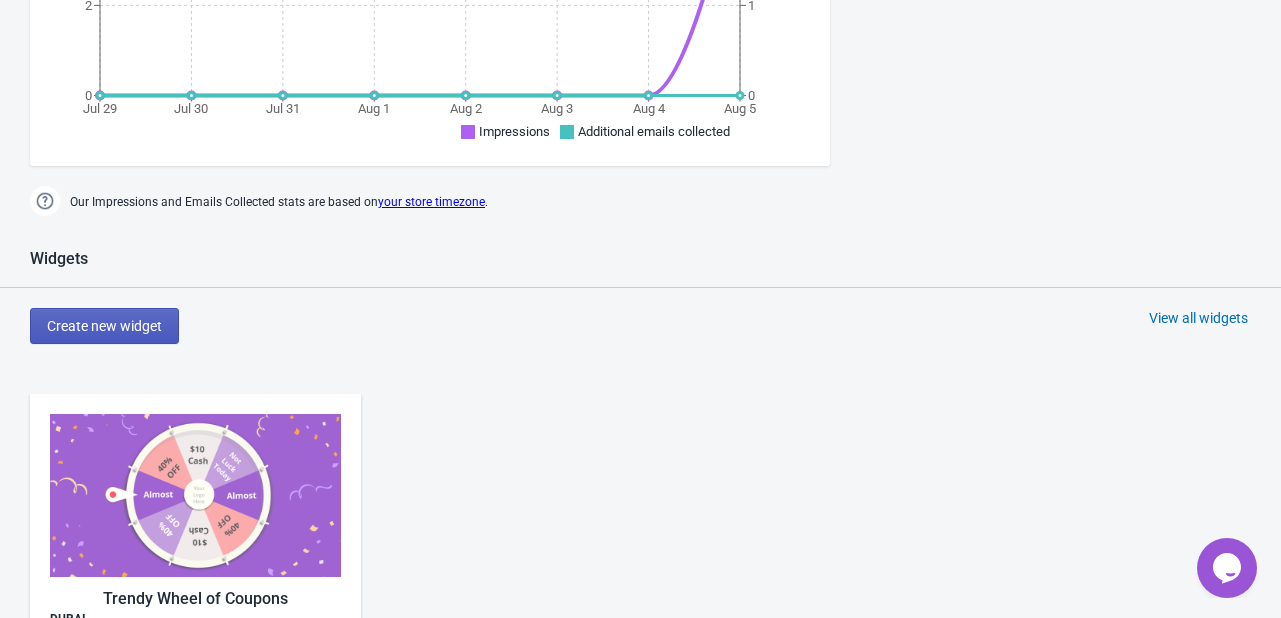 click on "Create new widget" at bounding box center [104, 326] 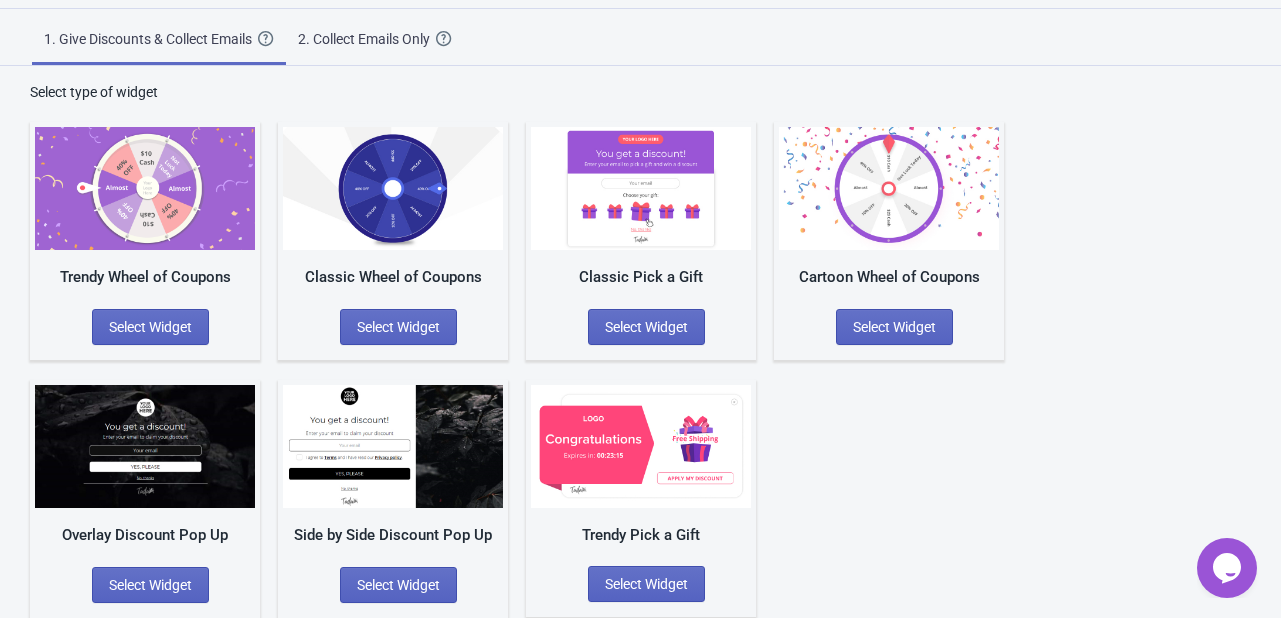 scroll, scrollTop: 67, scrollLeft: 0, axis: vertical 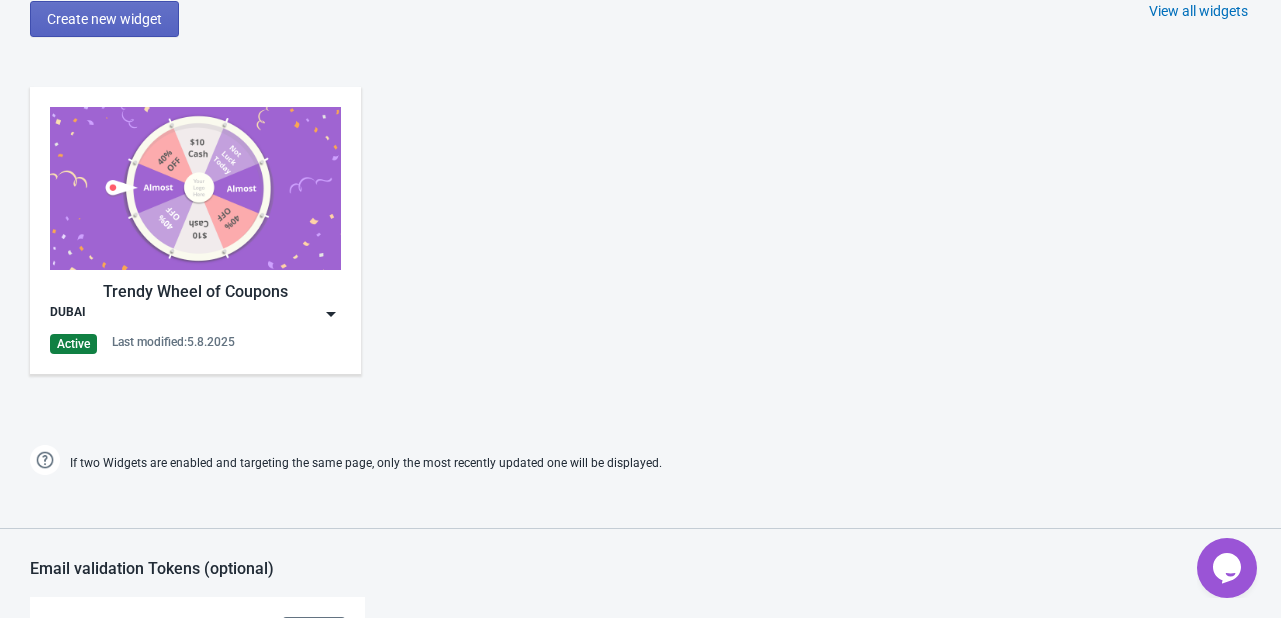 click at bounding box center (195, 188) 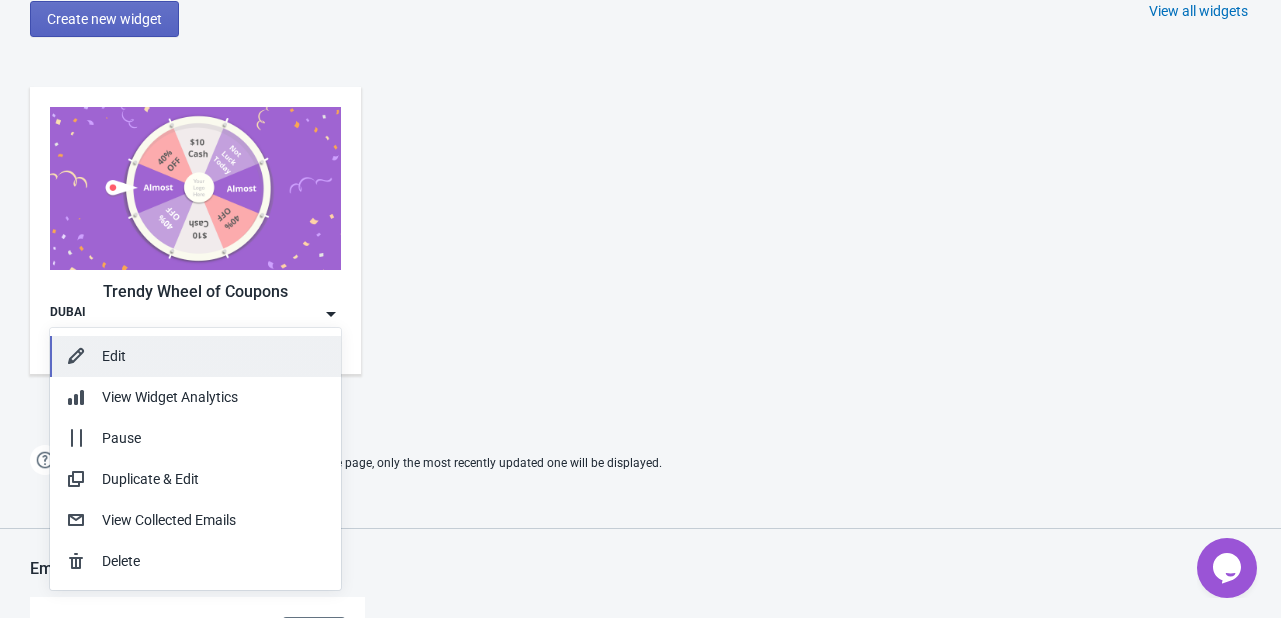click on "Edit" at bounding box center (213, 356) 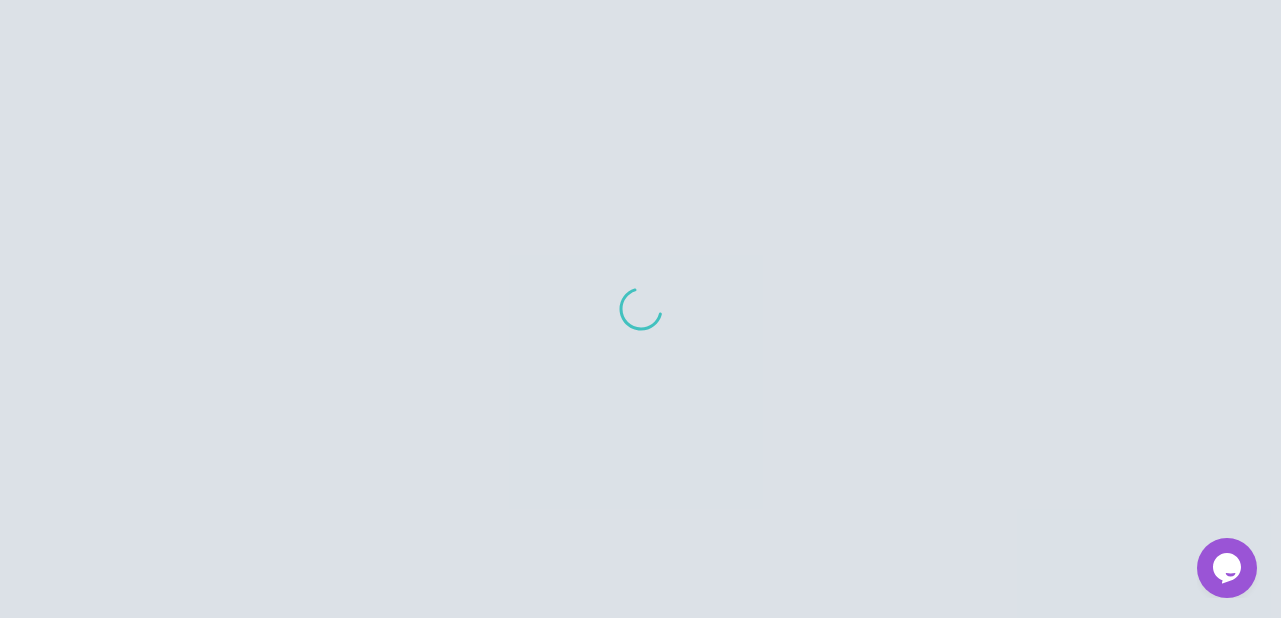 scroll, scrollTop: 0, scrollLeft: 0, axis: both 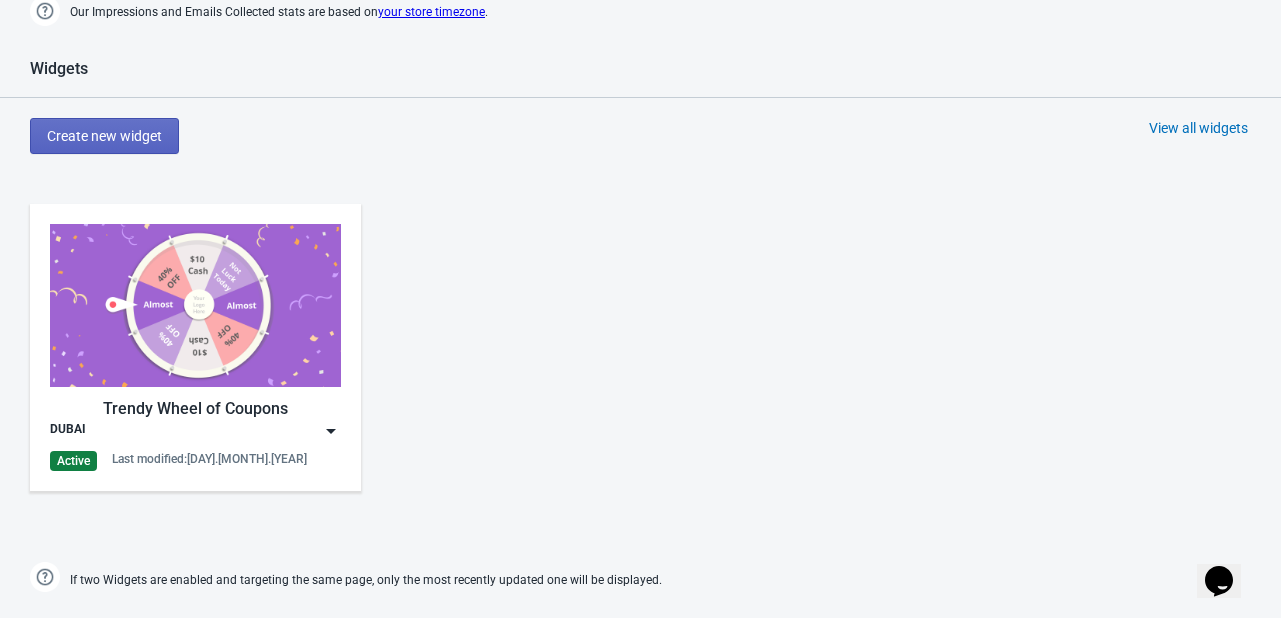 click on "Trendy Wheel of Coupons DUBAI Active Last modified: [DAY].[MONTH].[YEAR]" at bounding box center [195, 347] 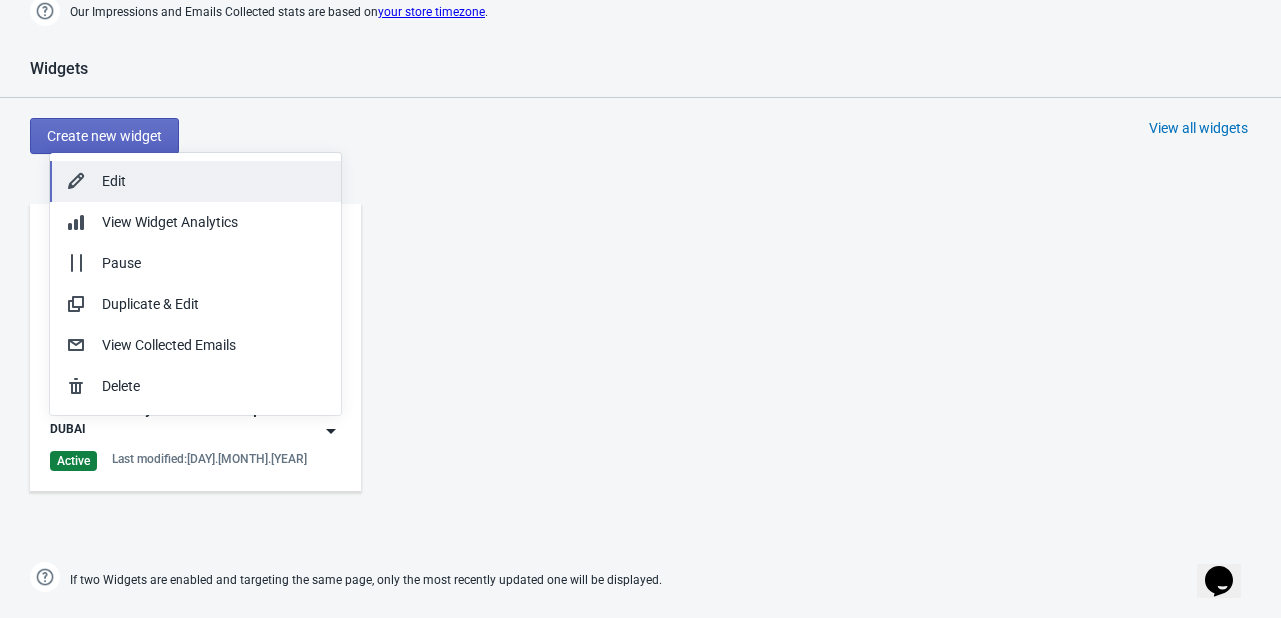 click on "Edit" at bounding box center [213, 181] 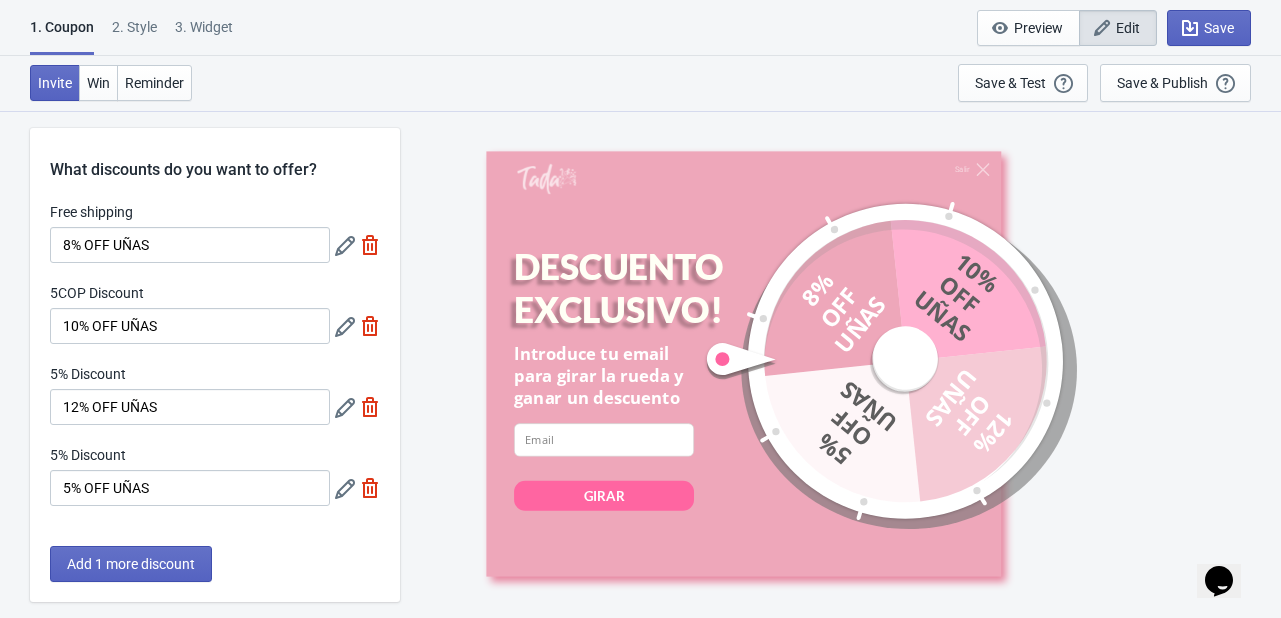 scroll, scrollTop: 0, scrollLeft: 0, axis: both 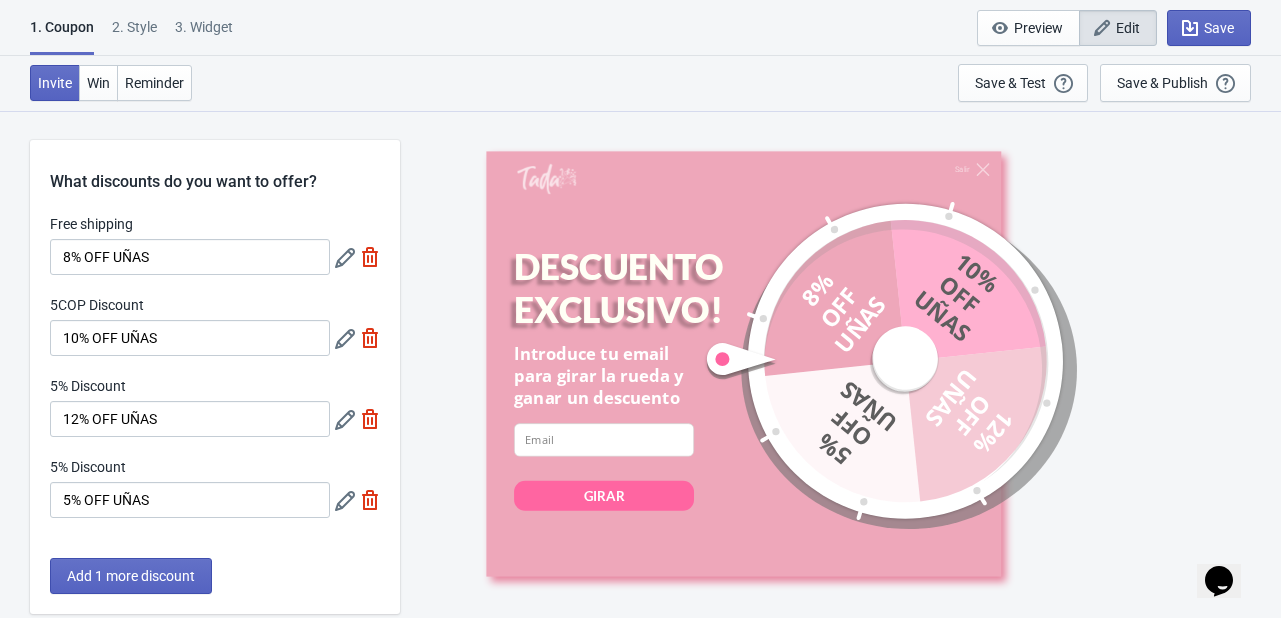 click on "[NUMBER] . Style" at bounding box center (134, 34) 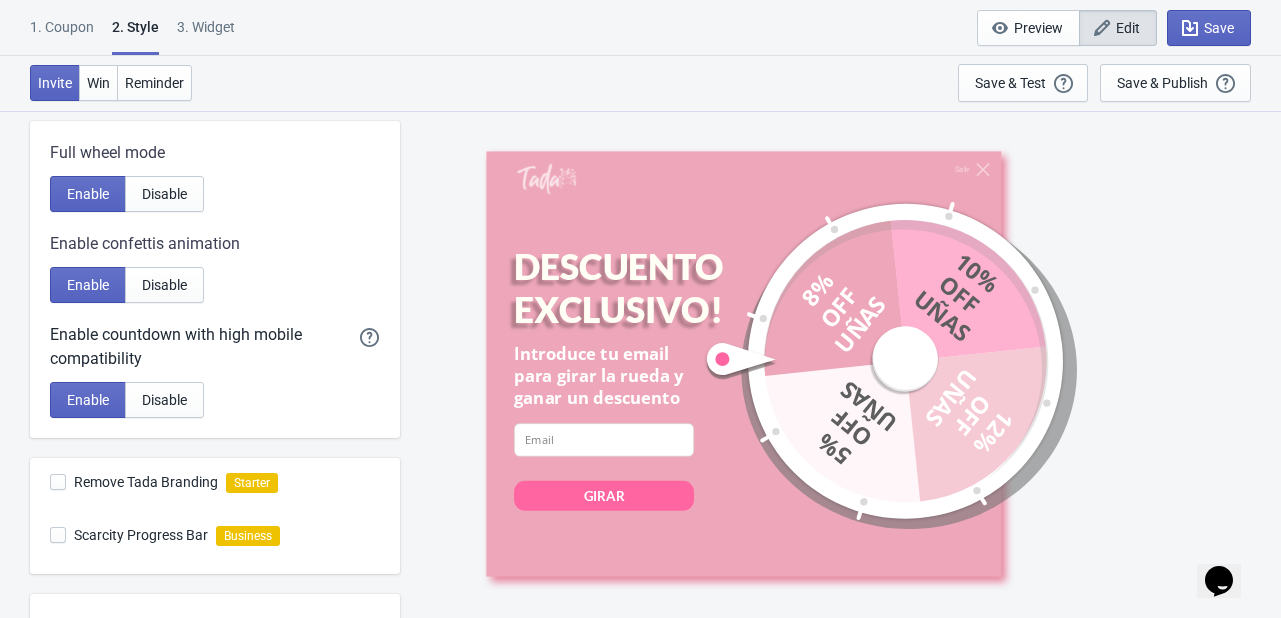 scroll, scrollTop: 607, scrollLeft: 0, axis: vertical 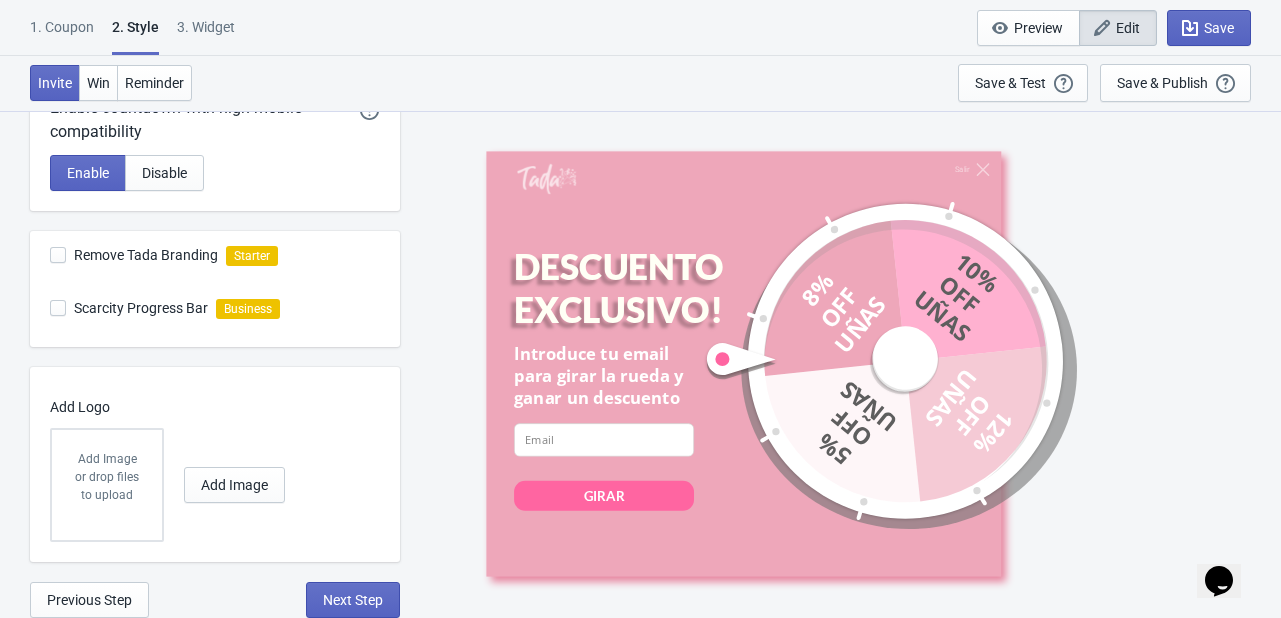 click on "3. Widget" at bounding box center (206, 34) 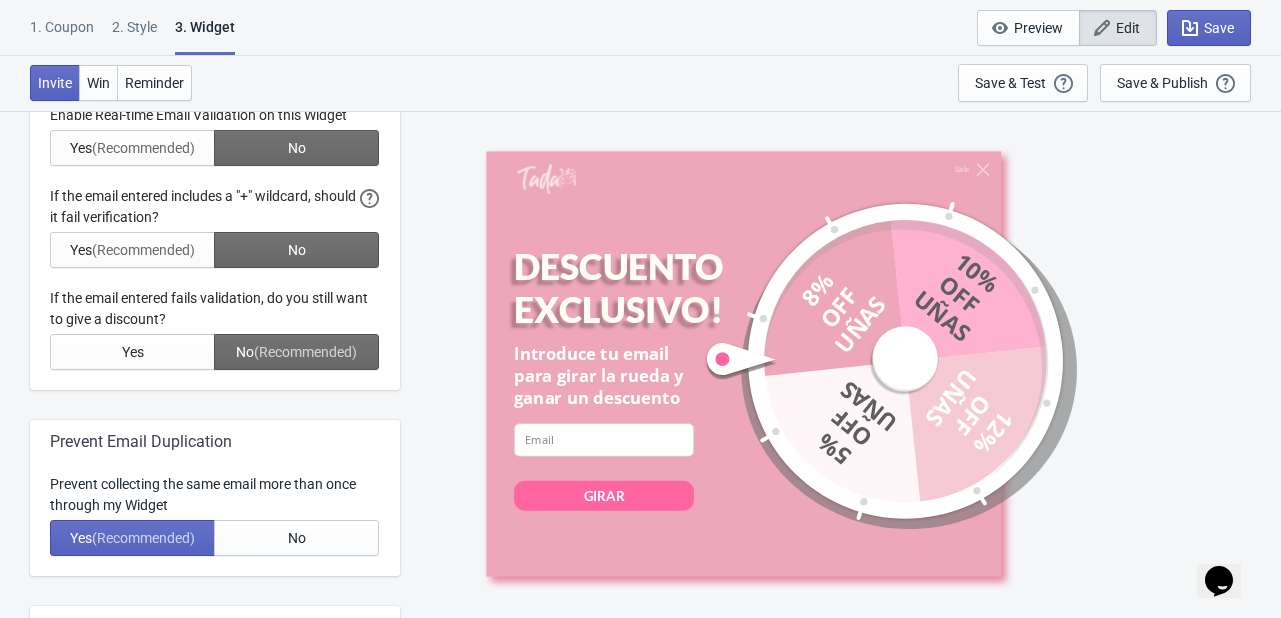 scroll, scrollTop: 0, scrollLeft: 0, axis: both 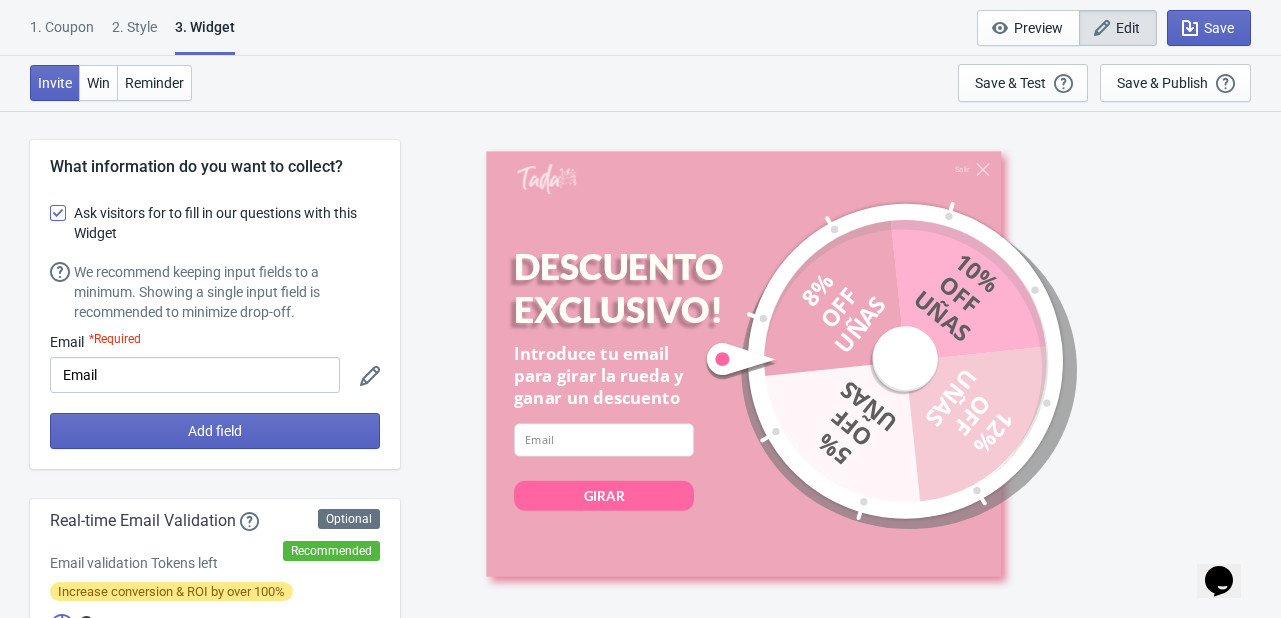 click at bounding box center (58, 213) 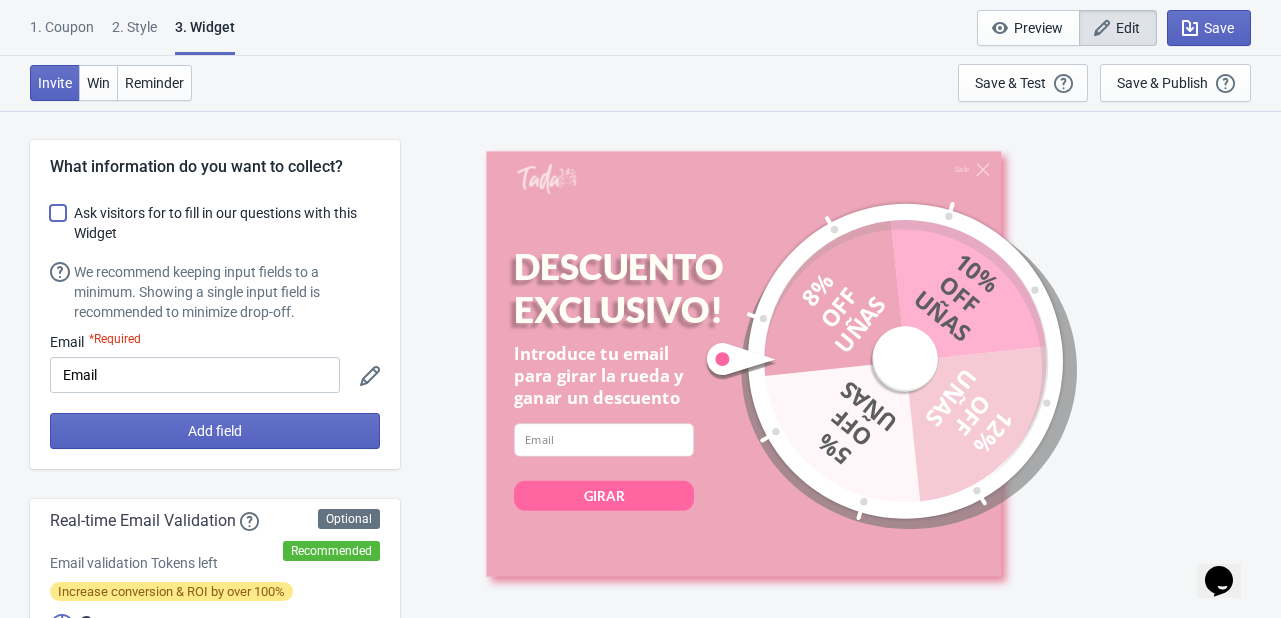 click on "Ask visitors for to fill in our questions with this Widget" at bounding box center (50, 223) 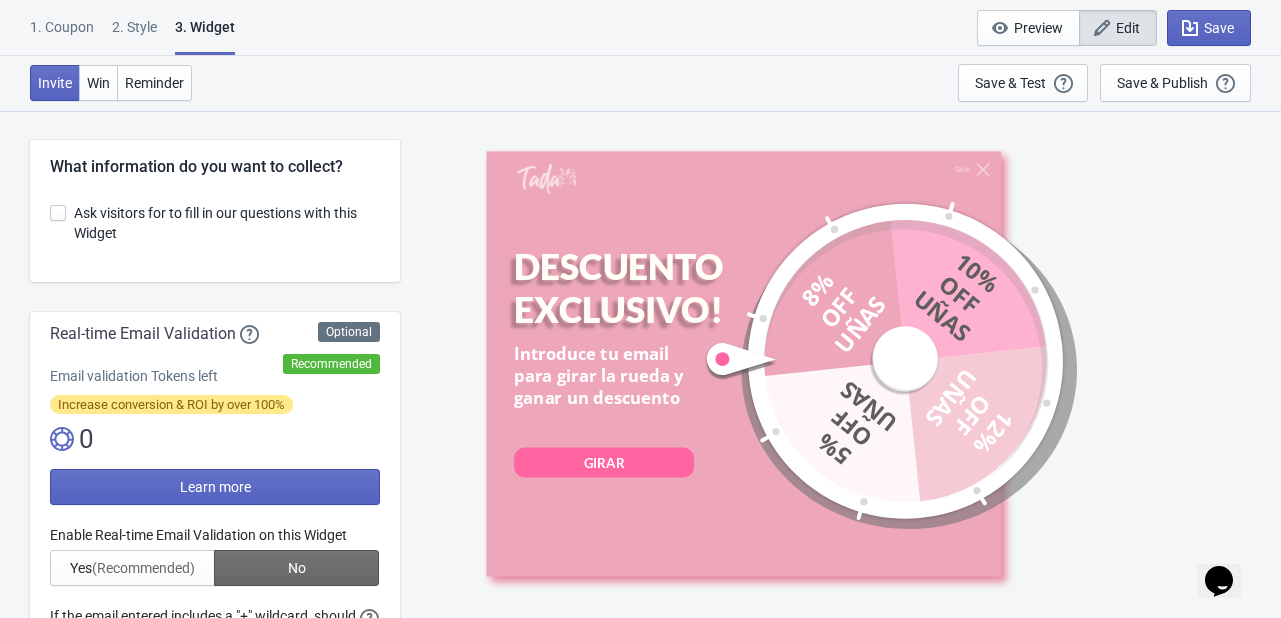 click at bounding box center (58, 213) 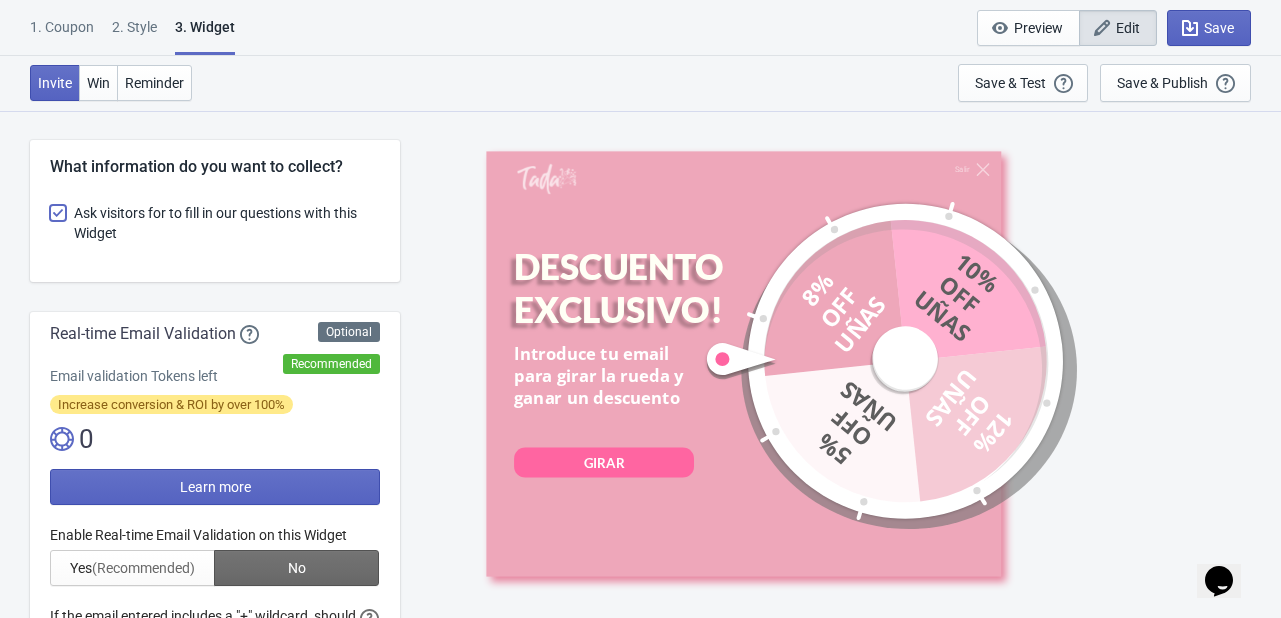 click on "Ask visitors for to fill in our questions with this Widget" at bounding box center [50, 223] 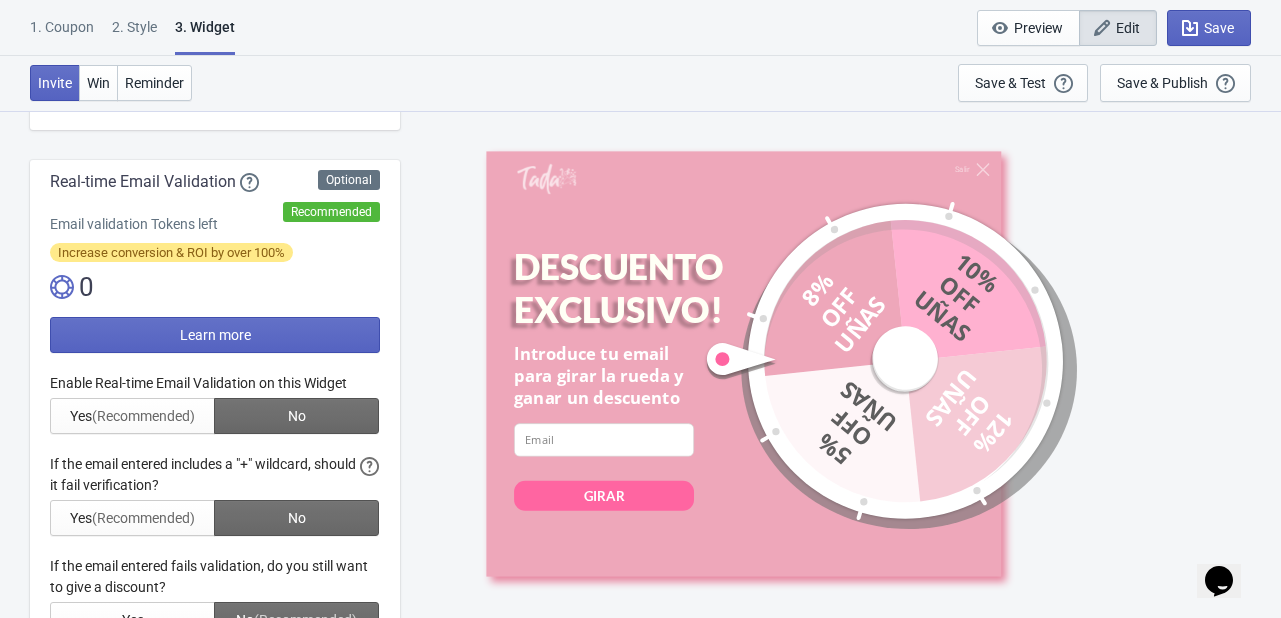 scroll, scrollTop: 340, scrollLeft: 0, axis: vertical 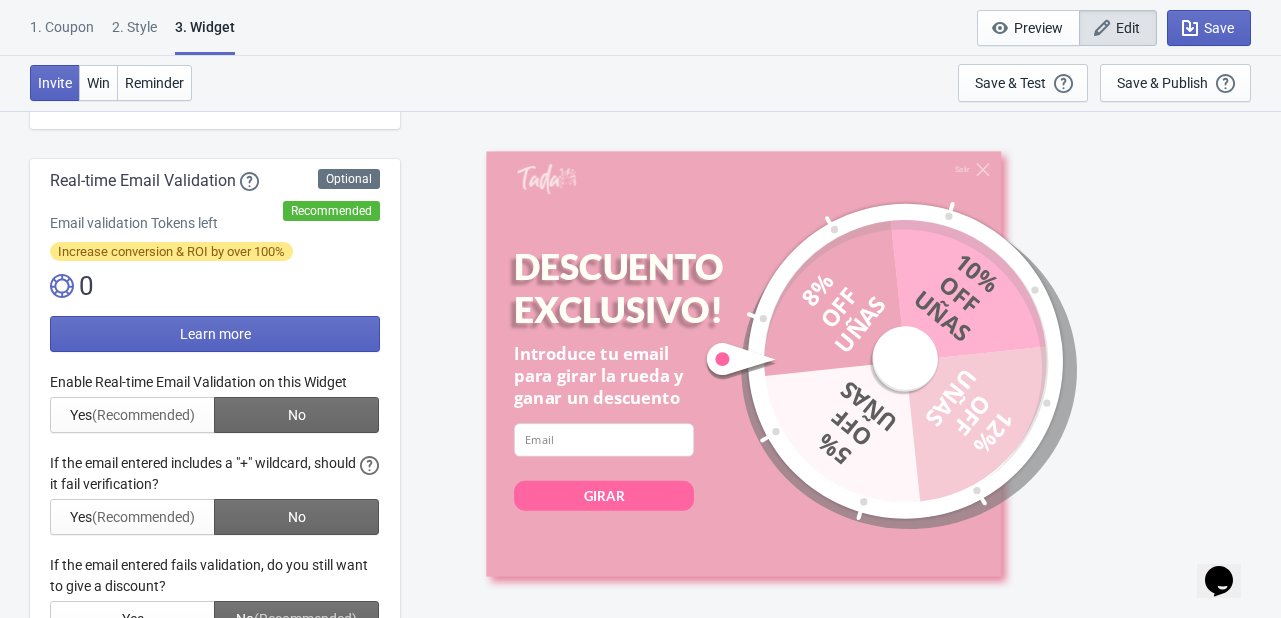 click on "Optional" at bounding box center (349, 179) 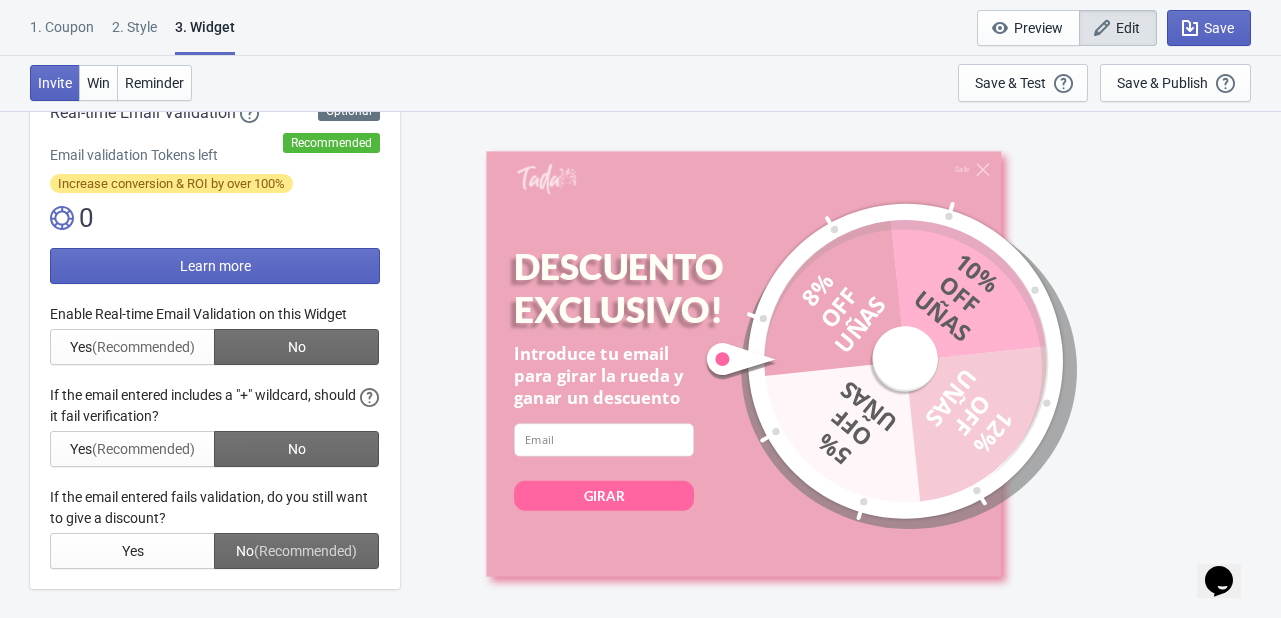 click at bounding box center [215, 436] 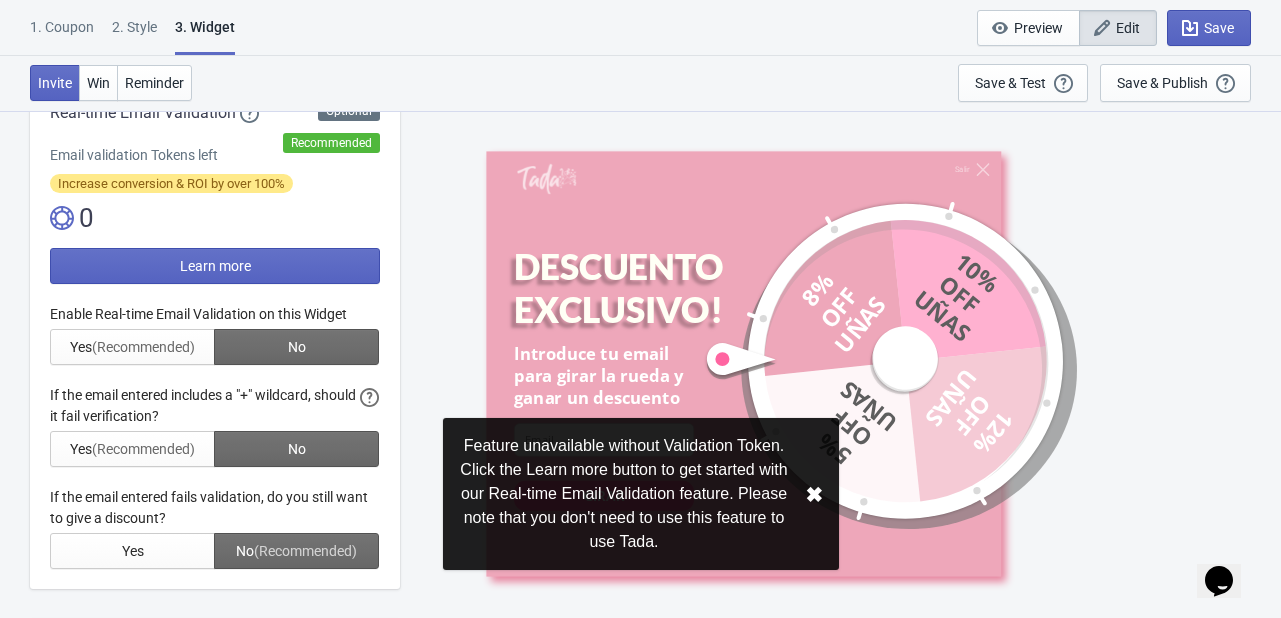 click at bounding box center [215, 436] 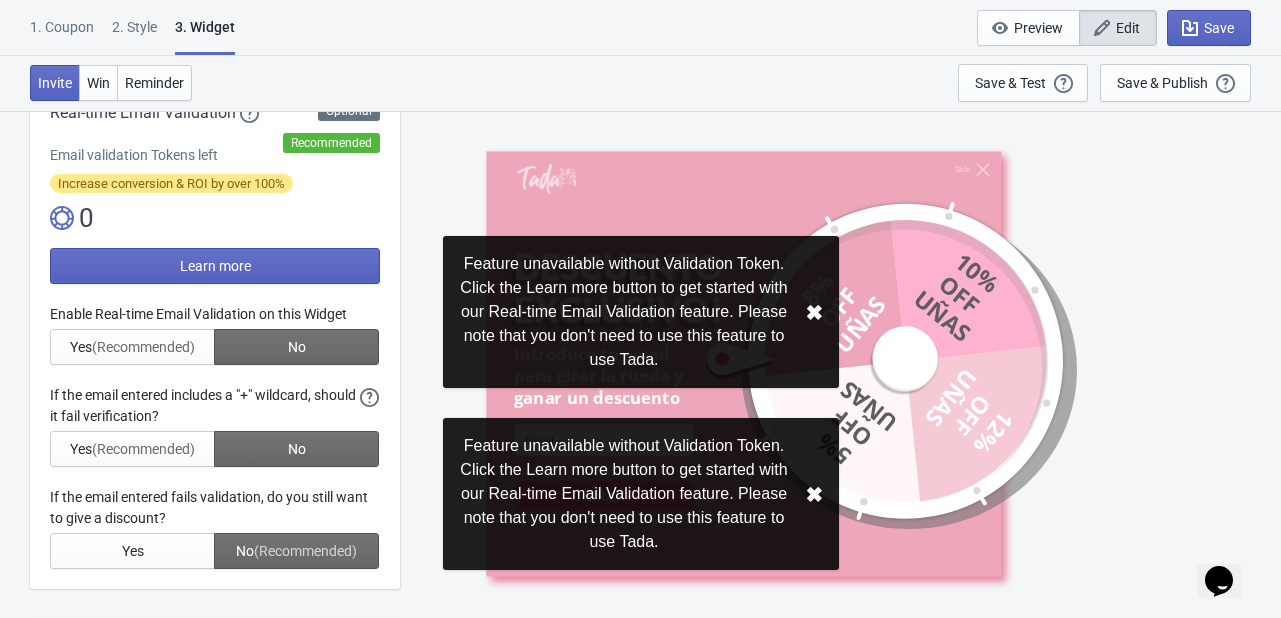 click at bounding box center (215, 436) 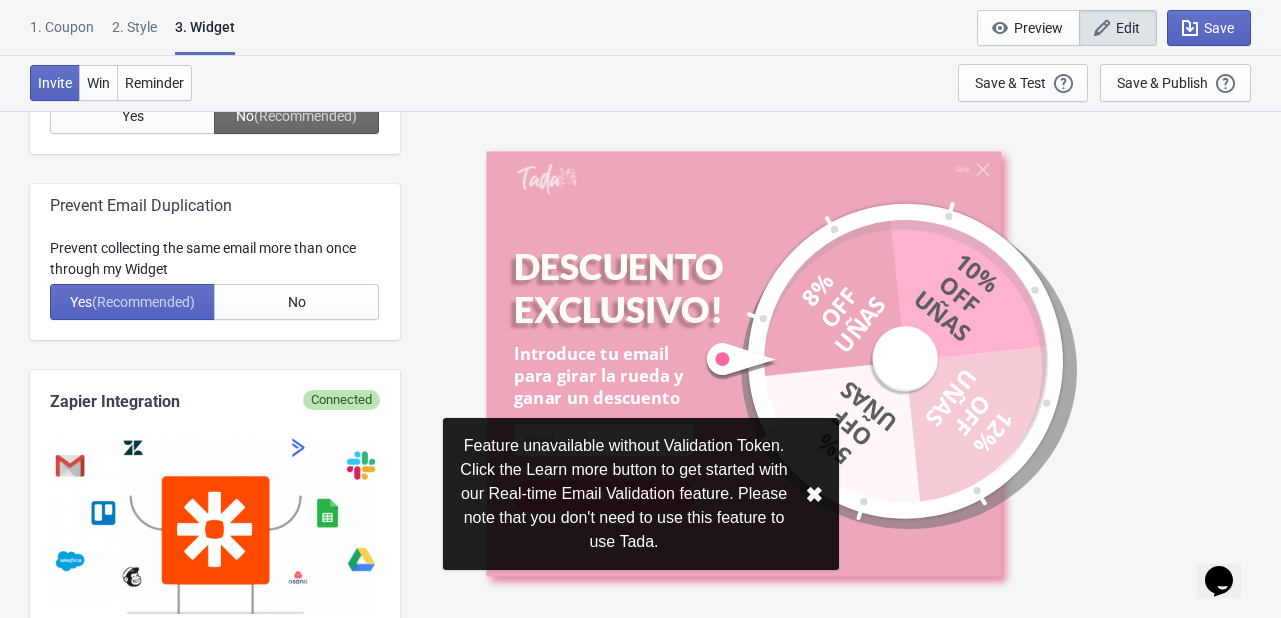 scroll, scrollTop: 844, scrollLeft: 0, axis: vertical 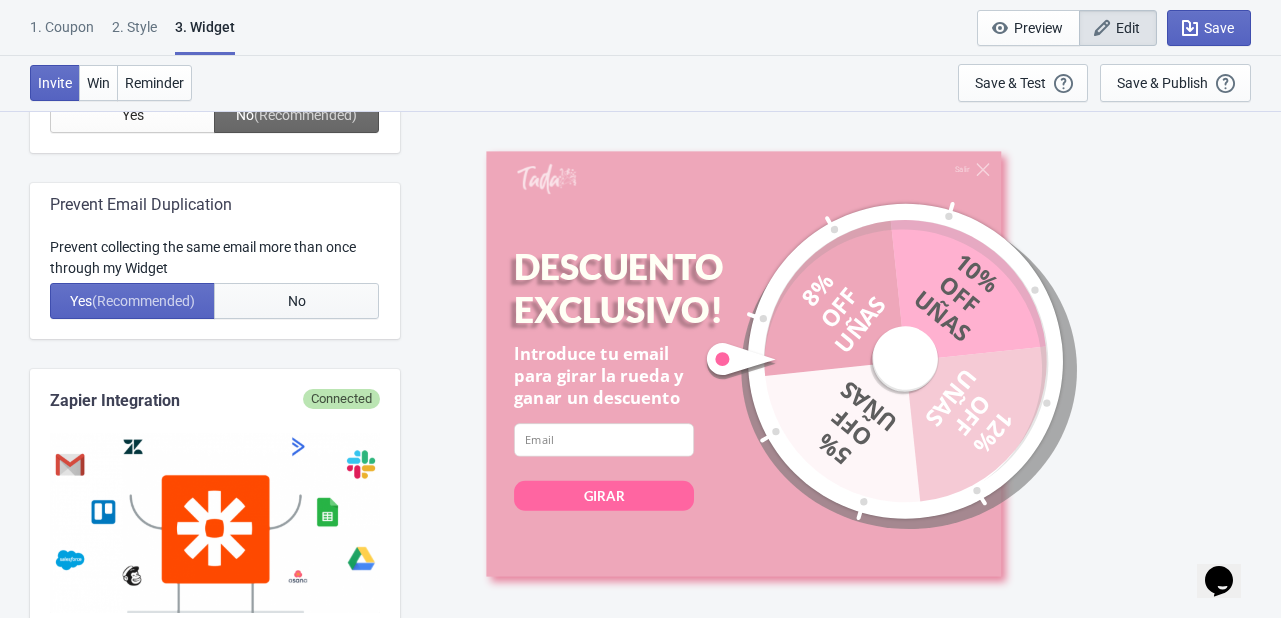 click on "No" at bounding box center (296, 301) 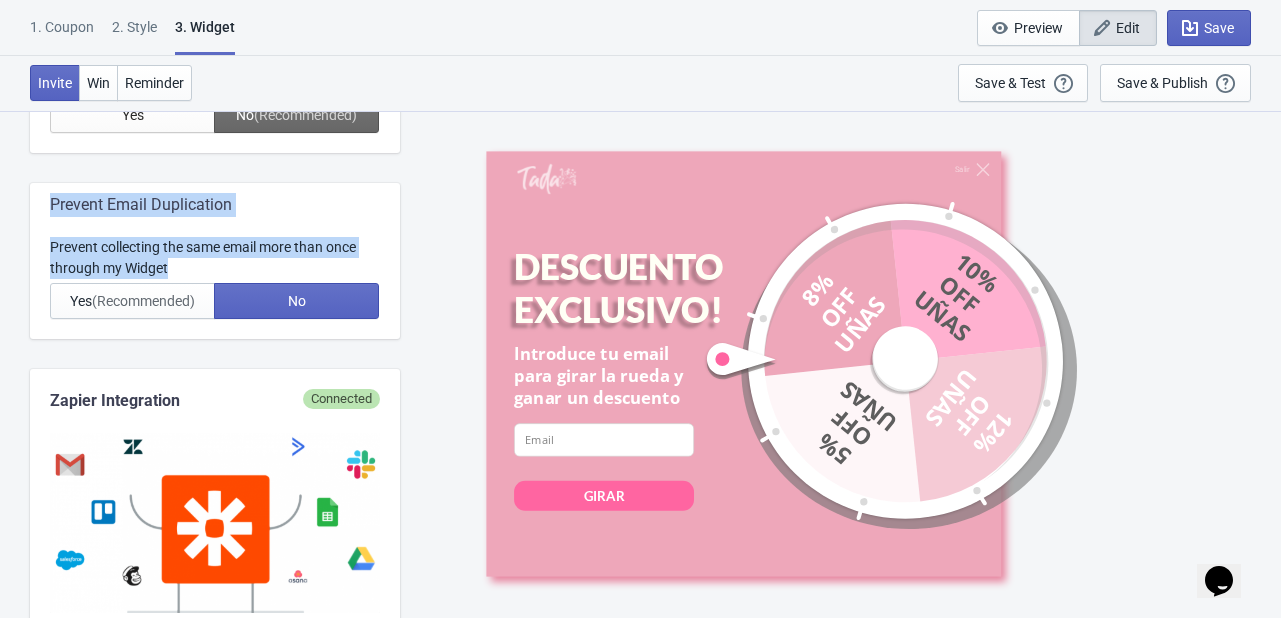 drag, startPoint x: 192, startPoint y: 262, endPoint x: 44, endPoint y: 209, distance: 157.20369 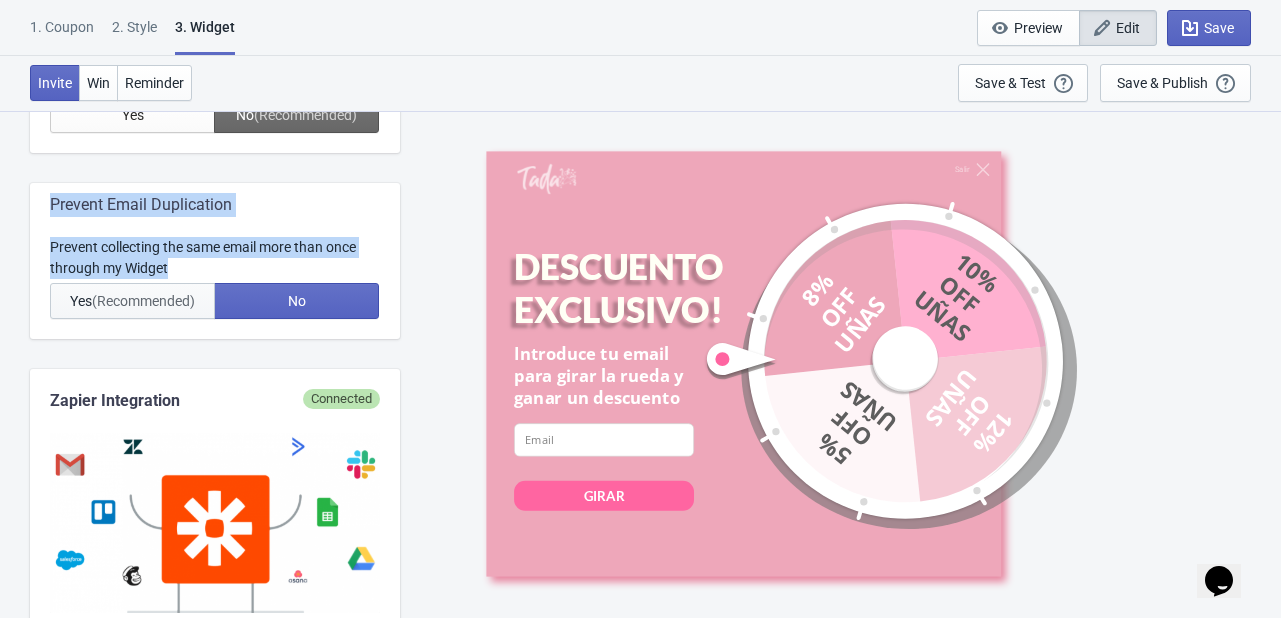 click on "Yes  (Recommended)" at bounding box center [132, 301] 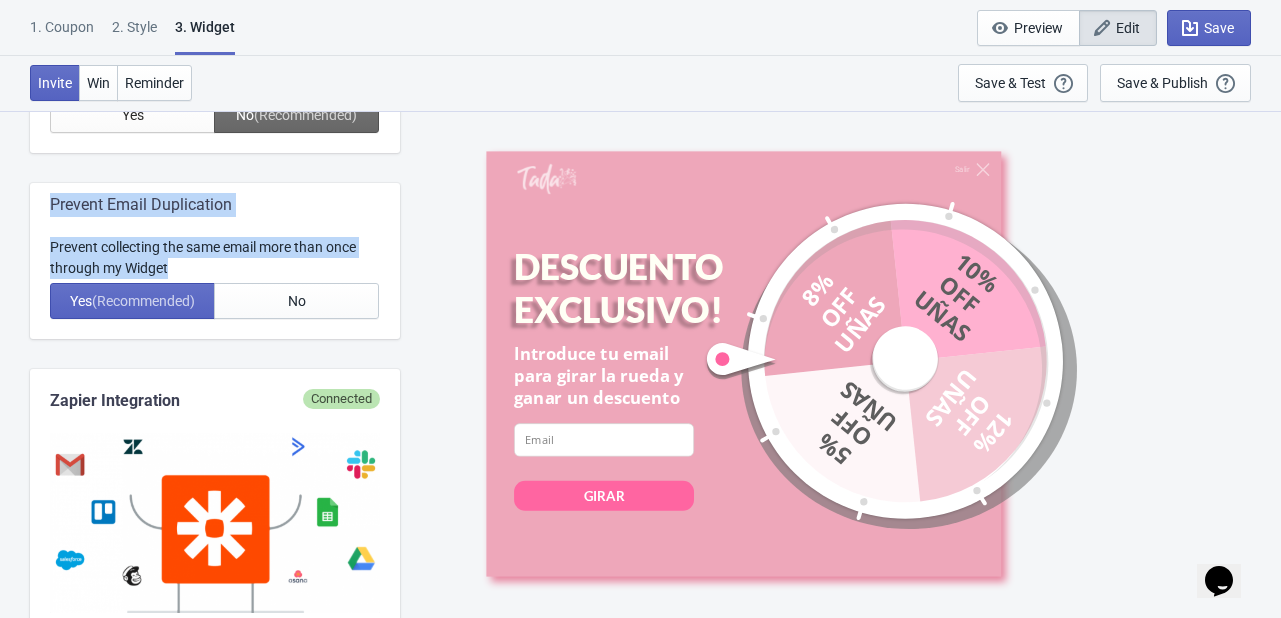 click on "Prevent collecting the same email more than once through my Widget" at bounding box center [215, 258] 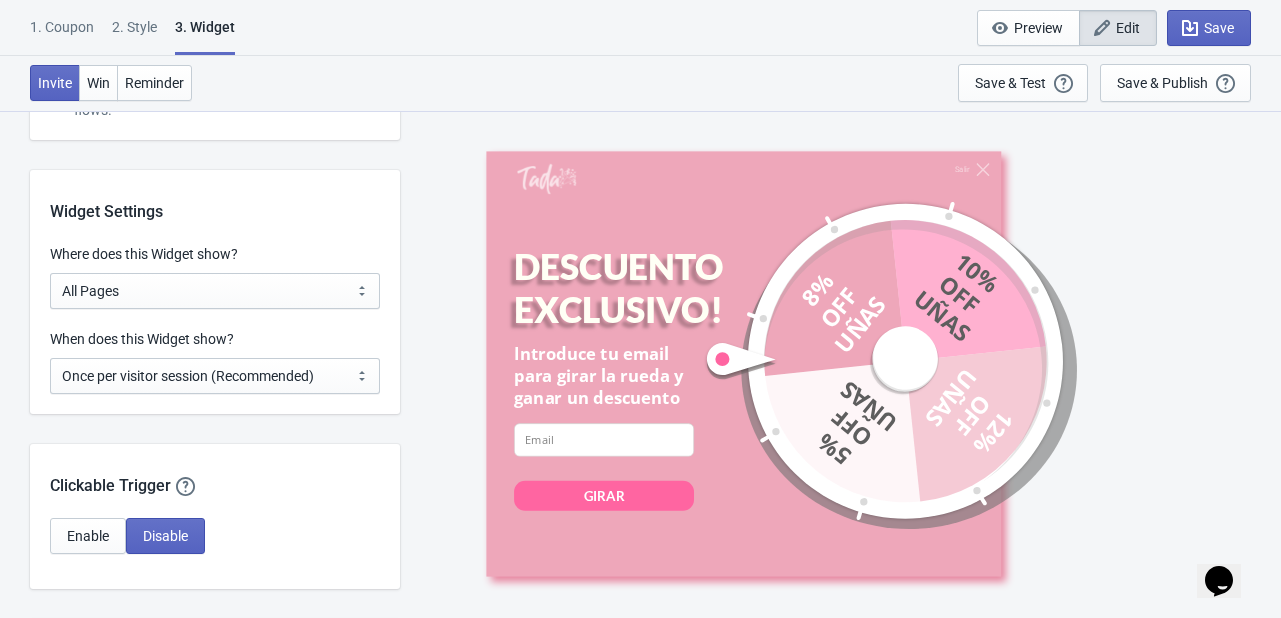 scroll, scrollTop: 1499, scrollLeft: 0, axis: vertical 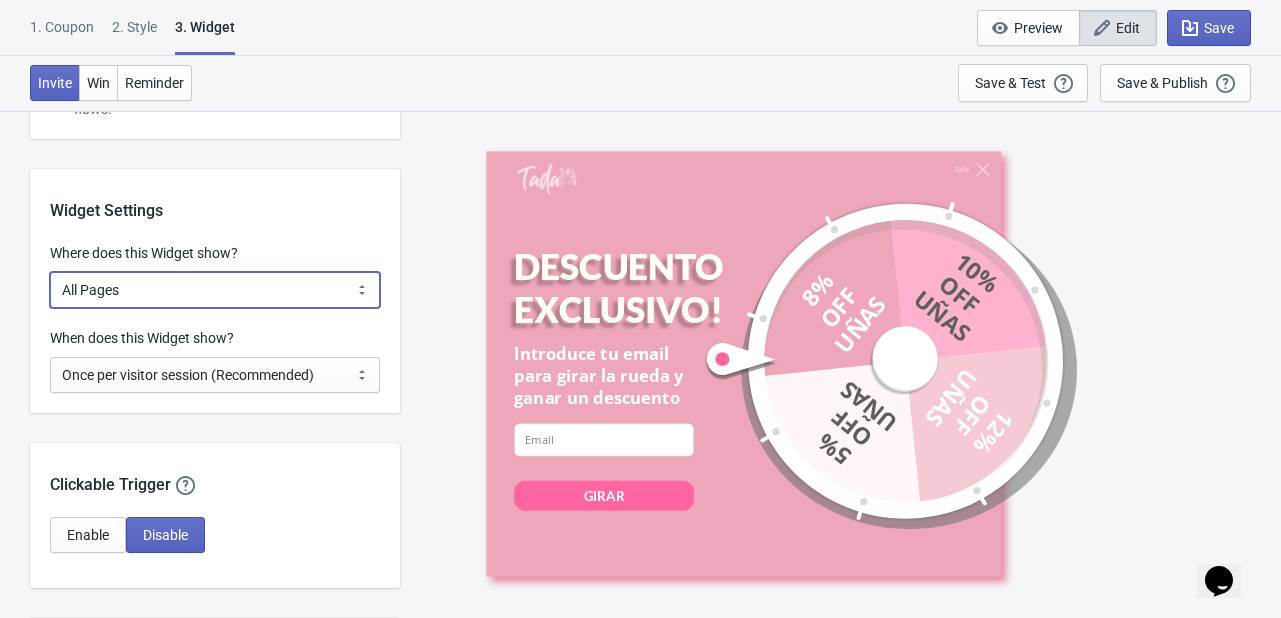 click on "All Pages All Product Pages All Blog Pages All Static Pages Specific Product(s) Specific Blog Posts Specific Pages Specific Collection Homepage Only Specific URL" at bounding box center (215, 290) 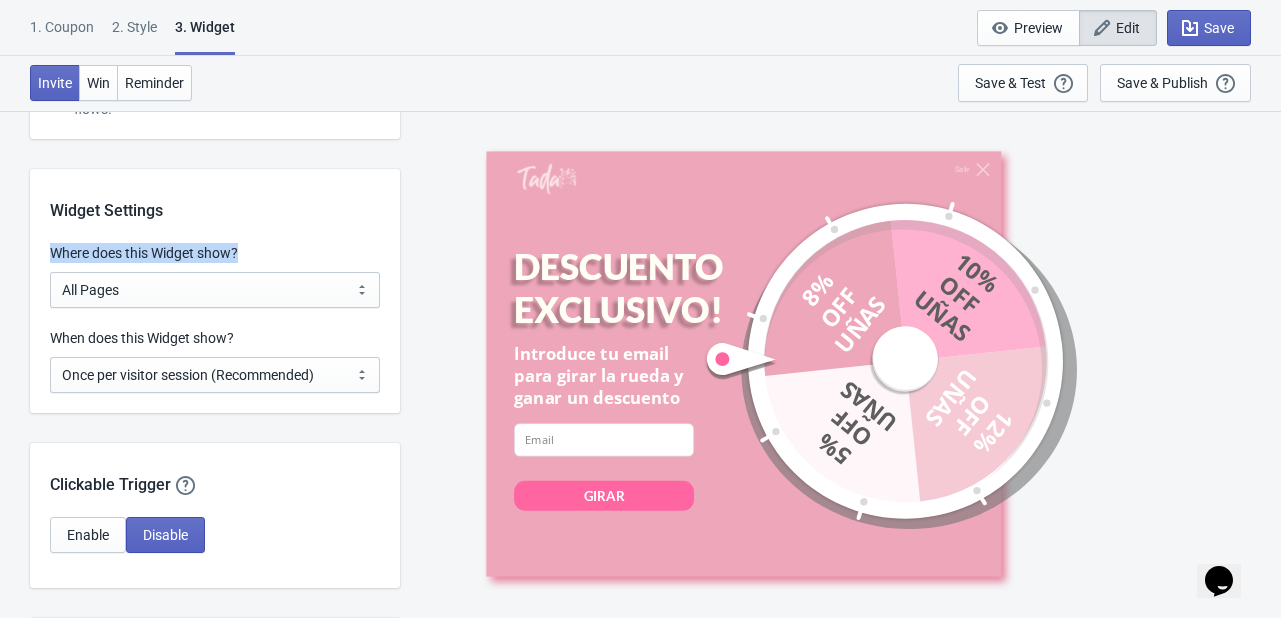drag, startPoint x: 242, startPoint y: 257, endPoint x: 38, endPoint y: 253, distance: 204.03922 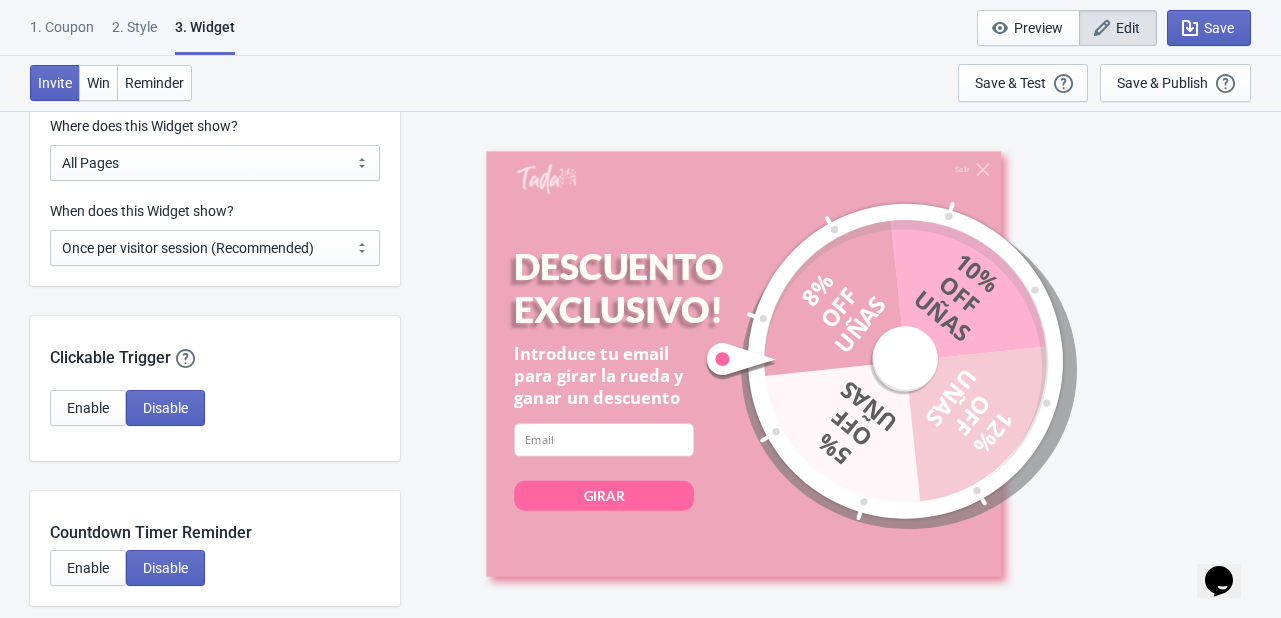 click on "When does this Widget show? Every new visit of page Once every period of time Once per visitor session (Recommended) Once per user Once per visitor session (Recommended)" at bounding box center (215, 243) 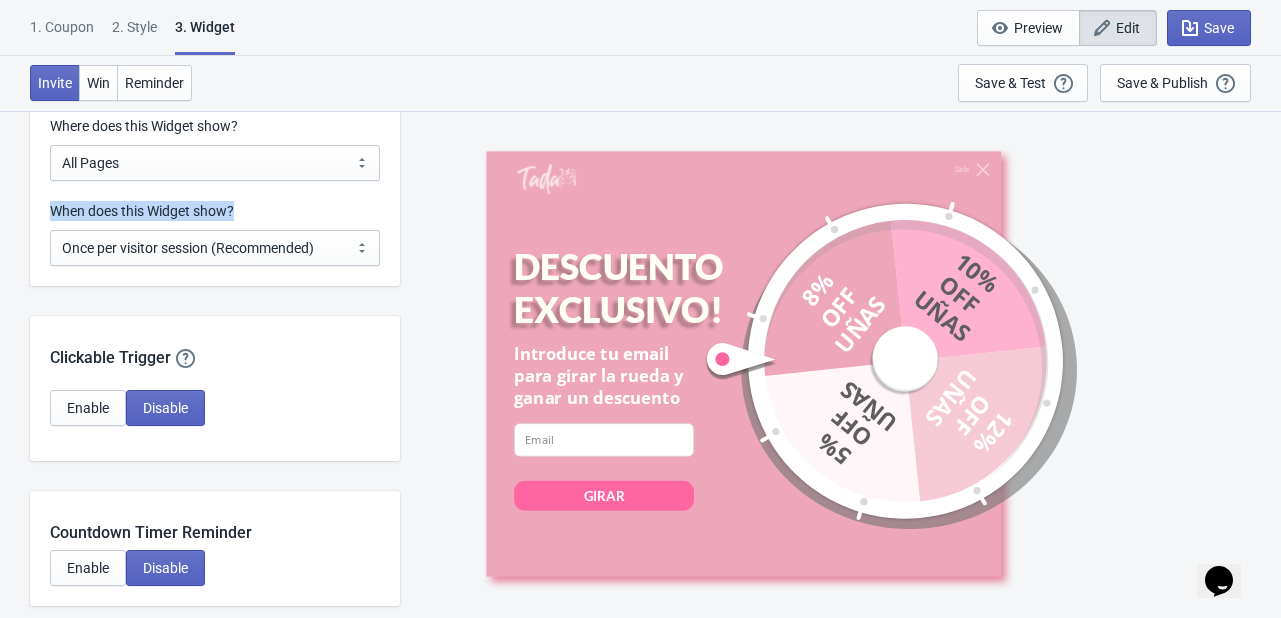 drag, startPoint x: 247, startPoint y: 205, endPoint x: 37, endPoint y: 203, distance: 210.00952 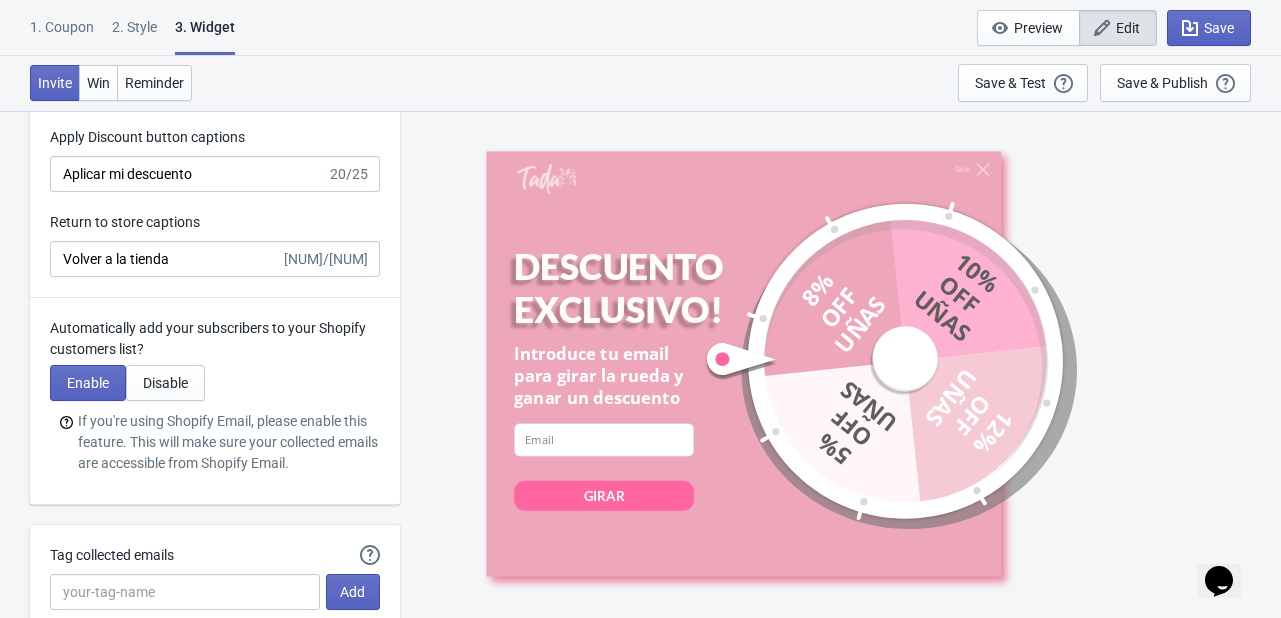 scroll, scrollTop: 4044, scrollLeft: 0, axis: vertical 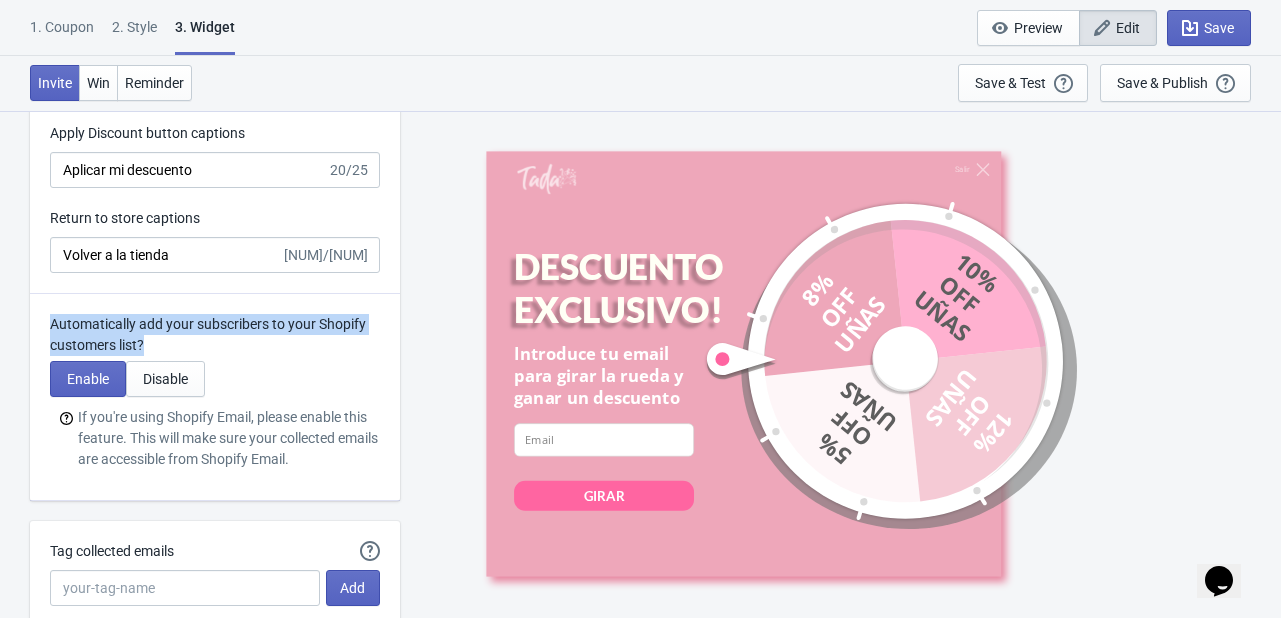 drag, startPoint x: 157, startPoint y: 343, endPoint x: 36, endPoint y: 317, distance: 123.76187 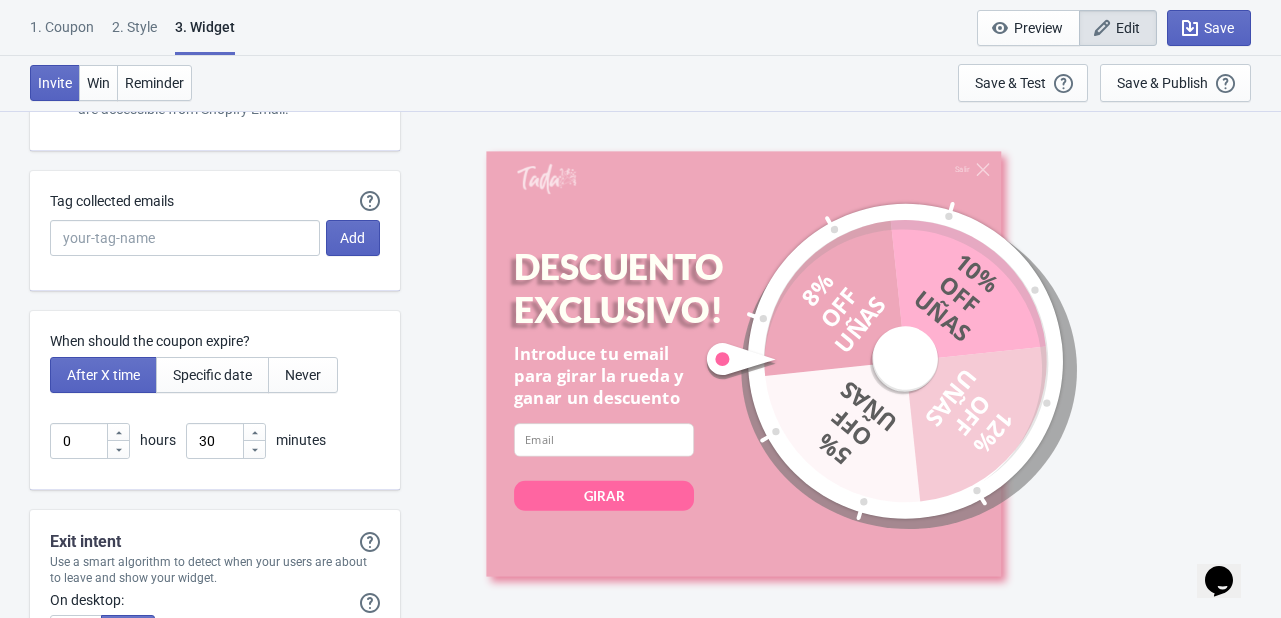 scroll, scrollTop: 4395, scrollLeft: 0, axis: vertical 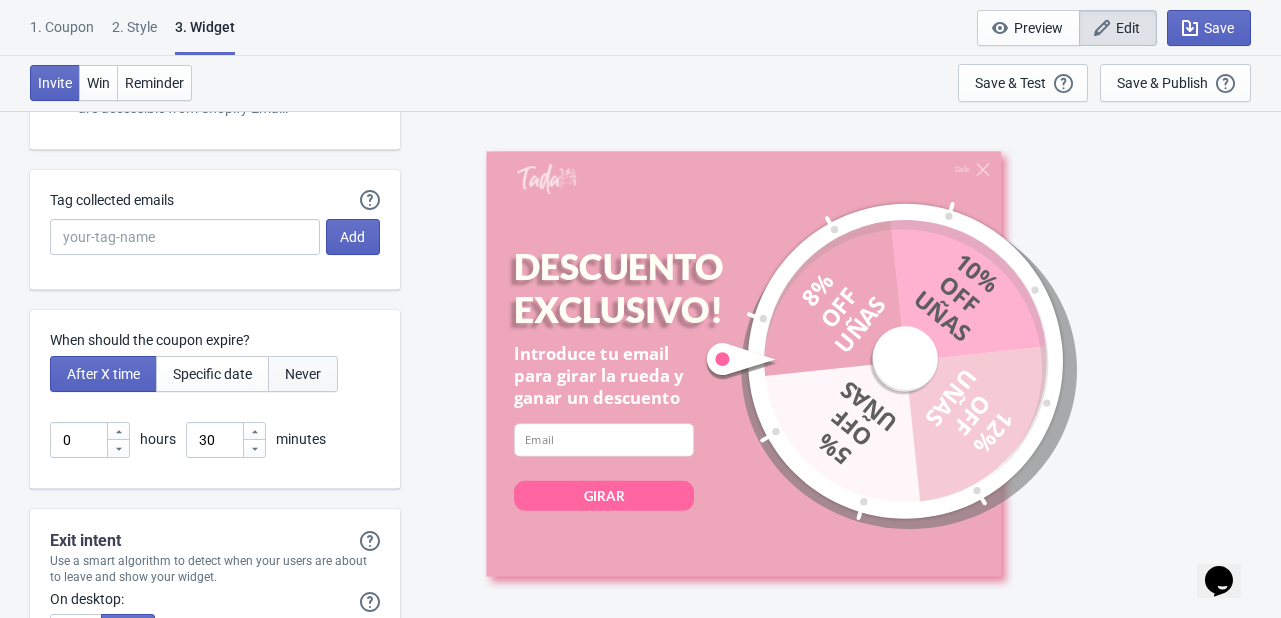 click on "Never" at bounding box center [303, 374] 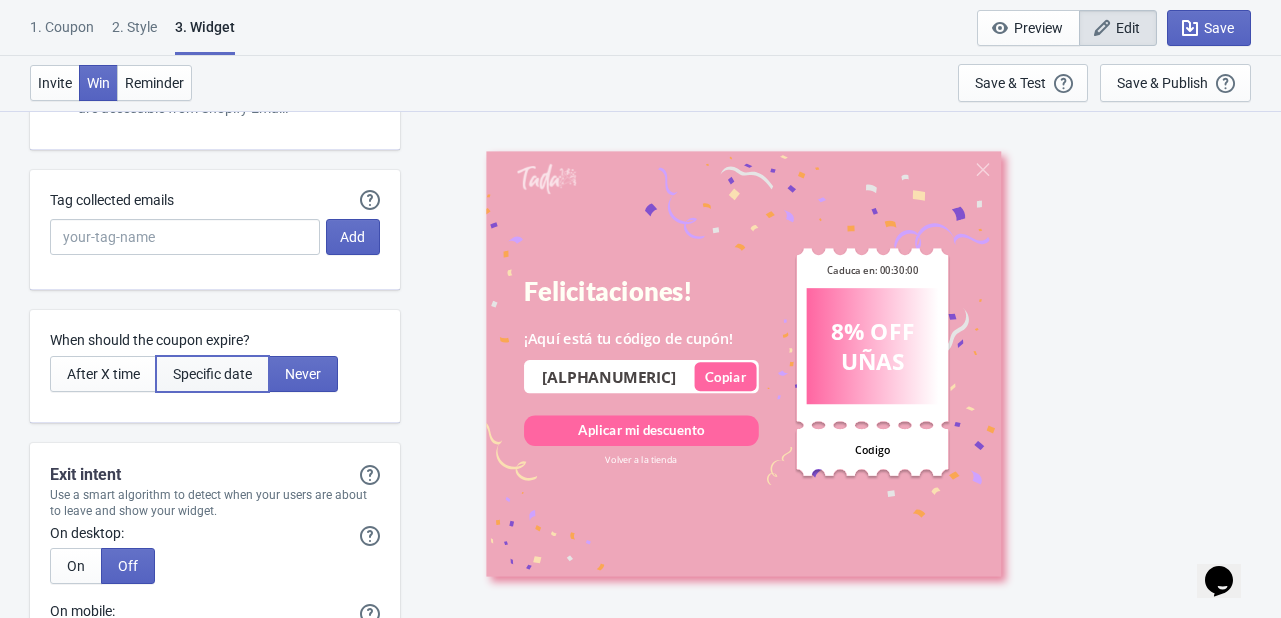 click on "Specific date" at bounding box center [212, 374] 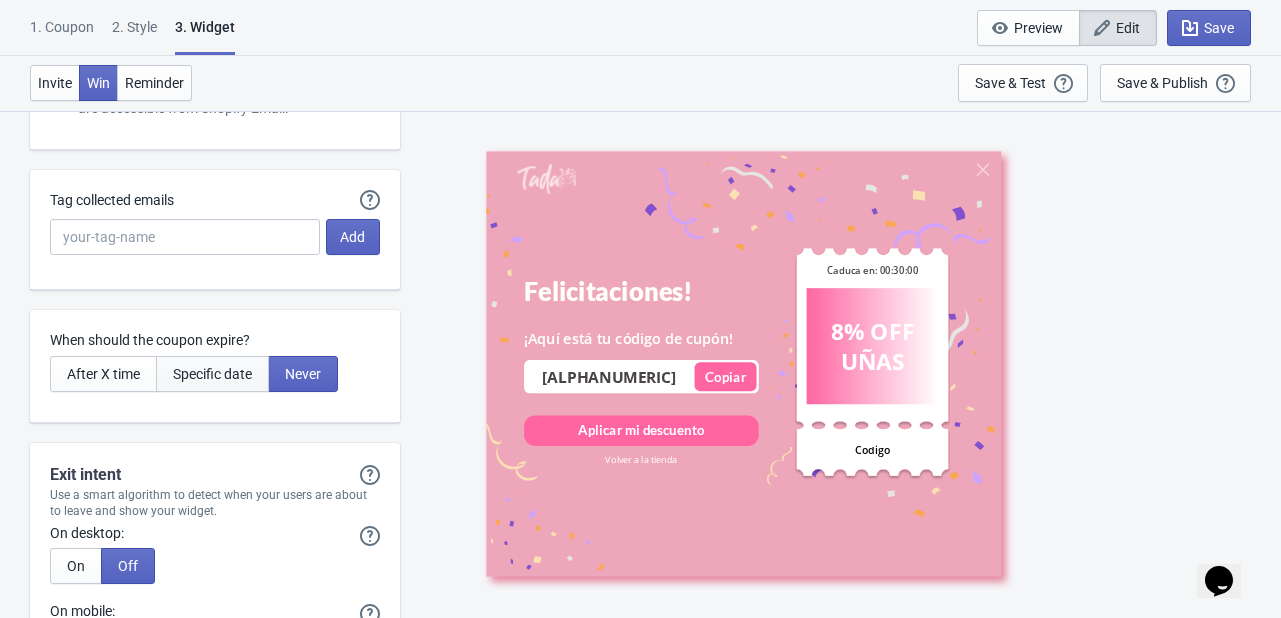 type on "Expires on" 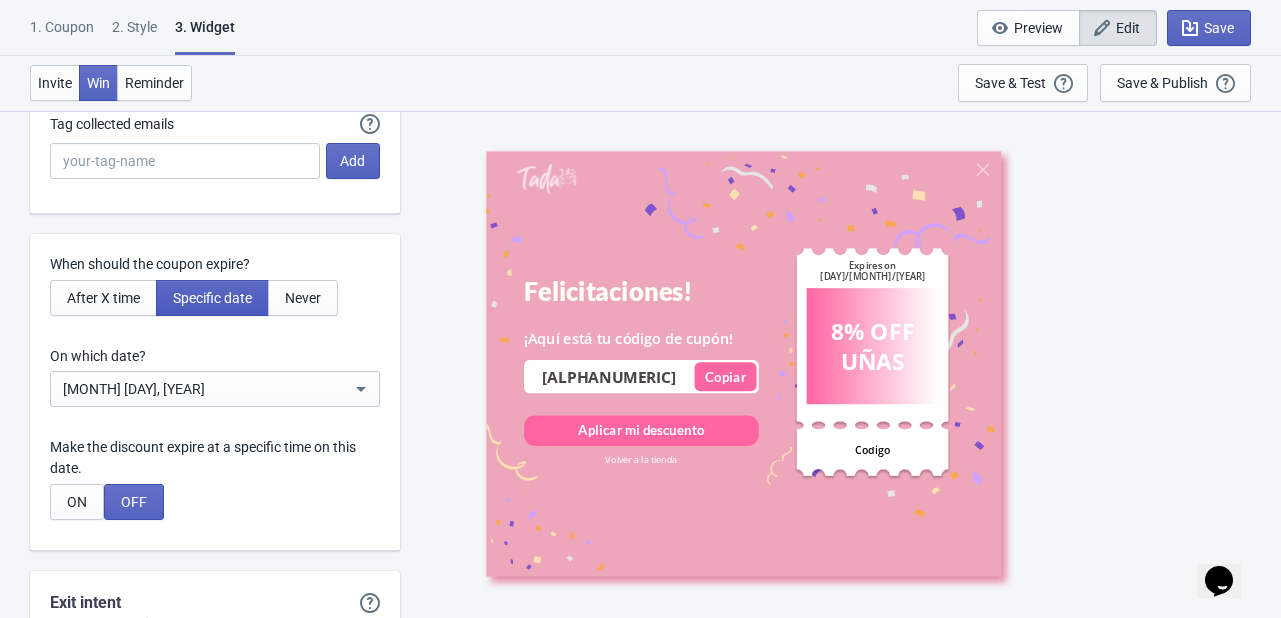 scroll, scrollTop: 4467, scrollLeft: 0, axis: vertical 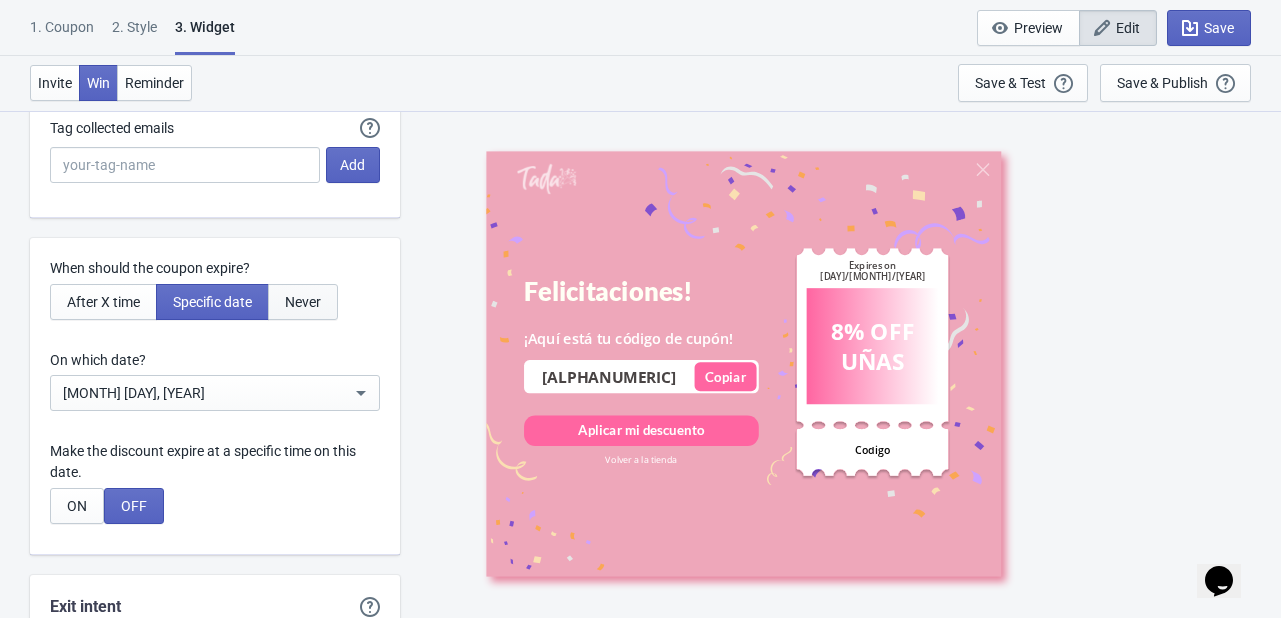 click on "Never" at bounding box center [303, 302] 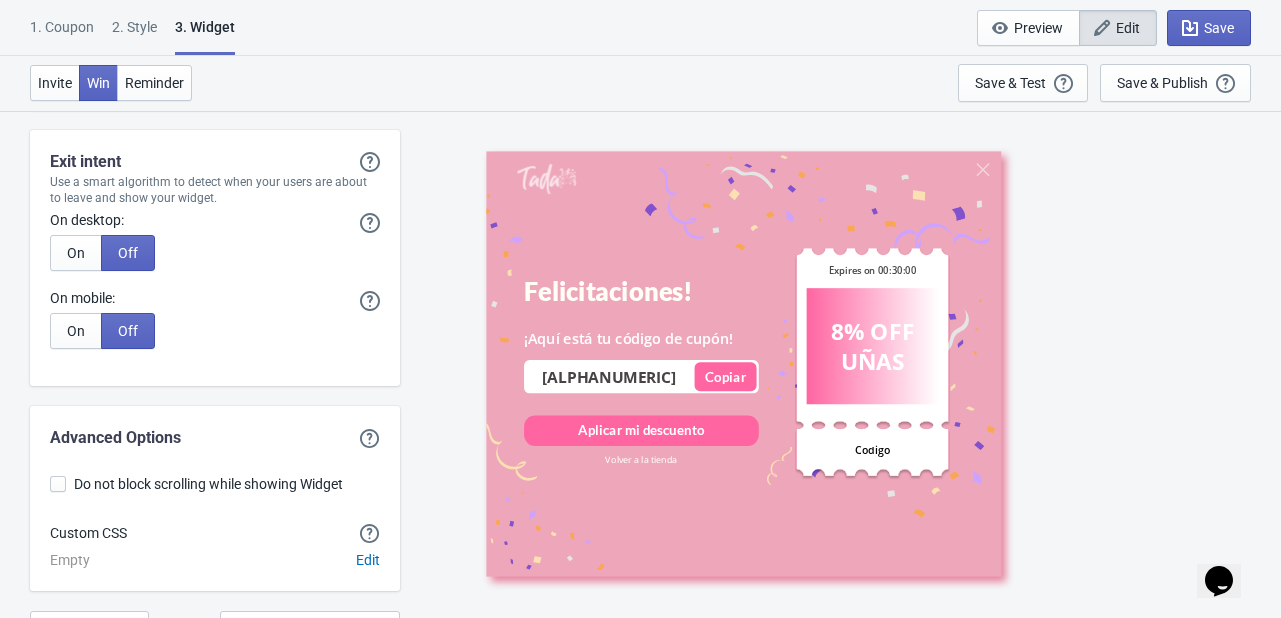 scroll, scrollTop: 4708, scrollLeft: 0, axis: vertical 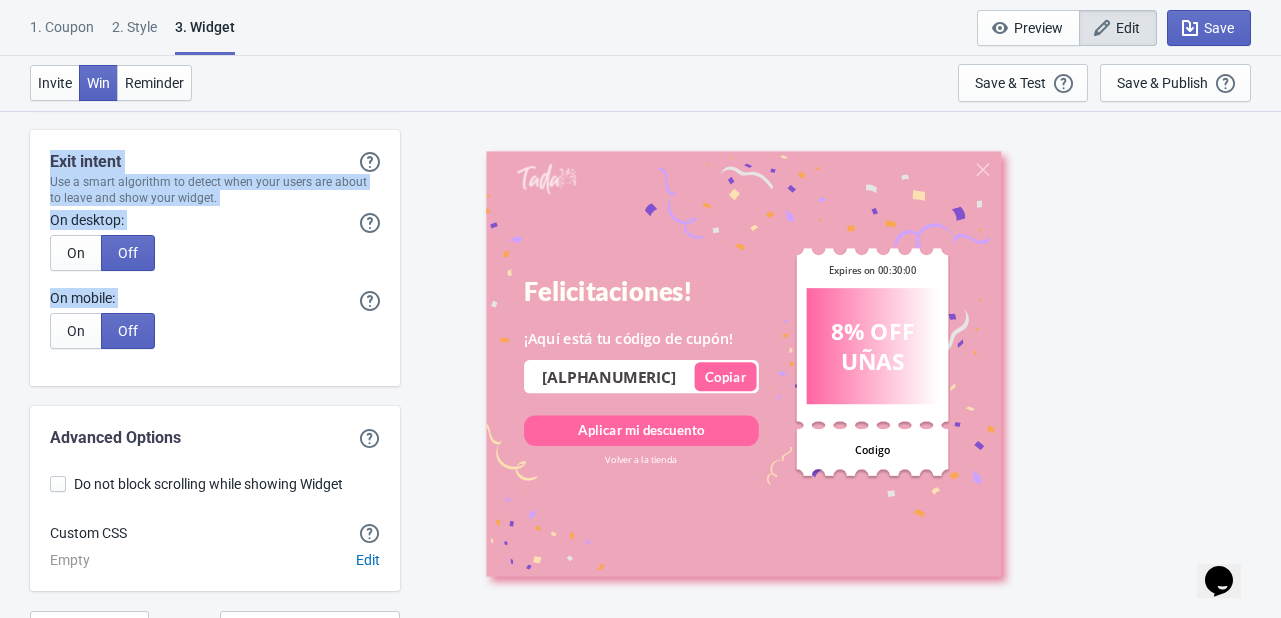 drag, startPoint x: 196, startPoint y: 330, endPoint x: 36, endPoint y: 159, distance: 234.18155 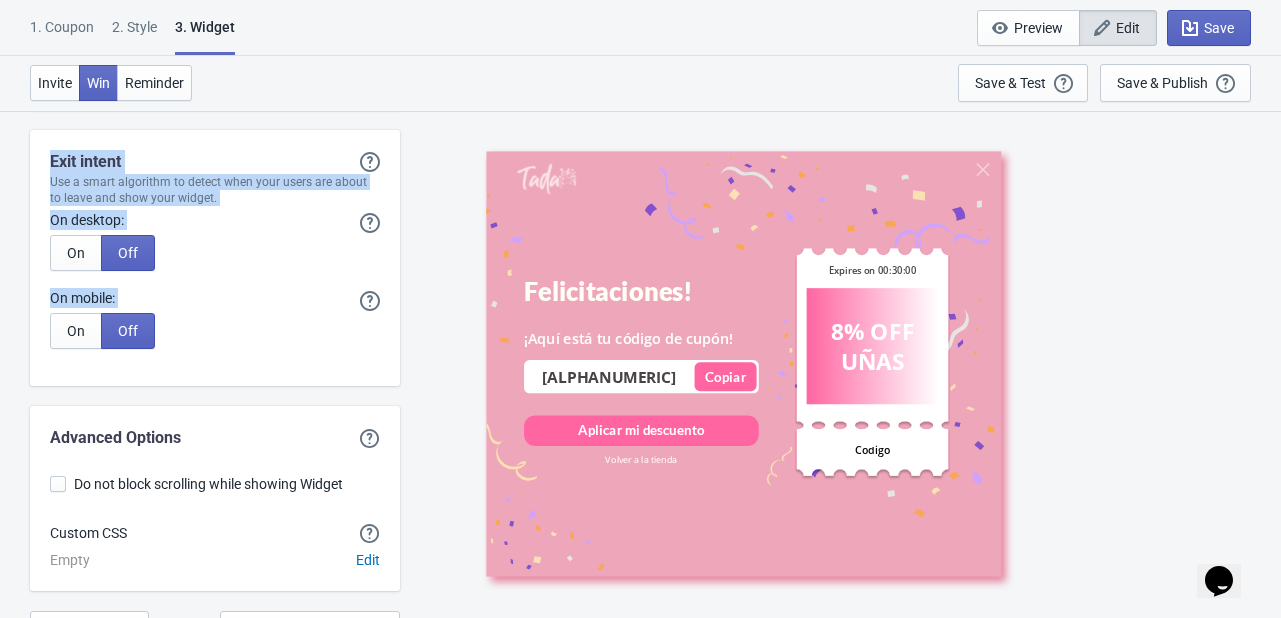 click on "Exit intent Exit intent will only show the Widget if it hasn't showed previously using any other triggers. We will not show the Widget twice in the same page view. Use a smart algorithm to detect when your users are about to leave and show your widget. On desktop: On desktop, Tada will show your widget when a visitor  is heading to the top section of their browser to exit your page. On Off On mobile: On mobile, Tada will monitor scrolling behavior, idle time and phone specific gestures to  show your widget when users are about to leave. On Off" at bounding box center (215, 258) 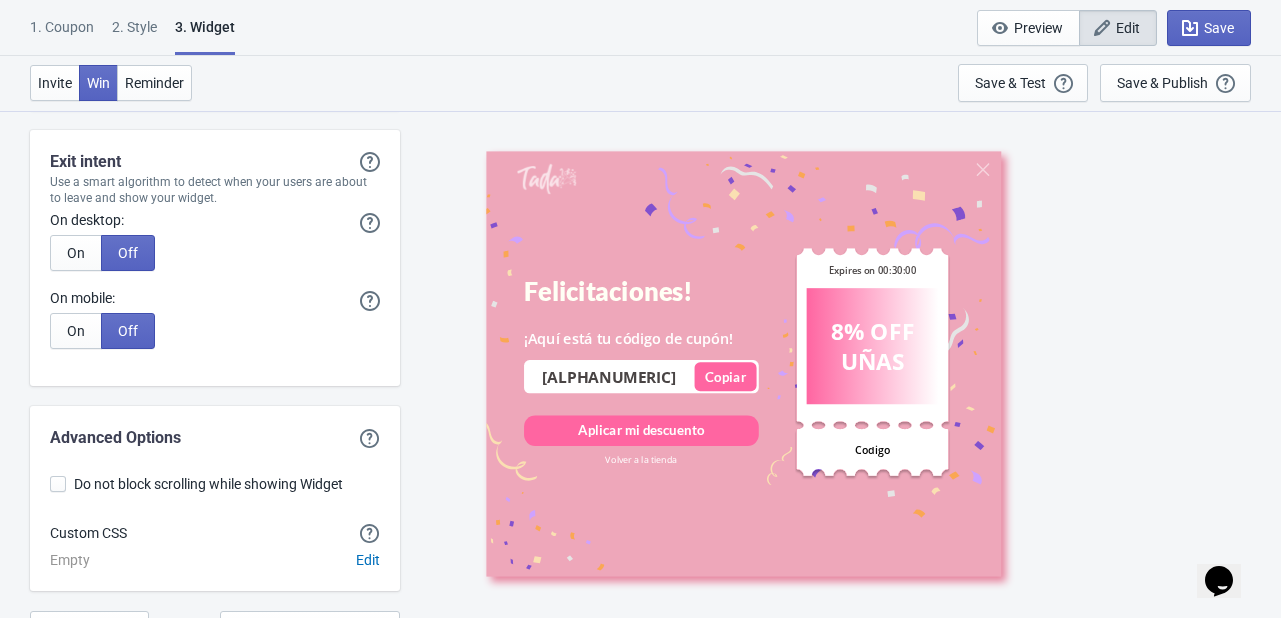 click on "Advanced Options Do not block scrolling while showing Widget Custom CSS Empty Edit" at bounding box center (215, 498) 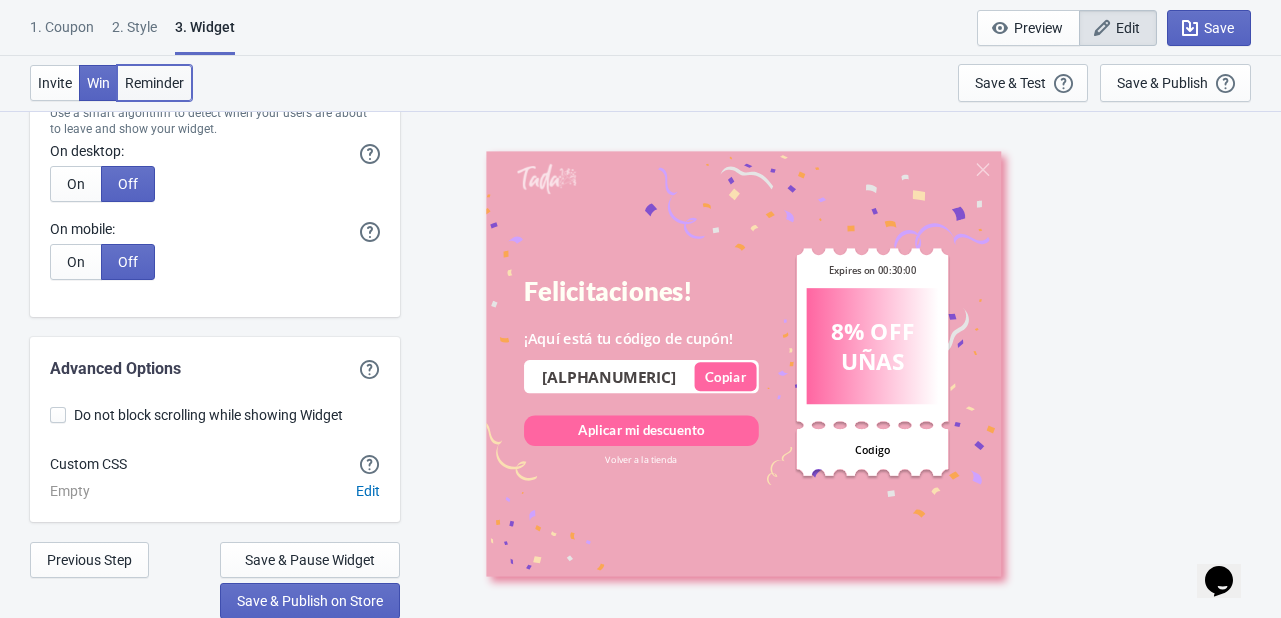 click on "Reminder" at bounding box center (154, 83) 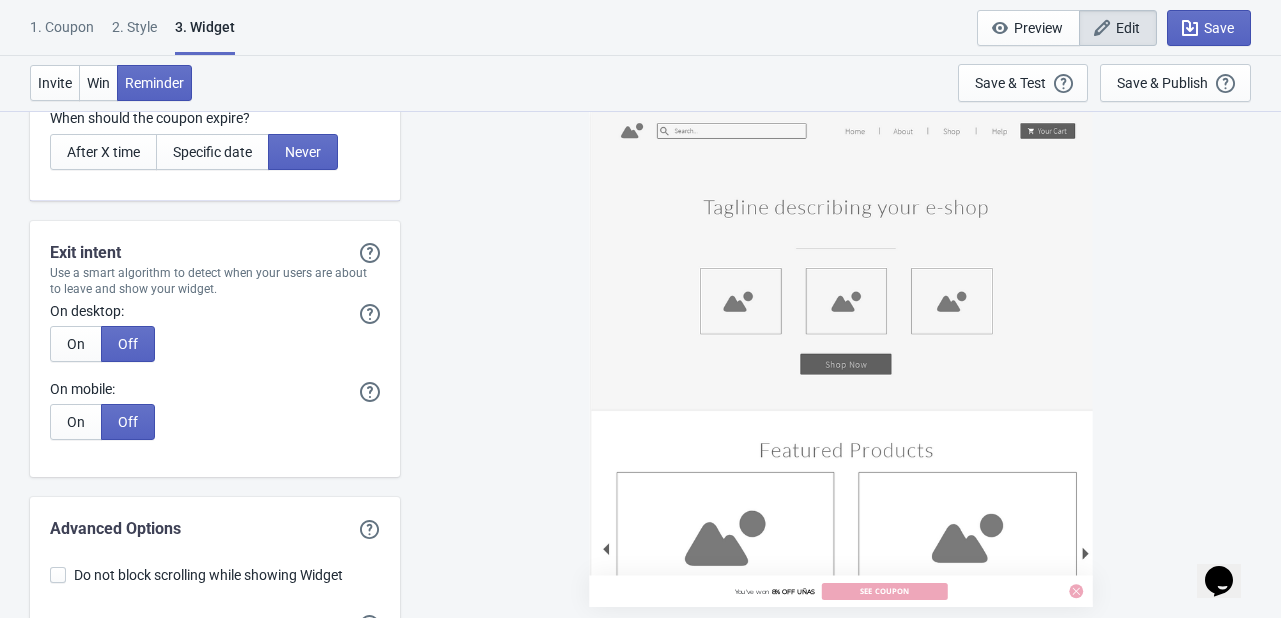 scroll, scrollTop: 4777, scrollLeft: 0, axis: vertical 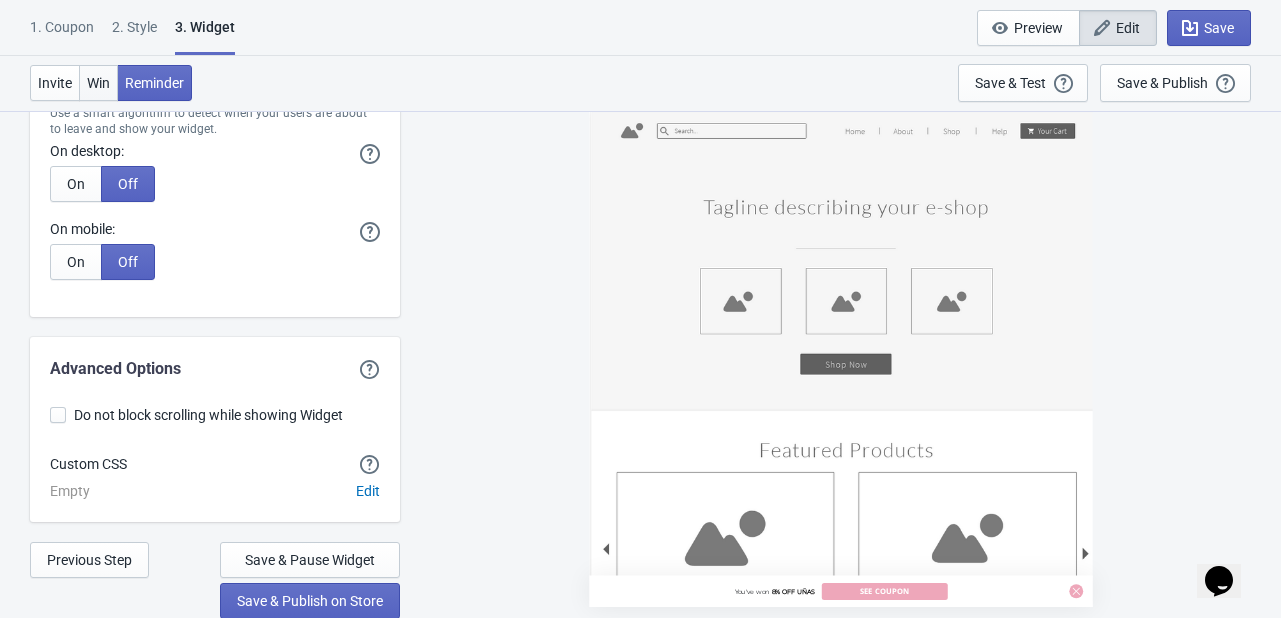 click on "Win" at bounding box center [98, 83] 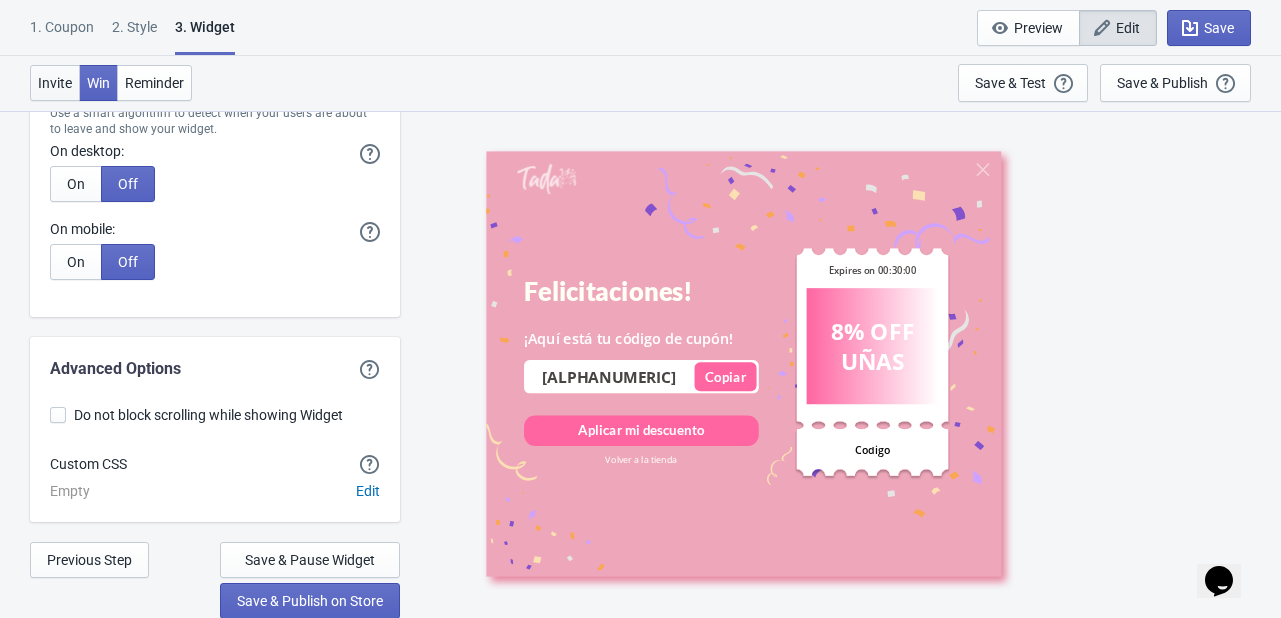 click on "Invite" at bounding box center [55, 83] 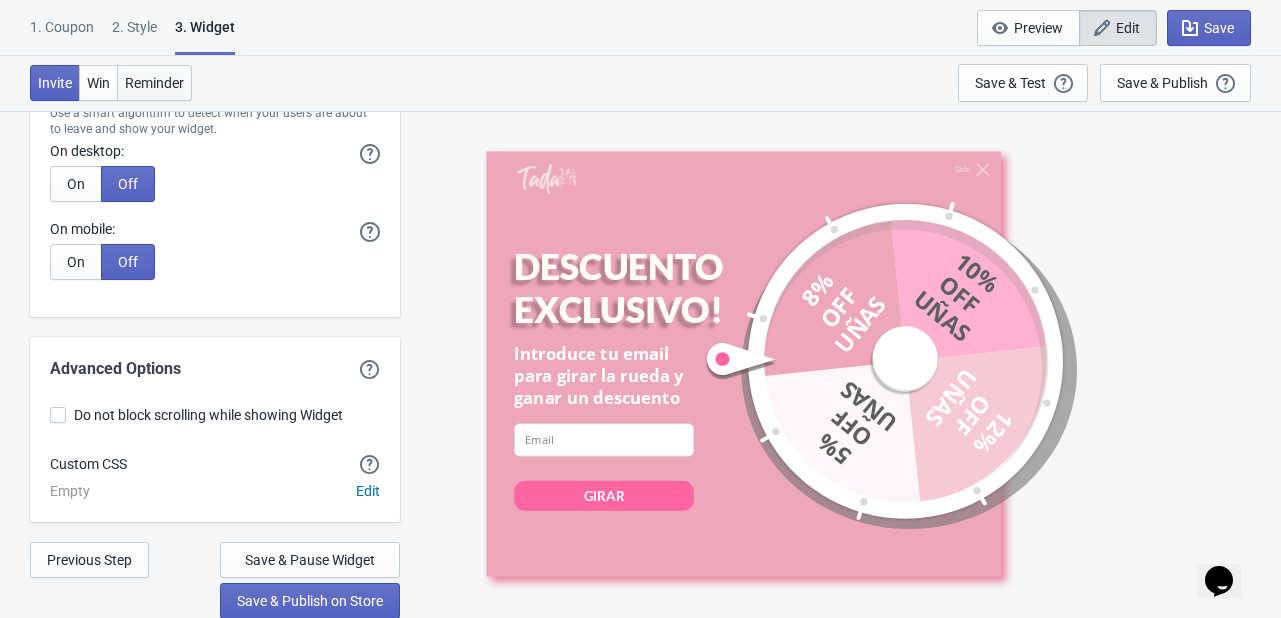 click on "Reminder" at bounding box center (154, 83) 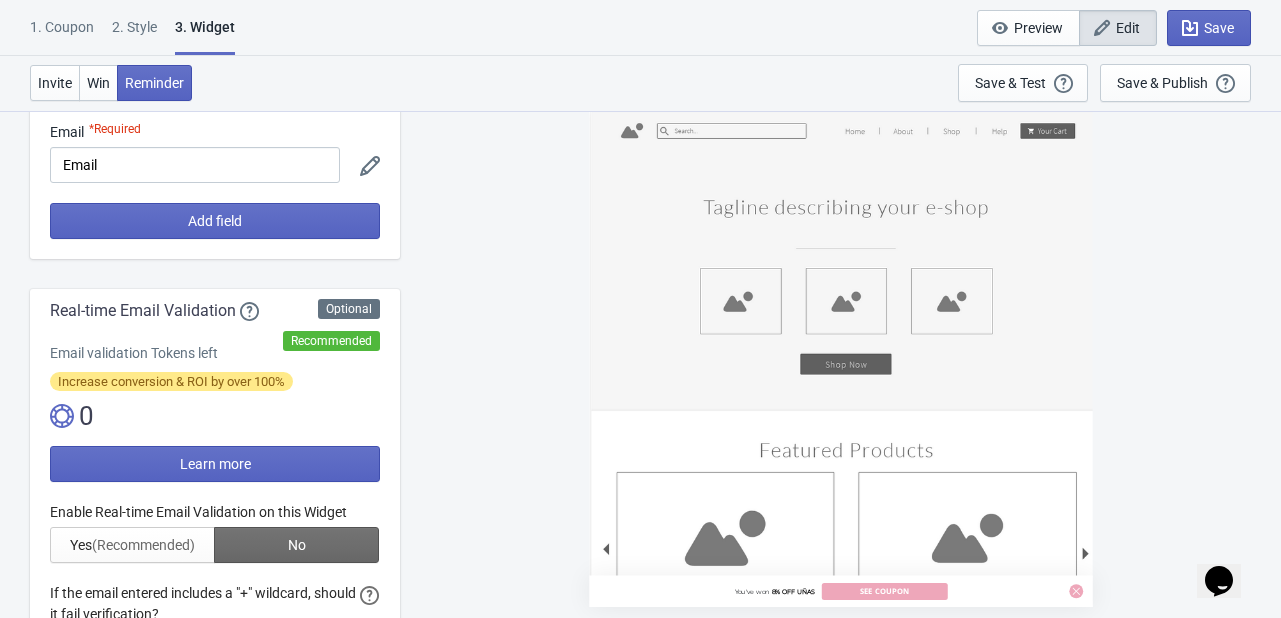 scroll, scrollTop: 211, scrollLeft: 0, axis: vertical 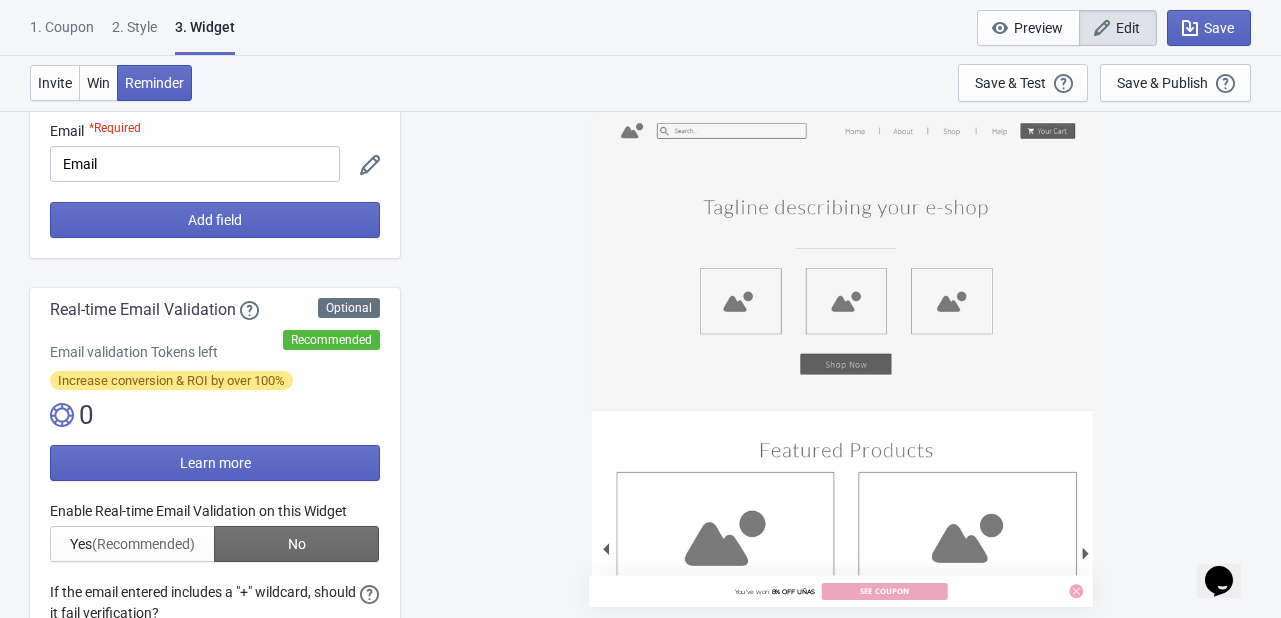 click at bounding box center [215, 633] 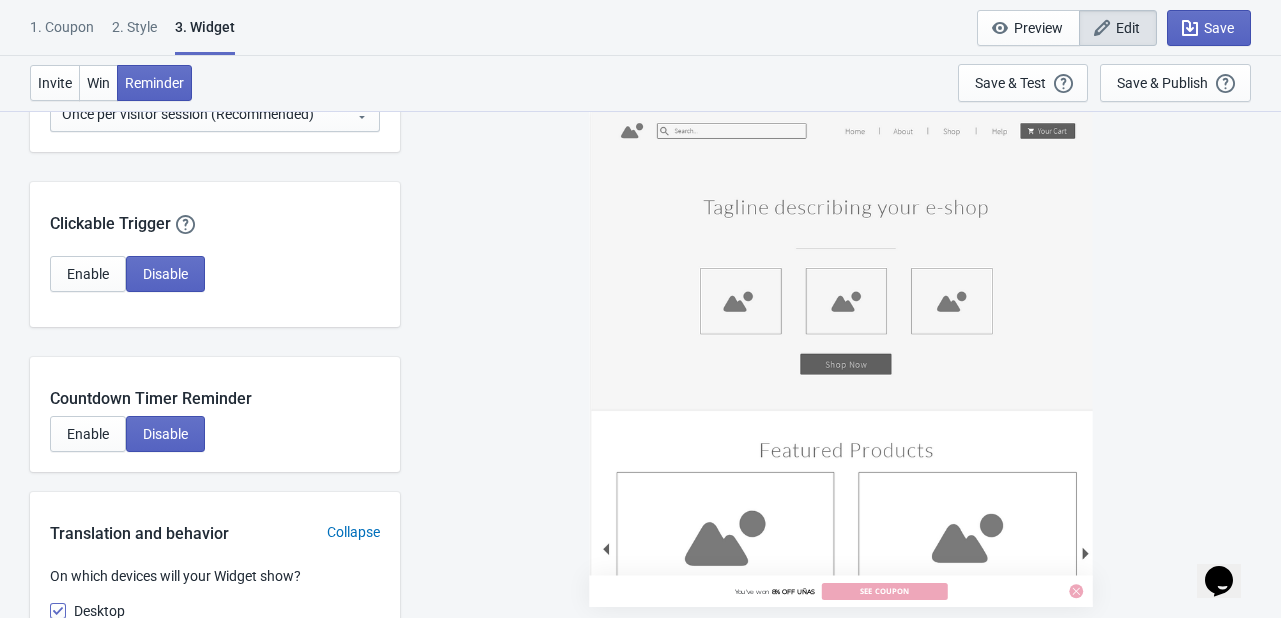 scroll, scrollTop: 1762, scrollLeft: 0, axis: vertical 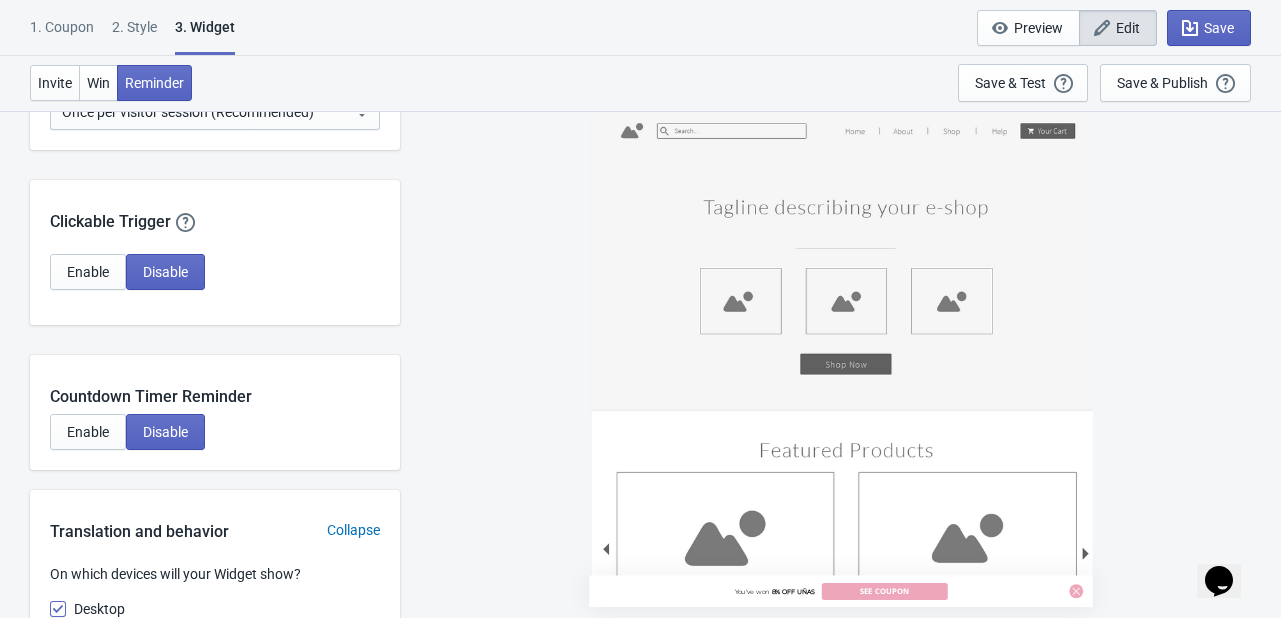 click on "1. Coupon" at bounding box center (62, 34) 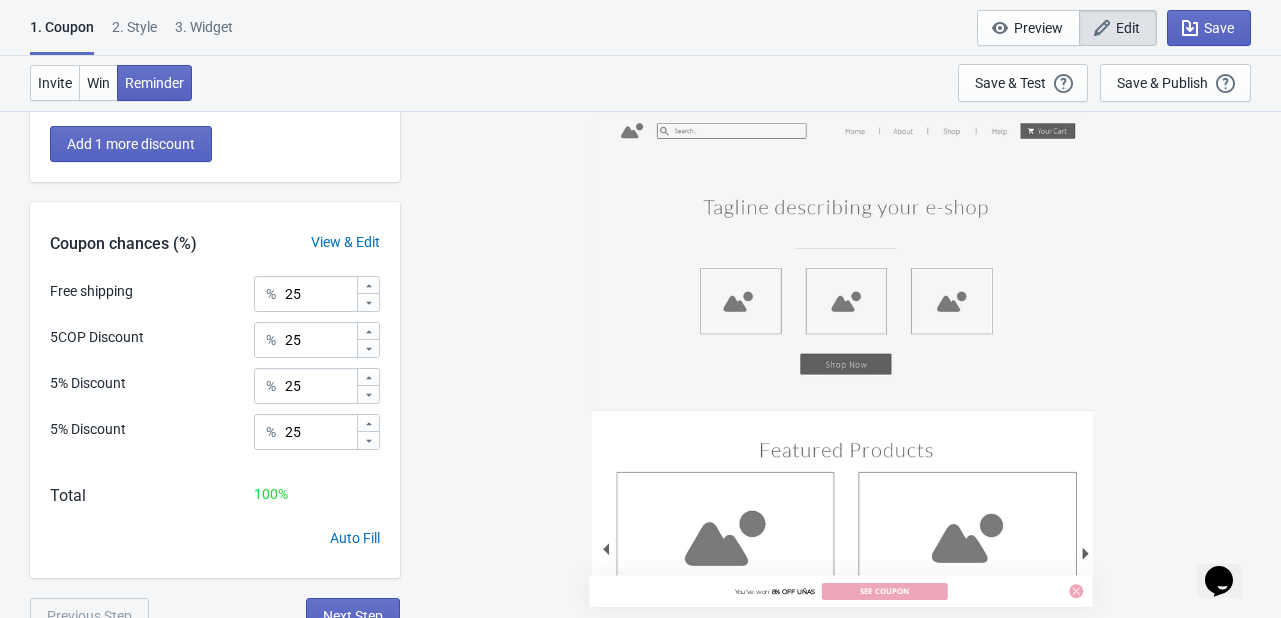 scroll, scrollTop: 448, scrollLeft: 0, axis: vertical 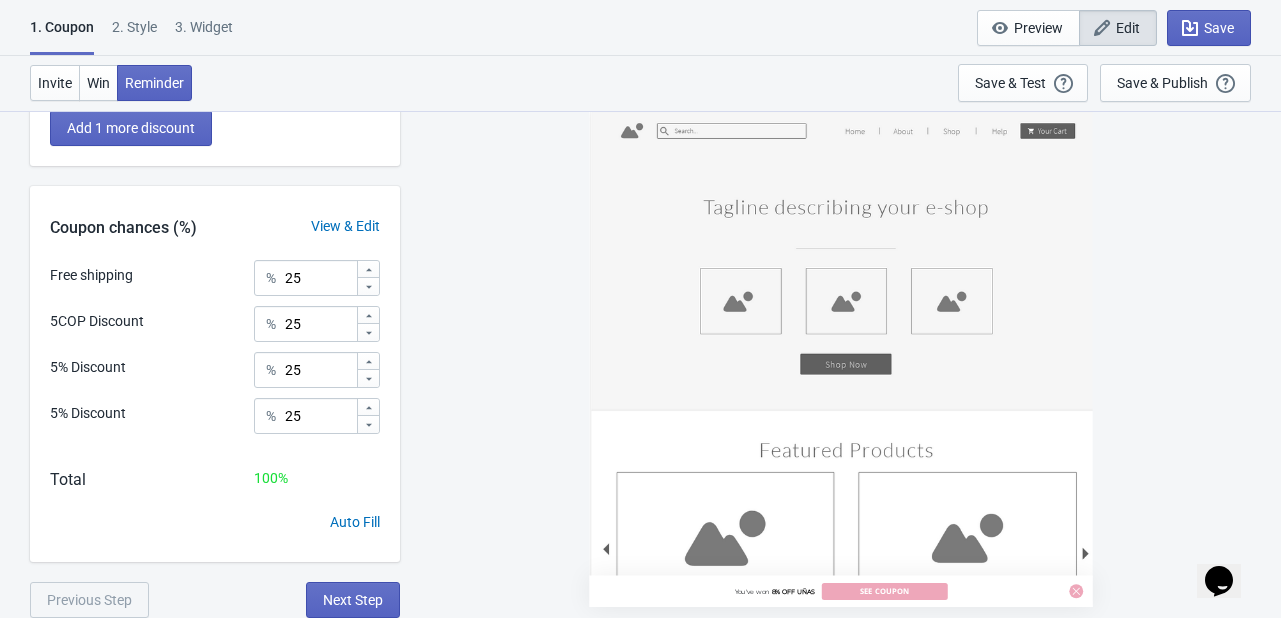 click on "2 . Style" at bounding box center [134, 34] 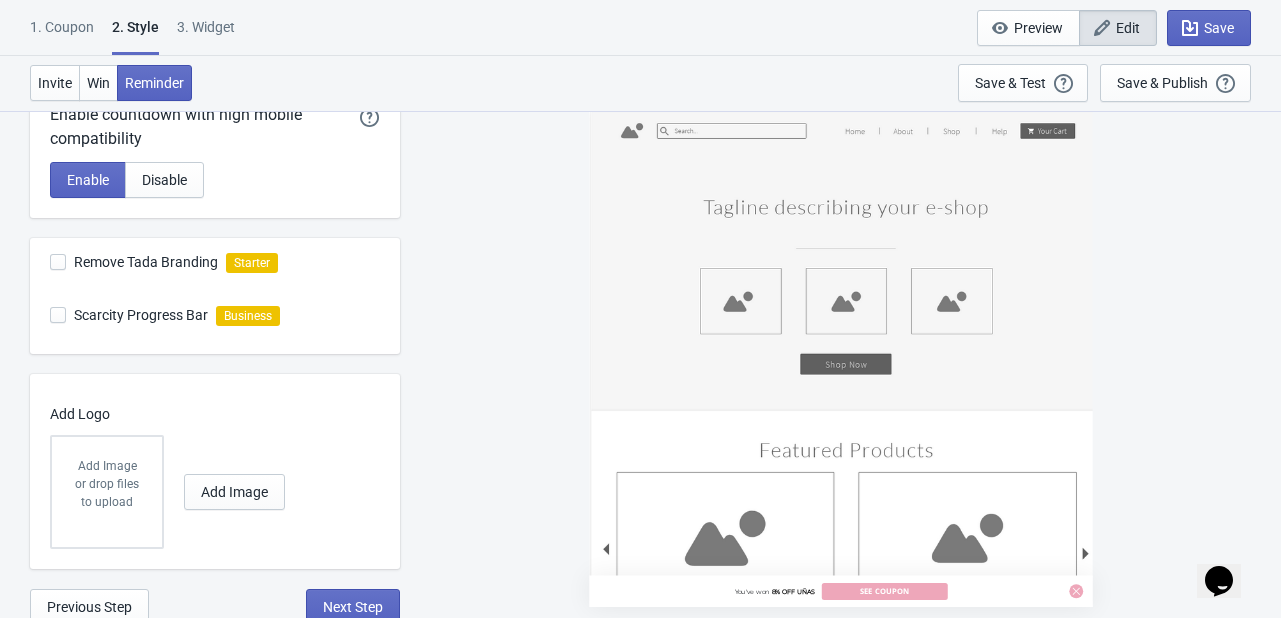 scroll, scrollTop: 607, scrollLeft: 0, axis: vertical 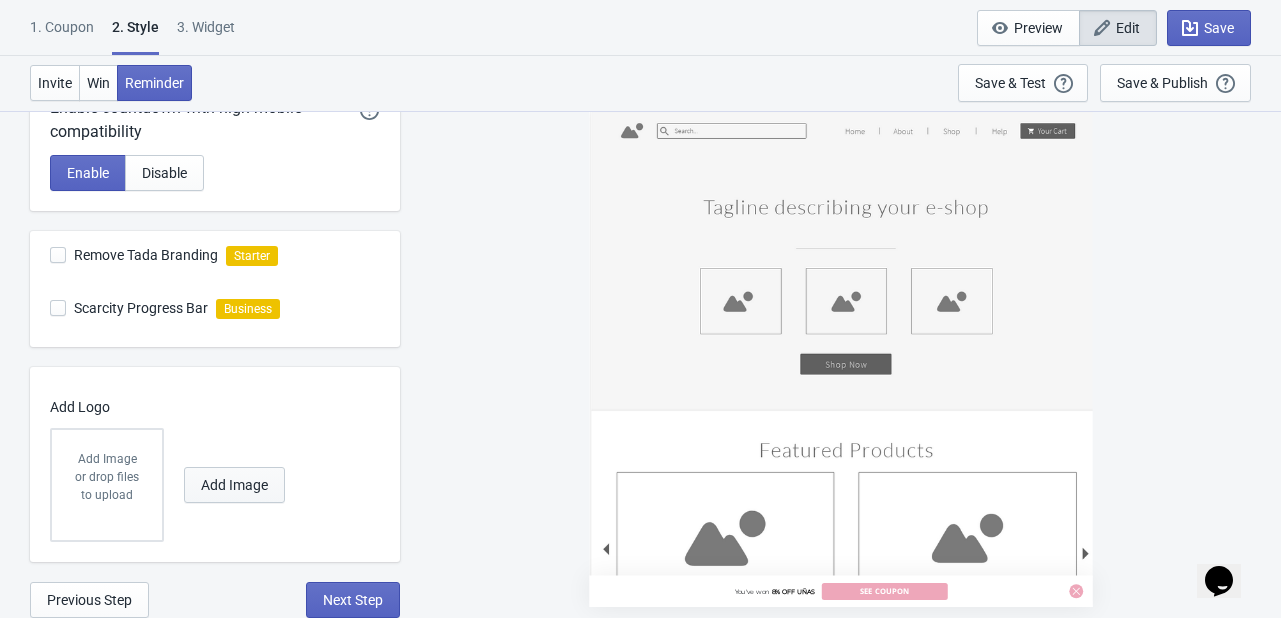 click on "Add Image" at bounding box center (234, 485) 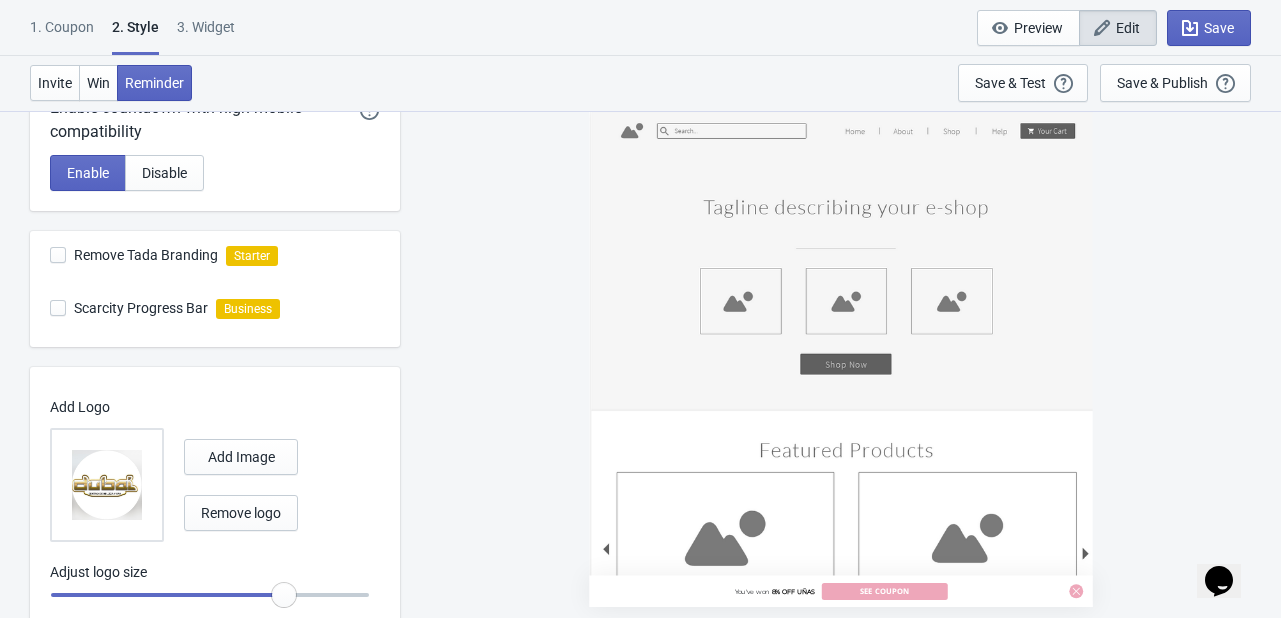 scroll, scrollTop: 672, scrollLeft: 0, axis: vertical 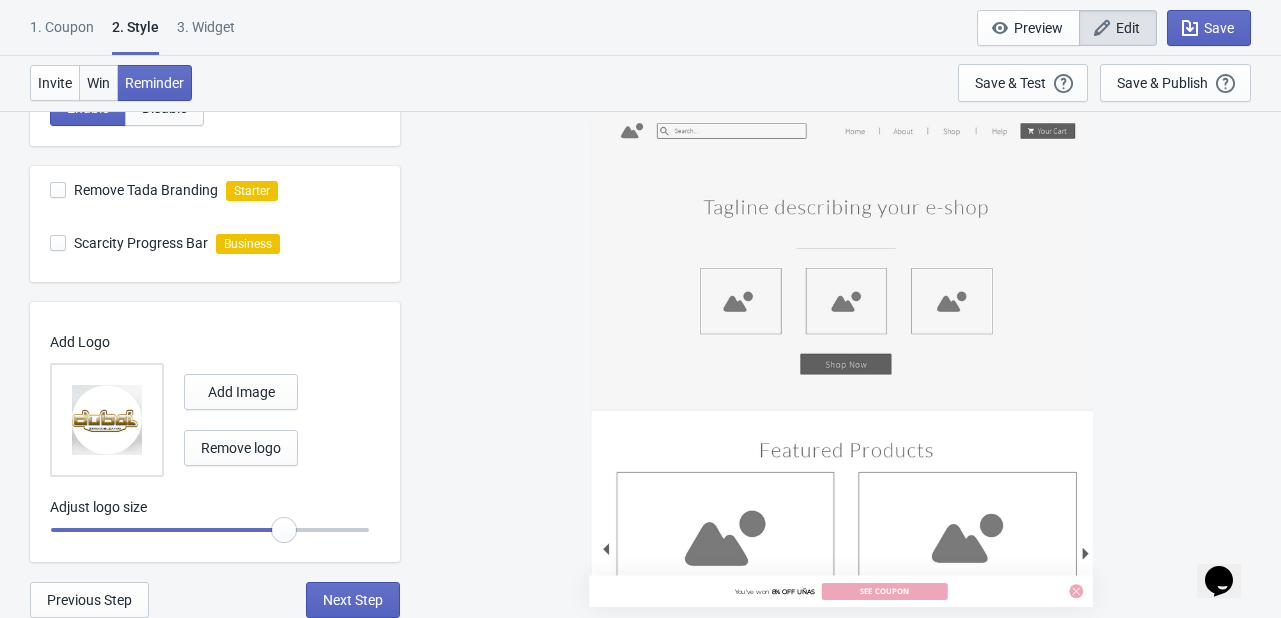 click on "Win" at bounding box center [98, 83] 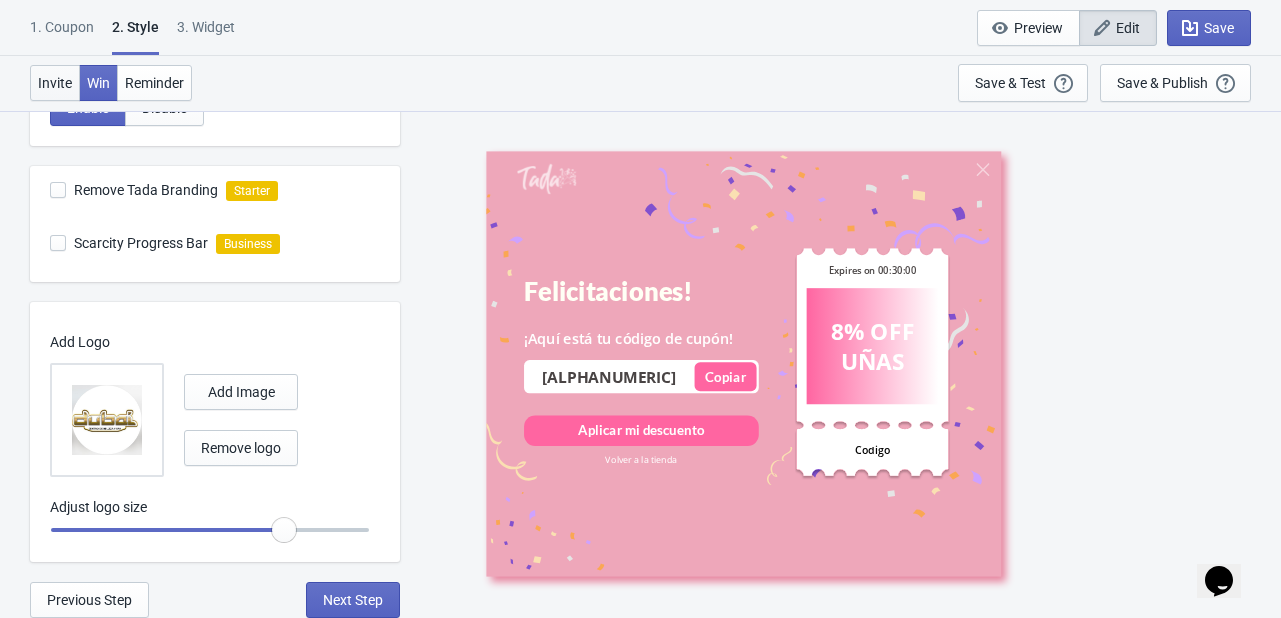 click on "Invite" at bounding box center [55, 83] 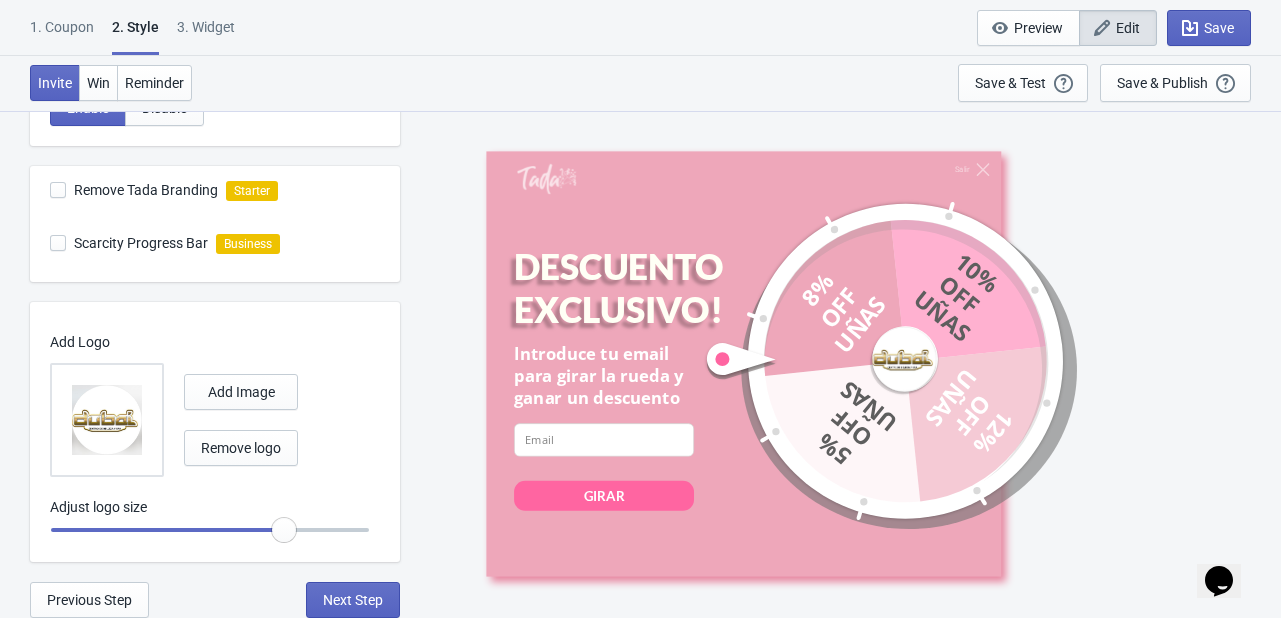 click on "3. Widget" at bounding box center (206, 34) 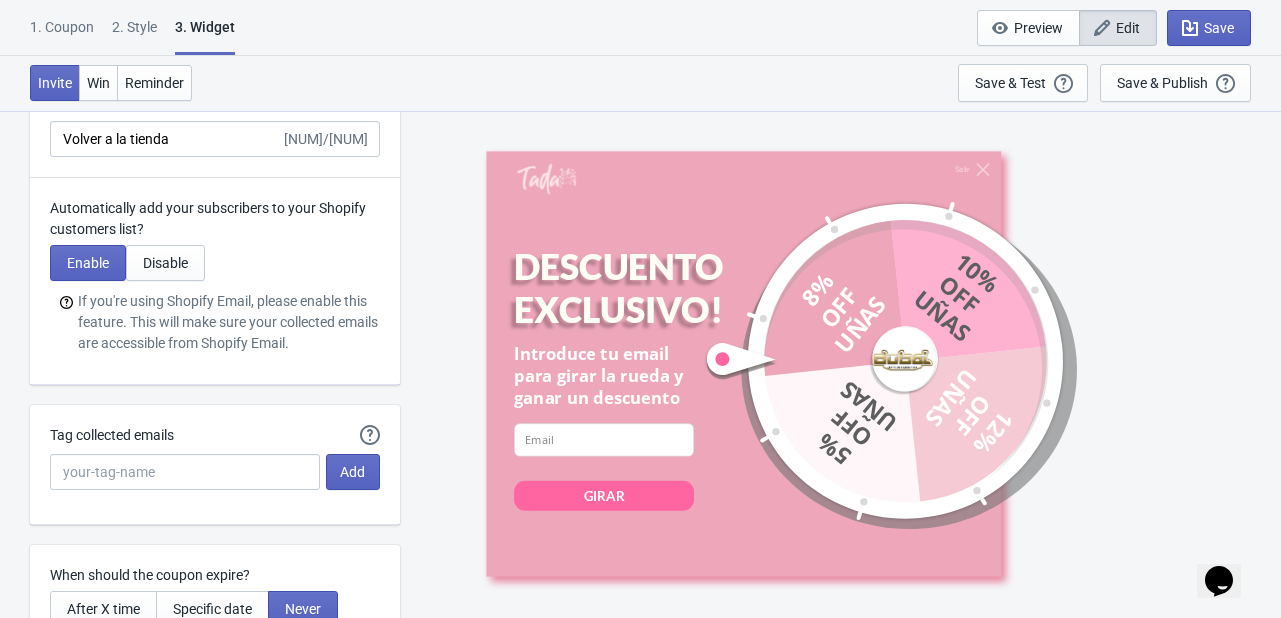 scroll, scrollTop: 4160, scrollLeft: 0, axis: vertical 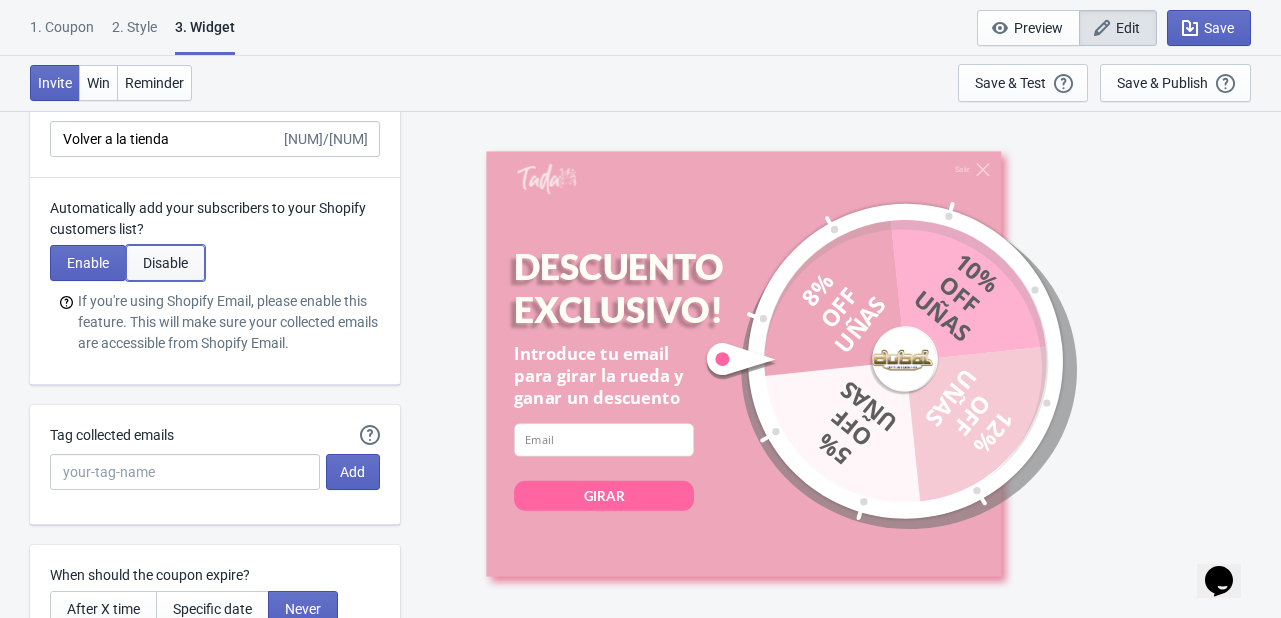 click on "Disable" at bounding box center (165, 263) 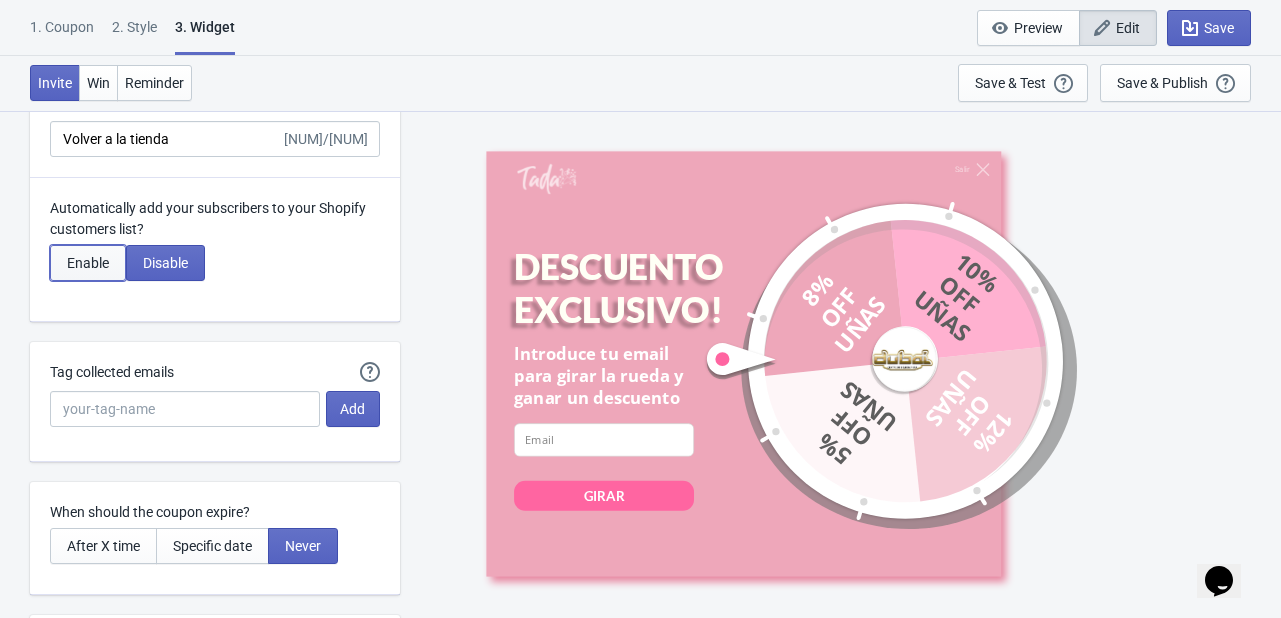 click on "Enable" at bounding box center (88, 263) 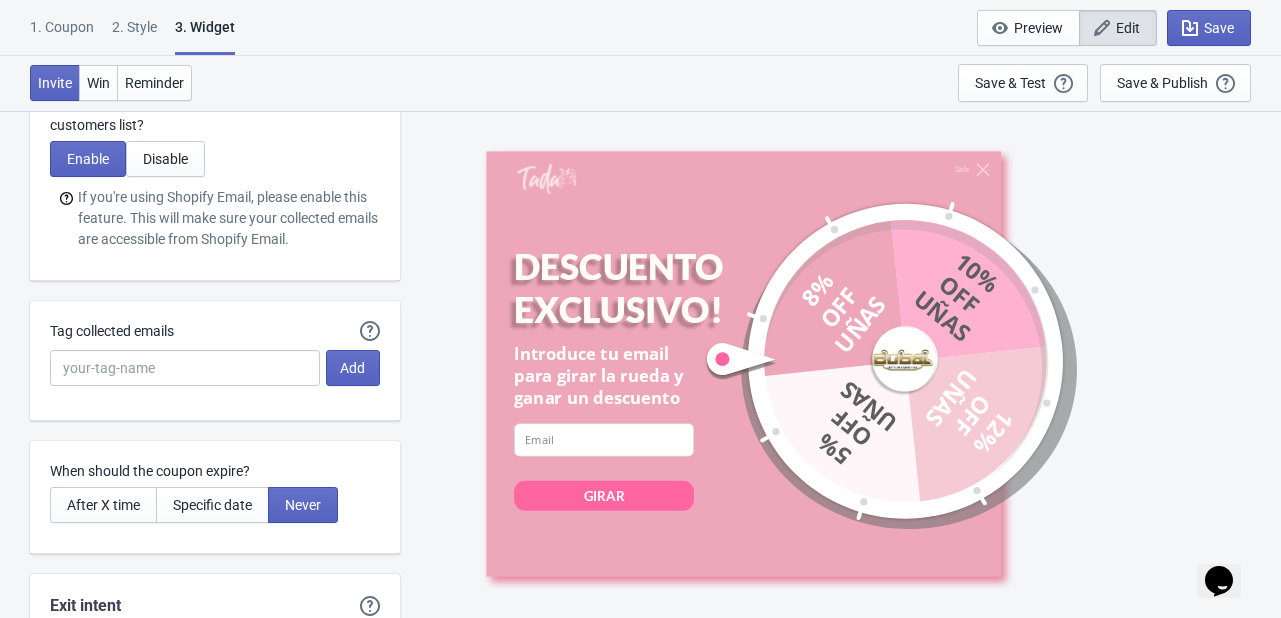 scroll, scrollTop: 4264, scrollLeft: 0, axis: vertical 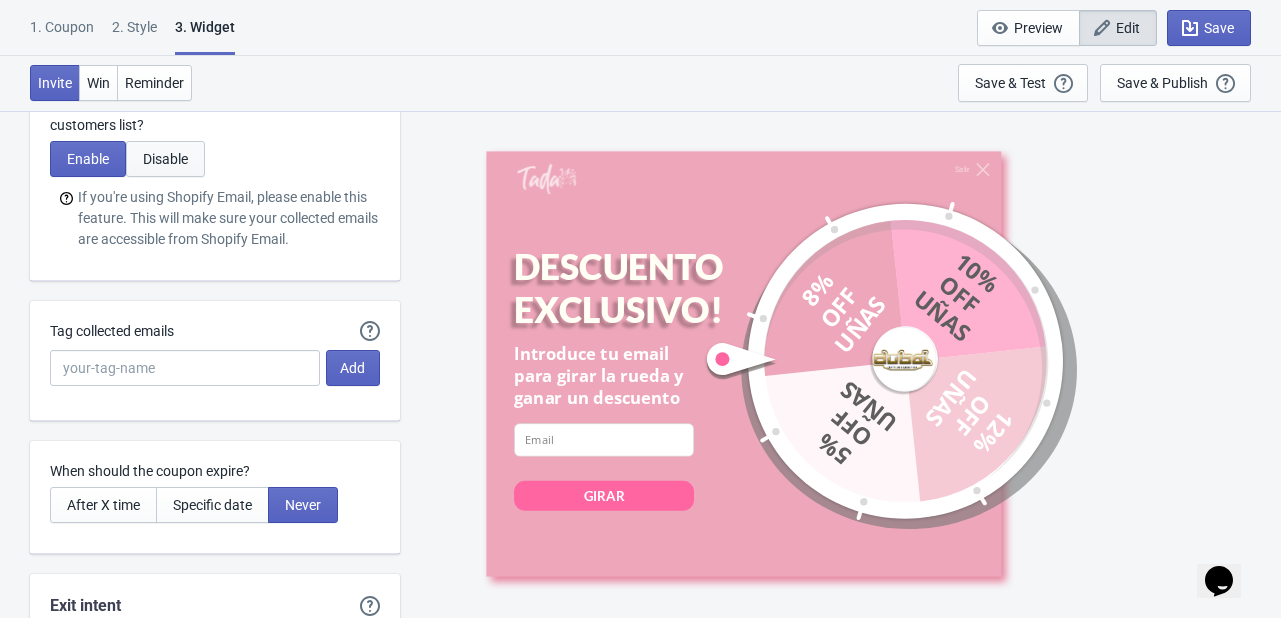 click on "Disable" at bounding box center (165, 159) 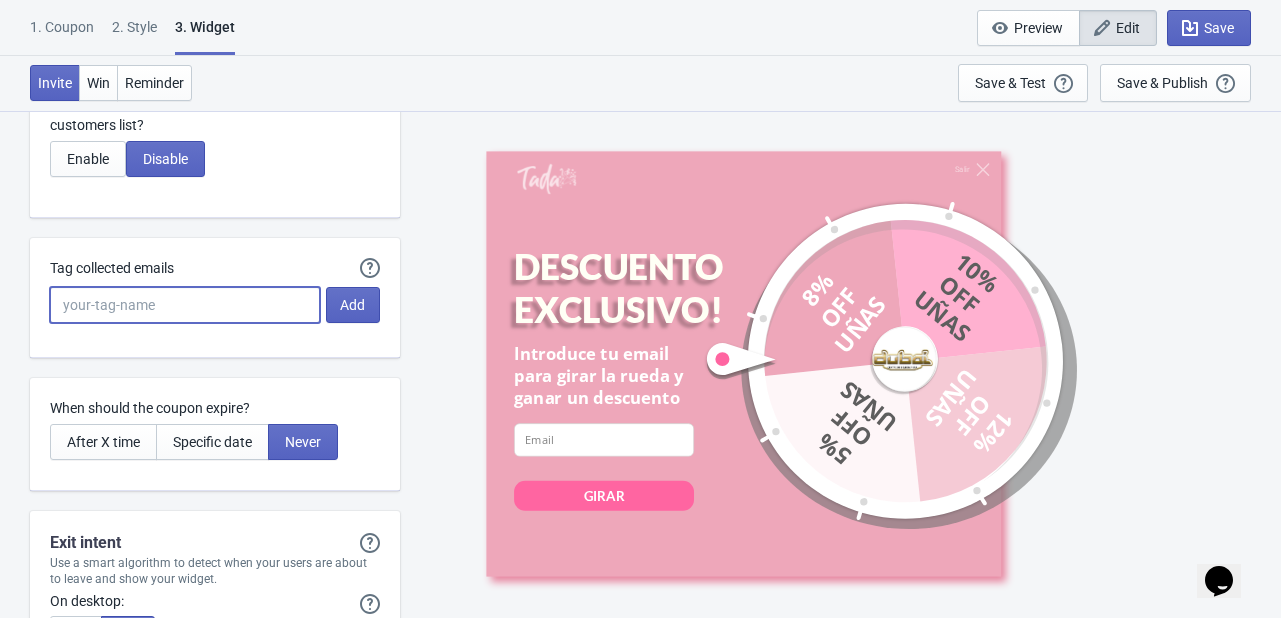 click on "Tag collected emails" at bounding box center (185, 305) 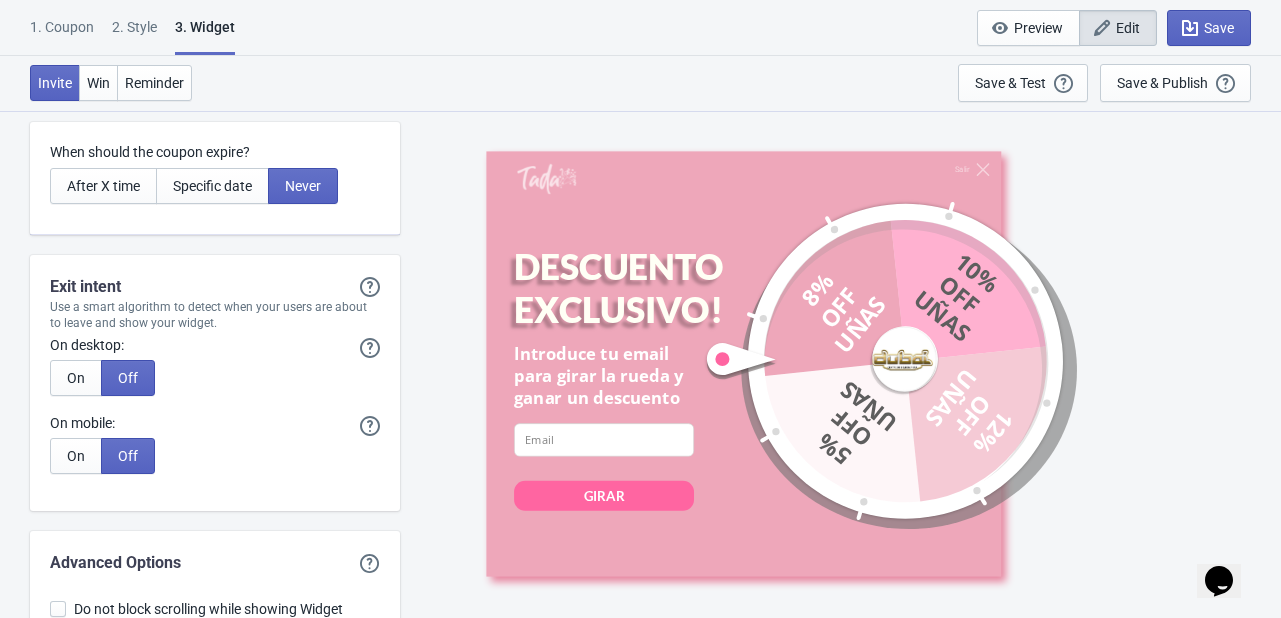 scroll, scrollTop: 4520, scrollLeft: 0, axis: vertical 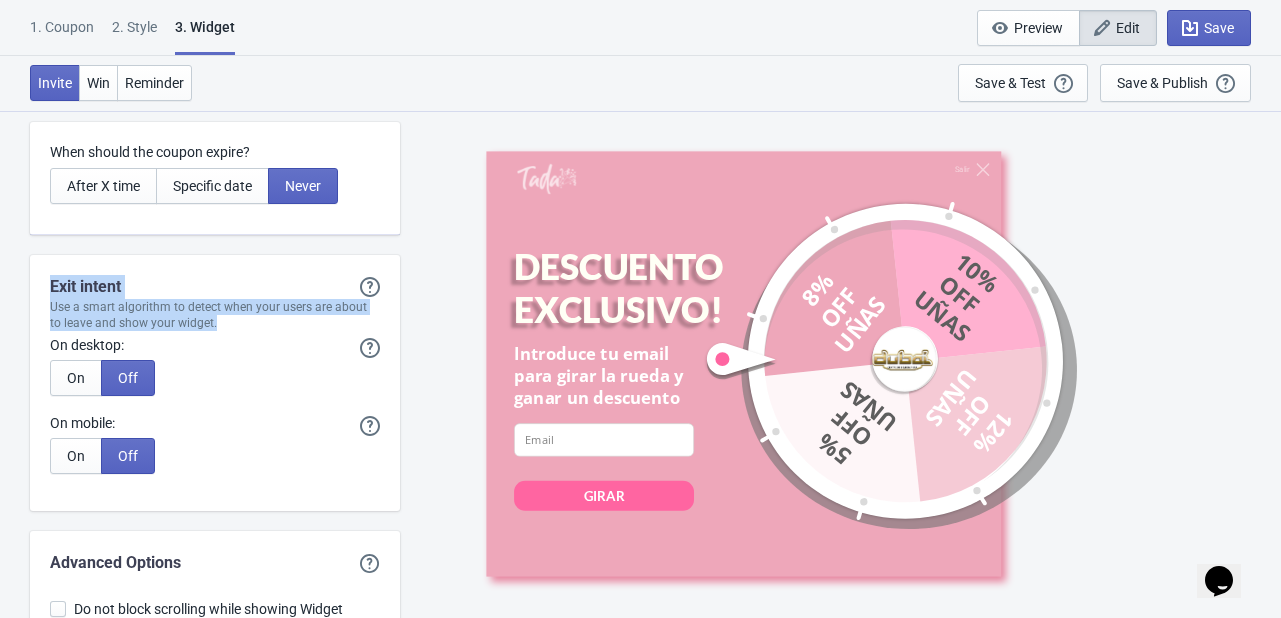 drag, startPoint x: 218, startPoint y: 317, endPoint x: 36, endPoint y: 275, distance: 186.7833 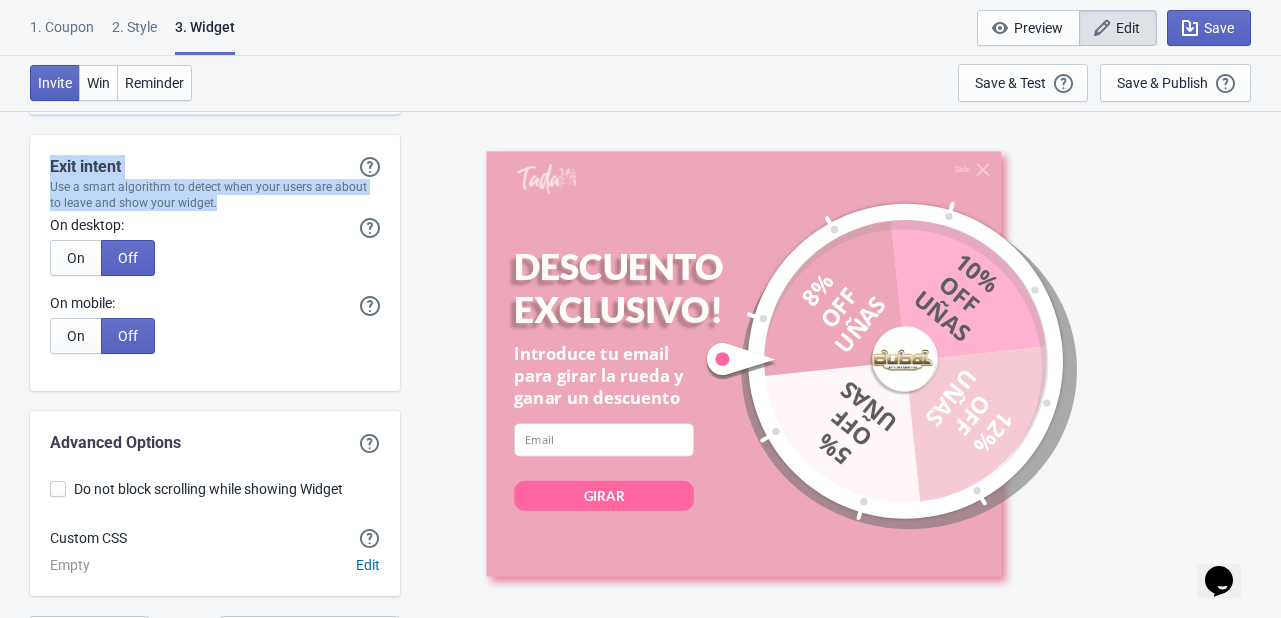 scroll, scrollTop: 4714, scrollLeft: 0, axis: vertical 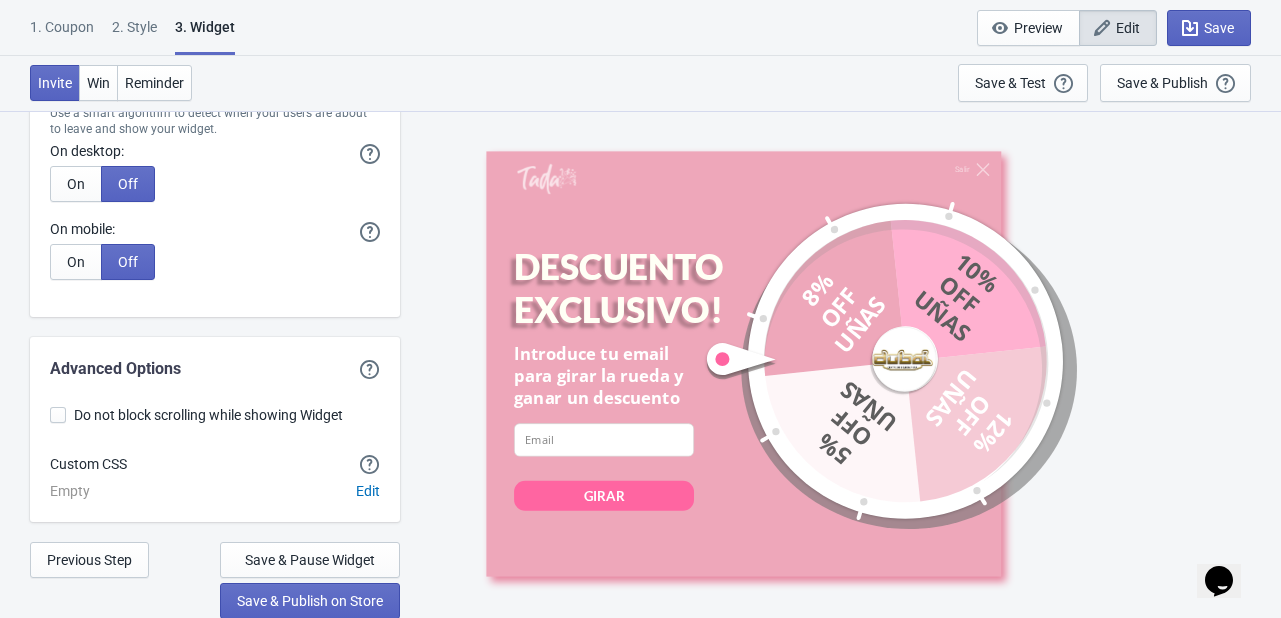 click on "Advanced Options" at bounding box center [215, 369] 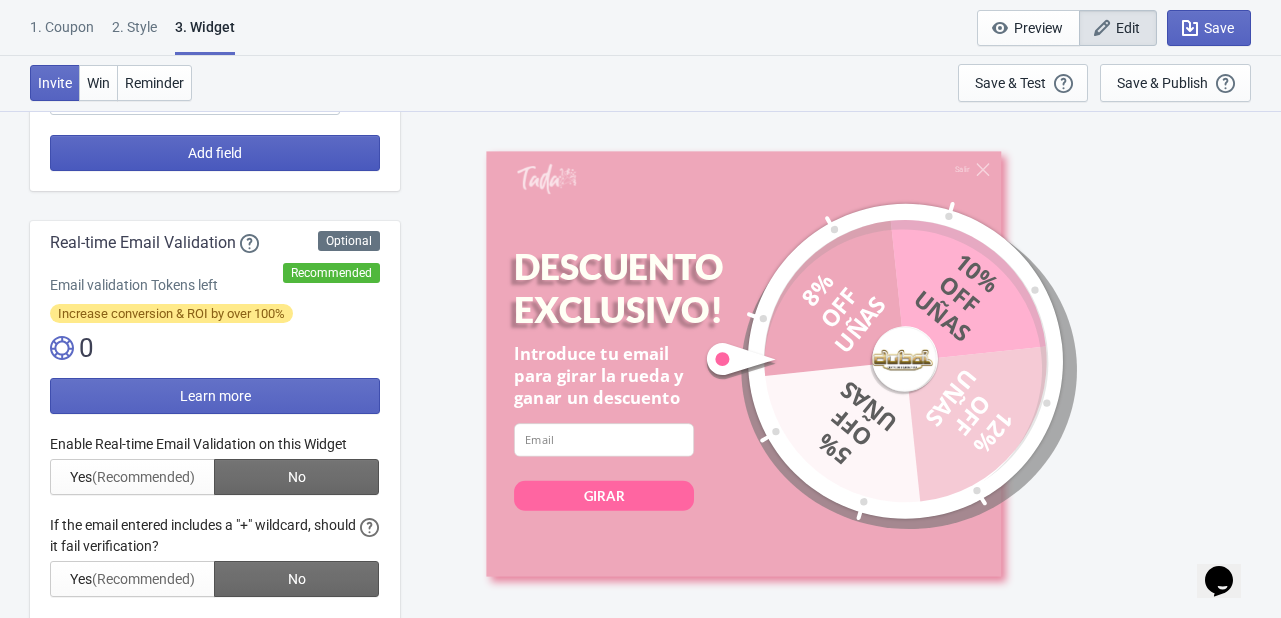 scroll, scrollTop: 286, scrollLeft: 0, axis: vertical 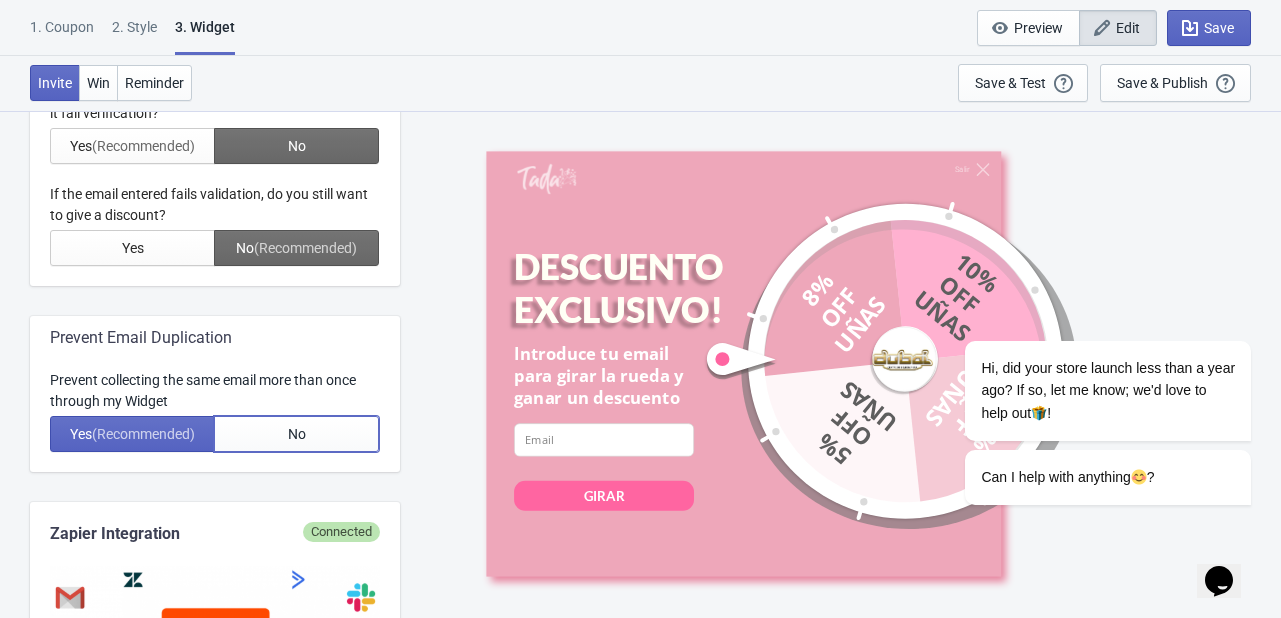 click on "No" at bounding box center (296, 434) 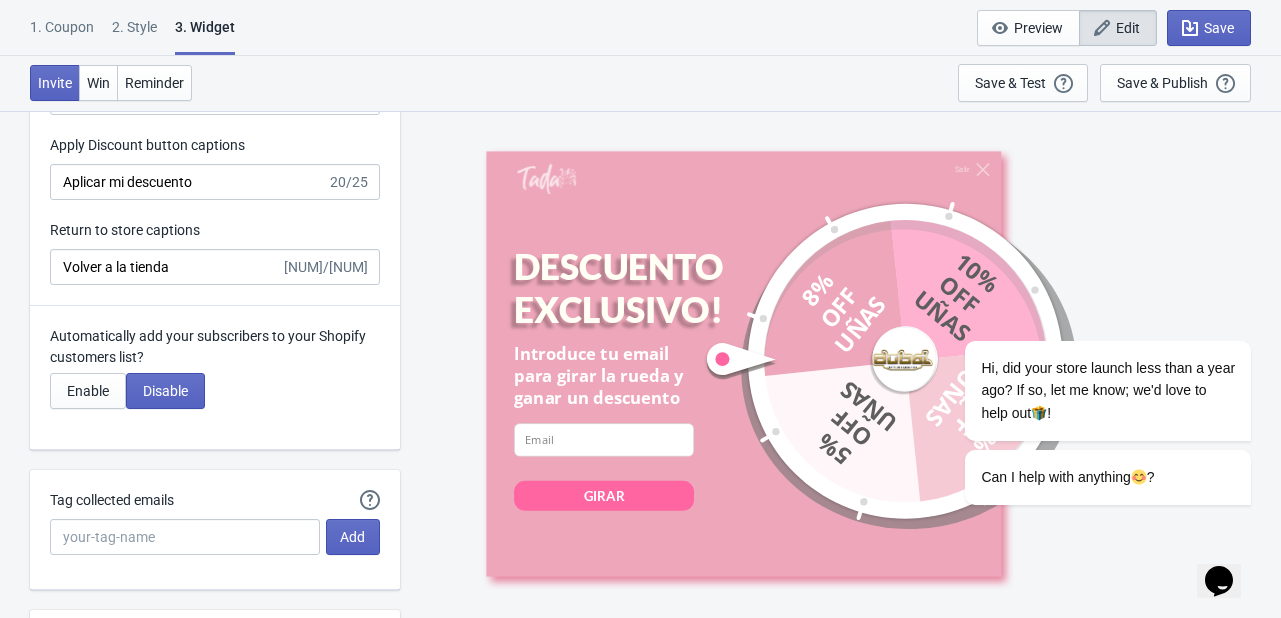 scroll, scrollTop: 4034, scrollLeft: 0, axis: vertical 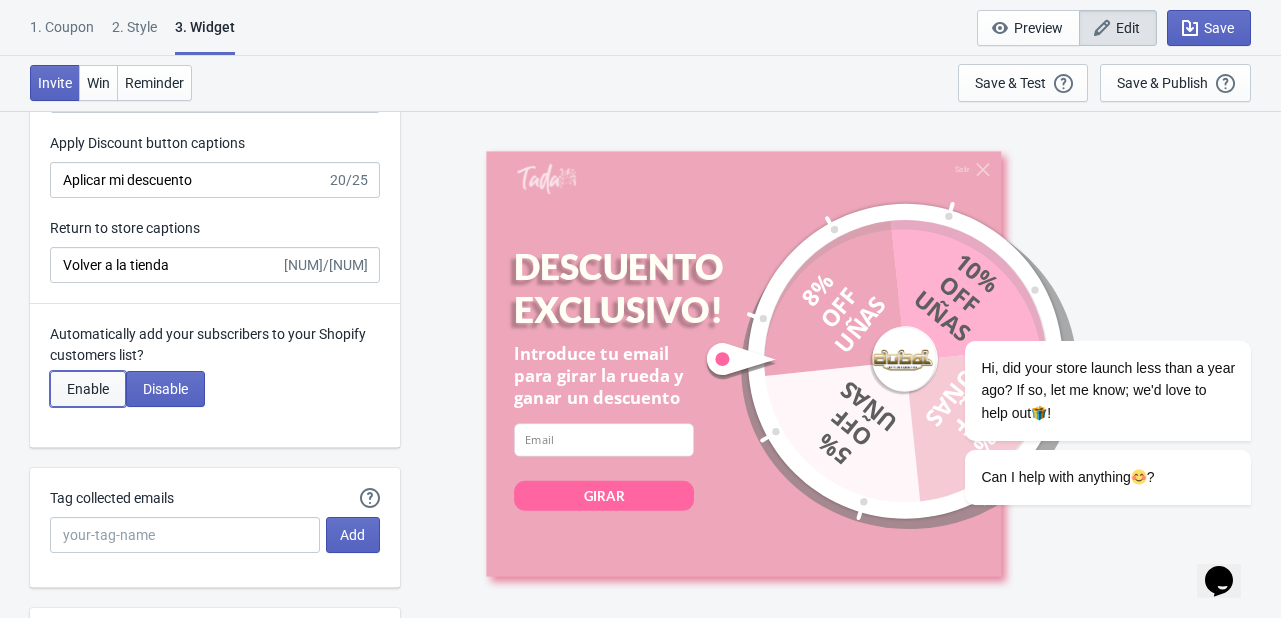 click on "Enable" at bounding box center (88, 389) 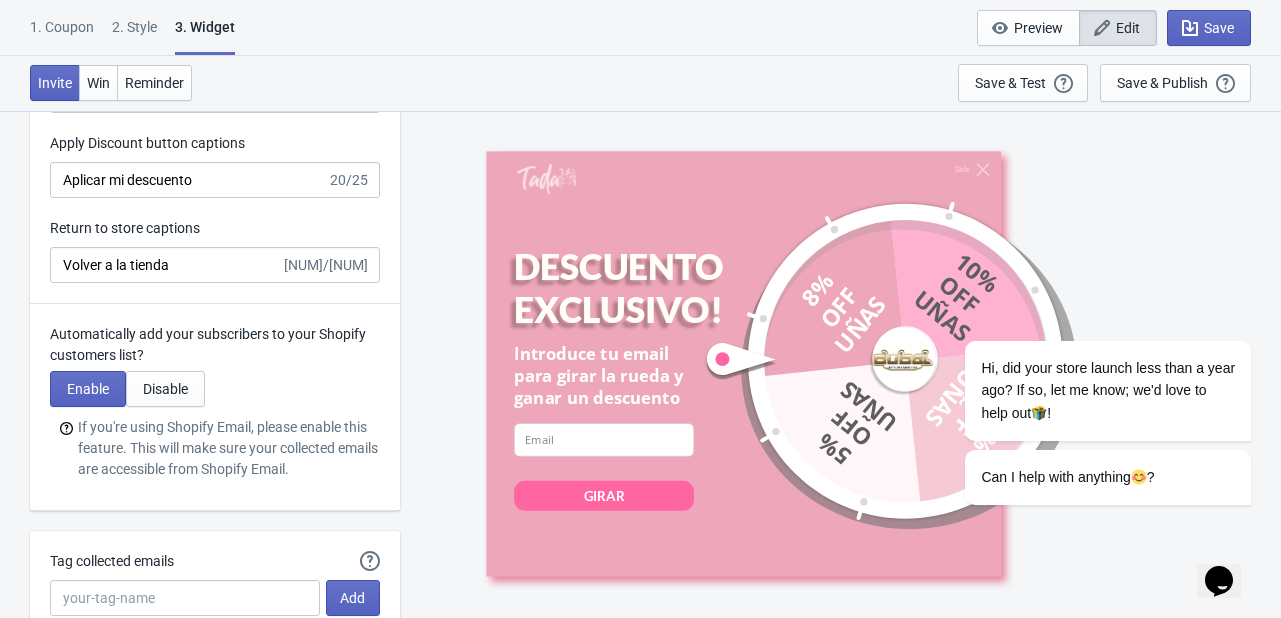 click on "Salir DESCUENTO EXCLUSIVO! Introduce tu email para girar la rueda y ganar un descuento email-input GIRAR 8% OFF UÑAS 10% OFF UÑAS 12% OFF UÑAS 5% OFF UÑAS" at bounding box center (840, 363) 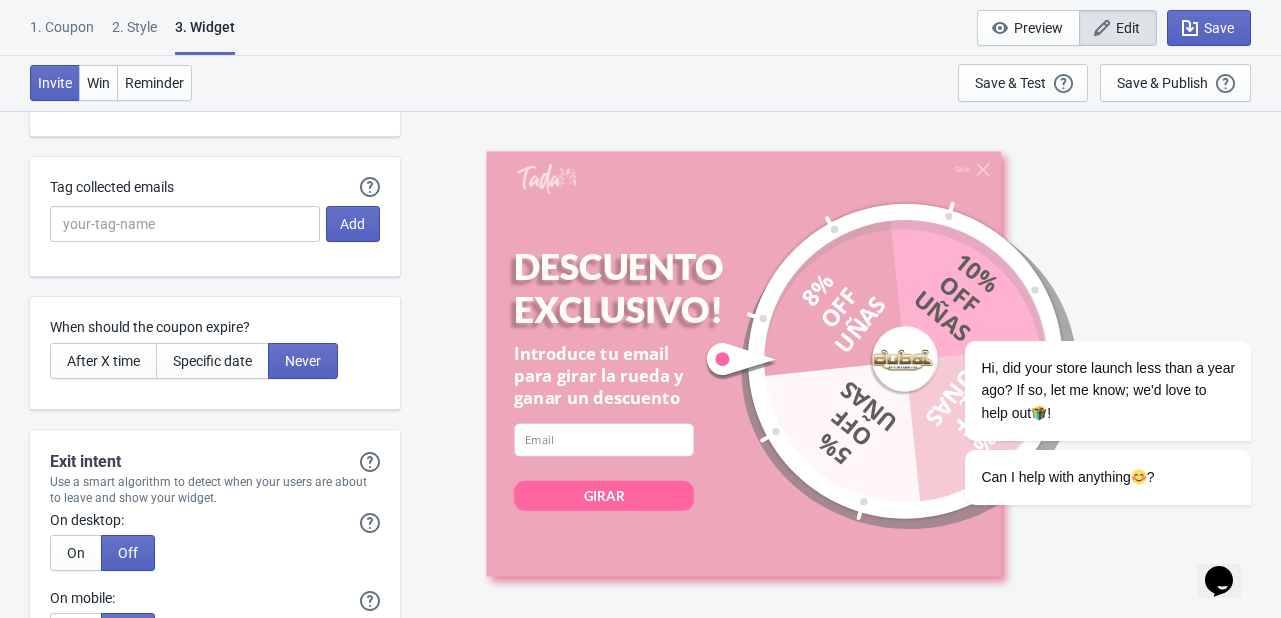 scroll, scrollTop: 4410, scrollLeft: 0, axis: vertical 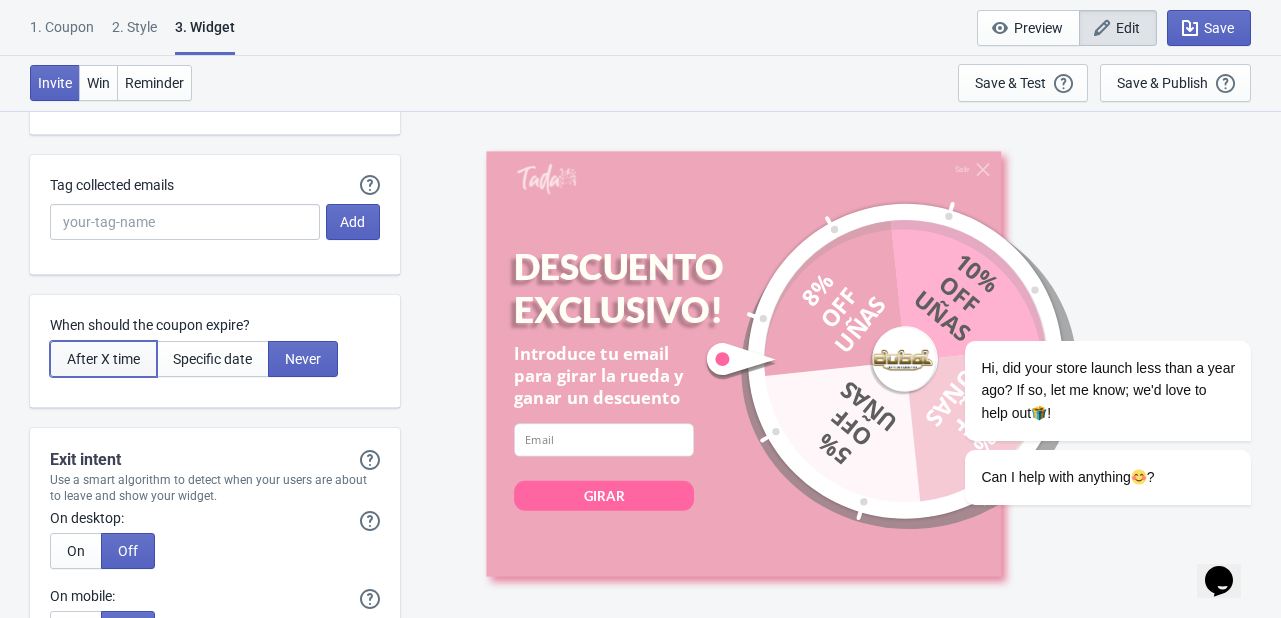 click on "After X time" at bounding box center (103, 359) 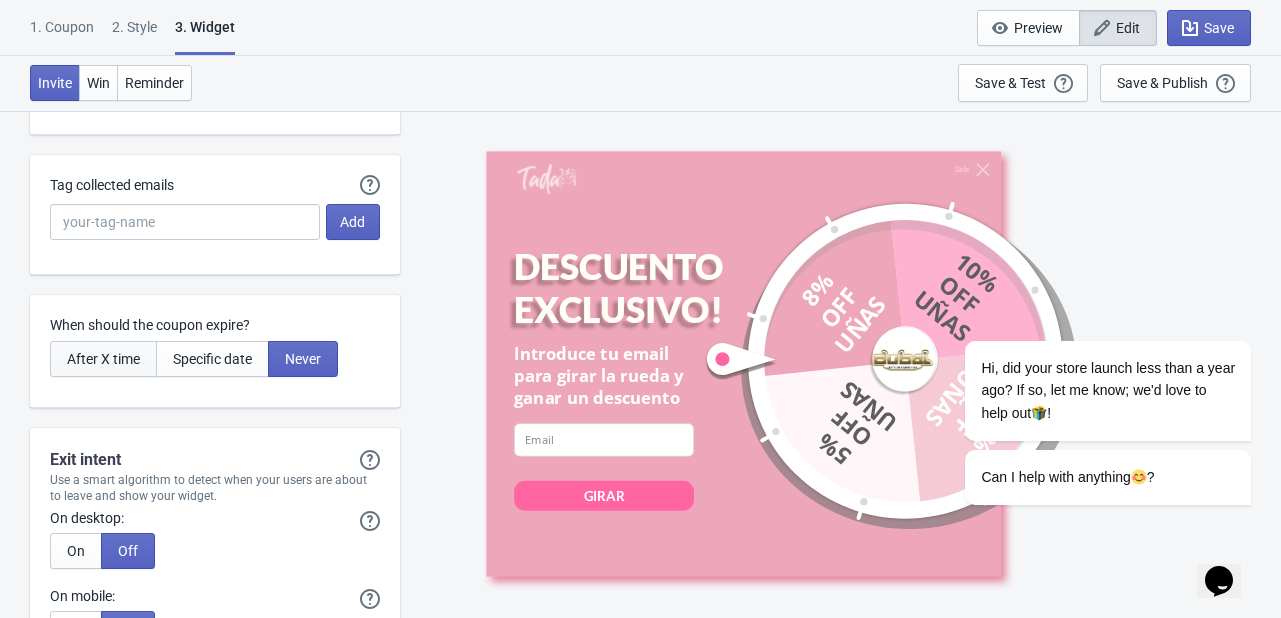 type on "Expires in:" 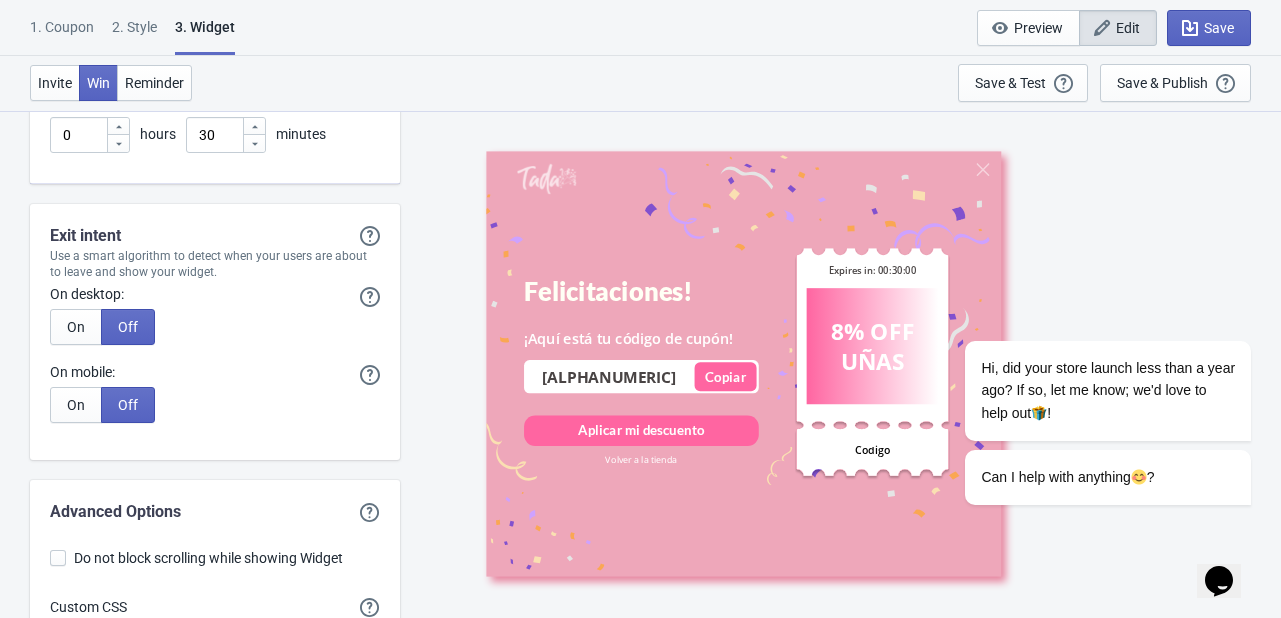 scroll, scrollTop: 4702, scrollLeft: 0, axis: vertical 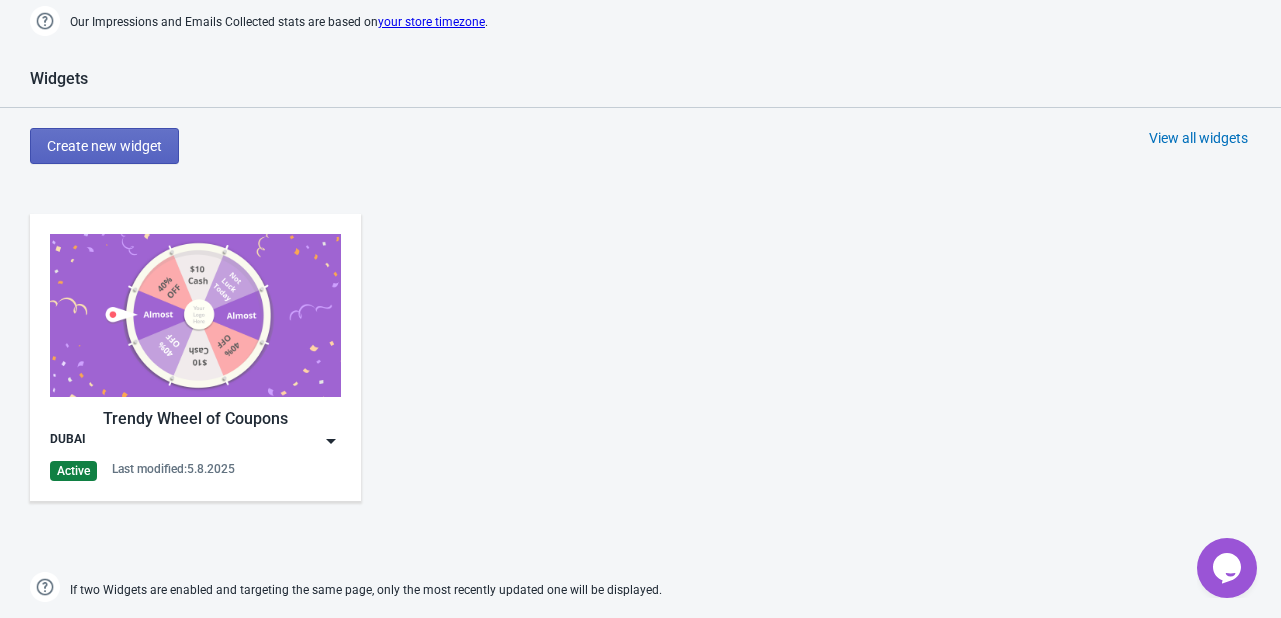 click at bounding box center (331, 441) 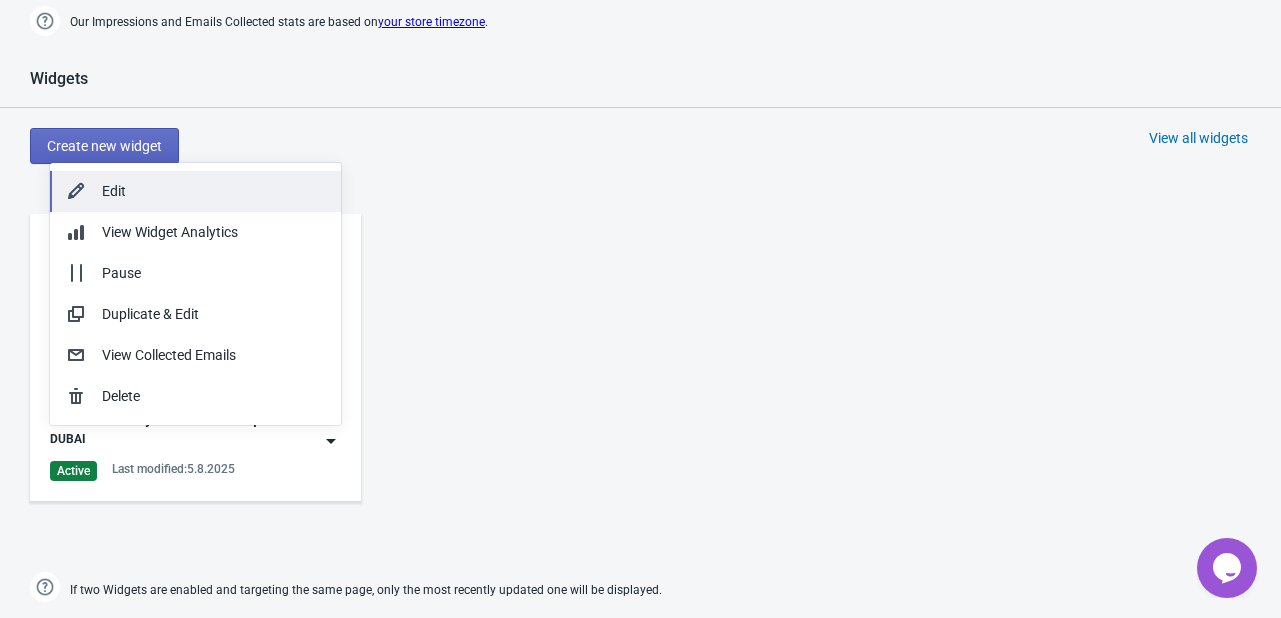 click on "Edit" at bounding box center [213, 191] 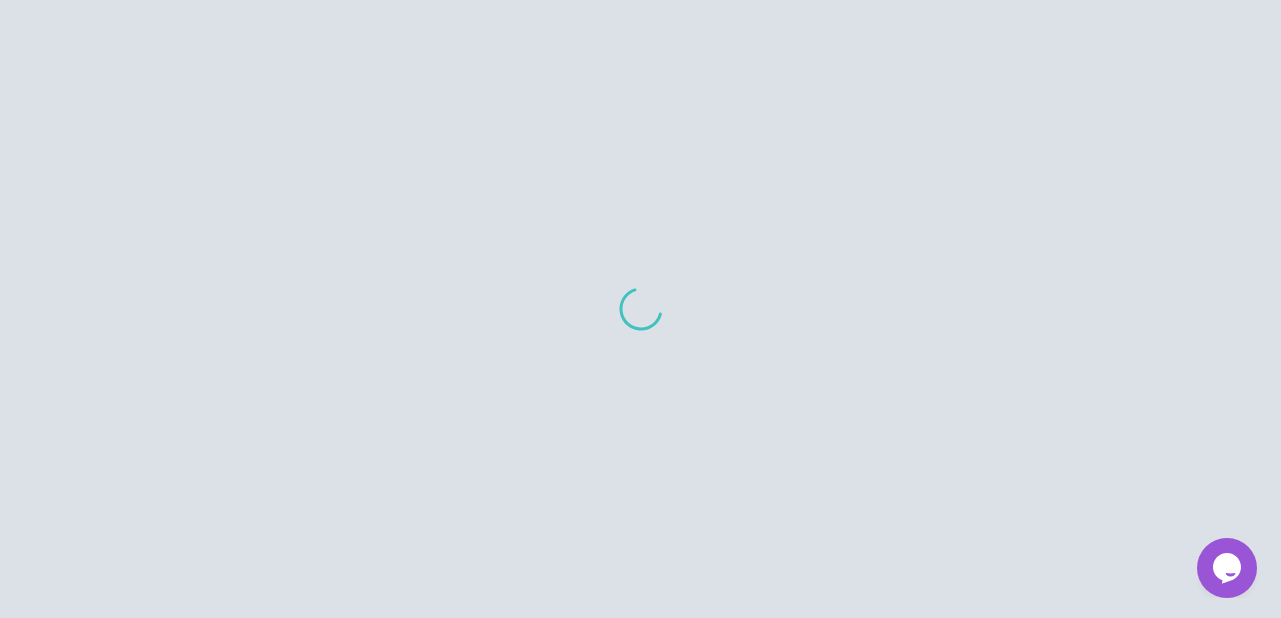 scroll, scrollTop: 0, scrollLeft: 0, axis: both 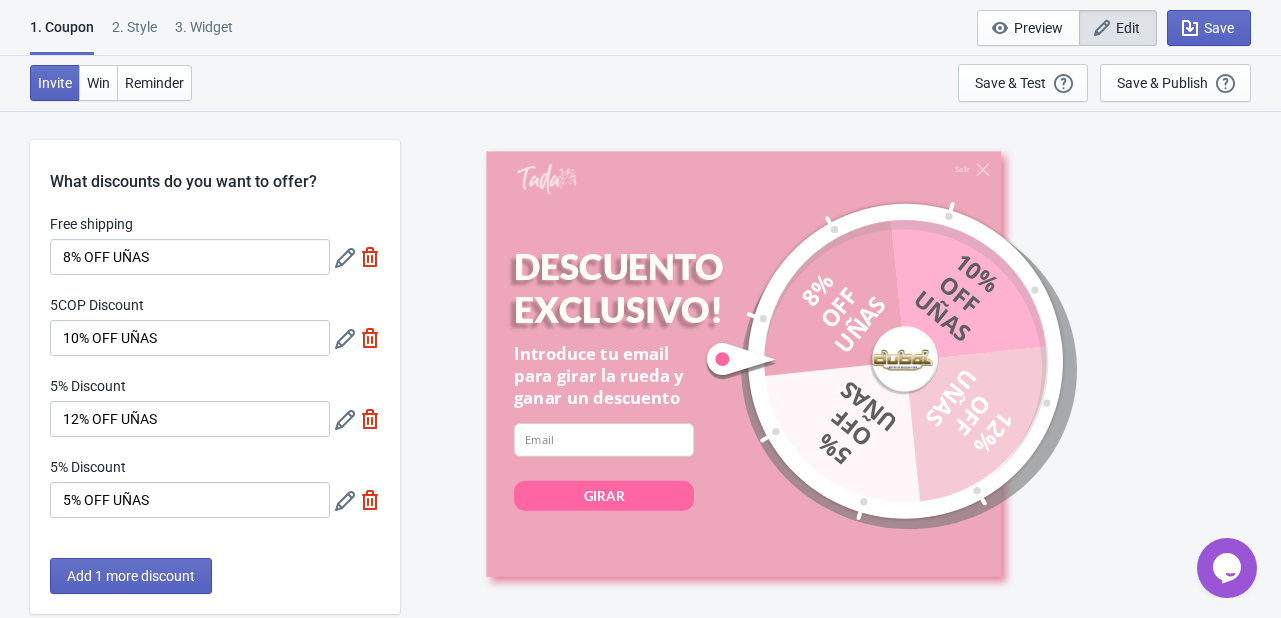 click on "3. Widget" at bounding box center [204, 34] 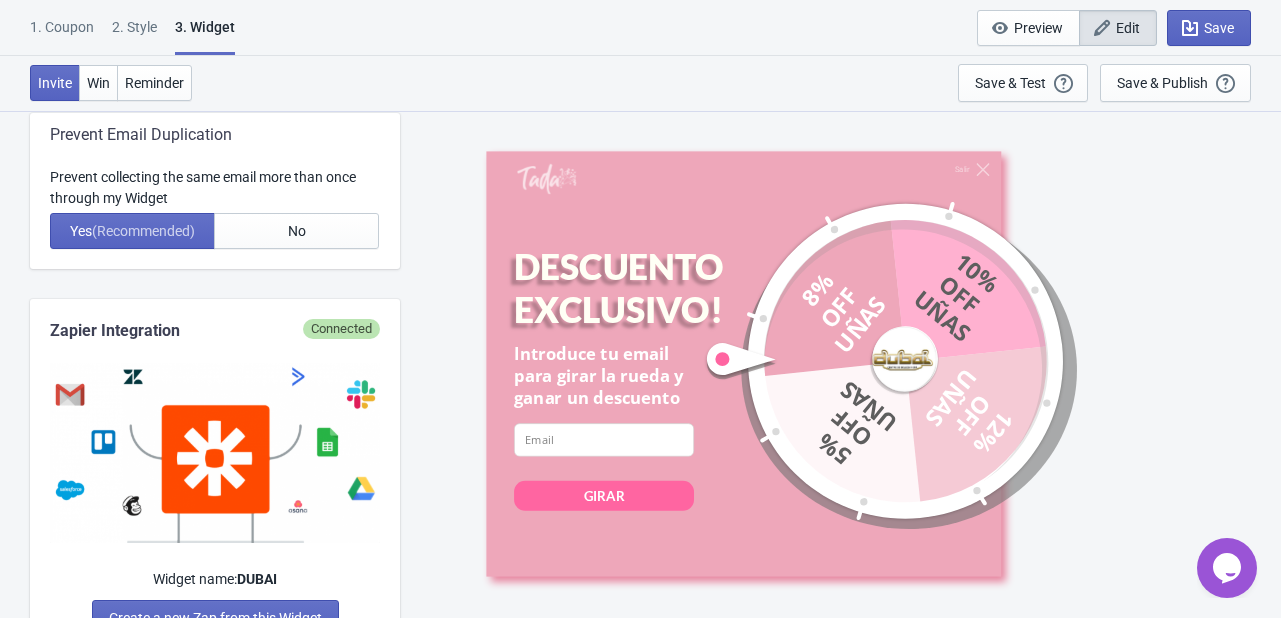 scroll, scrollTop: 887, scrollLeft: 0, axis: vertical 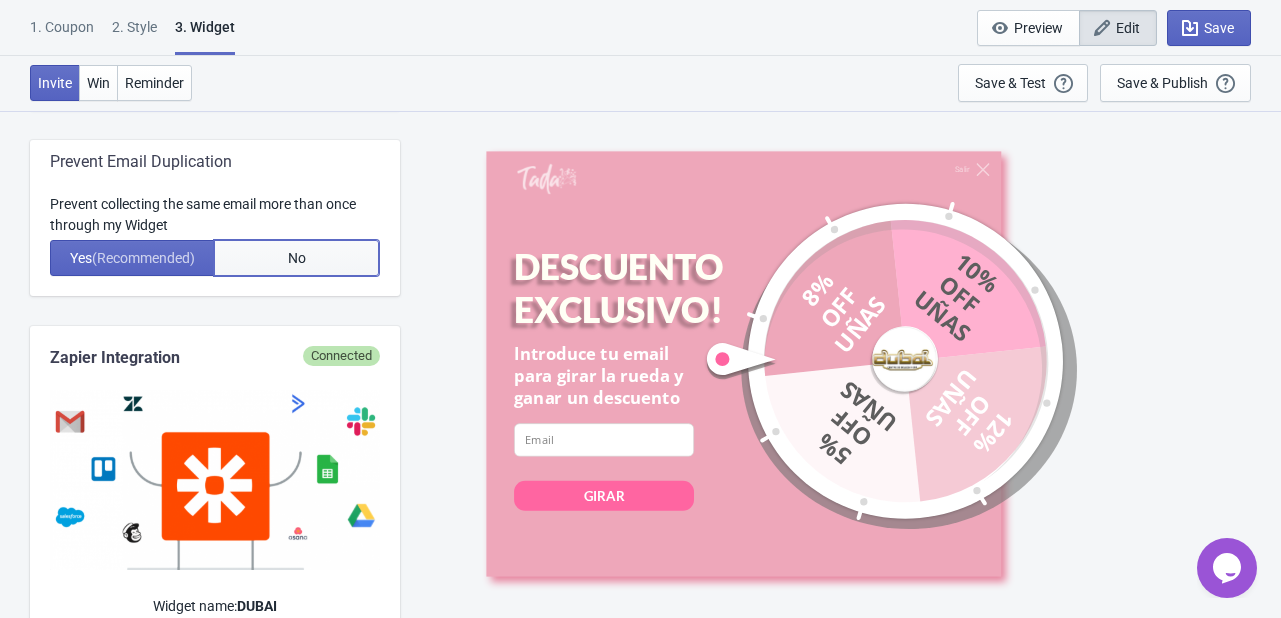 click on "No" at bounding box center (296, 258) 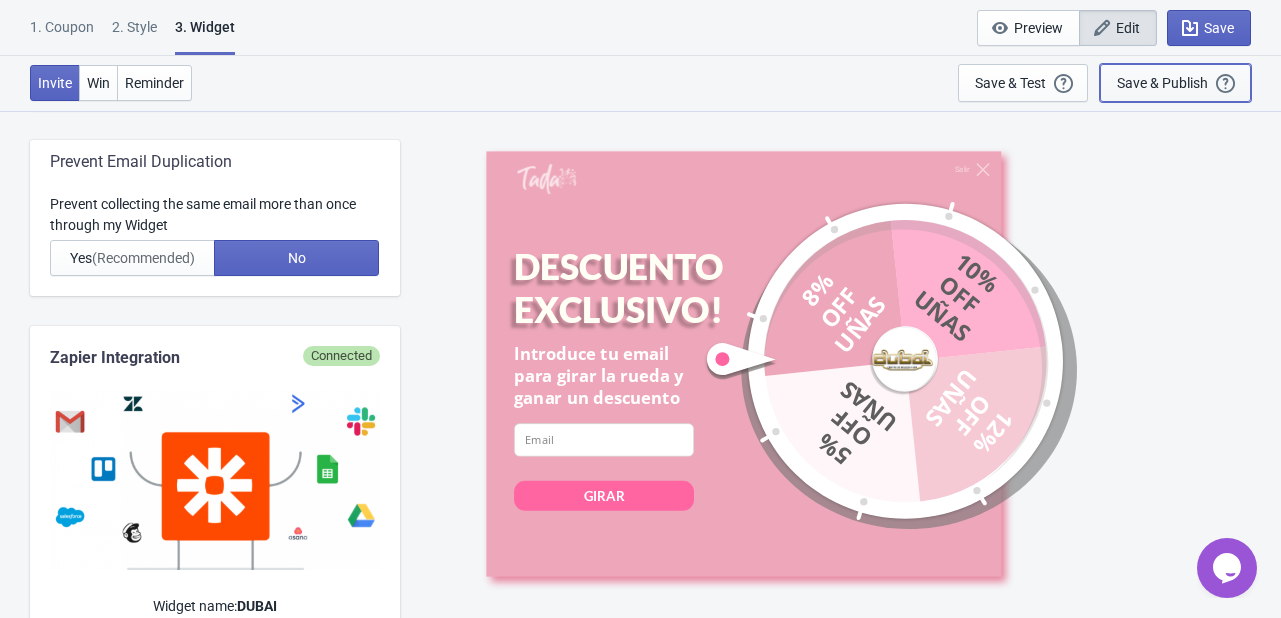 click on "Save & Publish" at bounding box center (1162, 83) 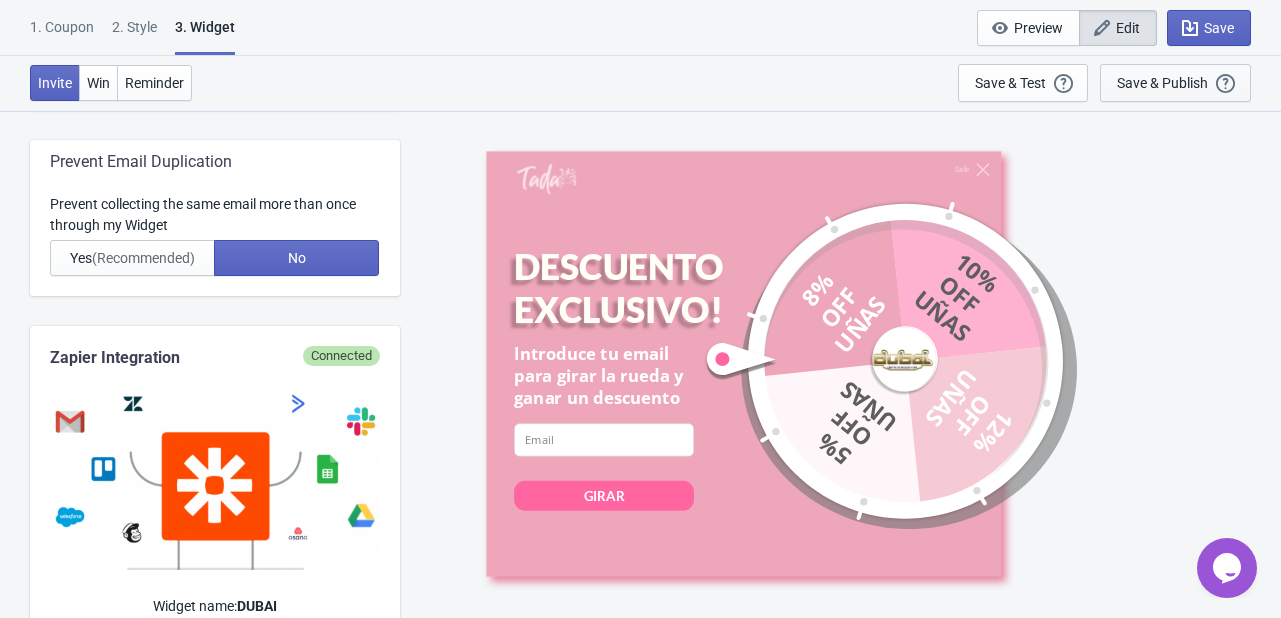 scroll, scrollTop: 20, scrollLeft: 0, axis: vertical 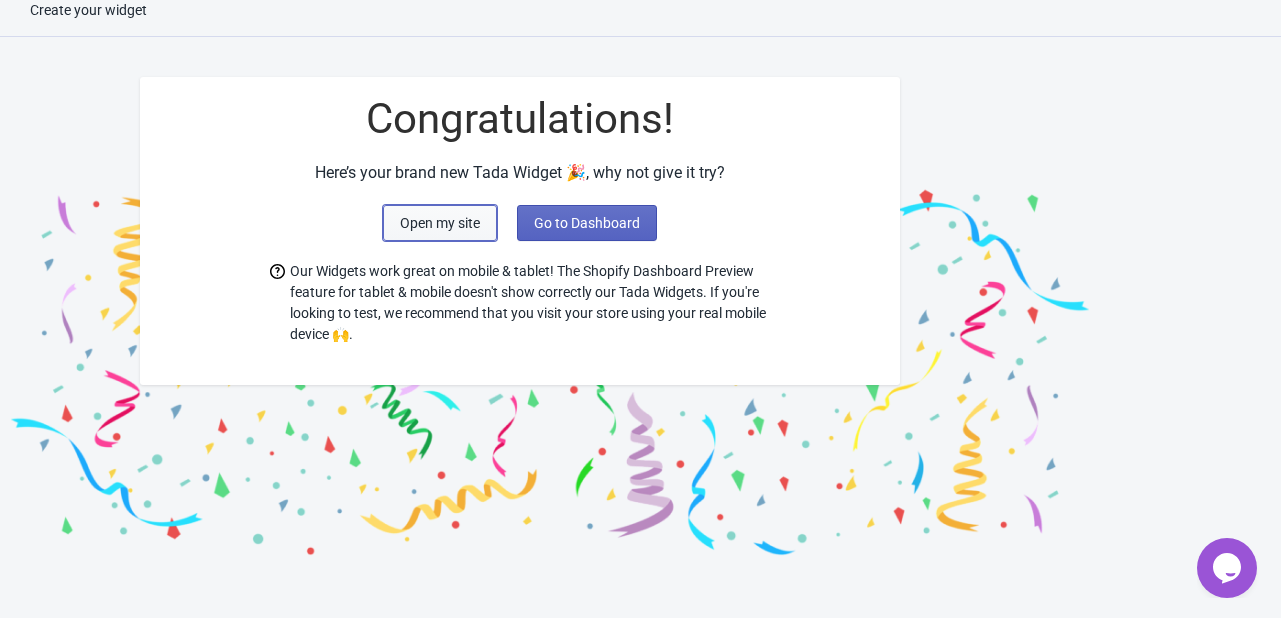 click on "Open my site" at bounding box center (440, 223) 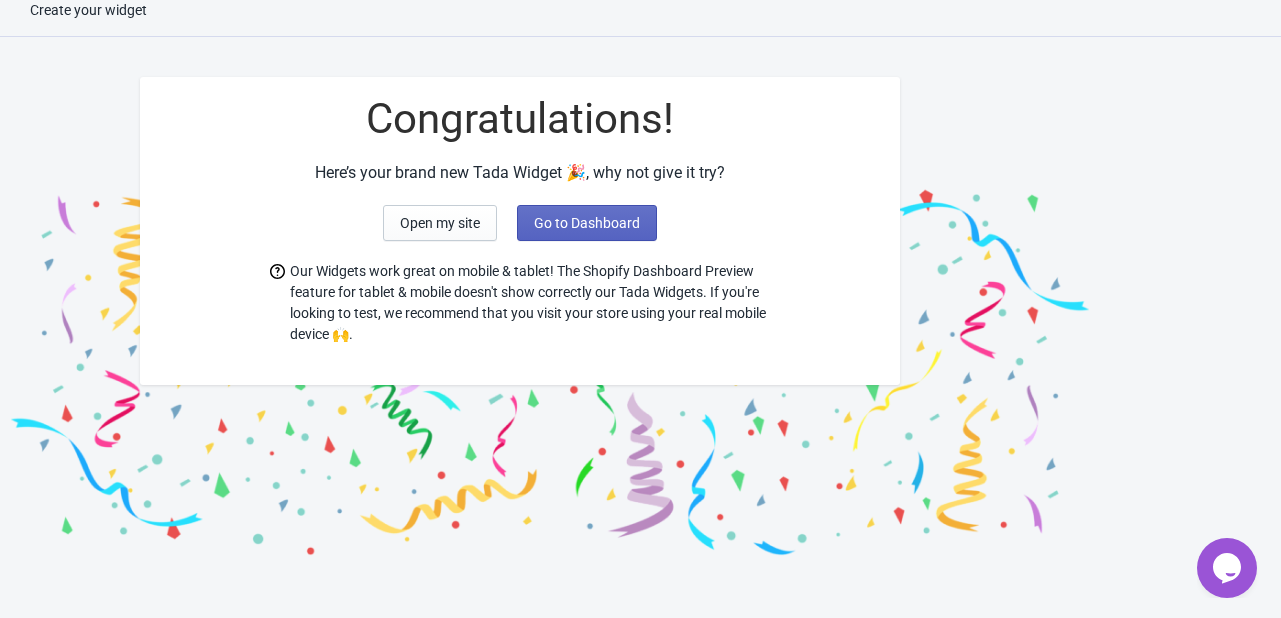 scroll, scrollTop: 0, scrollLeft: 0, axis: both 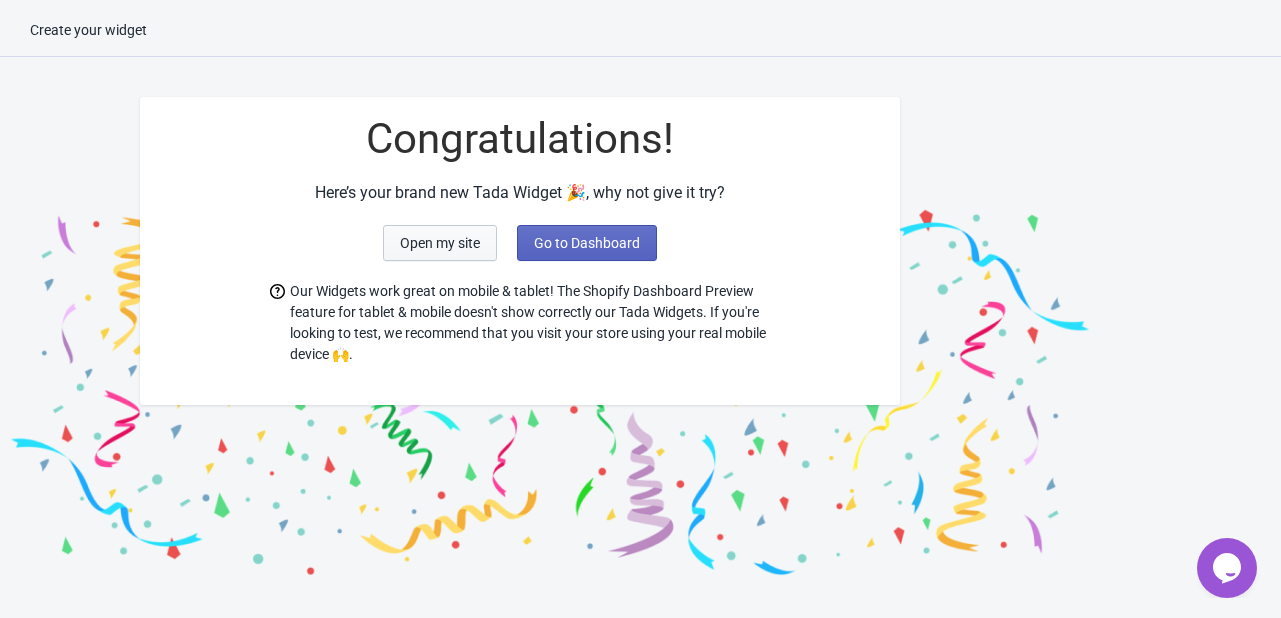 click on "Open my site" at bounding box center [440, 243] 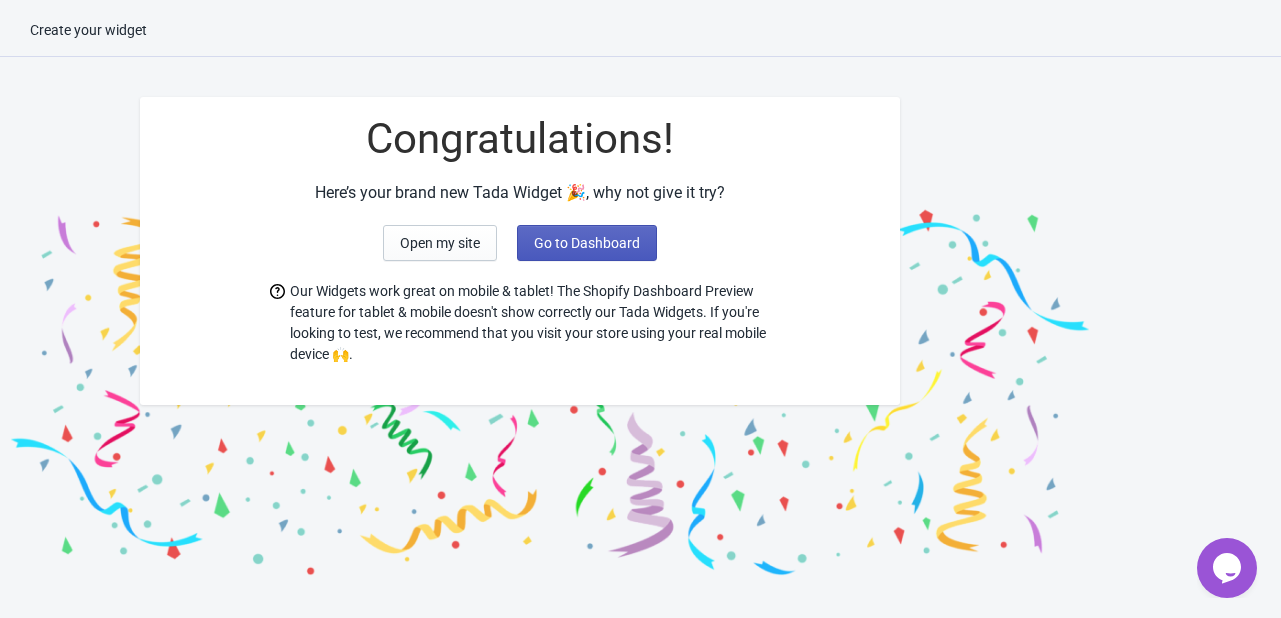 click on "Go to Dashboard" at bounding box center [587, 243] 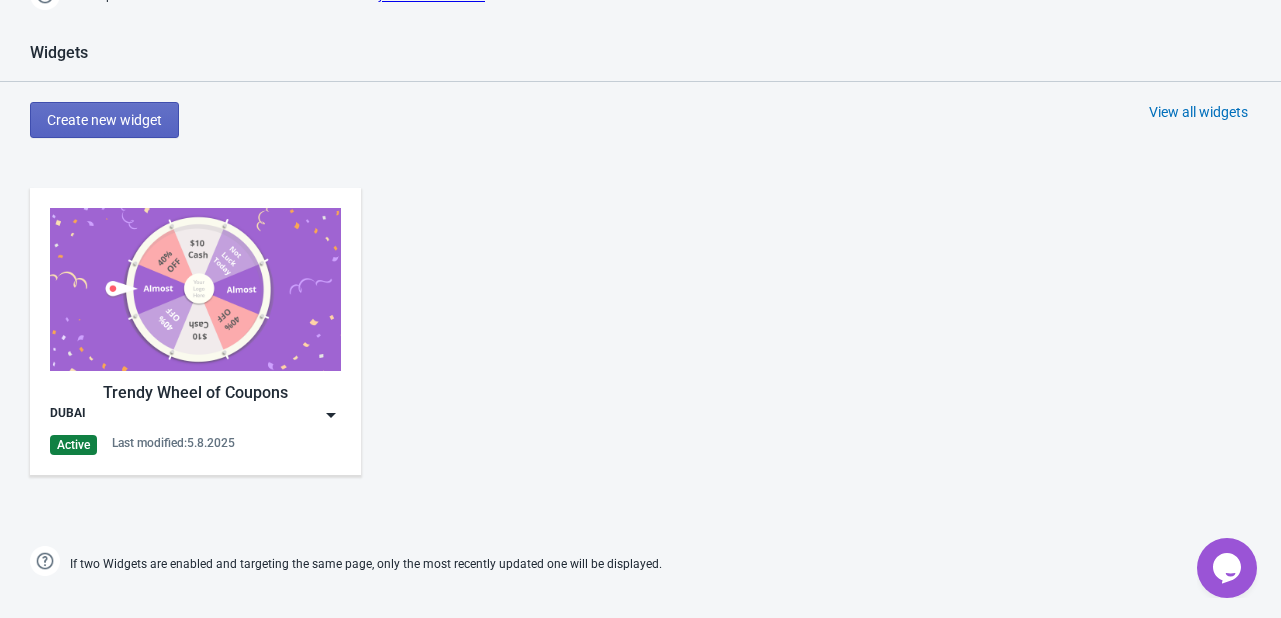 scroll, scrollTop: 836, scrollLeft: 0, axis: vertical 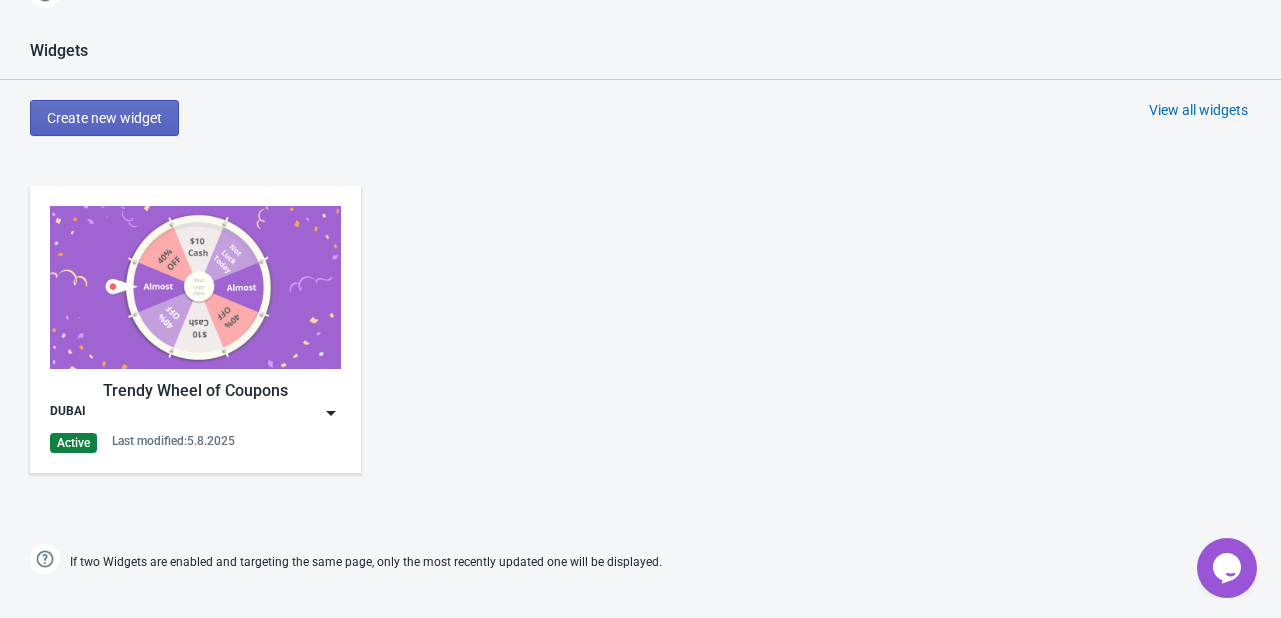 click on "DUBAI" at bounding box center (195, 413) 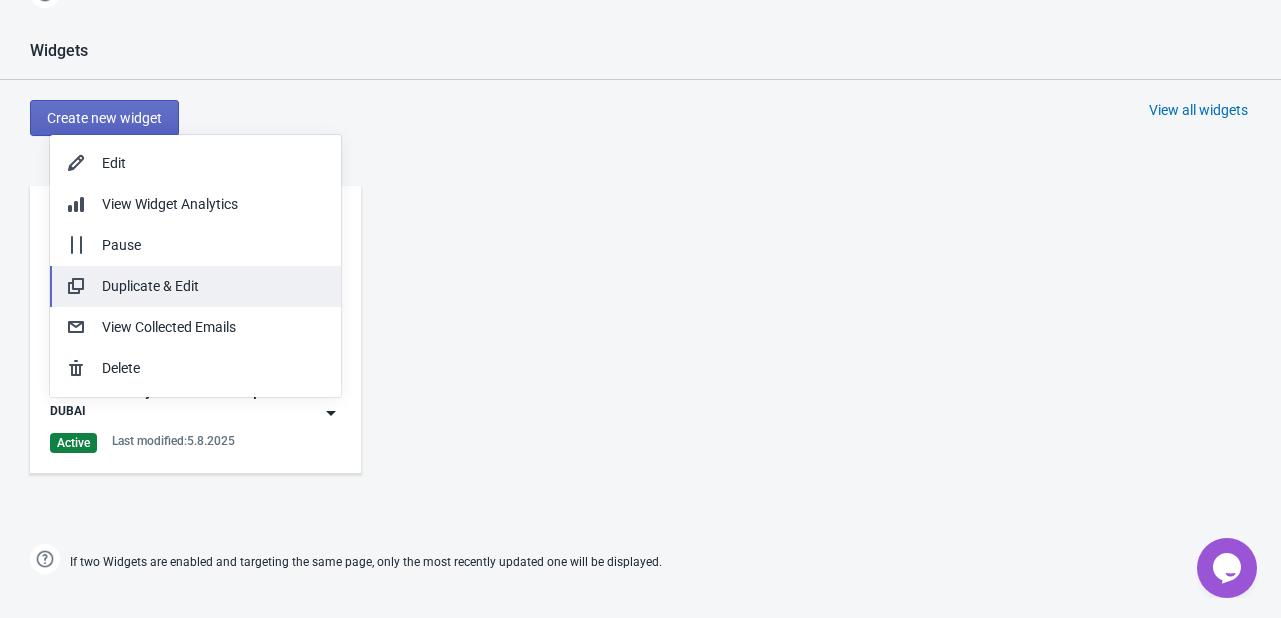 click on "Duplicate & Edit" at bounding box center [213, 286] 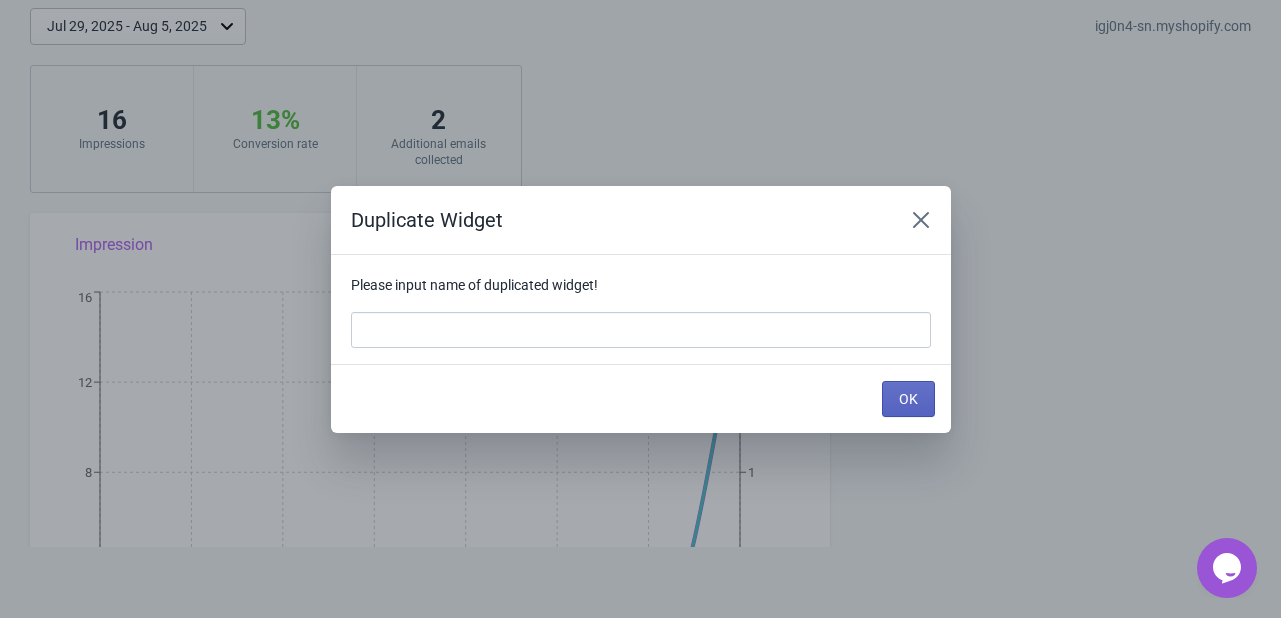 scroll, scrollTop: 71, scrollLeft: 0, axis: vertical 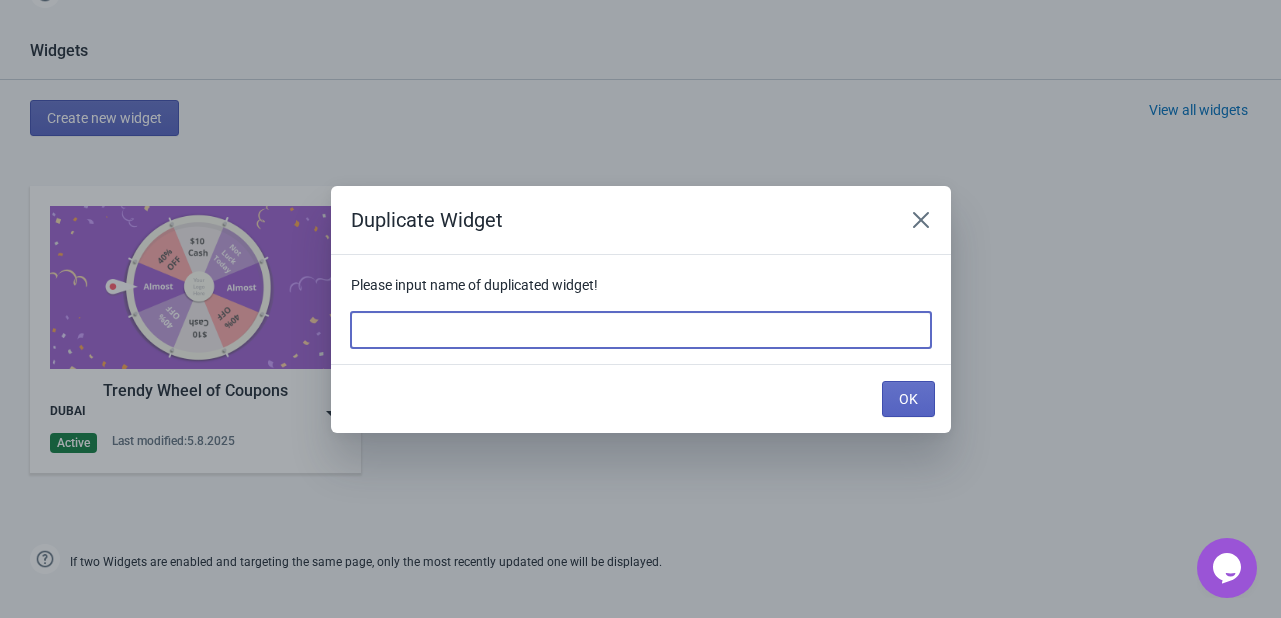 click at bounding box center [641, 330] 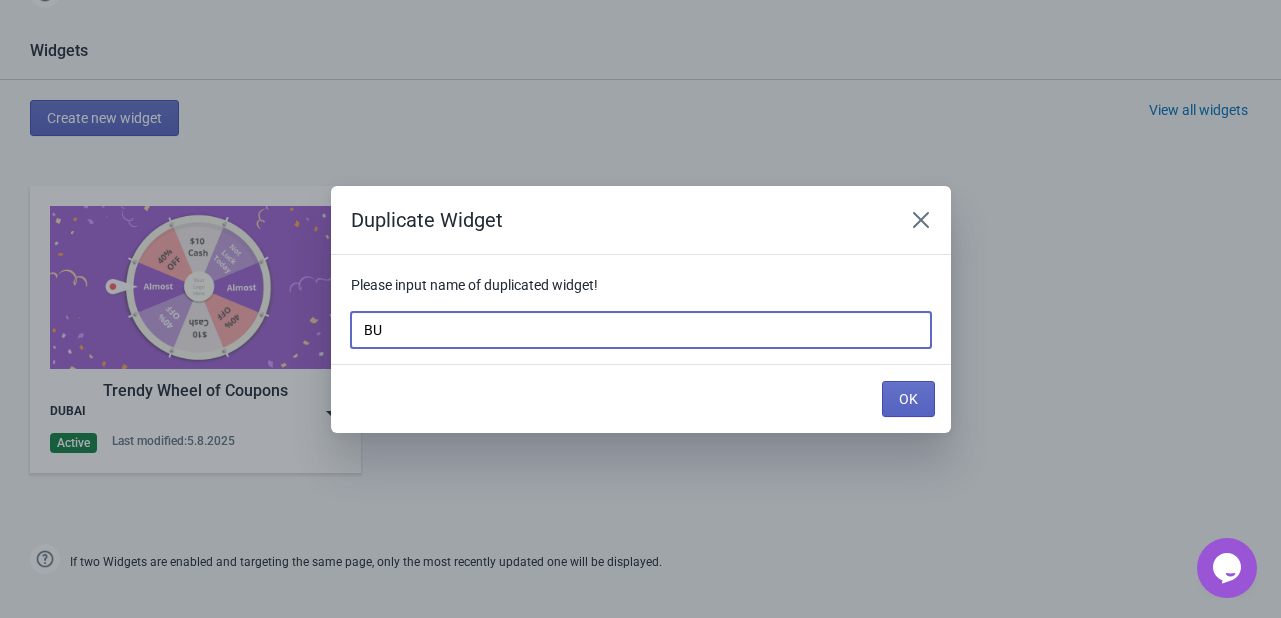 type on "B" 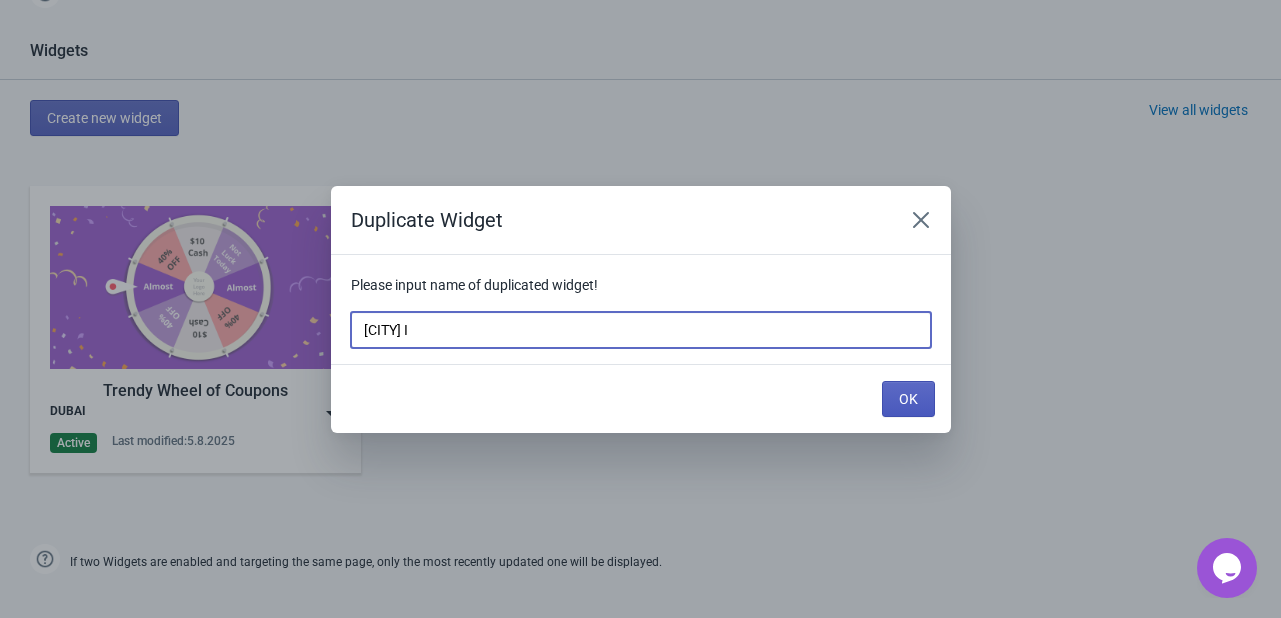 type on "[CITY] I" 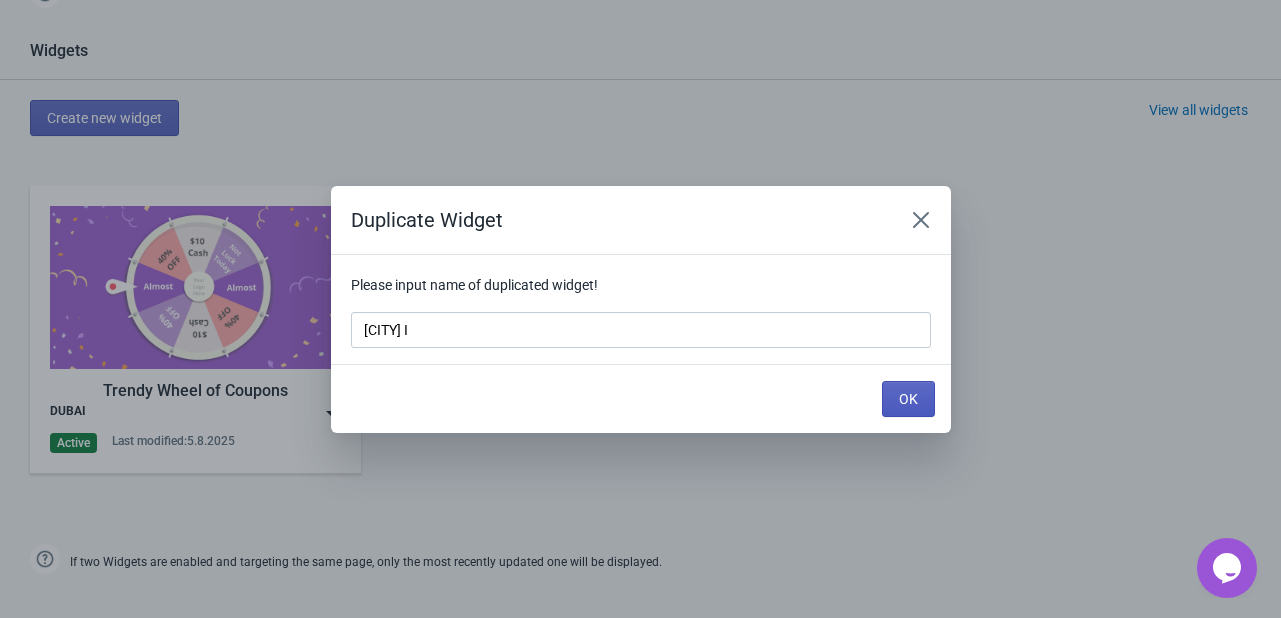 click on "OK" at bounding box center (908, 399) 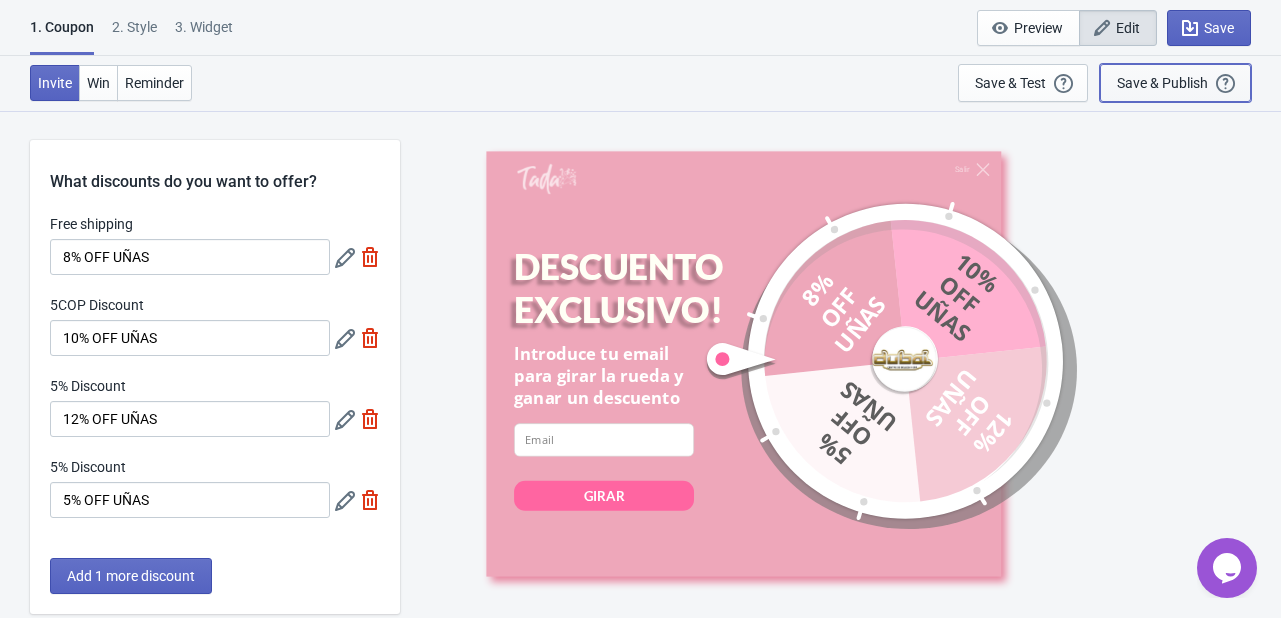 click on "Save & Publish" at bounding box center (1162, 83) 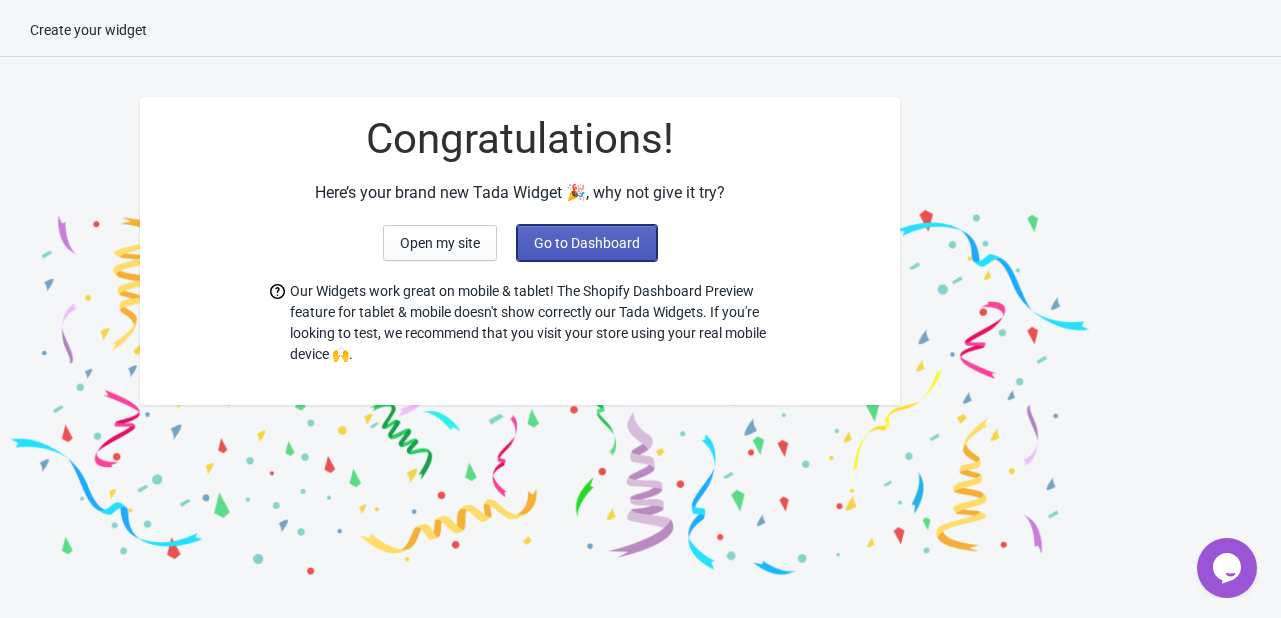 click on "Go to Dashboard" at bounding box center [587, 243] 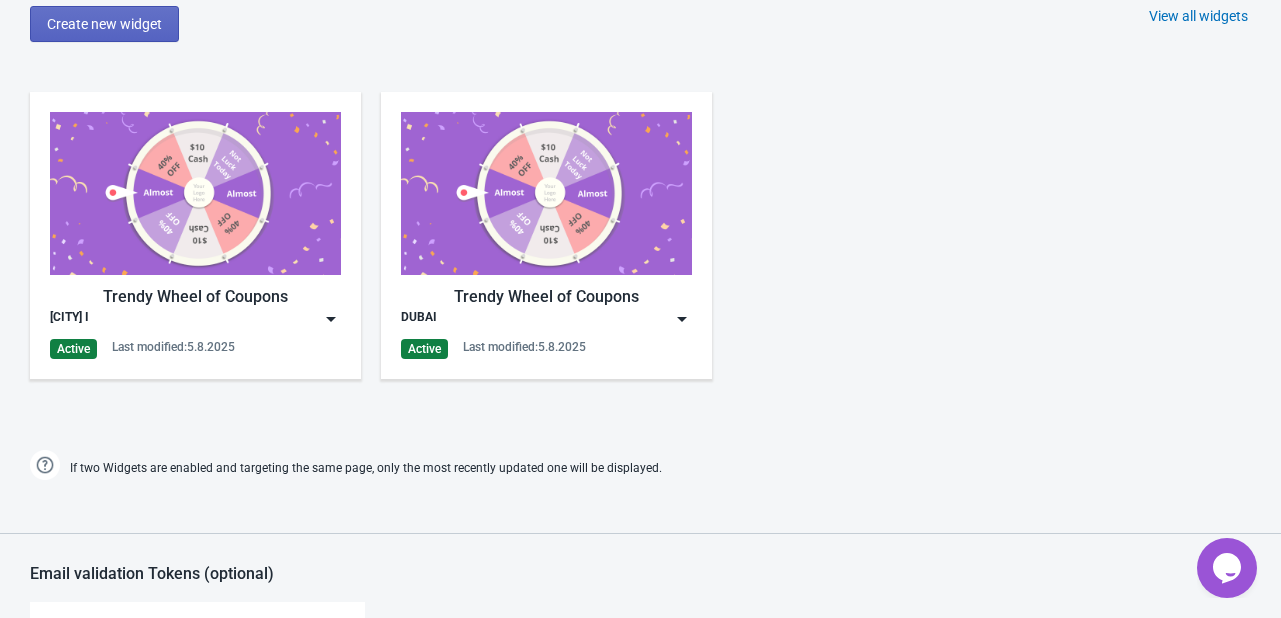 scroll, scrollTop: 924, scrollLeft: 0, axis: vertical 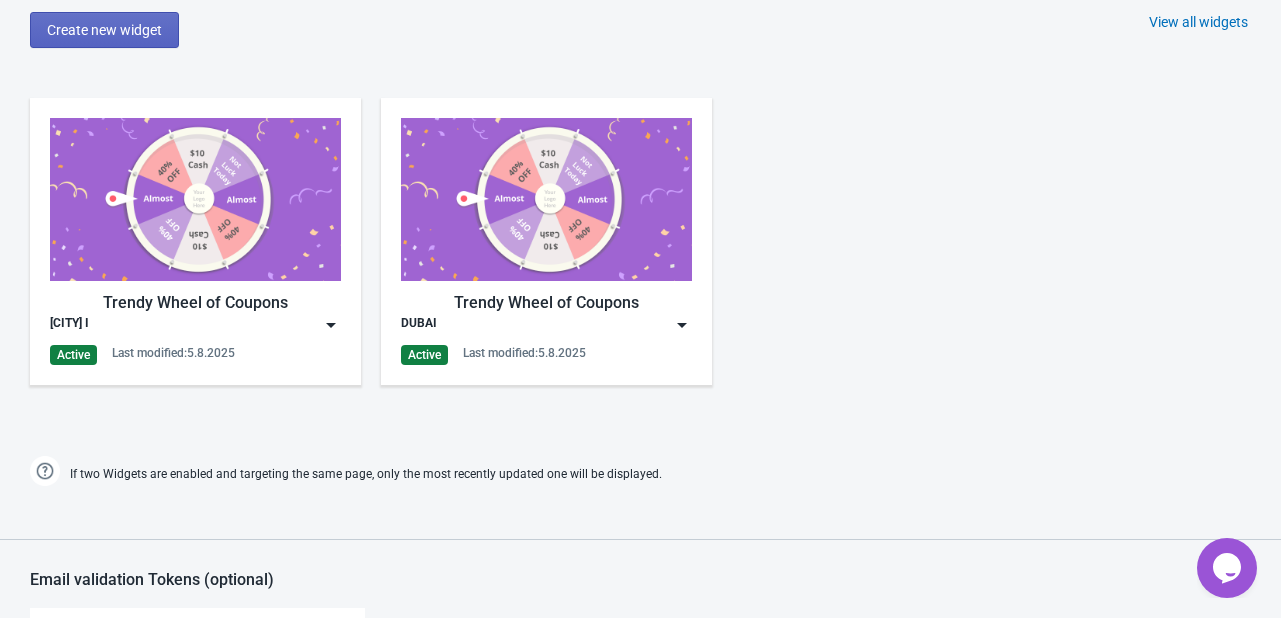 click on "DUBAI" at bounding box center [546, 325] 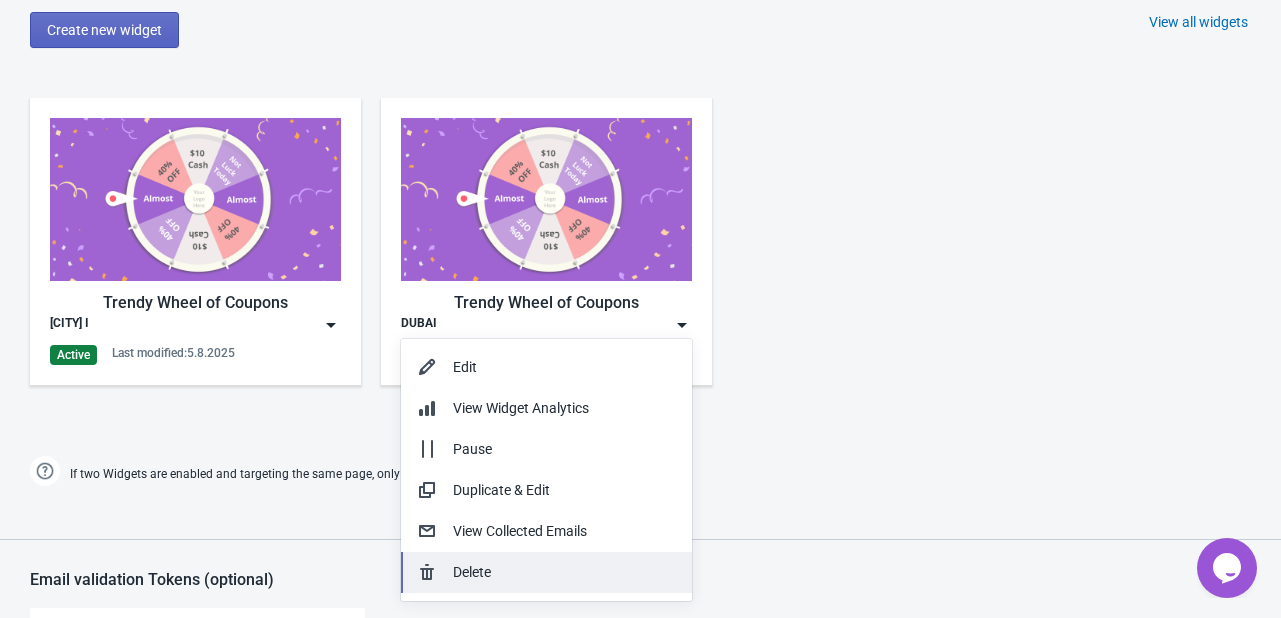 click on "Delete" at bounding box center (564, 572) 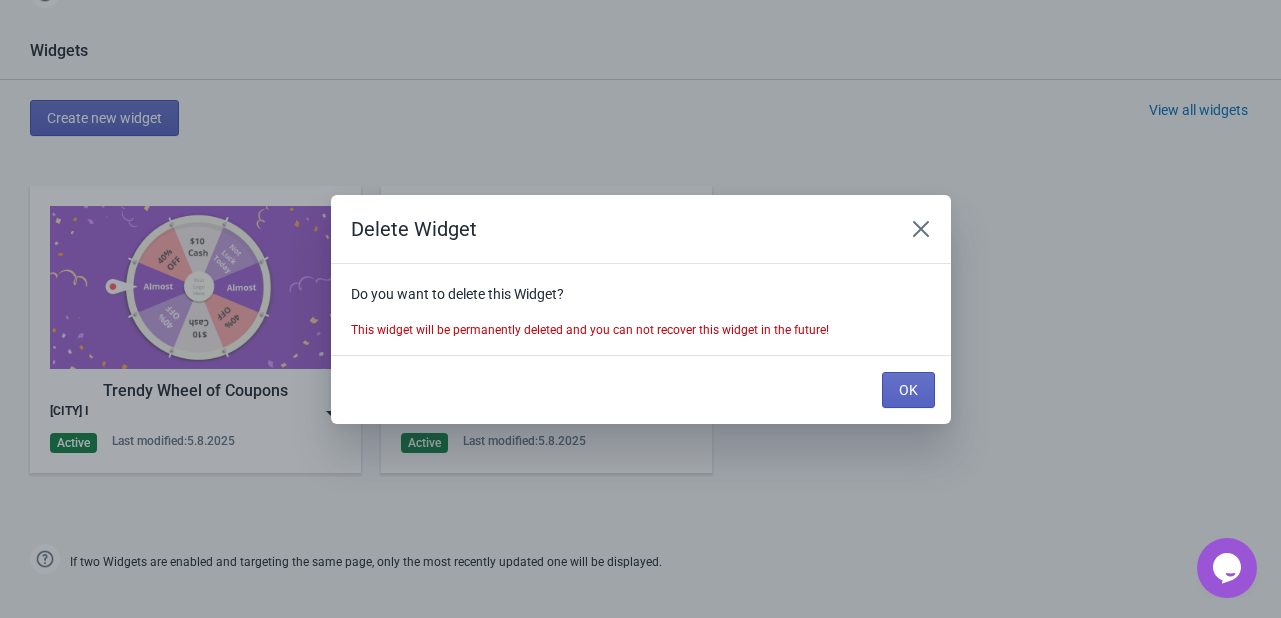 scroll, scrollTop: 0, scrollLeft: 0, axis: both 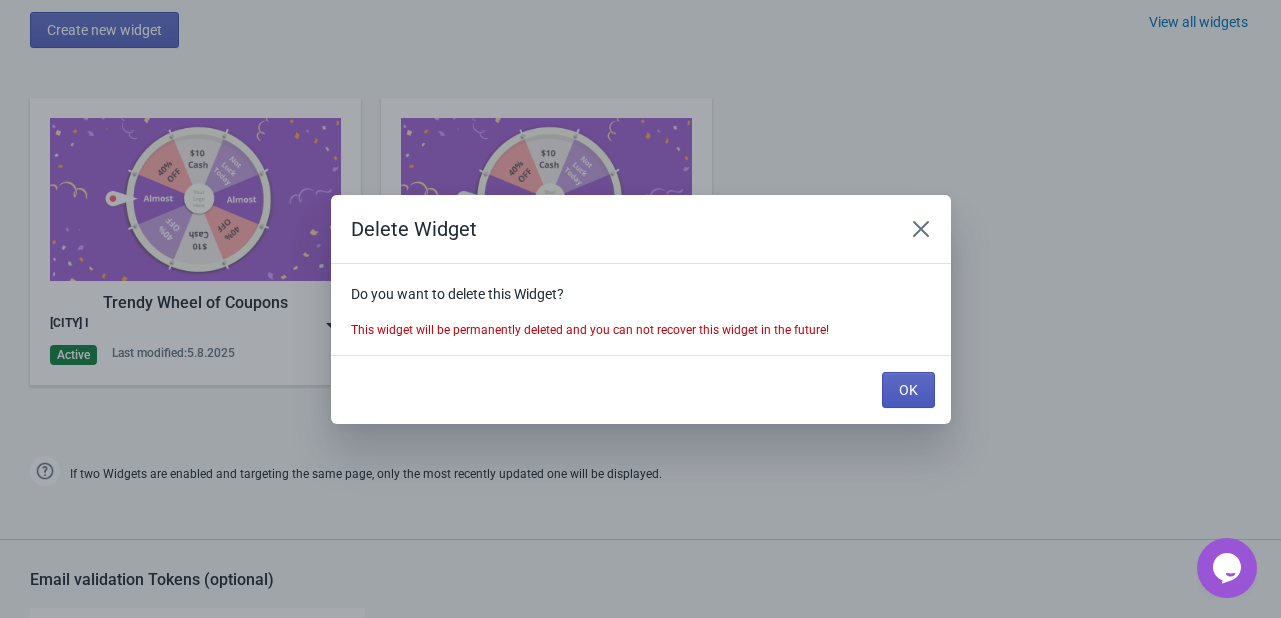 click on "OK" at bounding box center [908, 390] 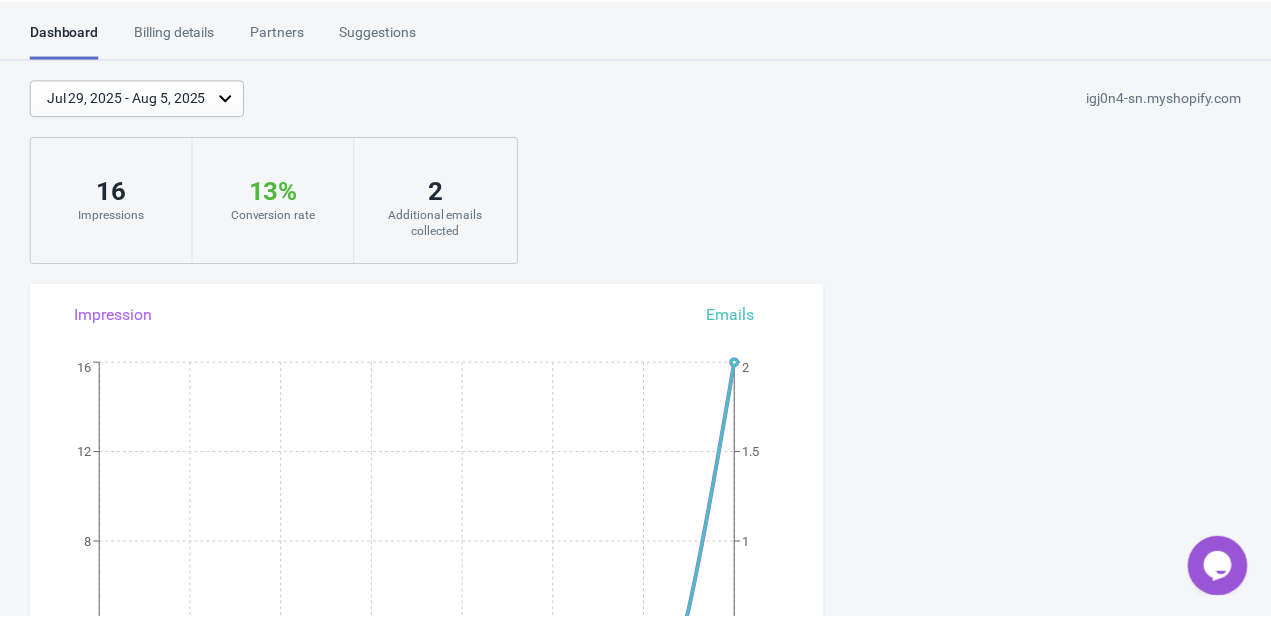 scroll, scrollTop: 924, scrollLeft: 0, axis: vertical 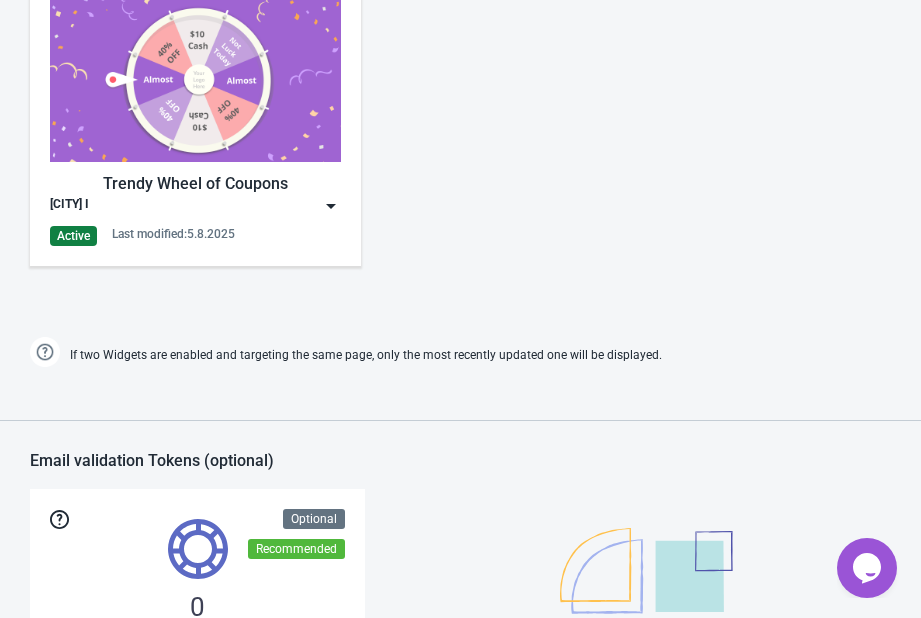 click on "[CITY] I" at bounding box center [195, 206] 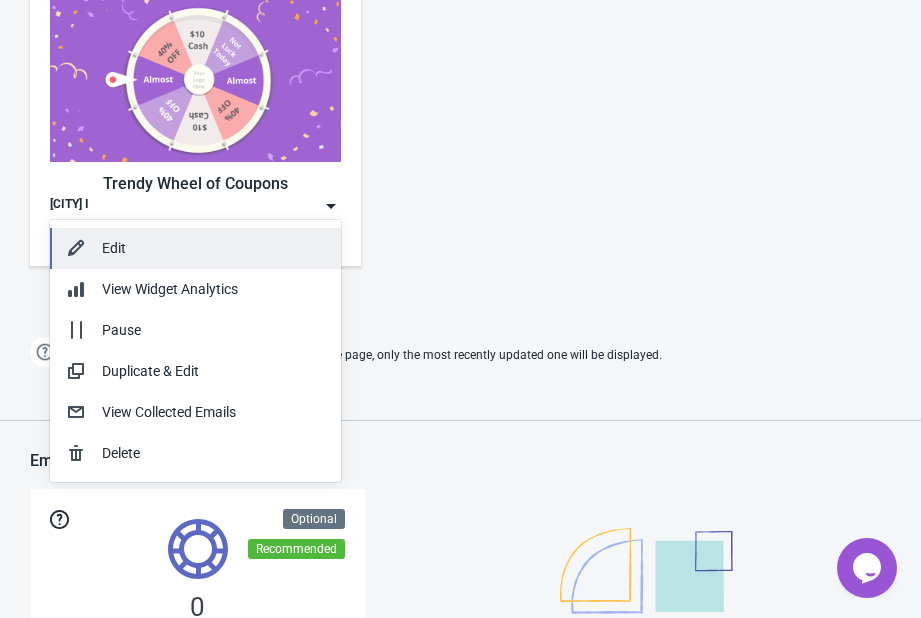 click on "Edit" at bounding box center (213, 248) 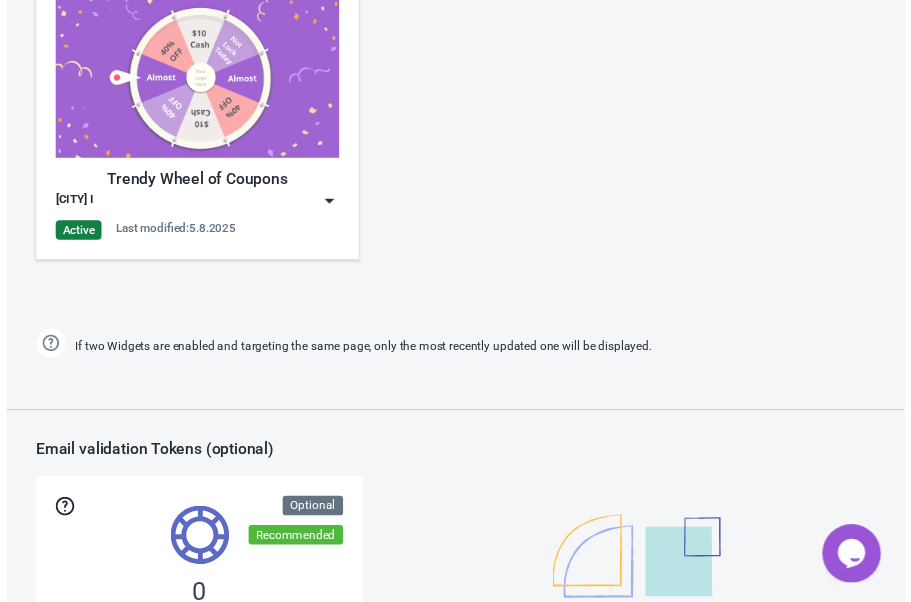 scroll, scrollTop: 0, scrollLeft: 0, axis: both 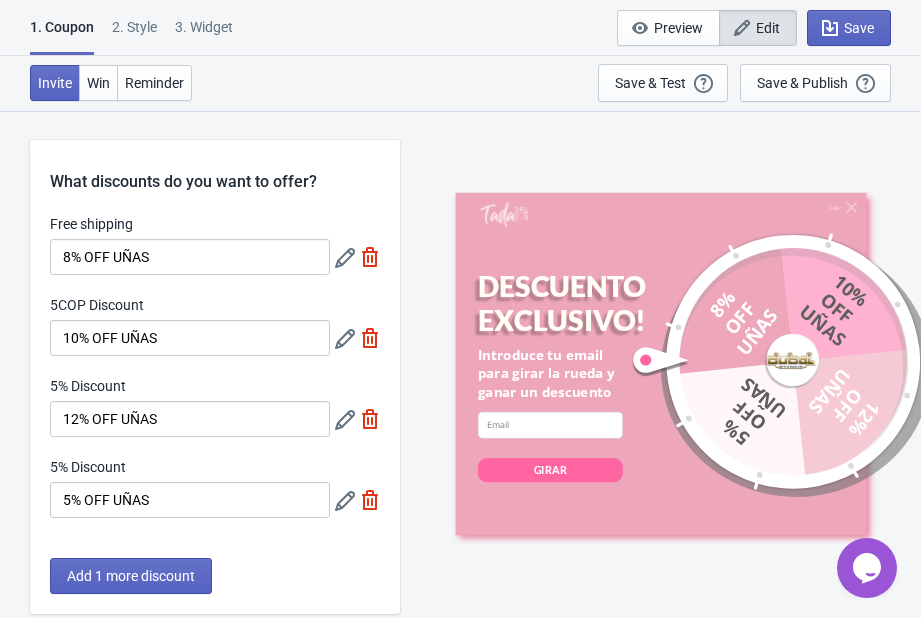 click on "2 . Style" at bounding box center (134, 34) 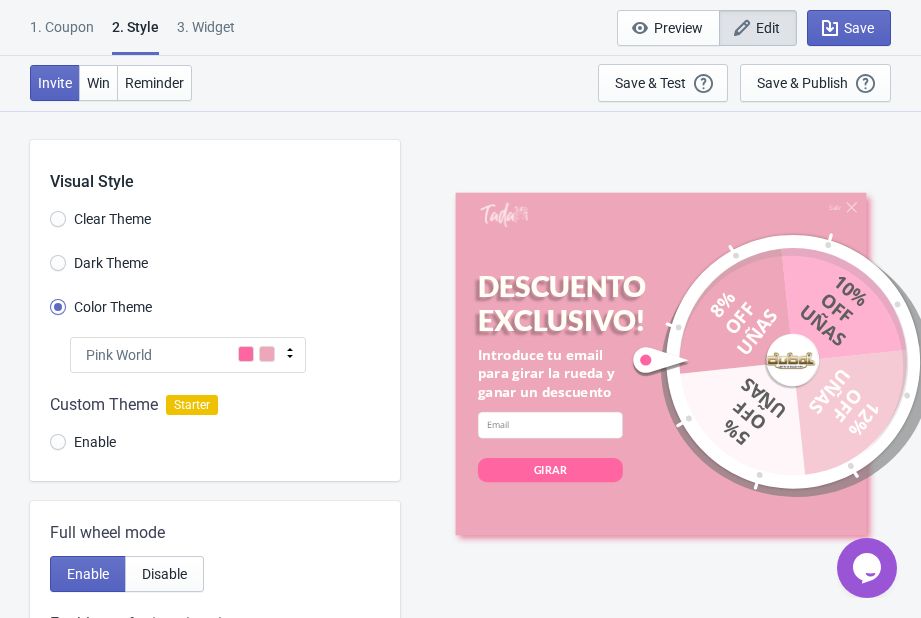 click on "3. Widget" at bounding box center (206, 34) 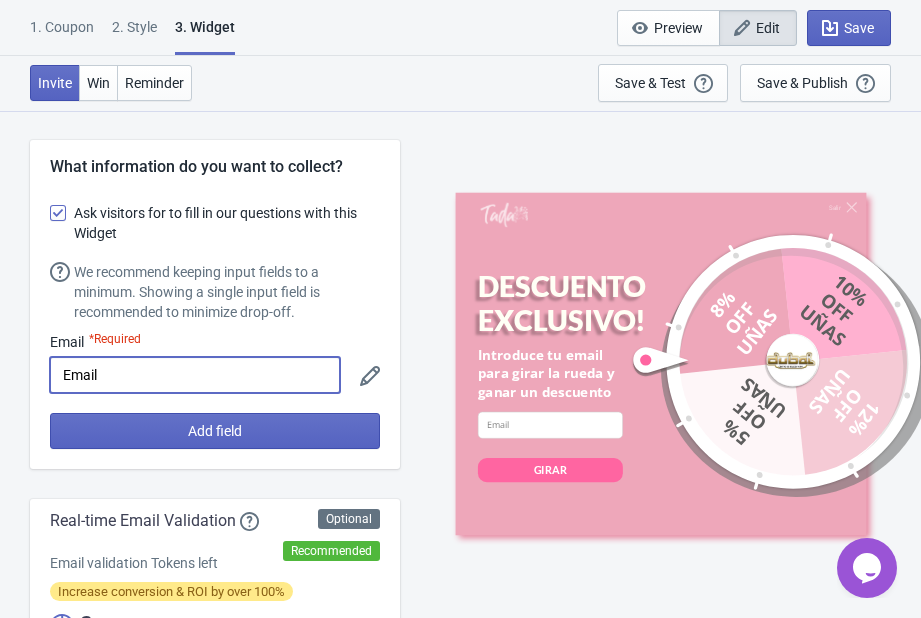 click on "Email" at bounding box center (195, 375) 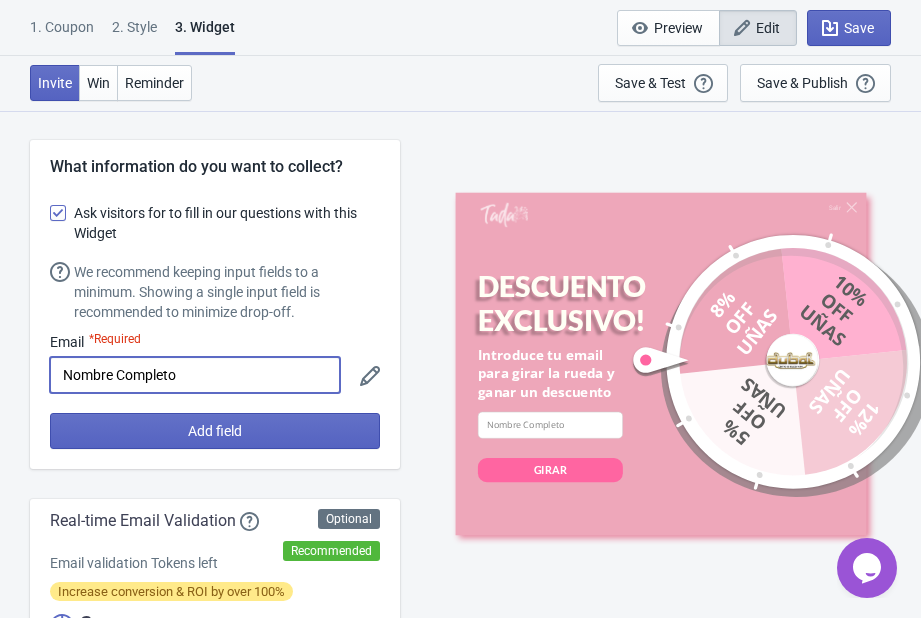 type on "Nombre Completo" 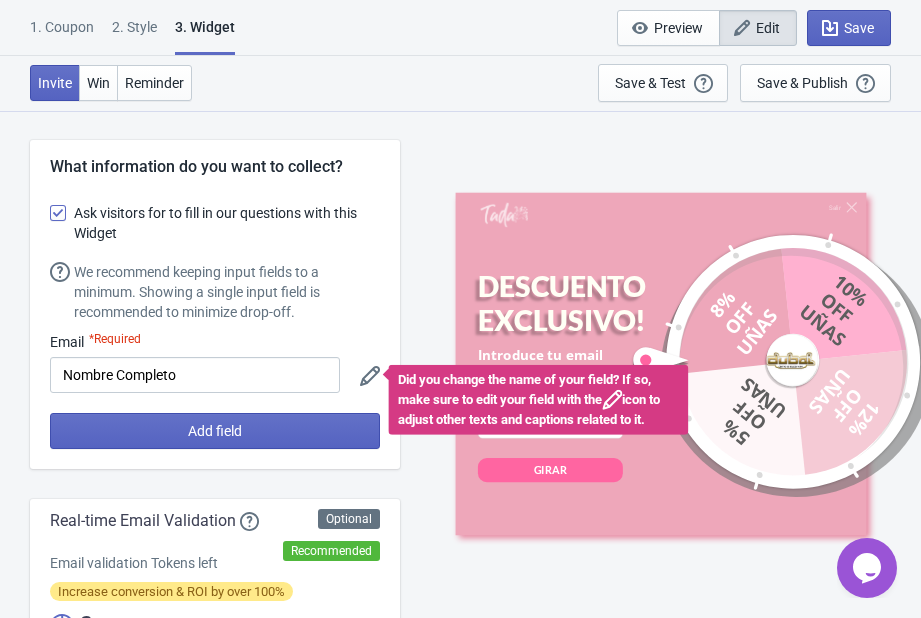 click 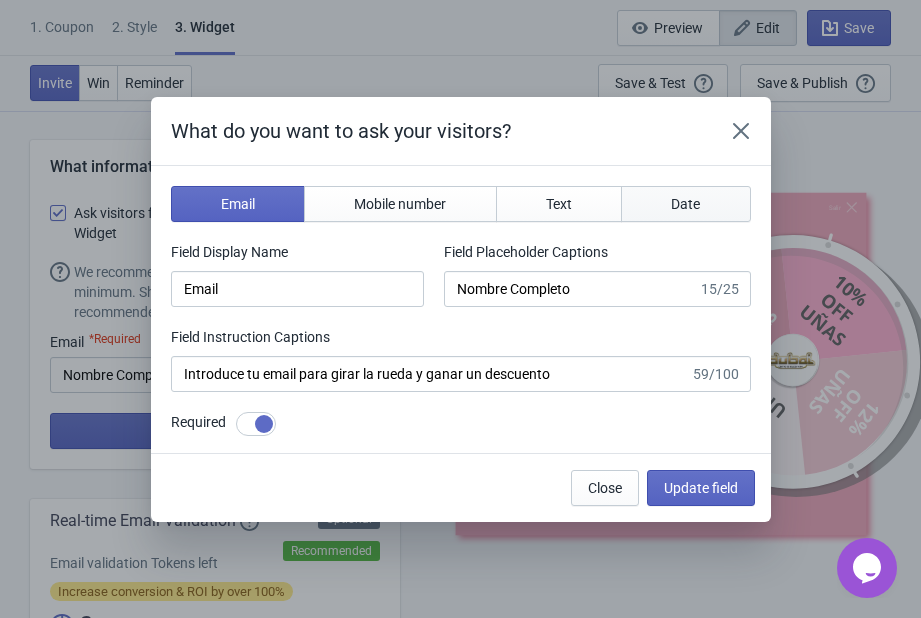 click on "Date" at bounding box center (686, 204) 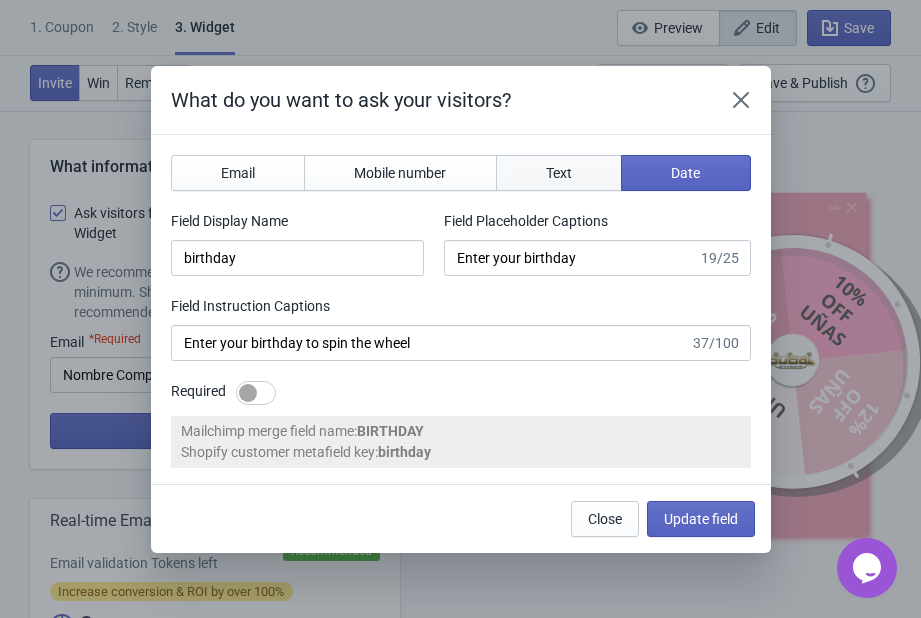 click on "Text" at bounding box center [559, 173] 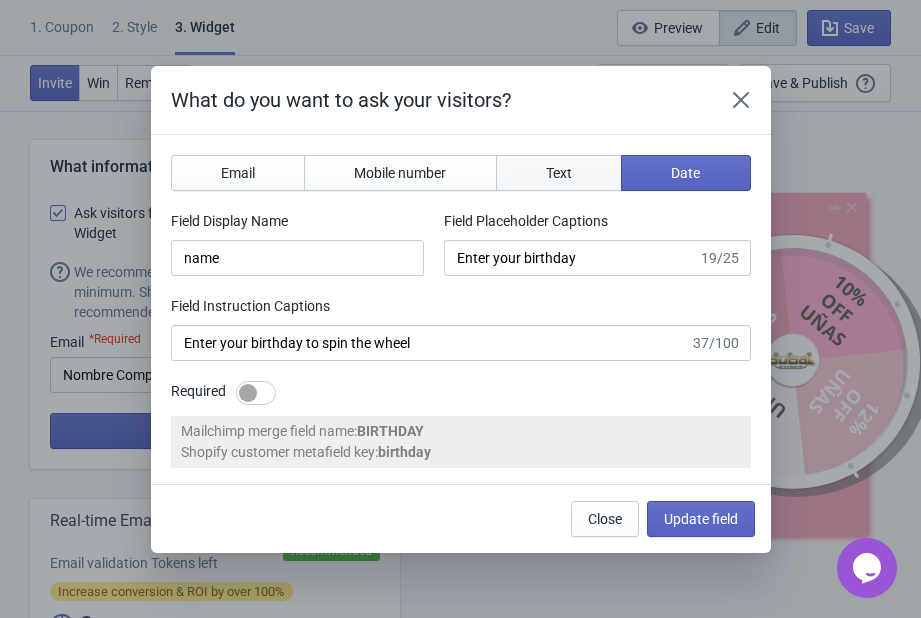 type on "Enter your name" 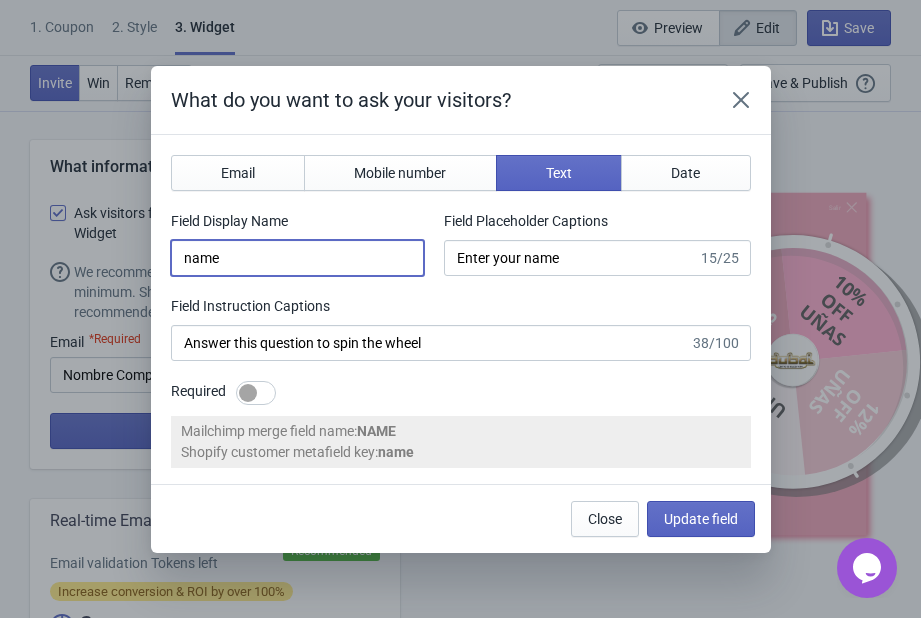 click on "name" at bounding box center (297, 258) 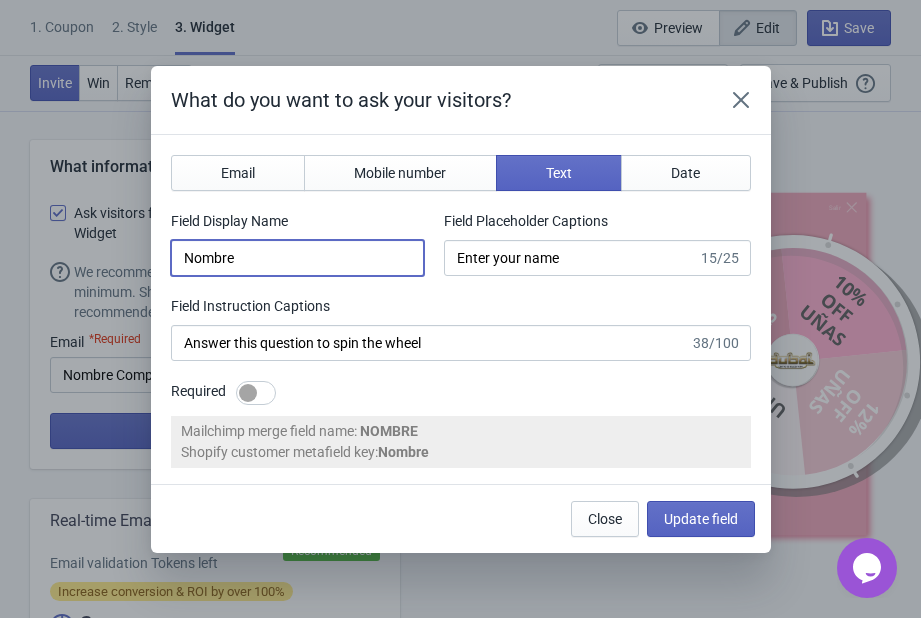 type on "Nombre" 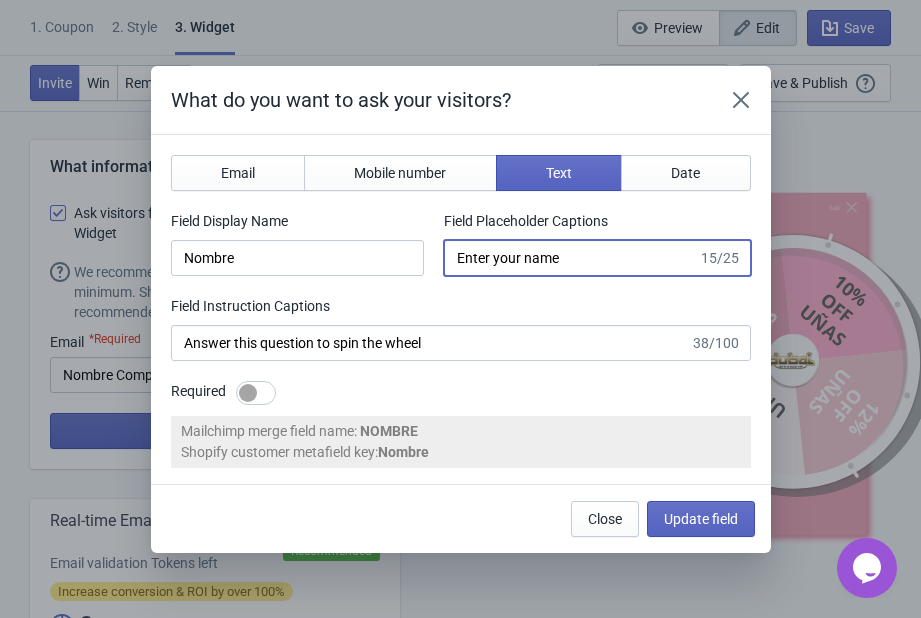 click on "Enter your name" at bounding box center (570, 258) 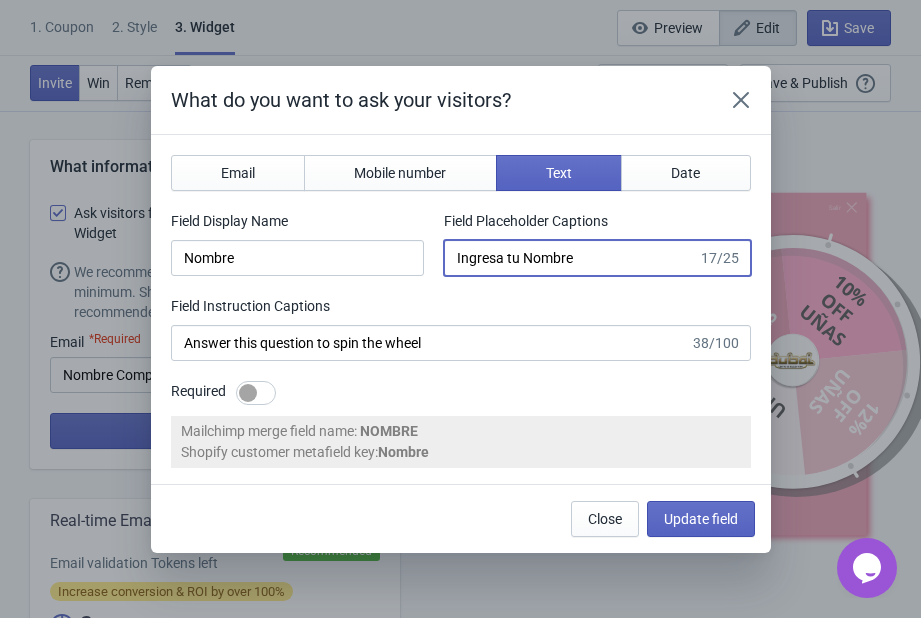 type on "Ingresa tu Nombre" 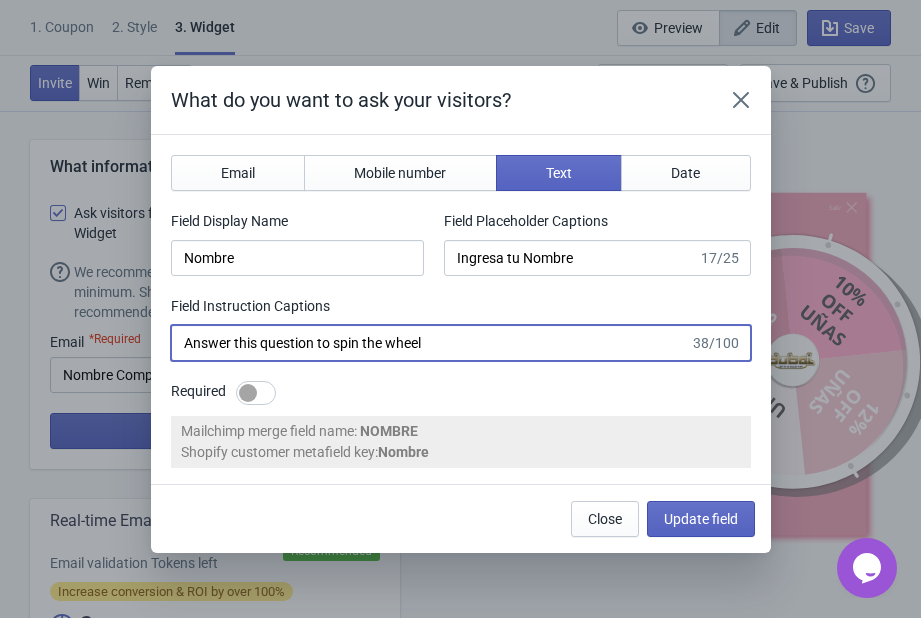 click on "Answer this question to spin the wheel" at bounding box center (430, 343) 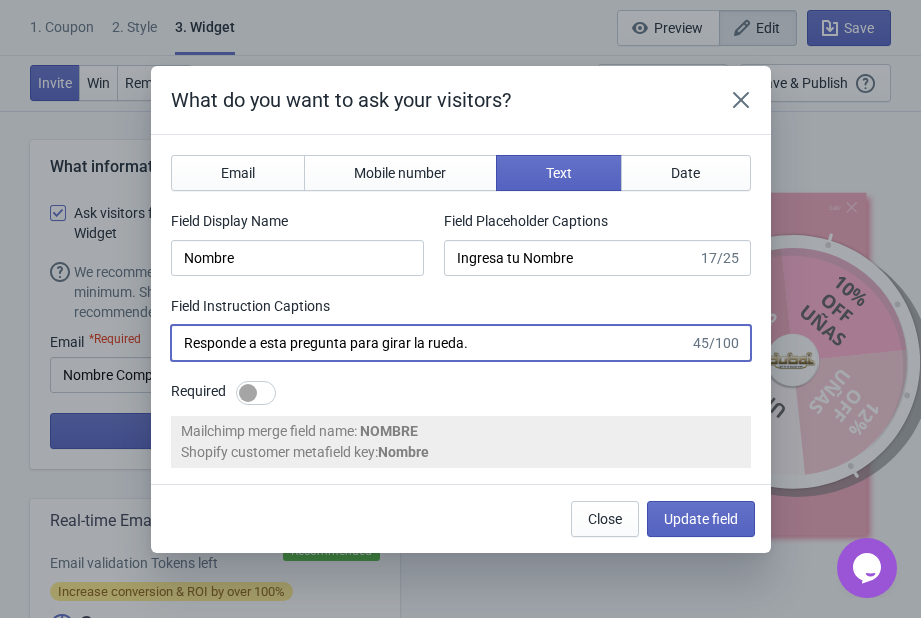 click at bounding box center (256, 393) 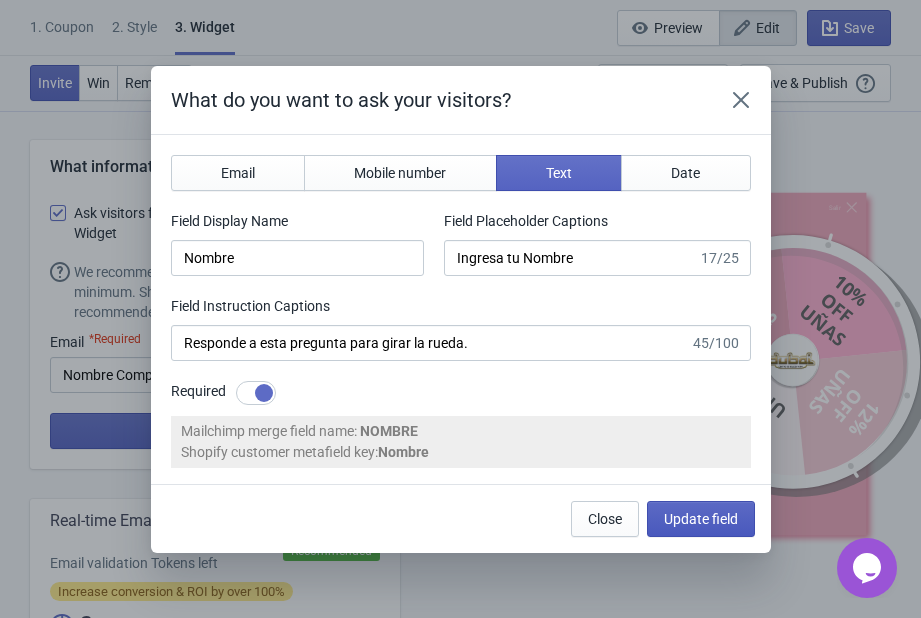 click on "Update field" at bounding box center [701, 519] 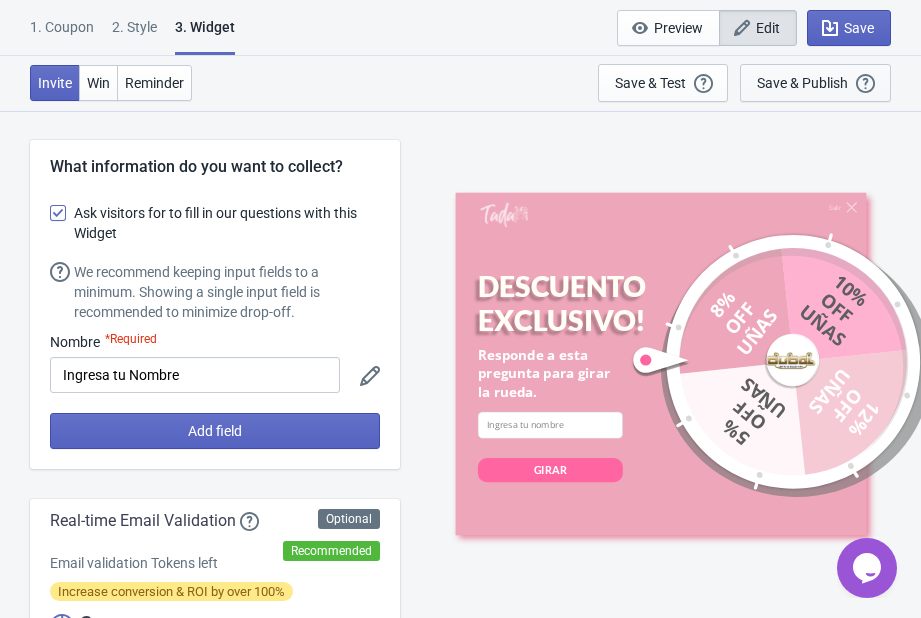 click on "Save & Publish" at bounding box center [802, 83] 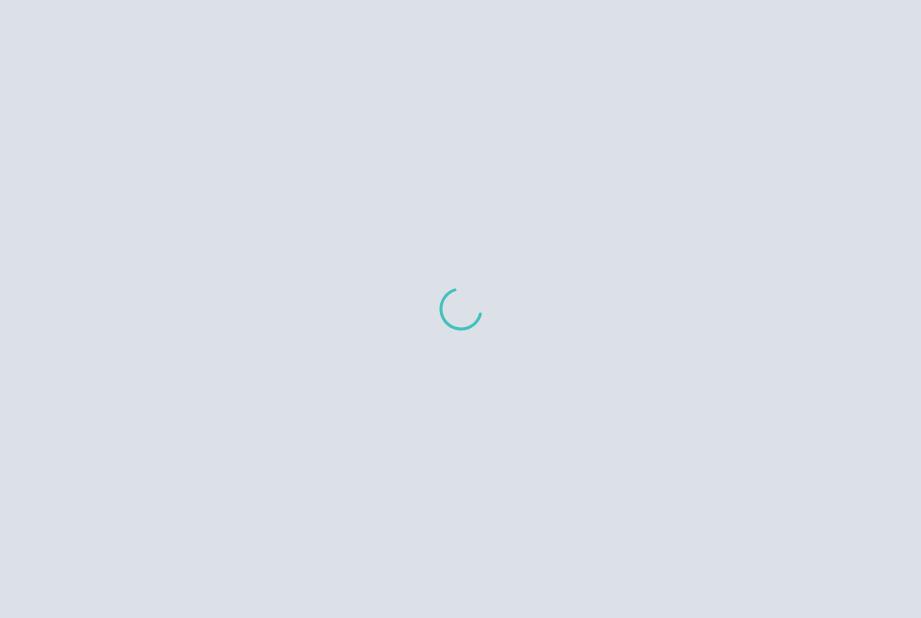 scroll, scrollTop: 20, scrollLeft: 0, axis: vertical 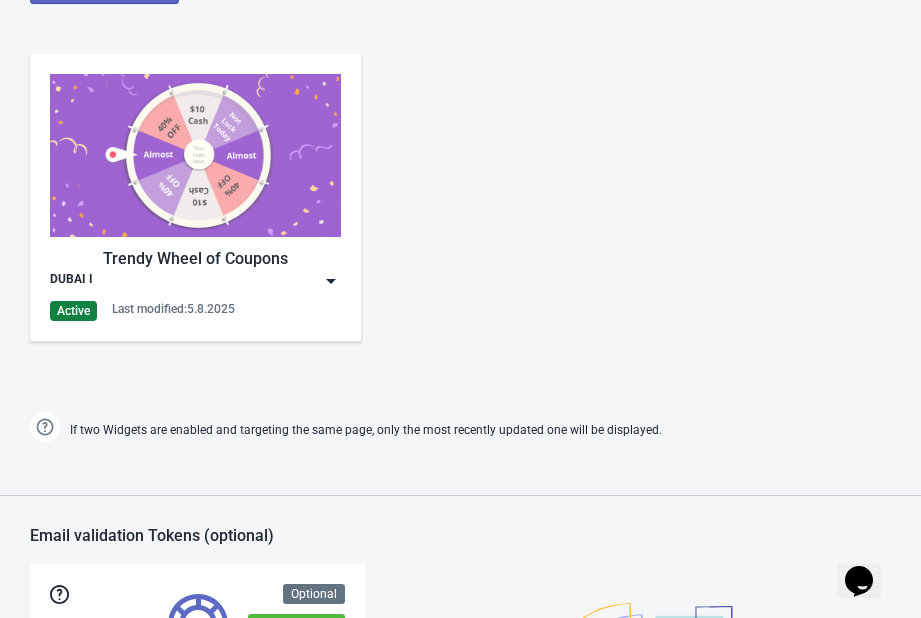 click on "Trendy Wheel of Coupons DUBAI I Active Last modified:  5.8.2025" at bounding box center [195, 197] 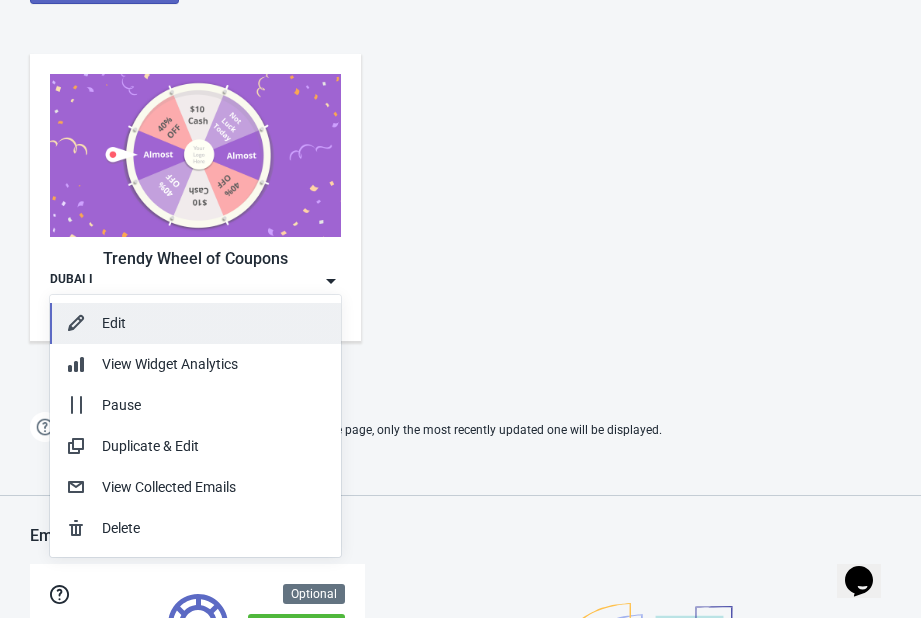 click on "Edit" at bounding box center [213, 323] 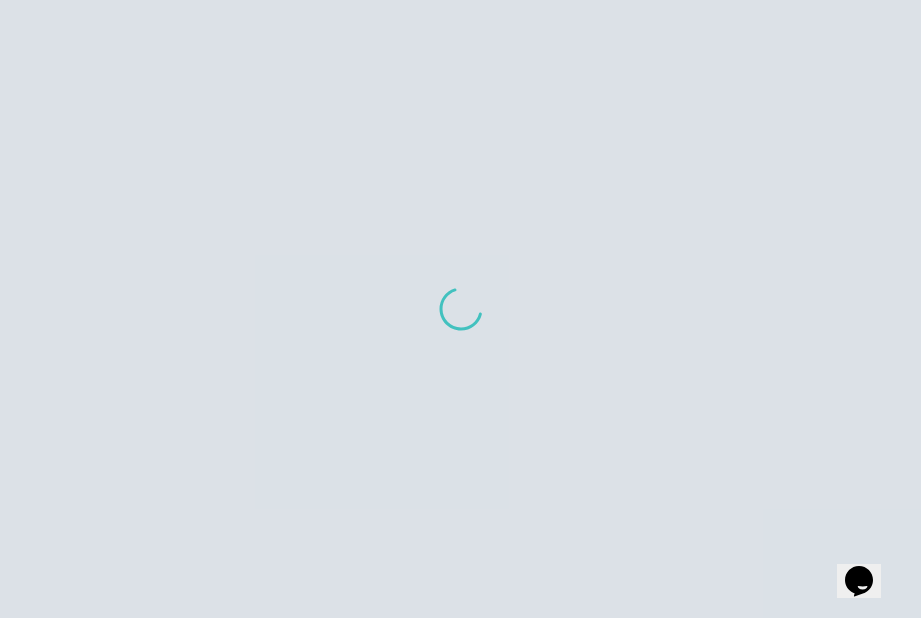 scroll, scrollTop: 0, scrollLeft: 0, axis: both 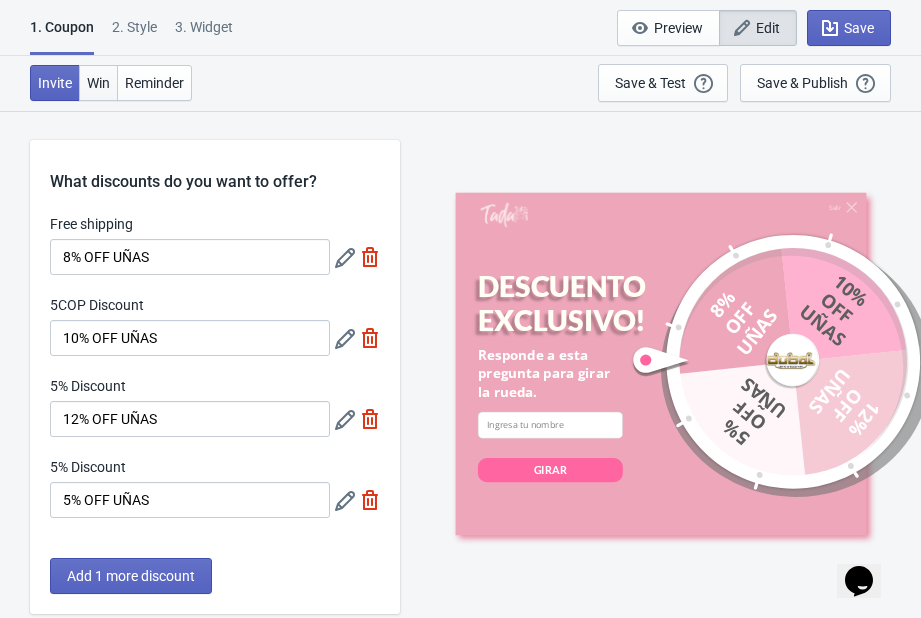 click on "Win" at bounding box center (98, 83) 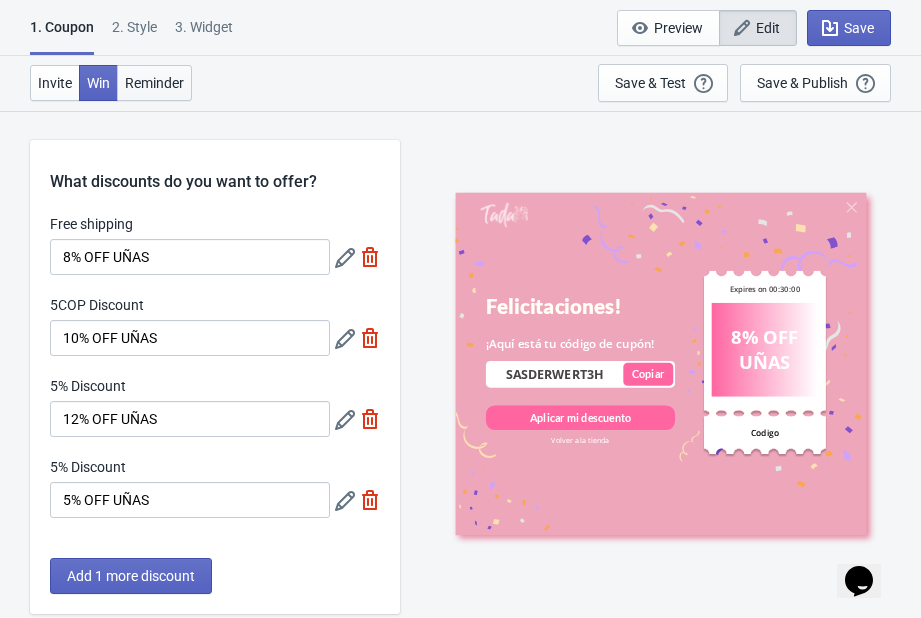 click on "Reminder" at bounding box center [154, 83] 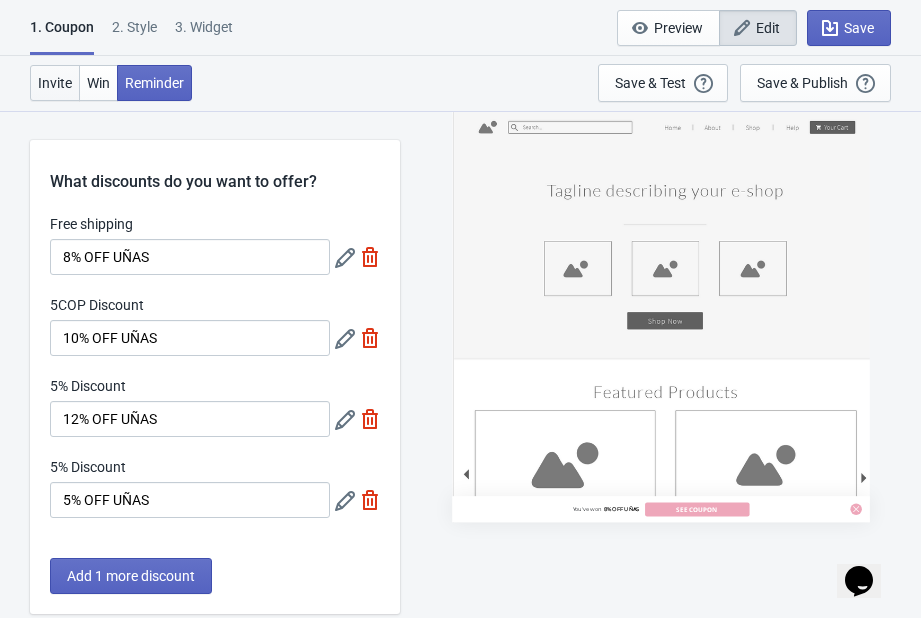 click on "Invite" at bounding box center (55, 83) 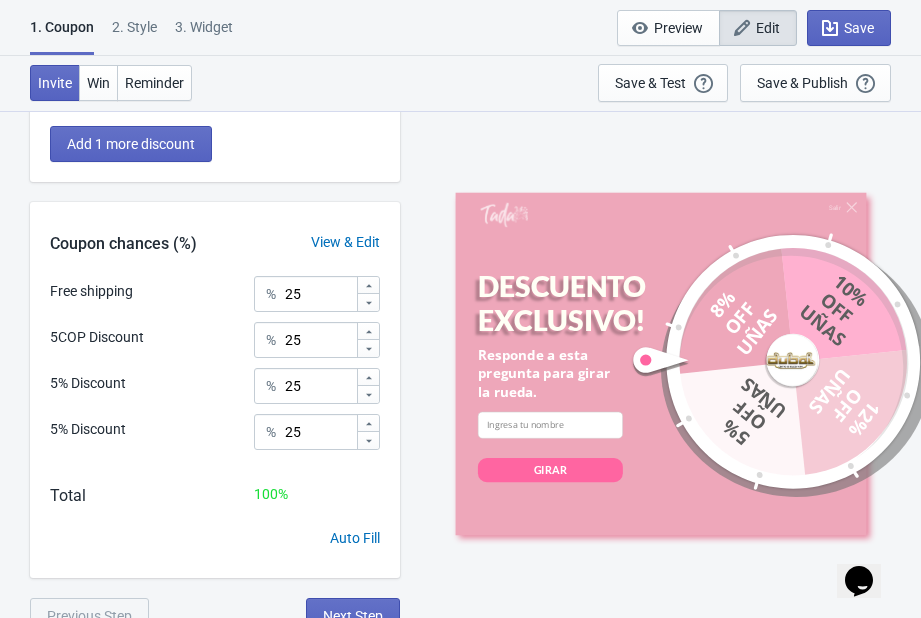 scroll, scrollTop: 448, scrollLeft: 0, axis: vertical 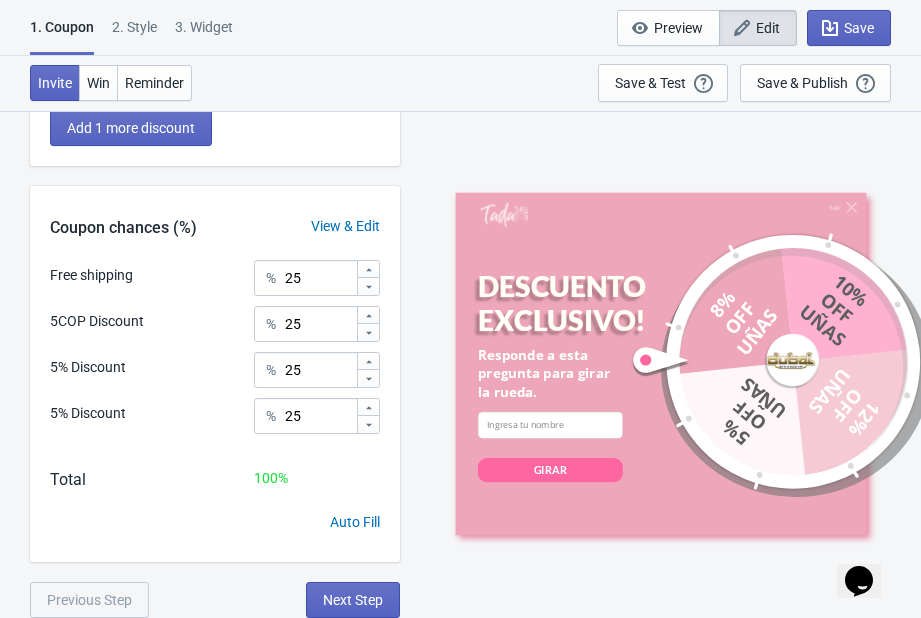 click on "2 . Style" at bounding box center (134, 34) 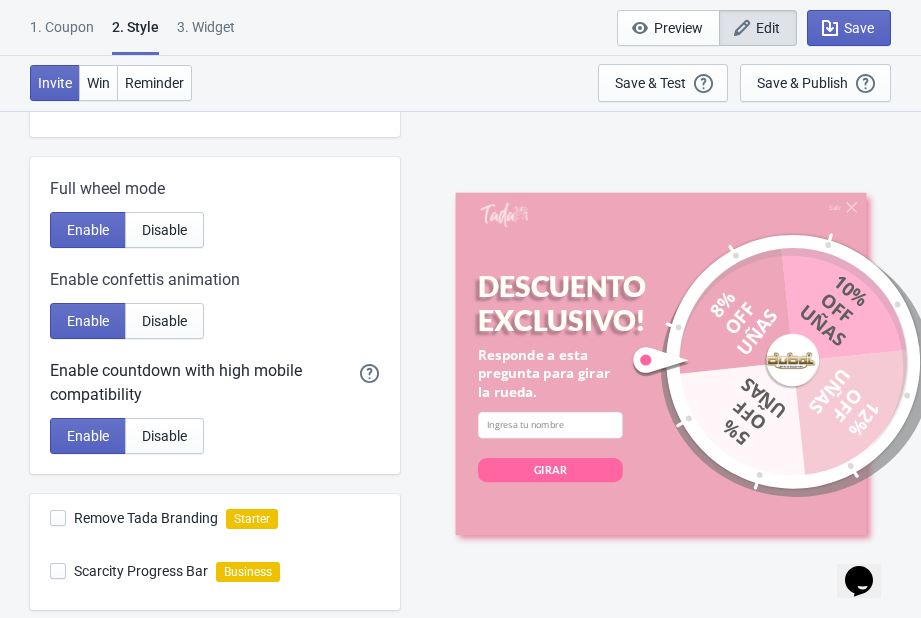 scroll, scrollTop: 345, scrollLeft: 0, axis: vertical 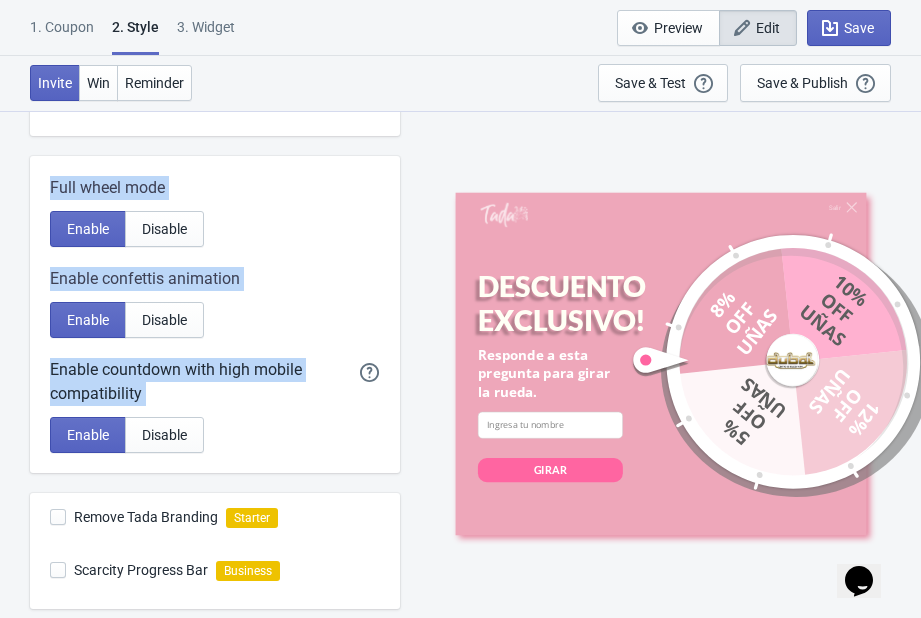 drag, startPoint x: 212, startPoint y: 429, endPoint x: 38, endPoint y: 145, distance: 333.06454 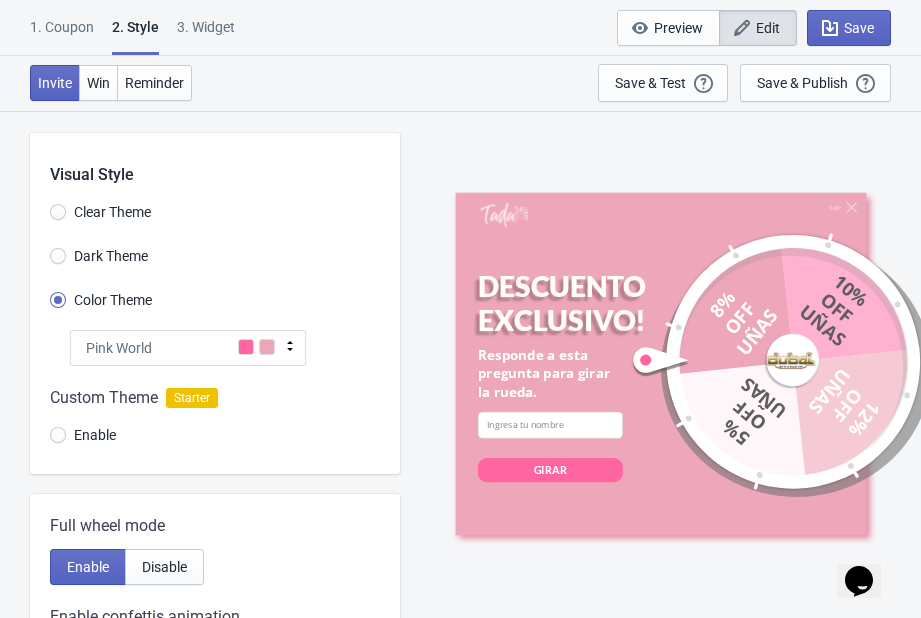 scroll, scrollTop: 0, scrollLeft: 0, axis: both 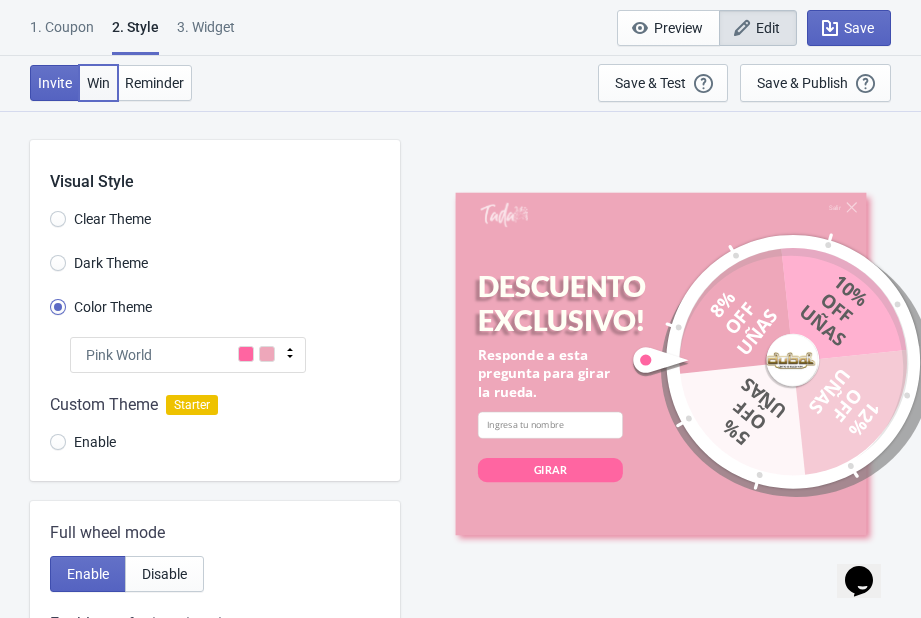 click on "Win" at bounding box center [98, 83] 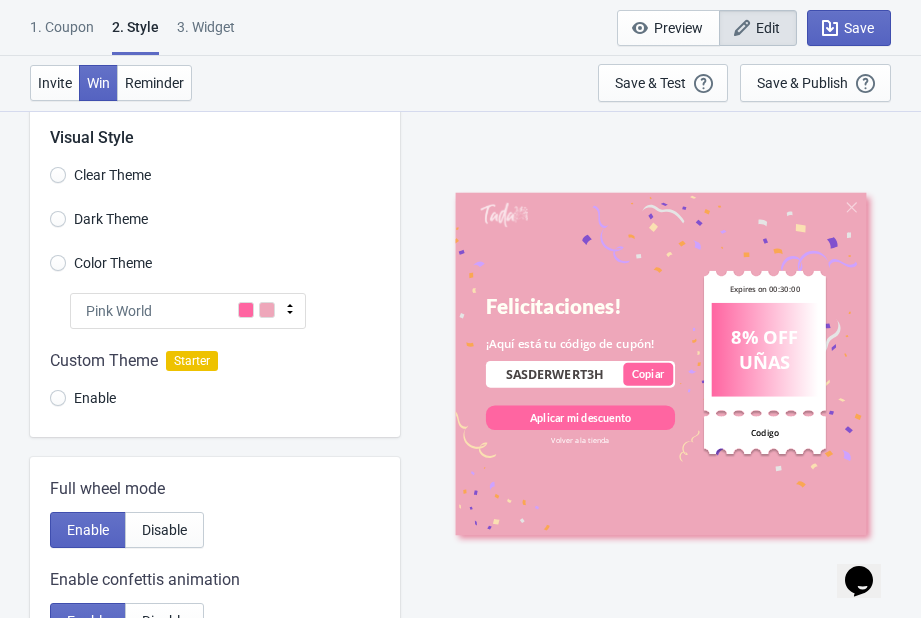 scroll, scrollTop: 0, scrollLeft: 0, axis: both 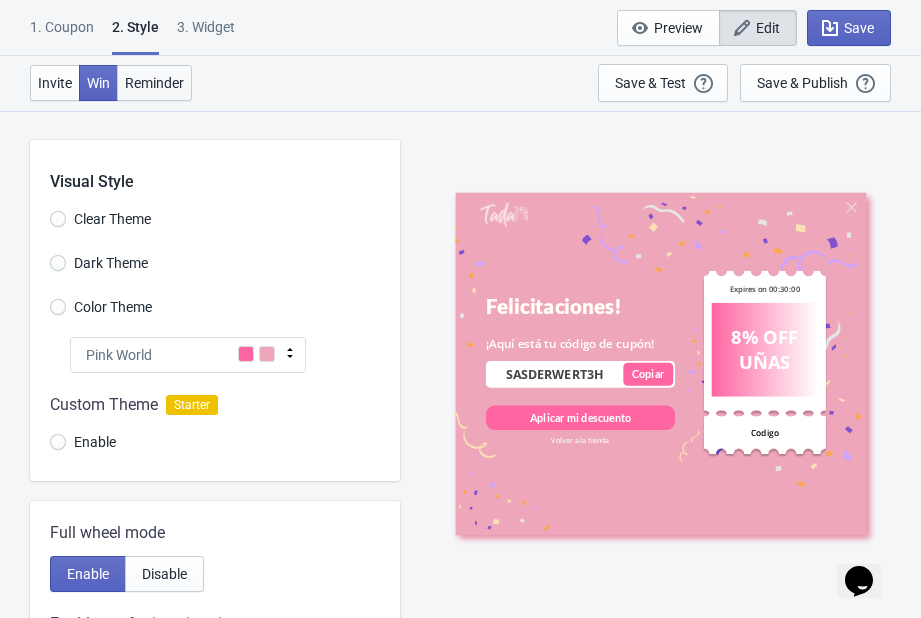 click on "Reminder" at bounding box center (154, 83) 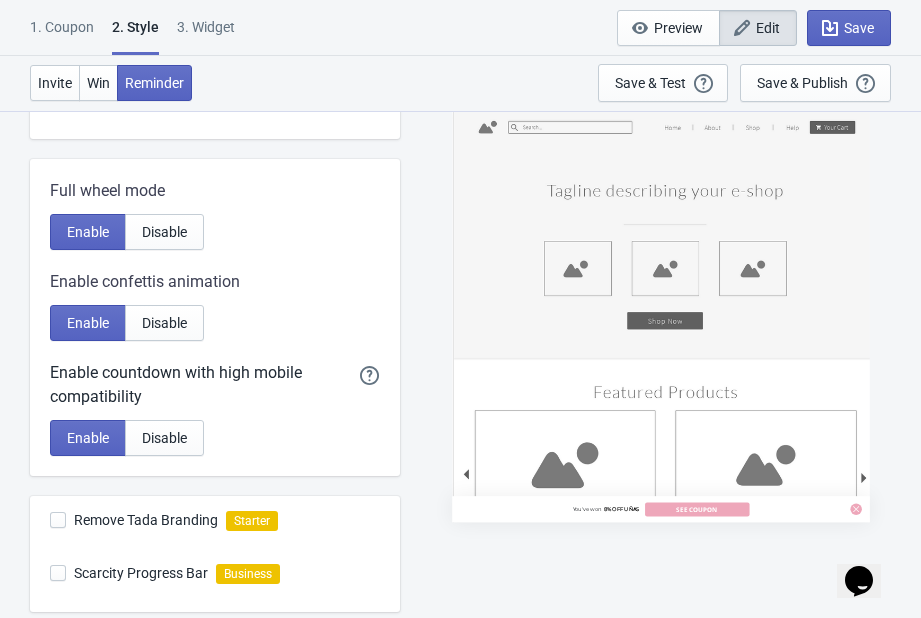 scroll, scrollTop: 343, scrollLeft: 0, axis: vertical 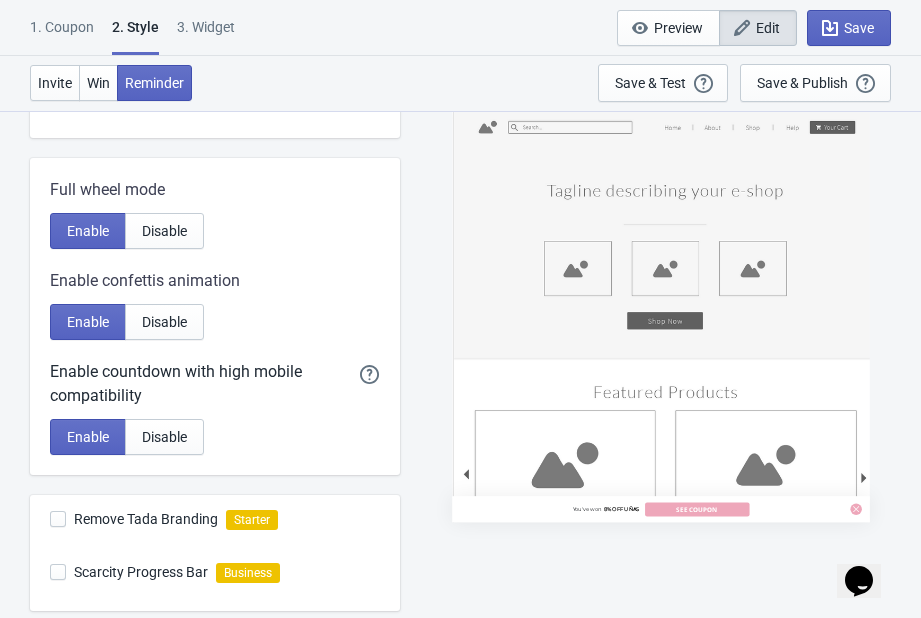 click on "You've won   8% OFF UÑAS See Coupon" at bounding box center (660, 316) 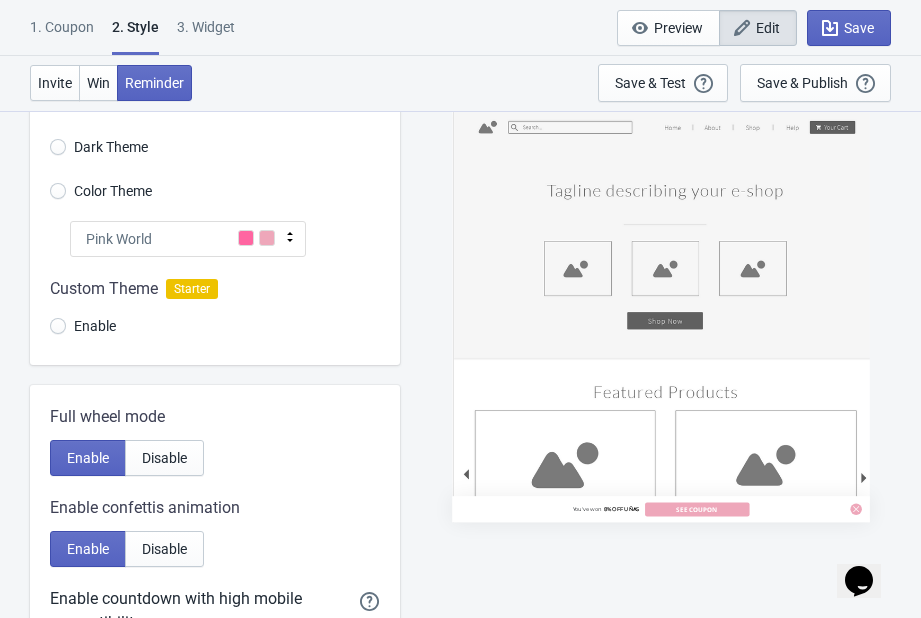 scroll, scrollTop: 0, scrollLeft: 0, axis: both 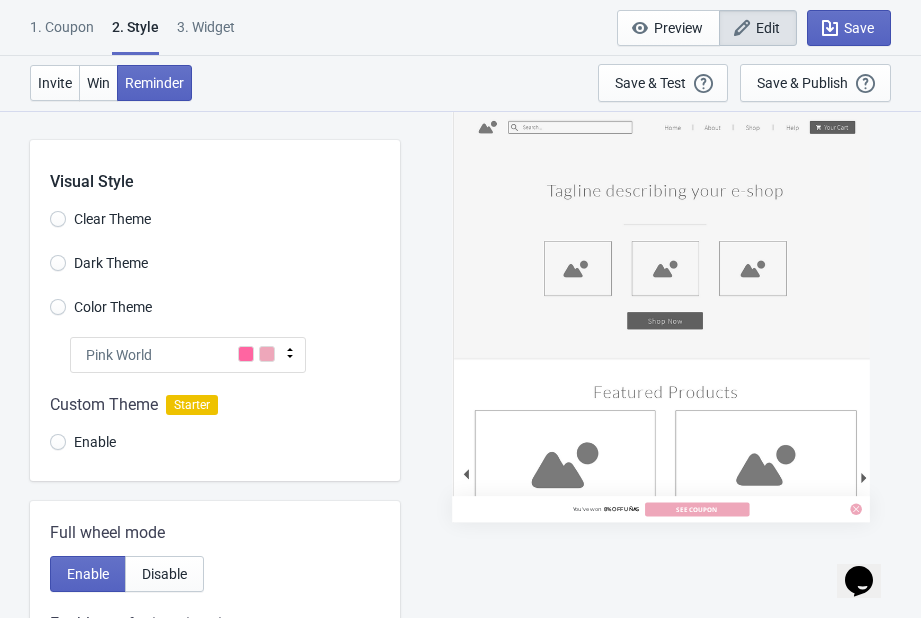 click on "3. Widget" at bounding box center [206, 34] 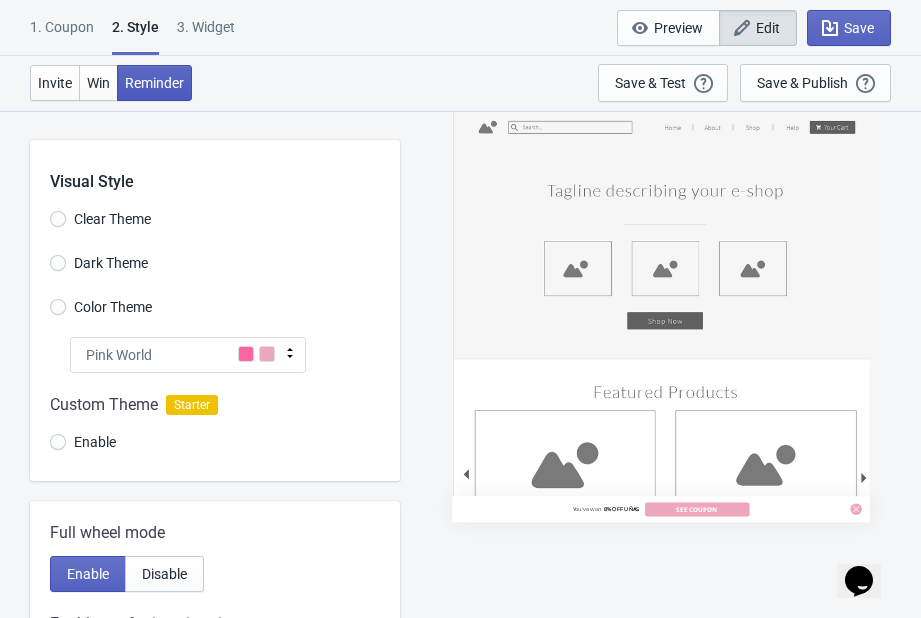 select on "once" 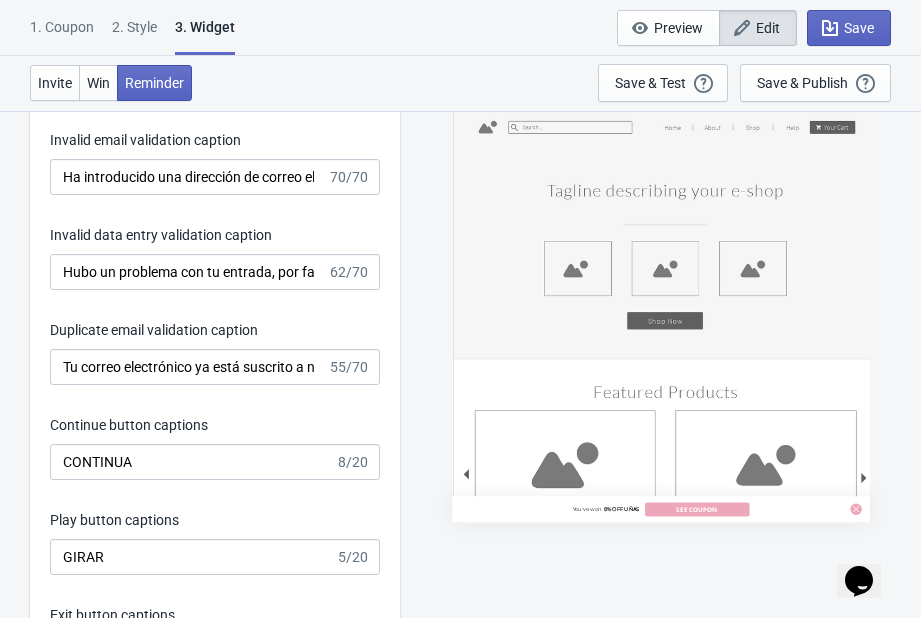 scroll, scrollTop: 2804, scrollLeft: 0, axis: vertical 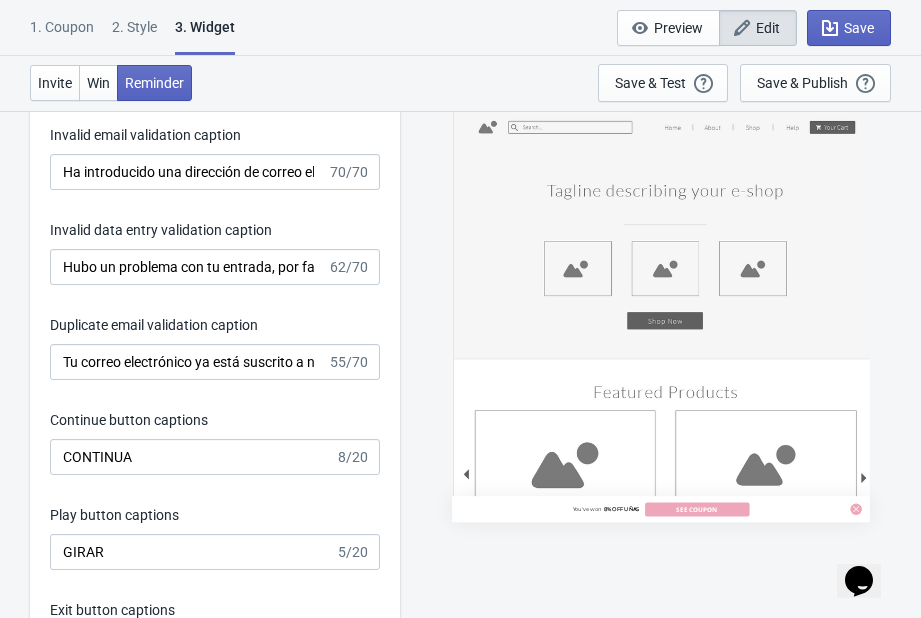 click on "You've won   8% OFF UÑAS See Coupon" at bounding box center [660, 316] 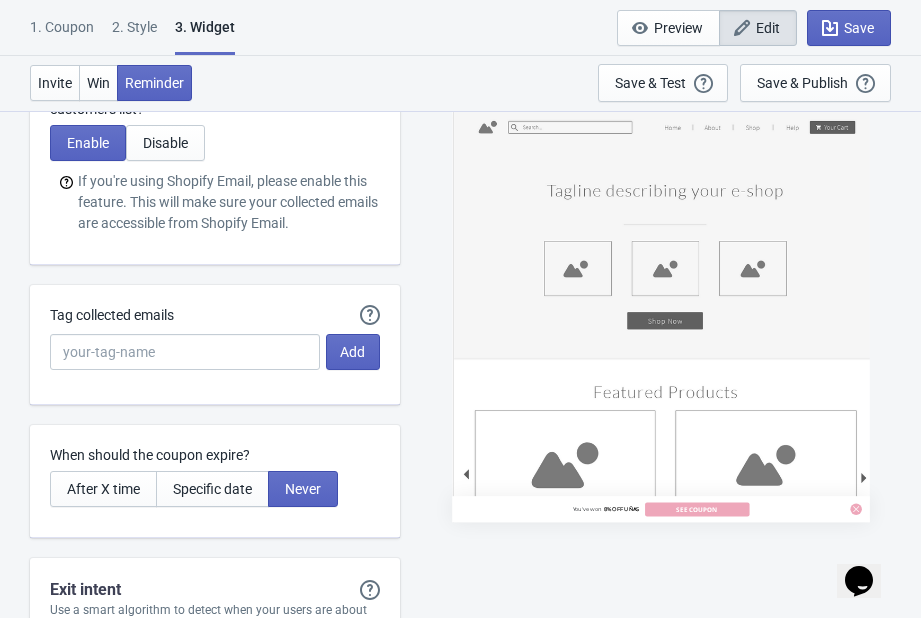 scroll, scrollTop: 4283, scrollLeft: 0, axis: vertical 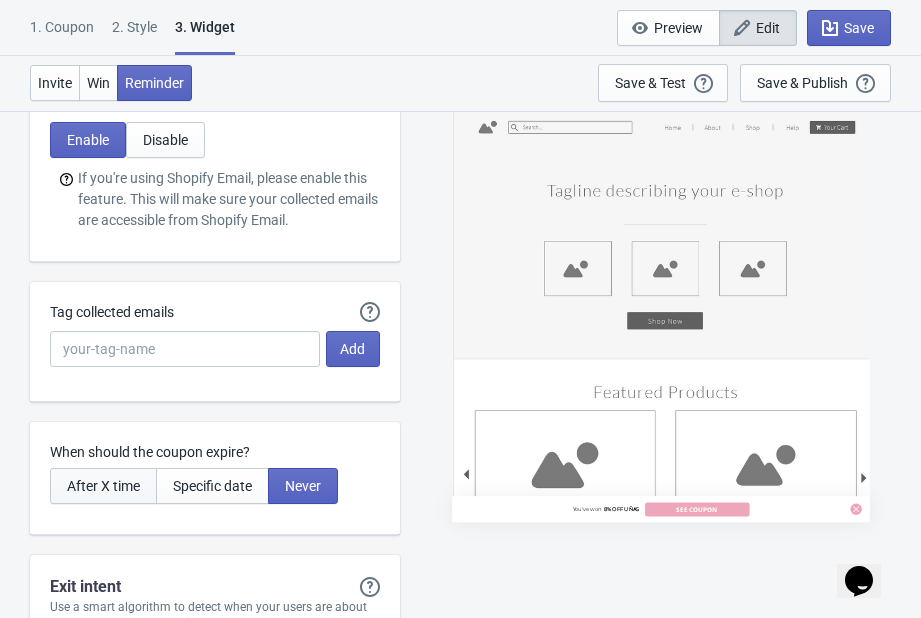 click on "After X time" at bounding box center (103, 486) 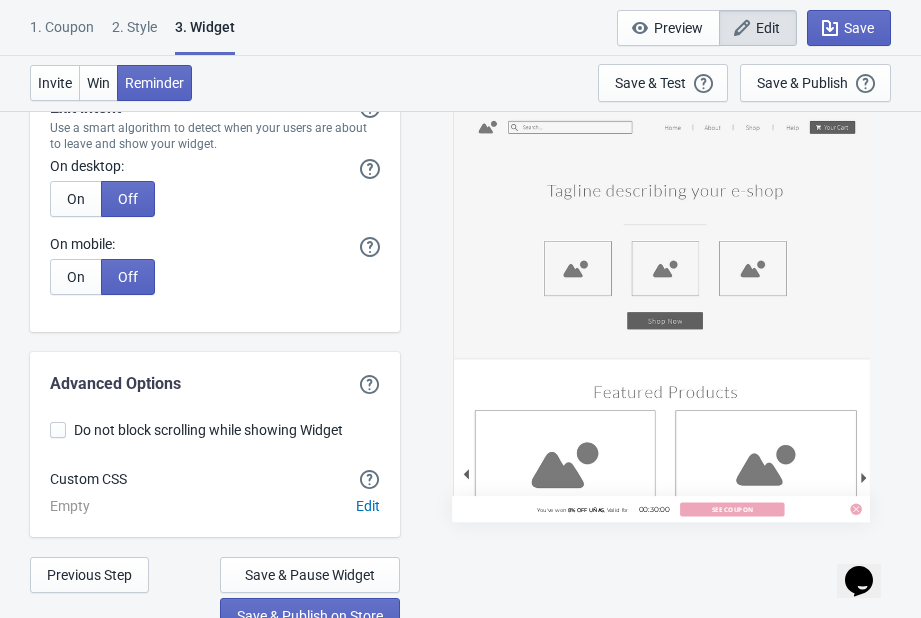 scroll, scrollTop: 4844, scrollLeft: 0, axis: vertical 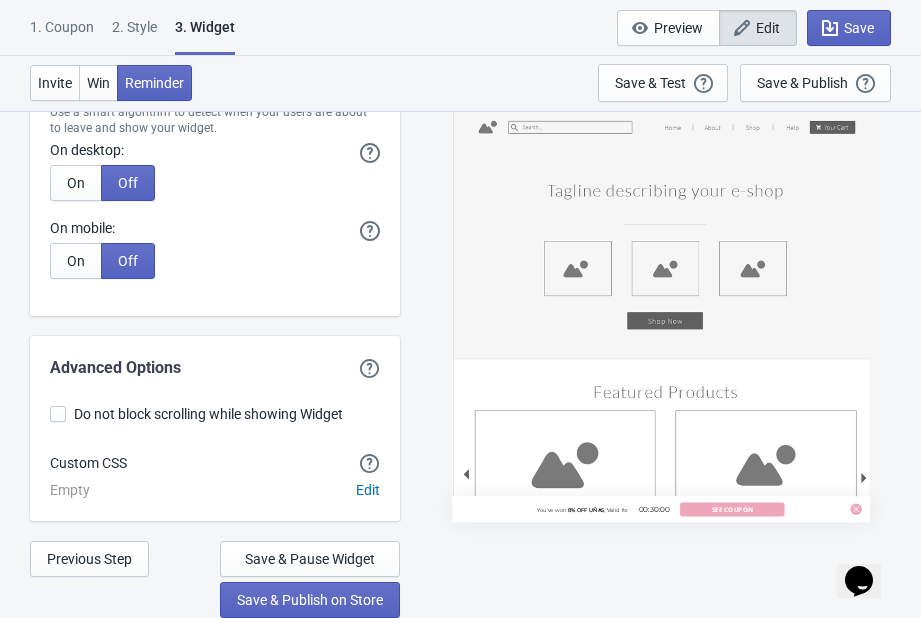 click at bounding box center (58, 414) 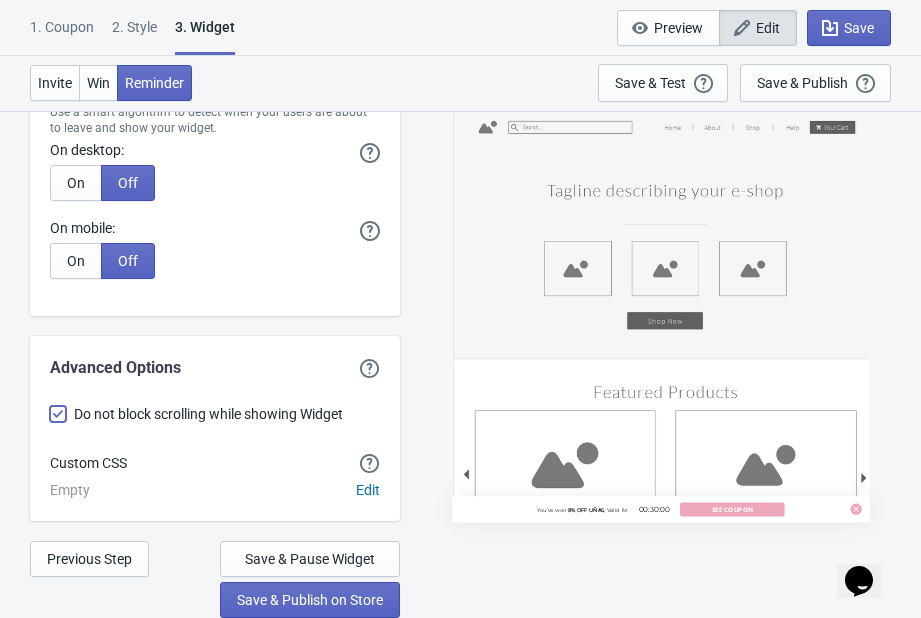 click on "Do not block scrolling while showing Widget" at bounding box center [50, 424] 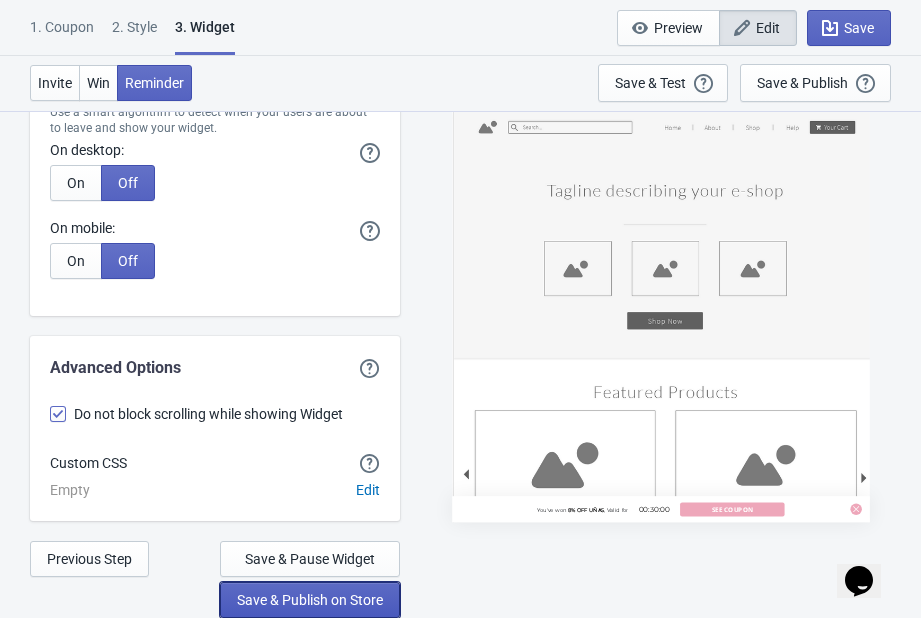 click on "Save & Publish on Store" at bounding box center [310, 600] 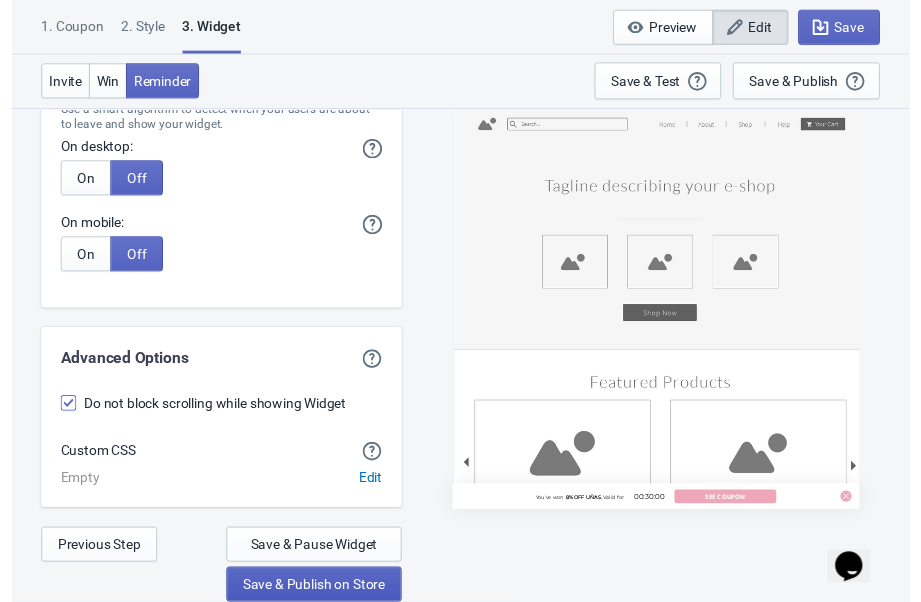 scroll, scrollTop: 35, scrollLeft: 0, axis: vertical 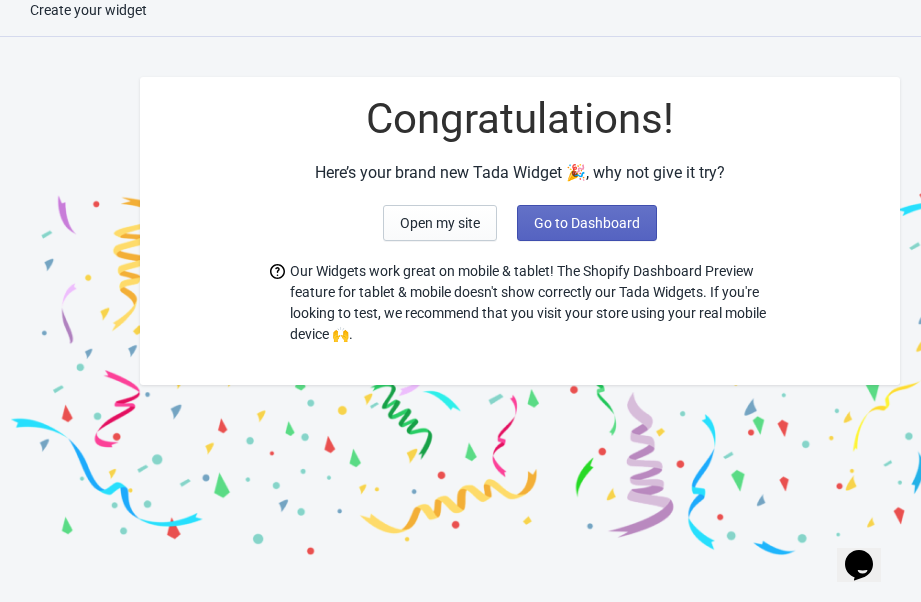 click on "Open my site Go to Dashboard" at bounding box center [520, 223] 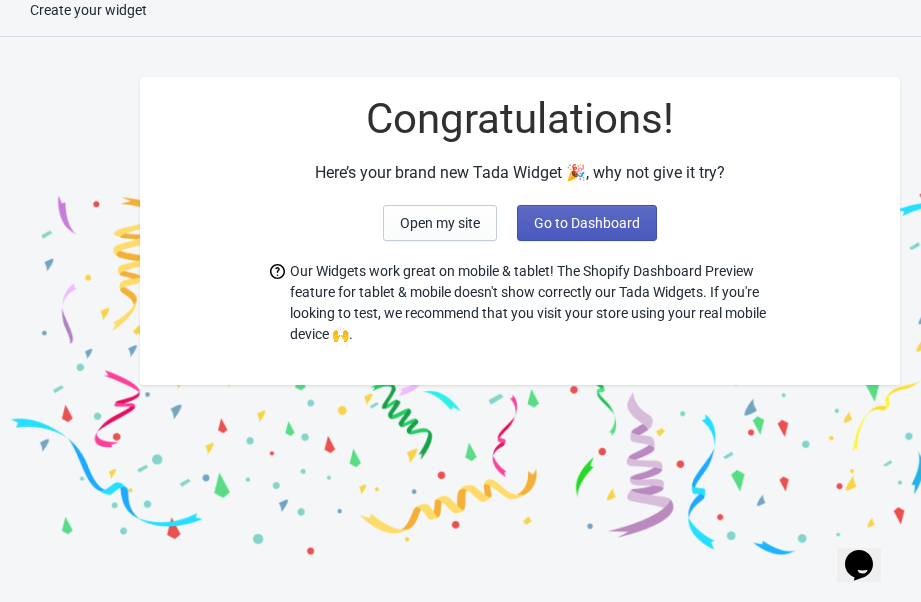 click on "Go to Dashboard" at bounding box center [587, 223] 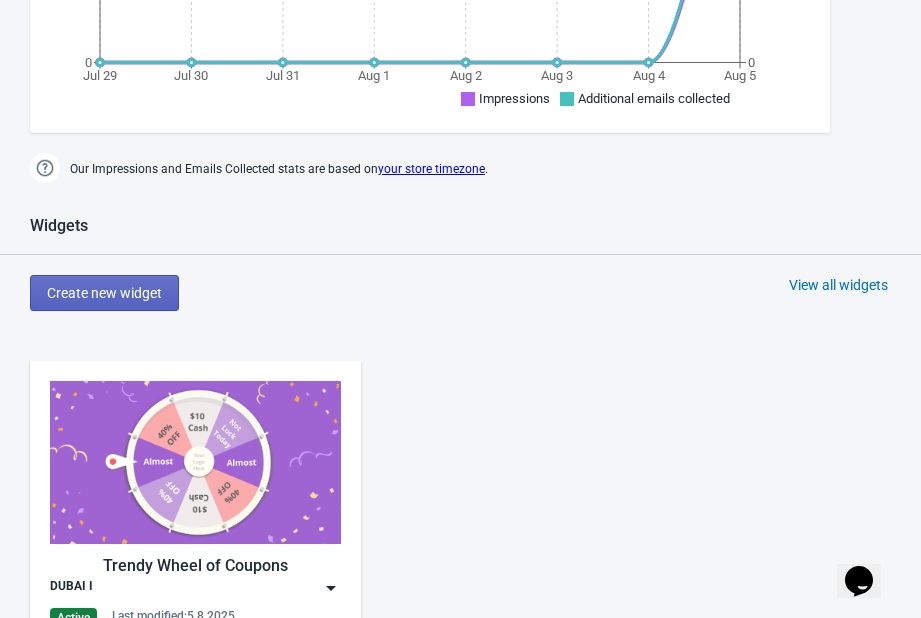 scroll, scrollTop: 657, scrollLeft: 0, axis: vertical 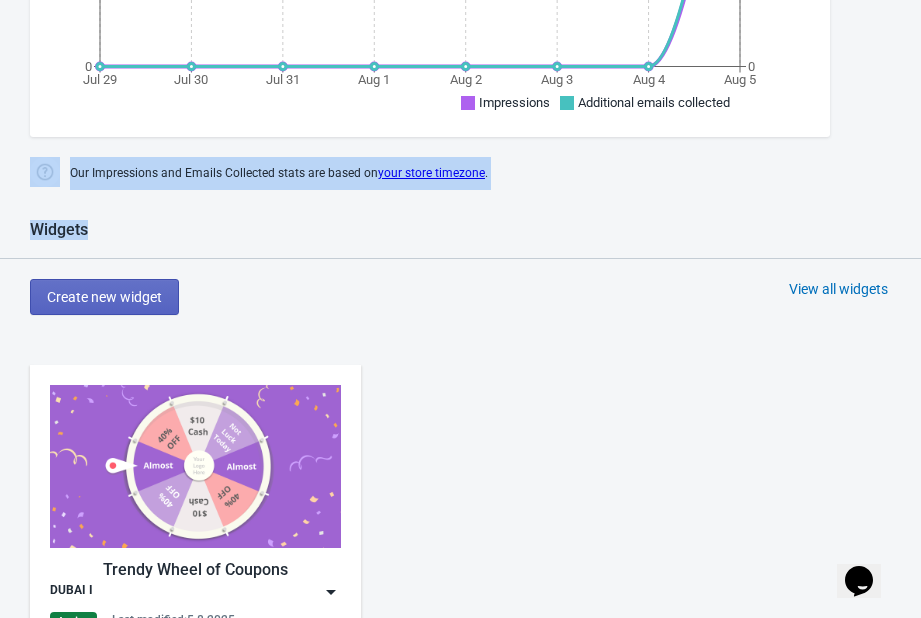 drag, startPoint x: 63, startPoint y: 169, endPoint x: 508, endPoint y: 192, distance: 445.594 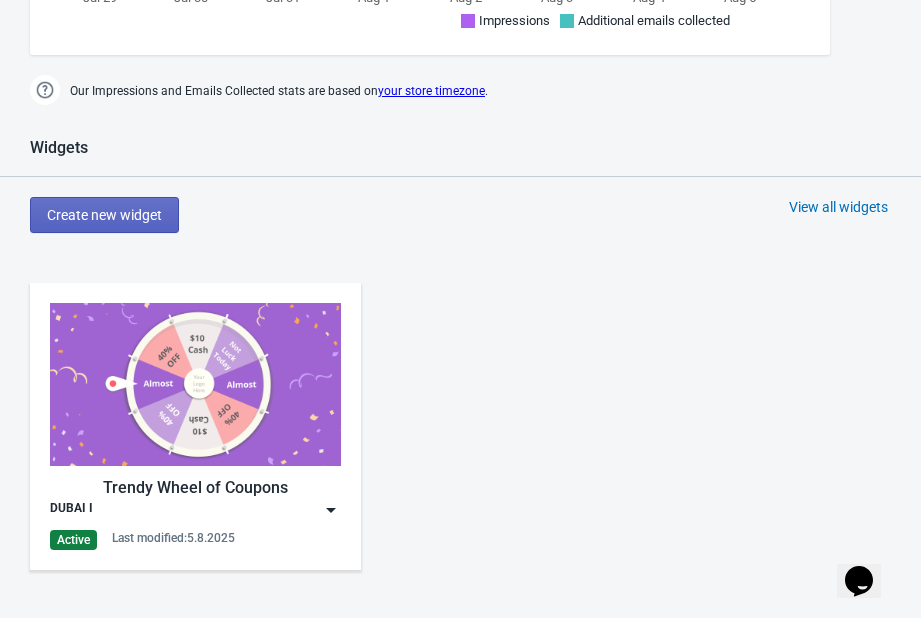 scroll, scrollTop: 737, scrollLeft: 0, axis: vertical 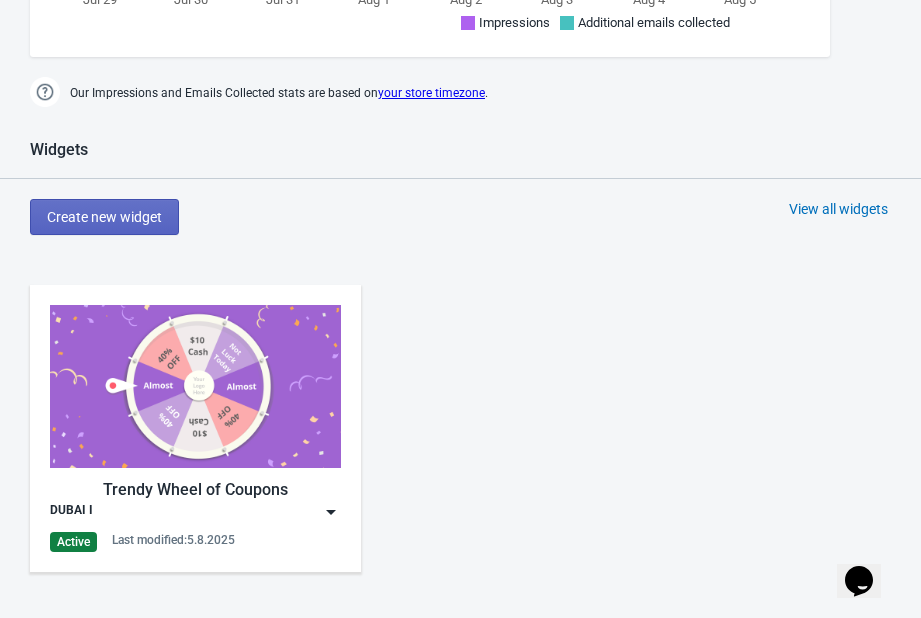 click at bounding box center [195, 386] 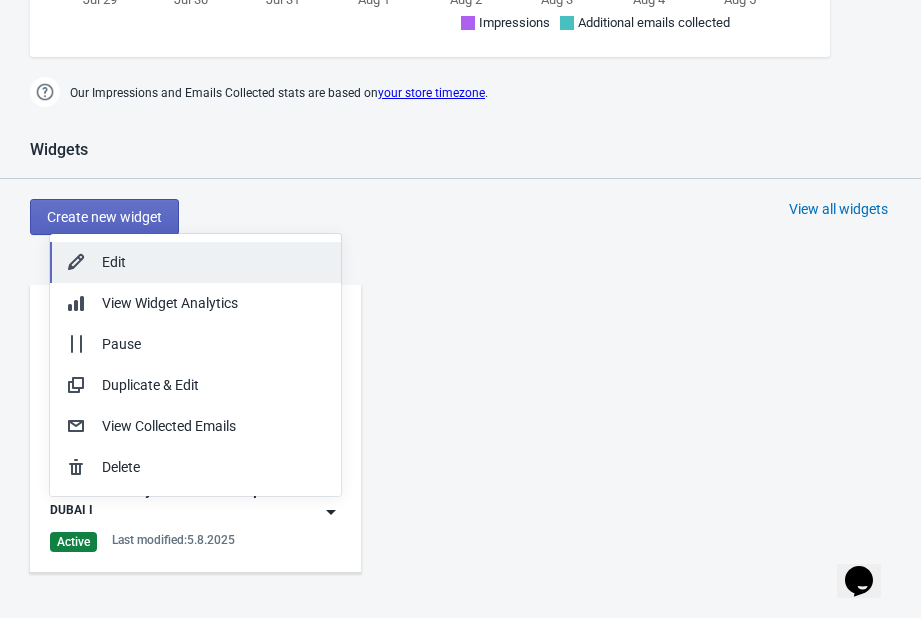 click on "Edit" at bounding box center (213, 262) 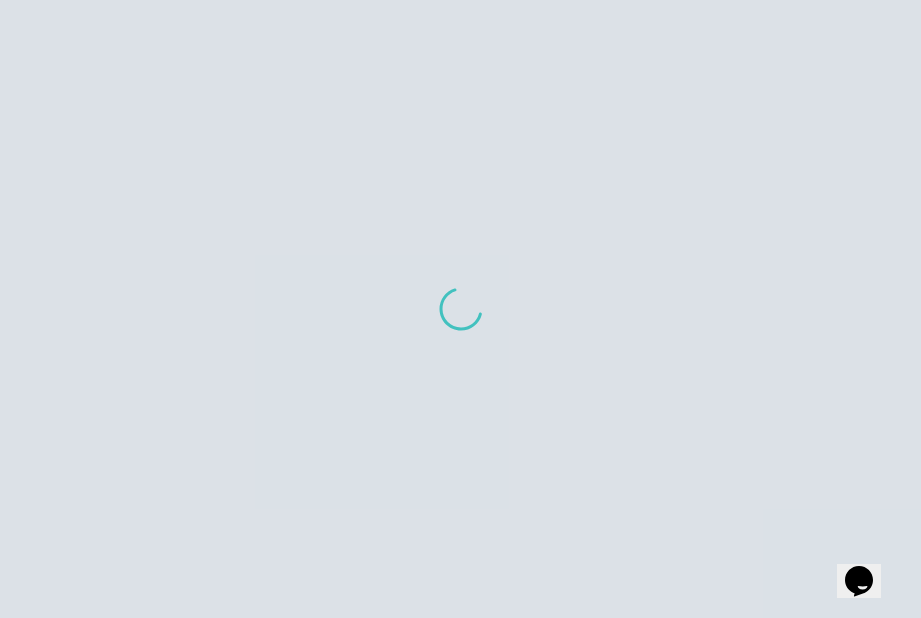 scroll, scrollTop: 0, scrollLeft: 0, axis: both 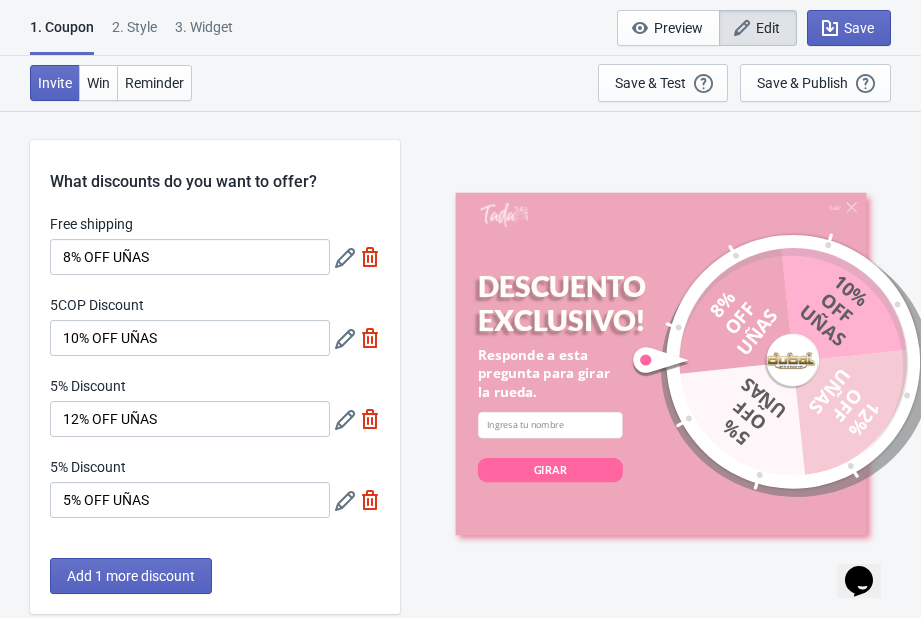 click on "2 . Style" at bounding box center (134, 34) 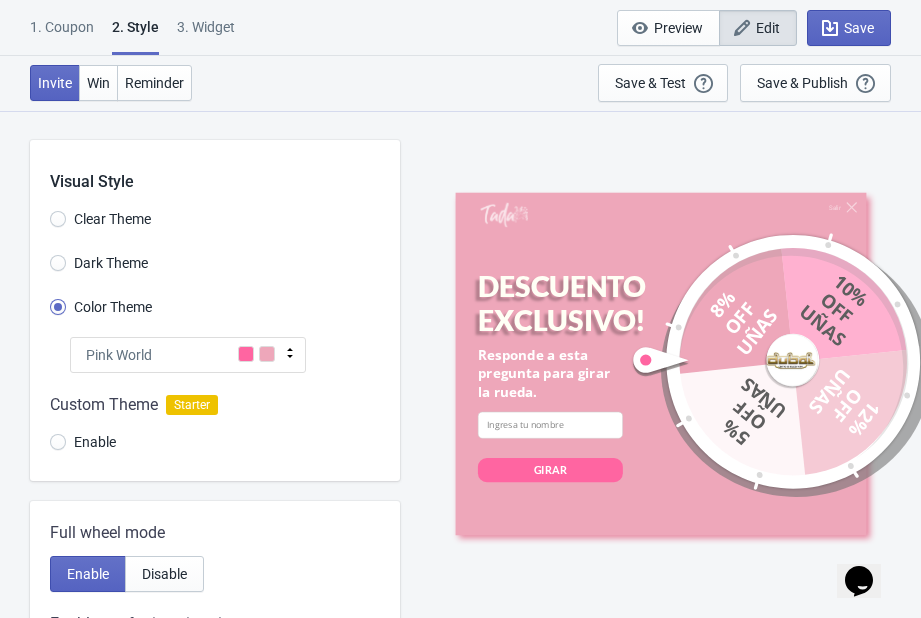 click on "1. Coupon 2 . Style 3. Widget 1. Coupon 2 . Style 3. Widget Save and Exit Preview Edit Save" at bounding box center (460, 28) 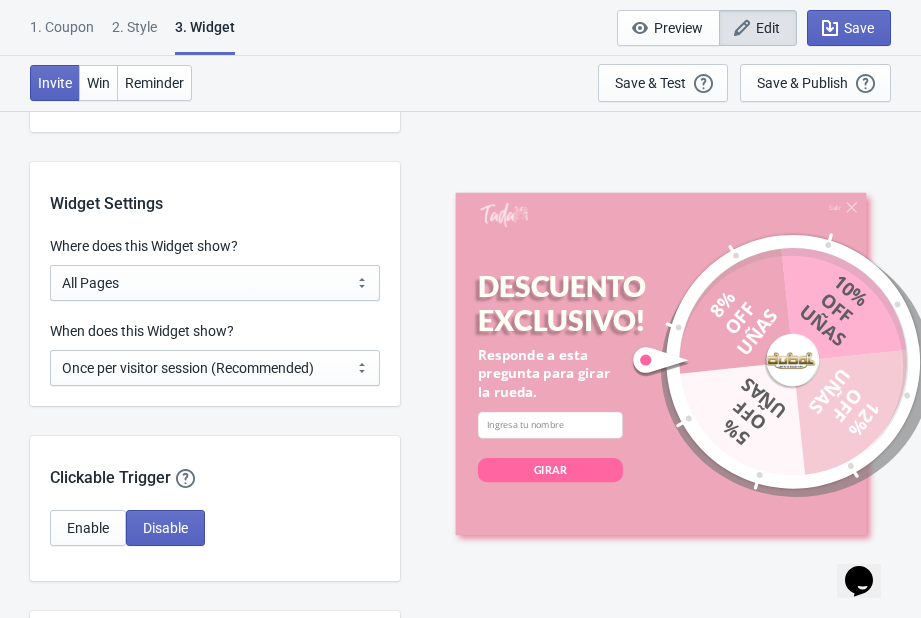 scroll, scrollTop: 1507, scrollLeft: 0, axis: vertical 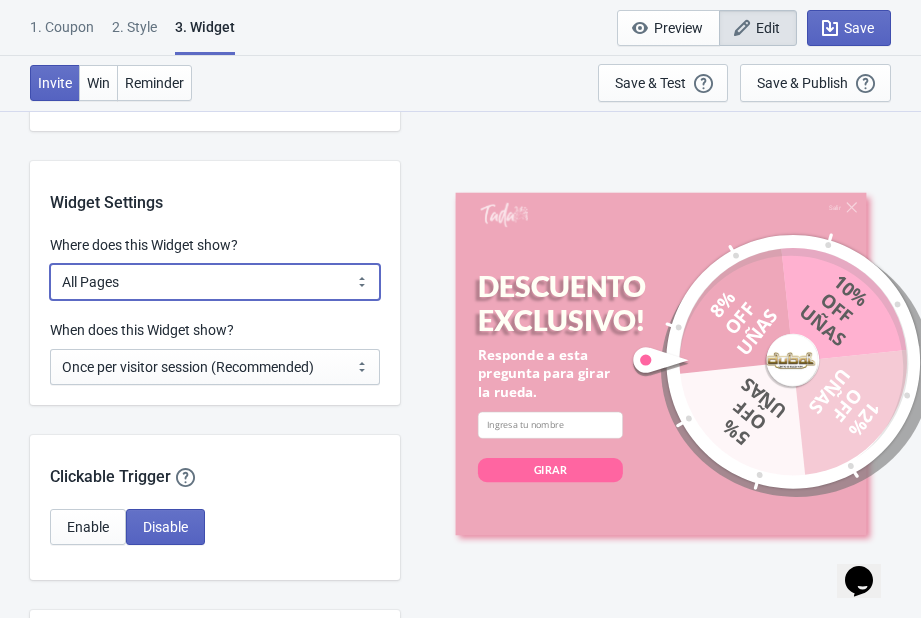 click on "All Pages All Product Pages All Blog Pages All Static Pages Specific Product(s) Specific Blog Posts Specific Pages Specific Collection Homepage Only Specific URL" at bounding box center (215, 282) 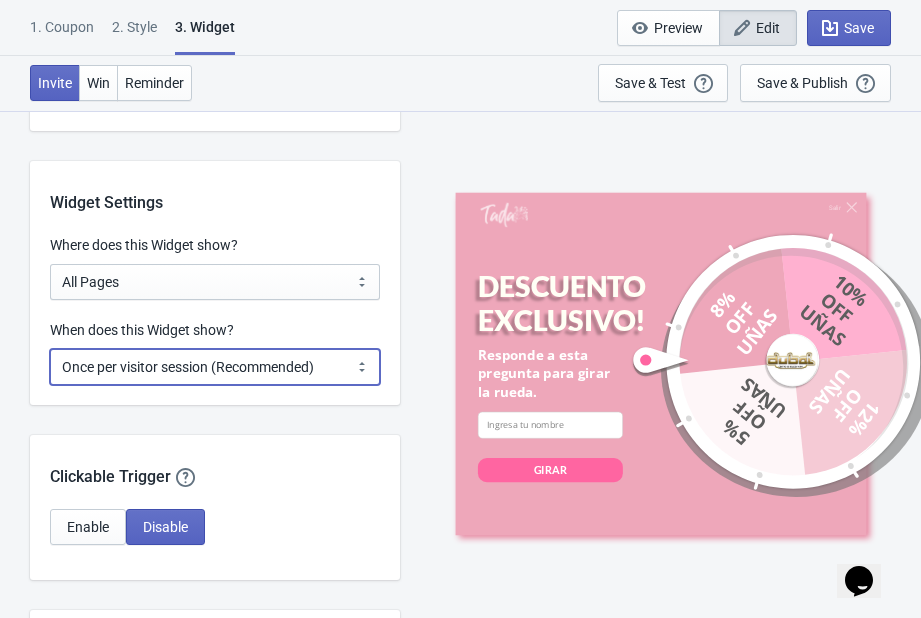 click on "Every new visit of page Once every period of time Once per visitor session (Recommended) Once per user" at bounding box center (215, 367) 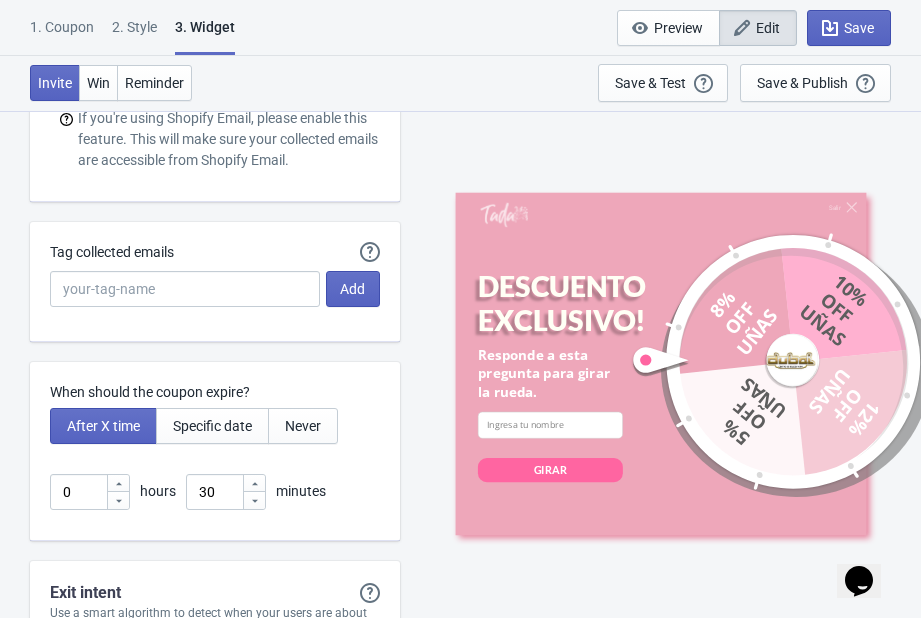 scroll, scrollTop: 4346, scrollLeft: 0, axis: vertical 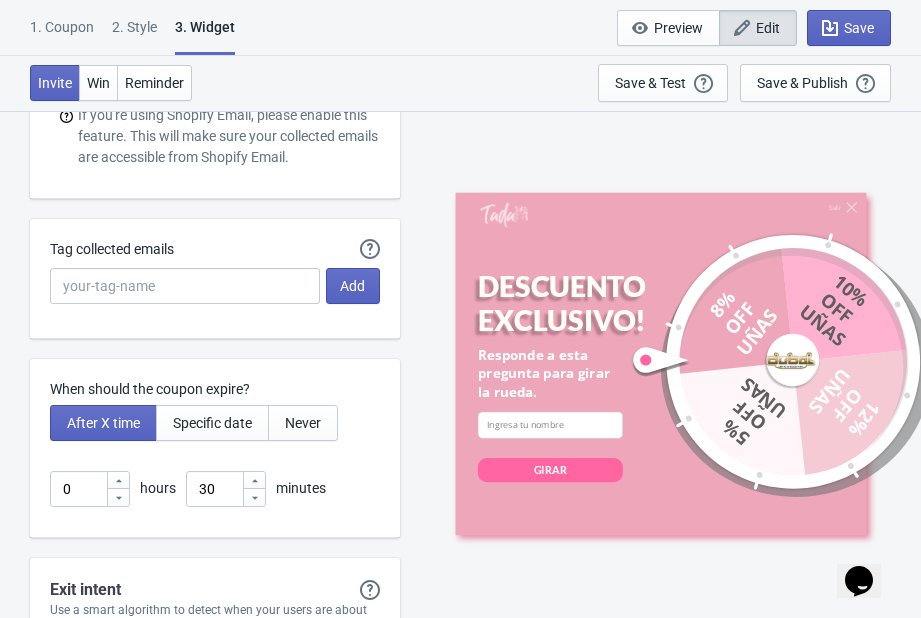click on "Automatically Tag your Tada emails when syncing with Mailchimp, Klaviyo or Shopify Emails. Tag collected emails Add" at bounding box center [215, 273] 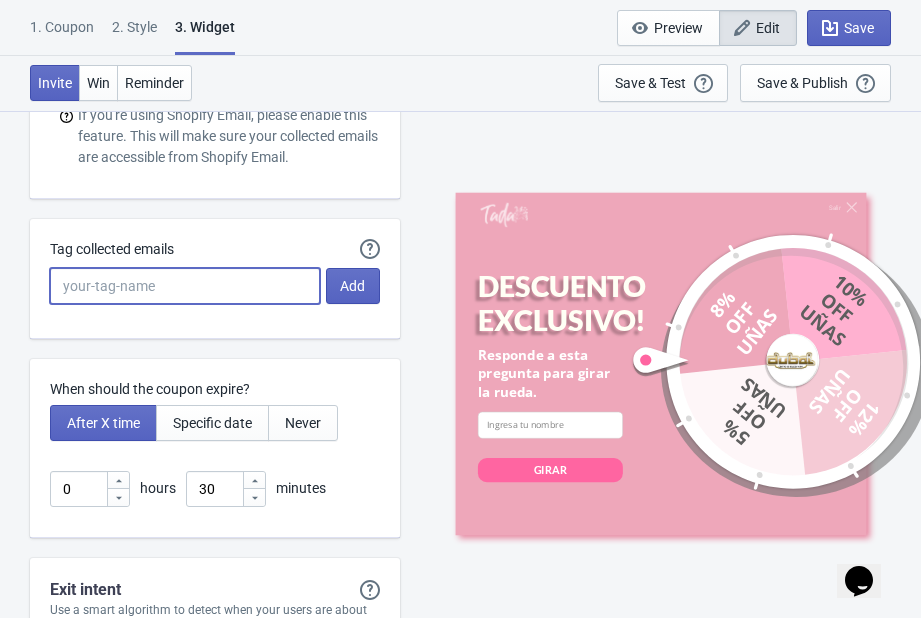 click on "Tag collected emails" at bounding box center (185, 286) 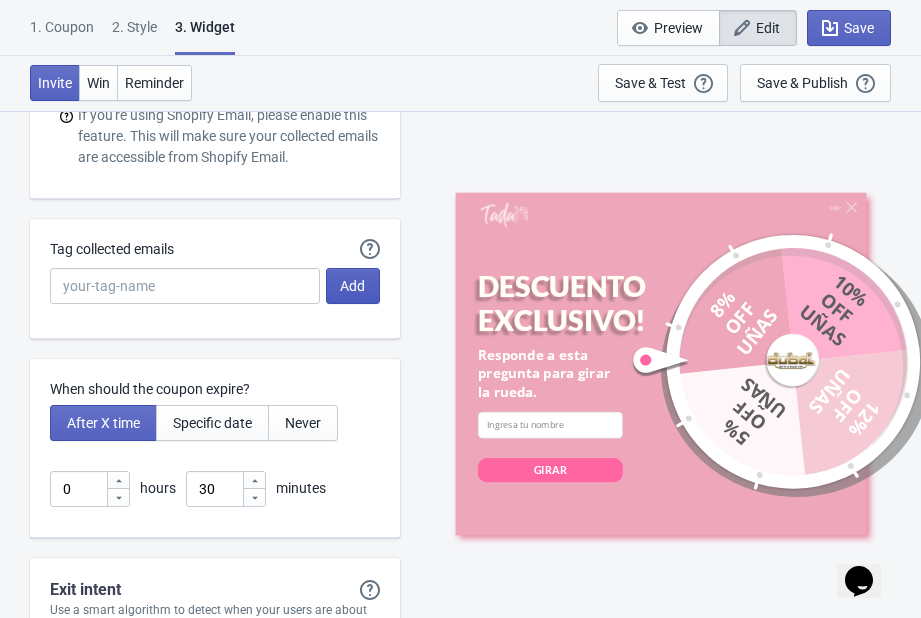 click on "Add" at bounding box center [352, 286] 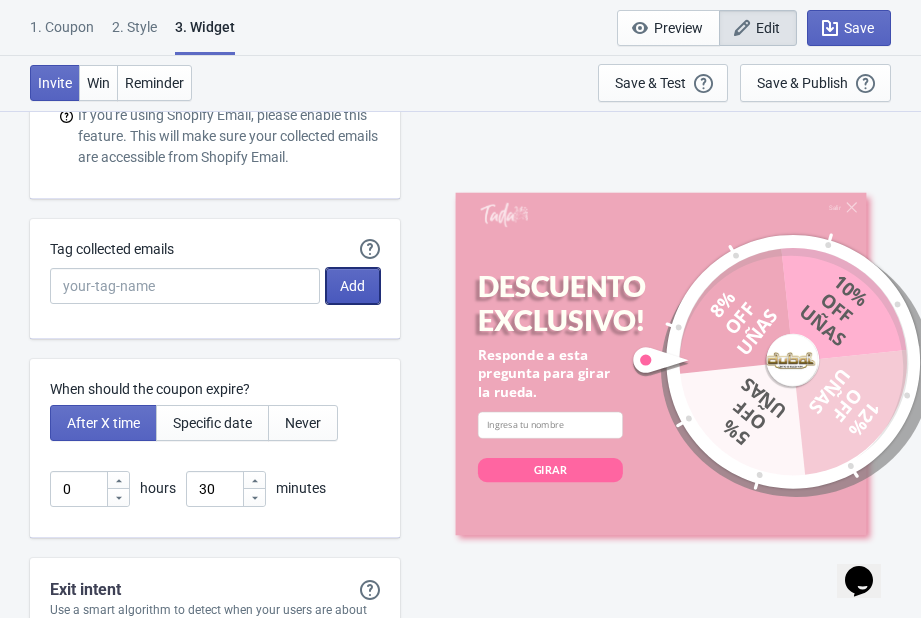 click on "Add" at bounding box center (352, 286) 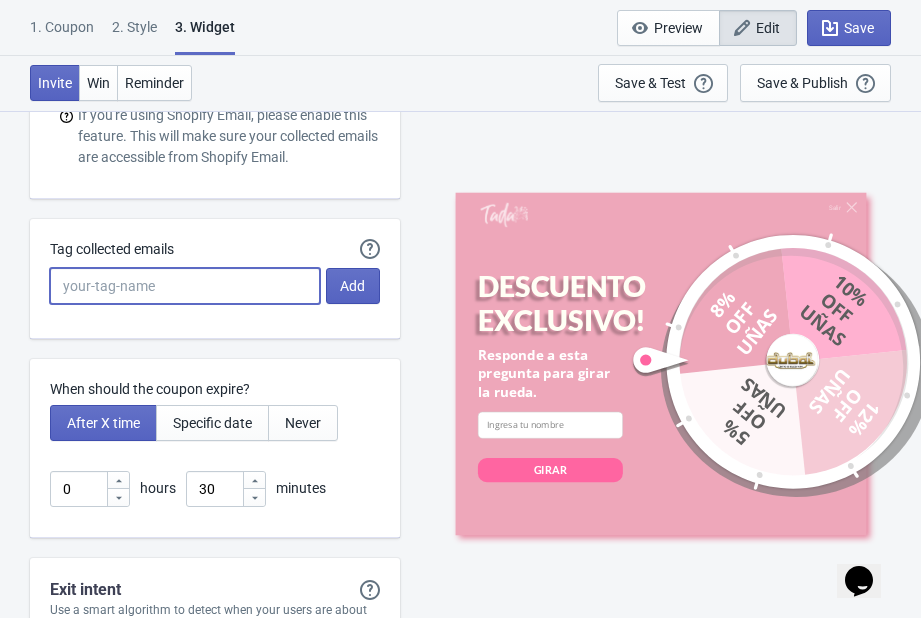 click on "Tag collected emails" at bounding box center [185, 286] 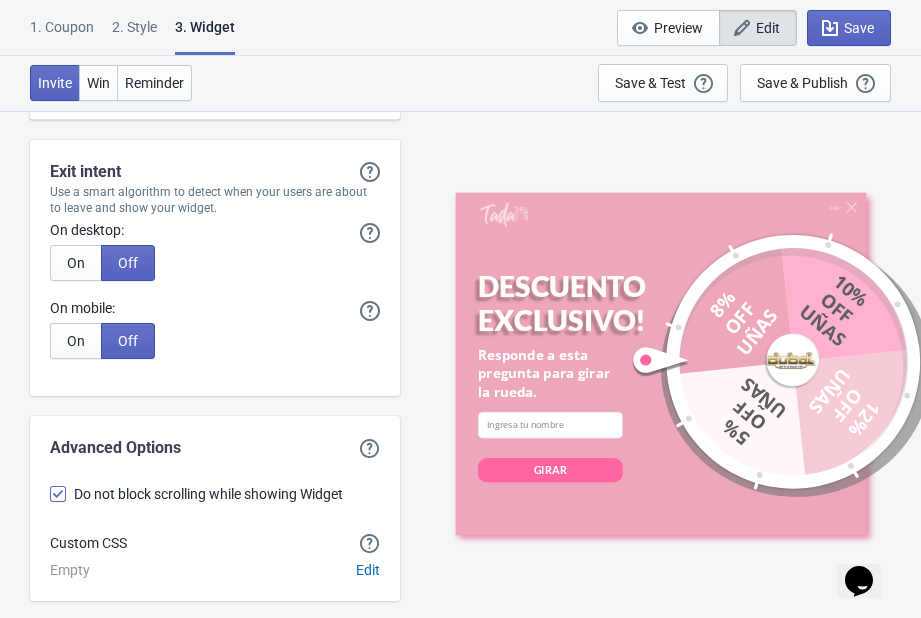scroll, scrollTop: 4767, scrollLeft: 0, axis: vertical 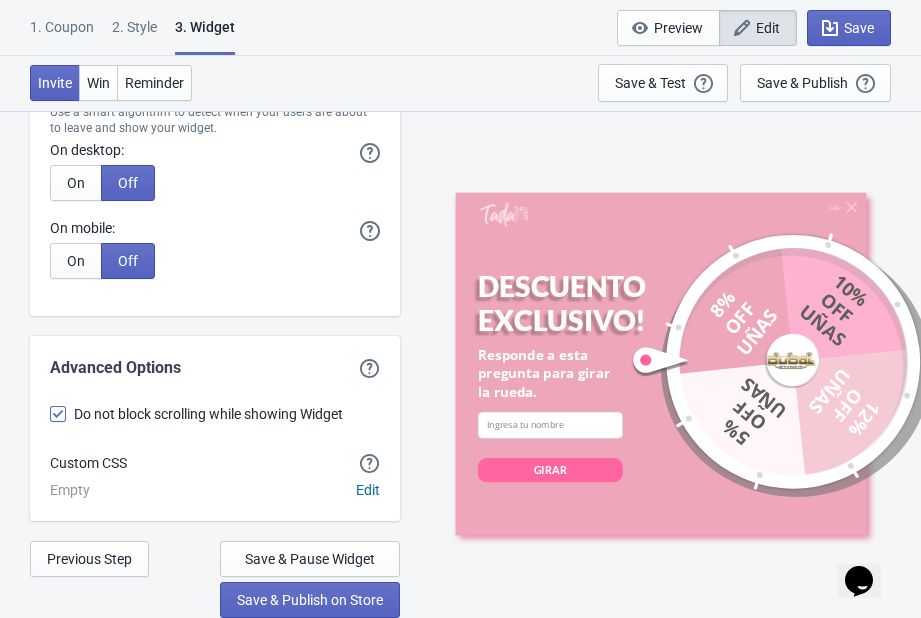 click 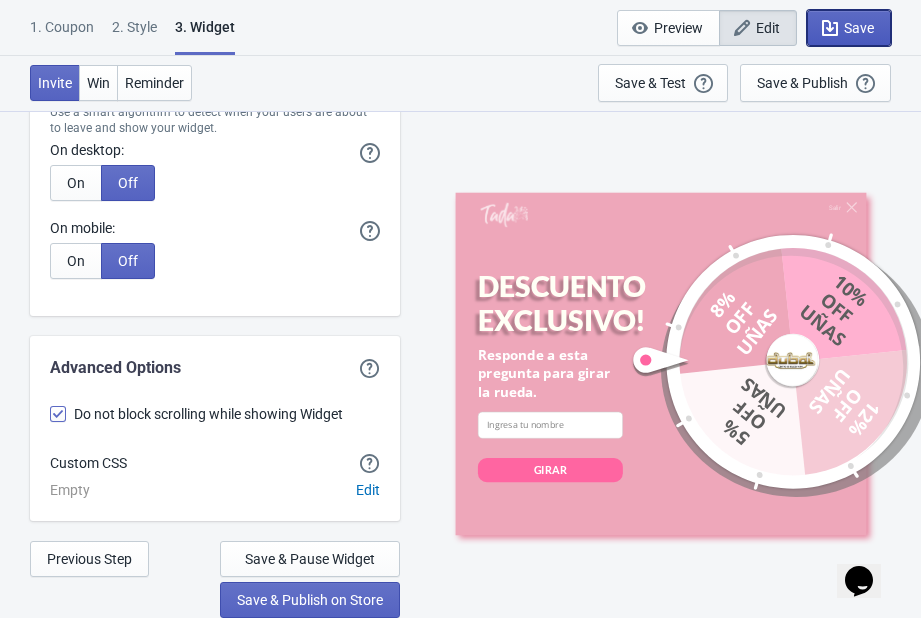 click on "Save" at bounding box center [849, 28] 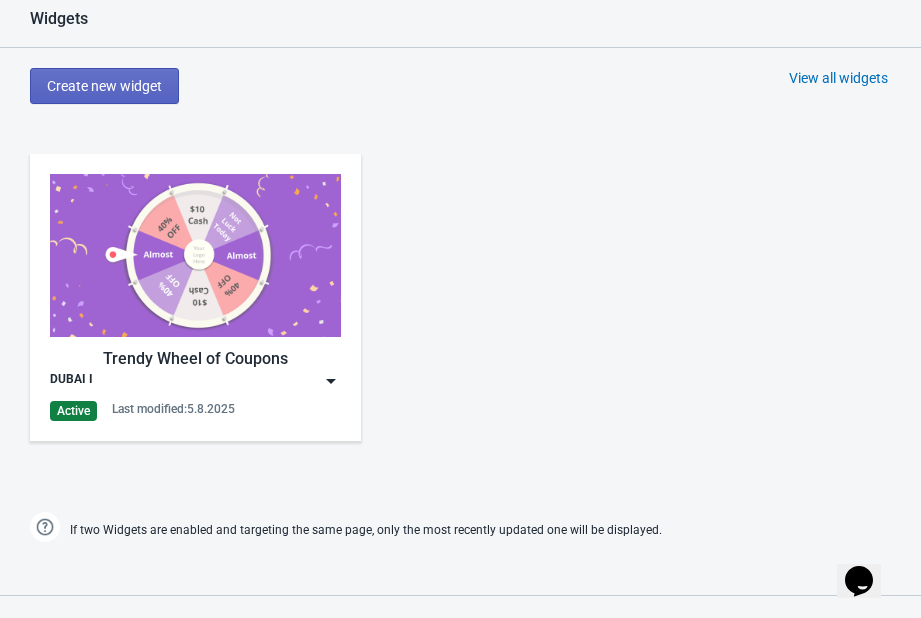 scroll, scrollTop: 868, scrollLeft: 0, axis: vertical 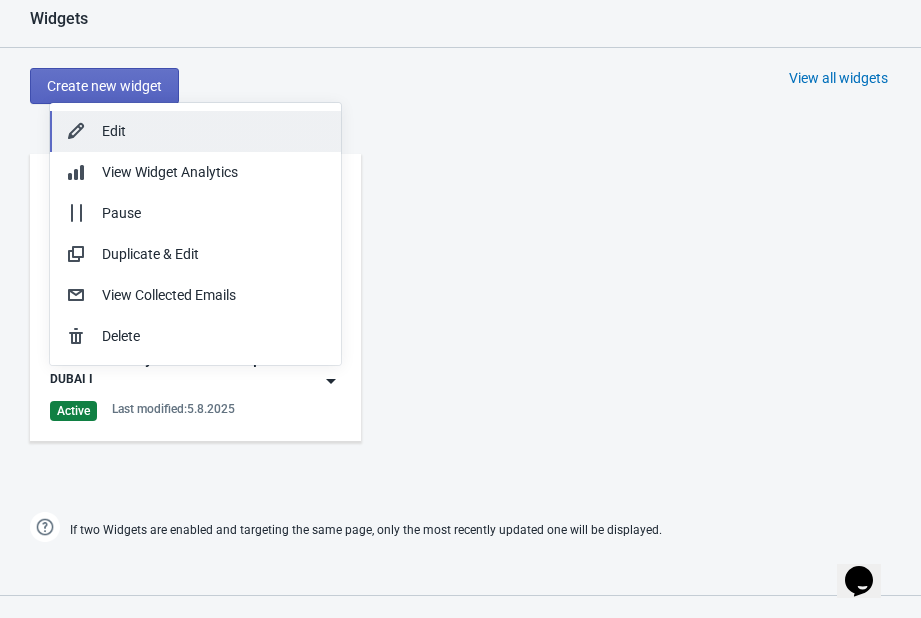 click on "Edit" at bounding box center [195, 131] 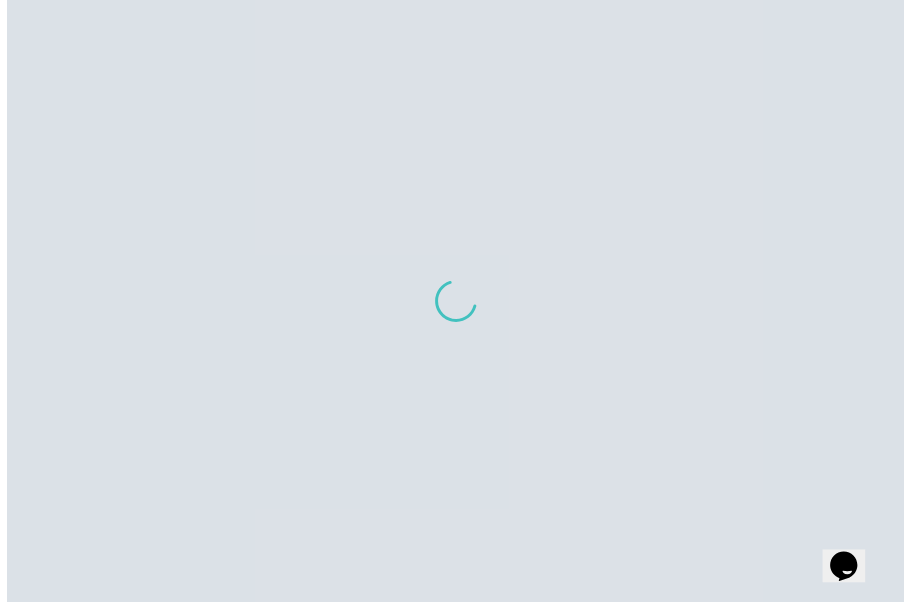 scroll, scrollTop: 0, scrollLeft: 0, axis: both 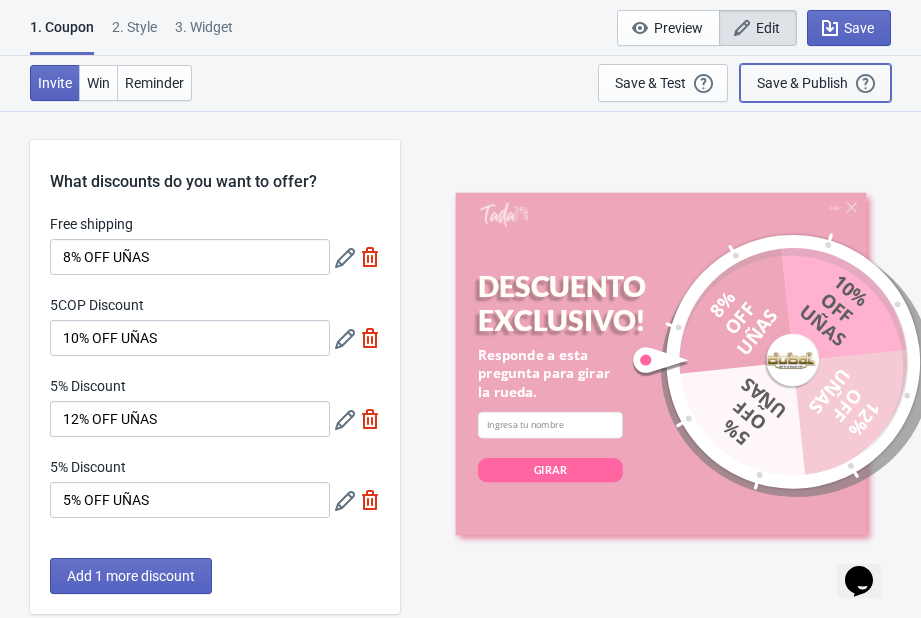 click on "Save & Publish" at bounding box center (802, 83) 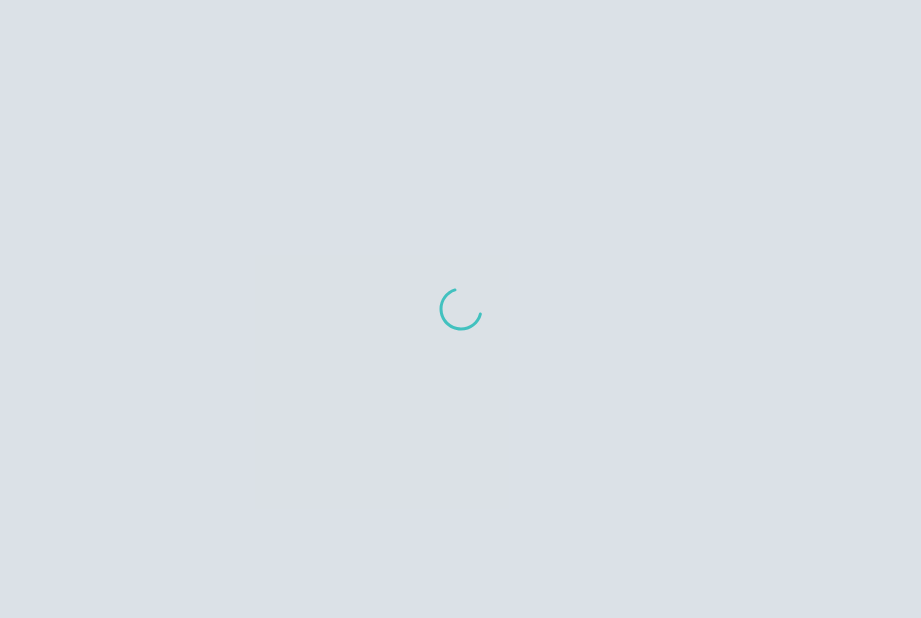 scroll, scrollTop: 0, scrollLeft: 0, axis: both 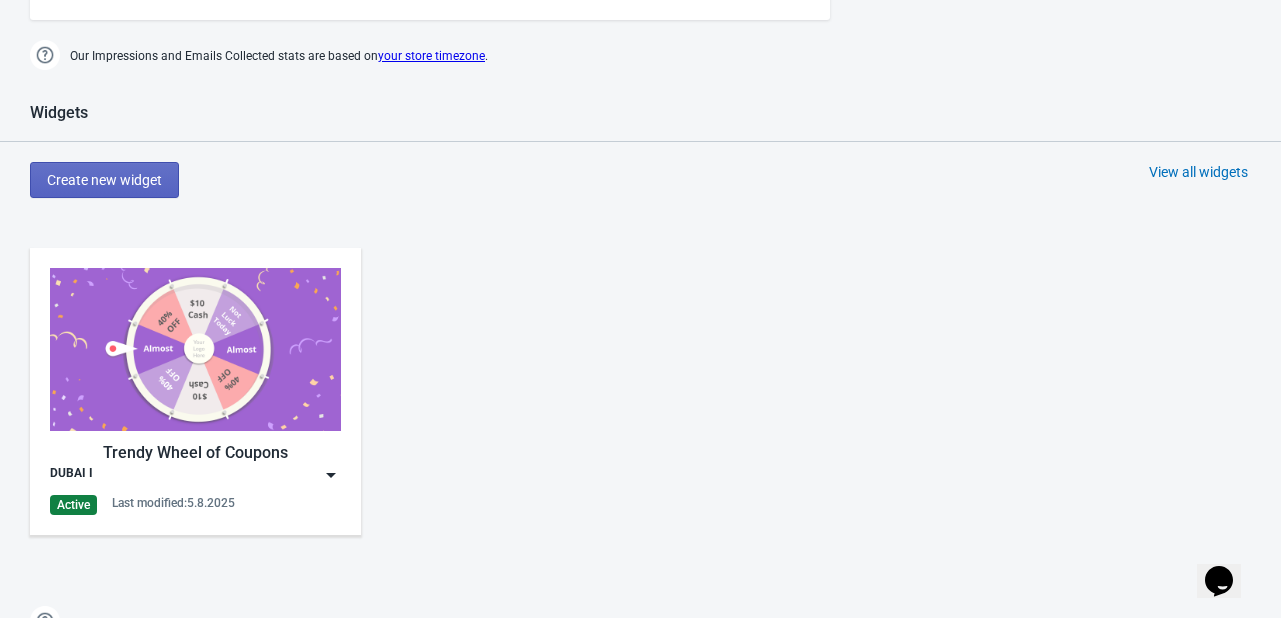 click at bounding box center [331, 475] 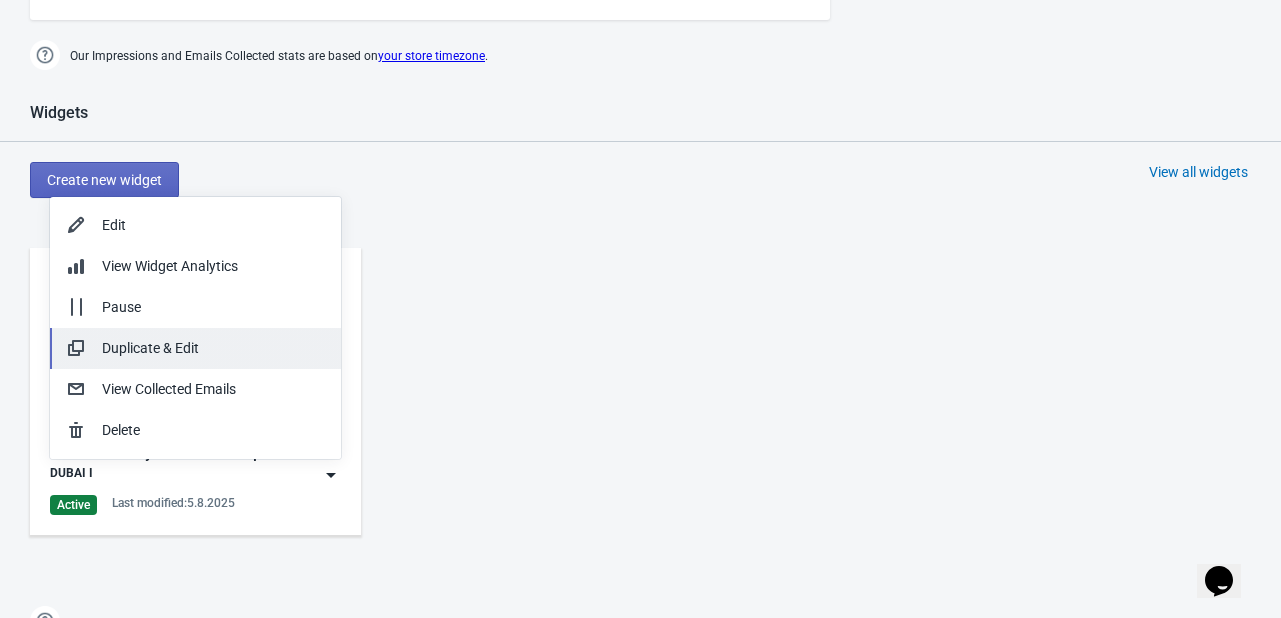 click on "Duplicate & Edit" at bounding box center [195, 348] 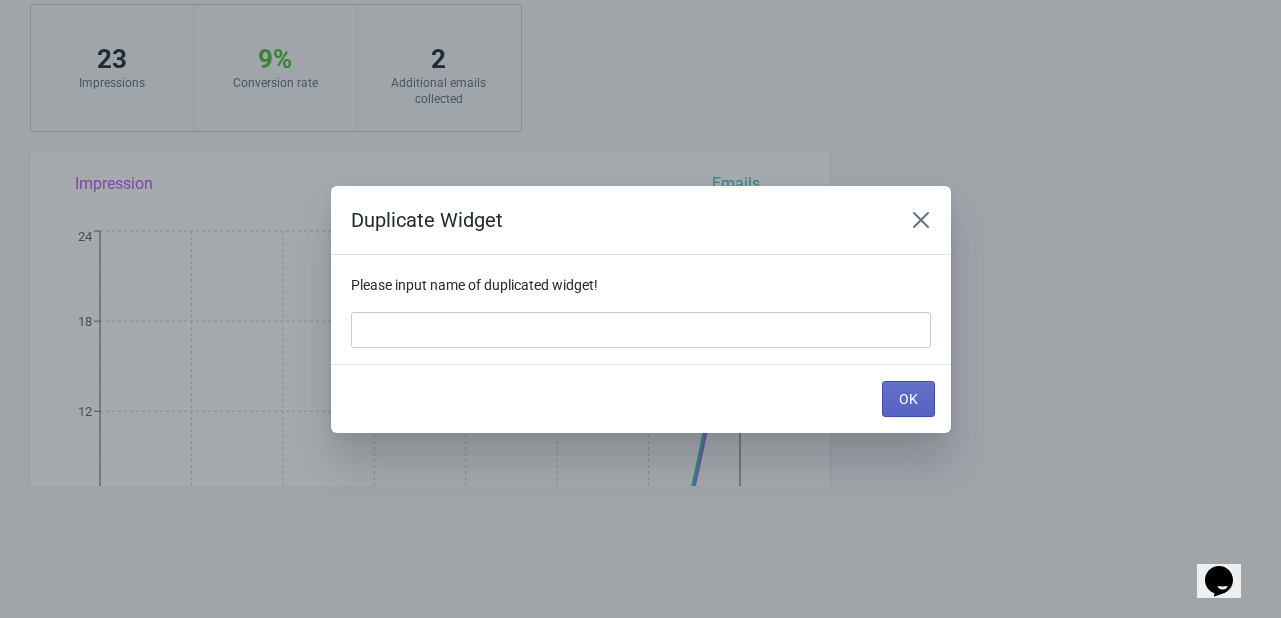 scroll, scrollTop: 132, scrollLeft: 0, axis: vertical 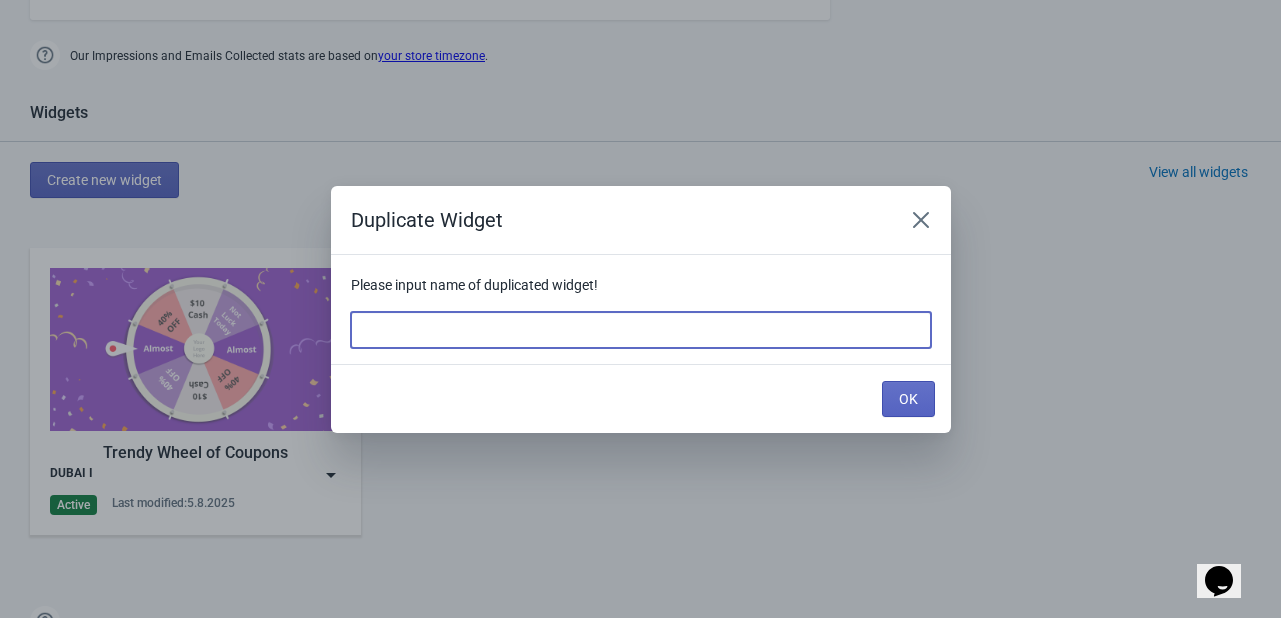 click at bounding box center (641, 330) 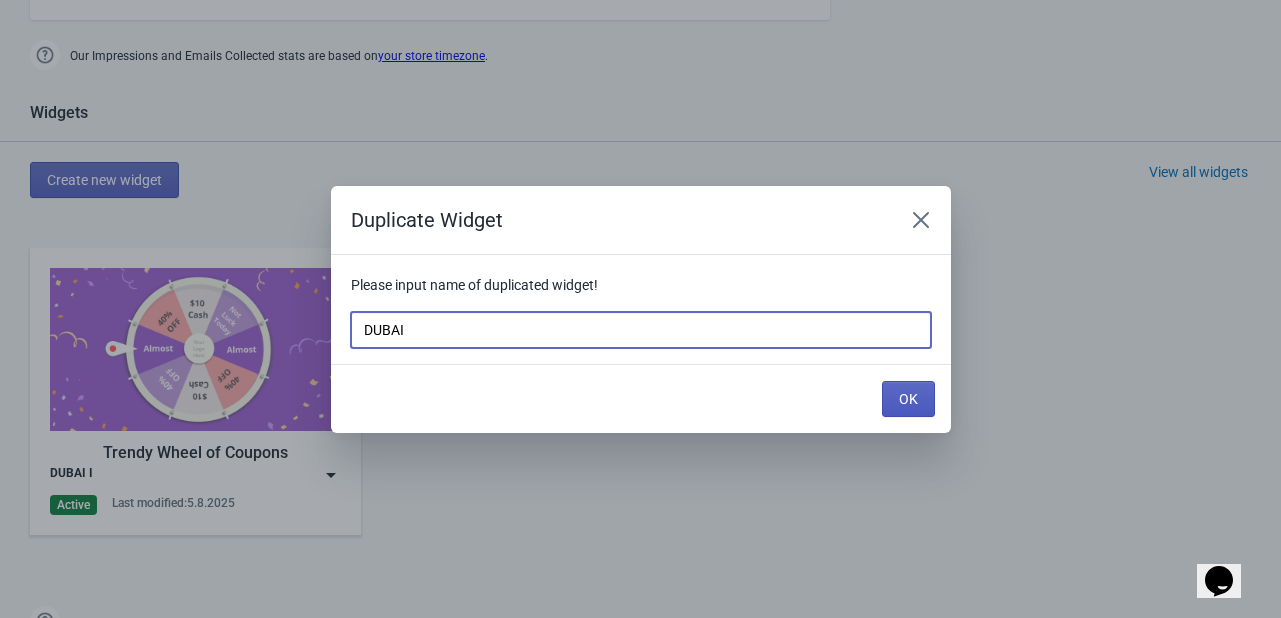 type on "DUBAI" 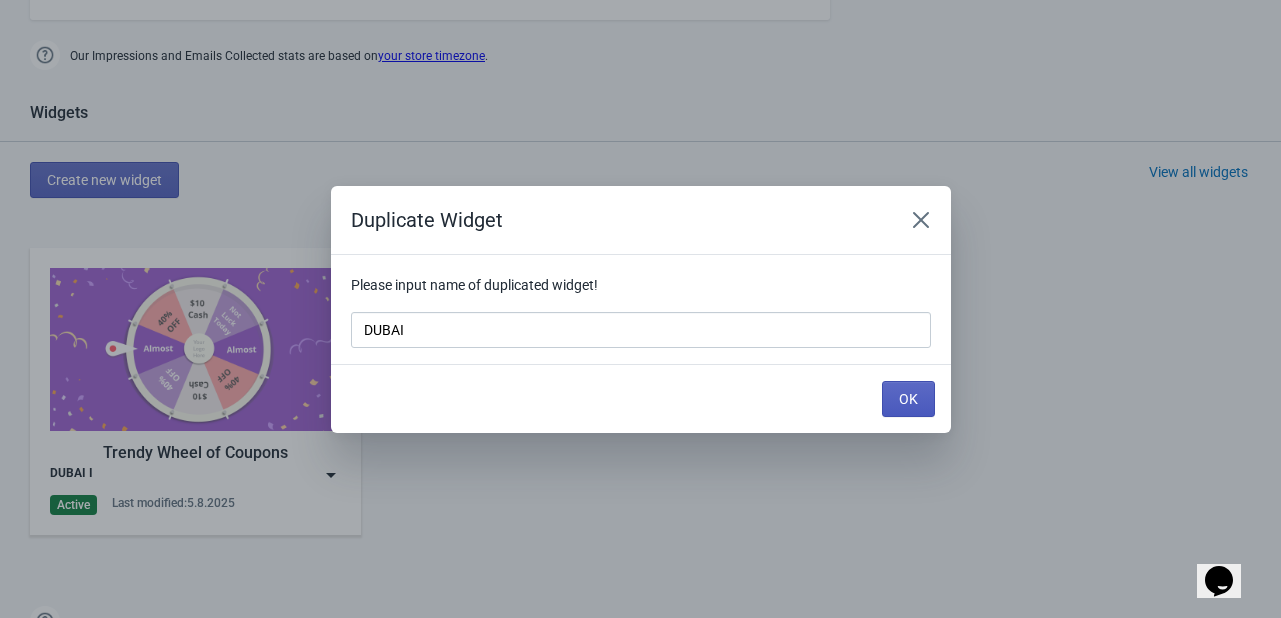click on "OK" at bounding box center (908, 399) 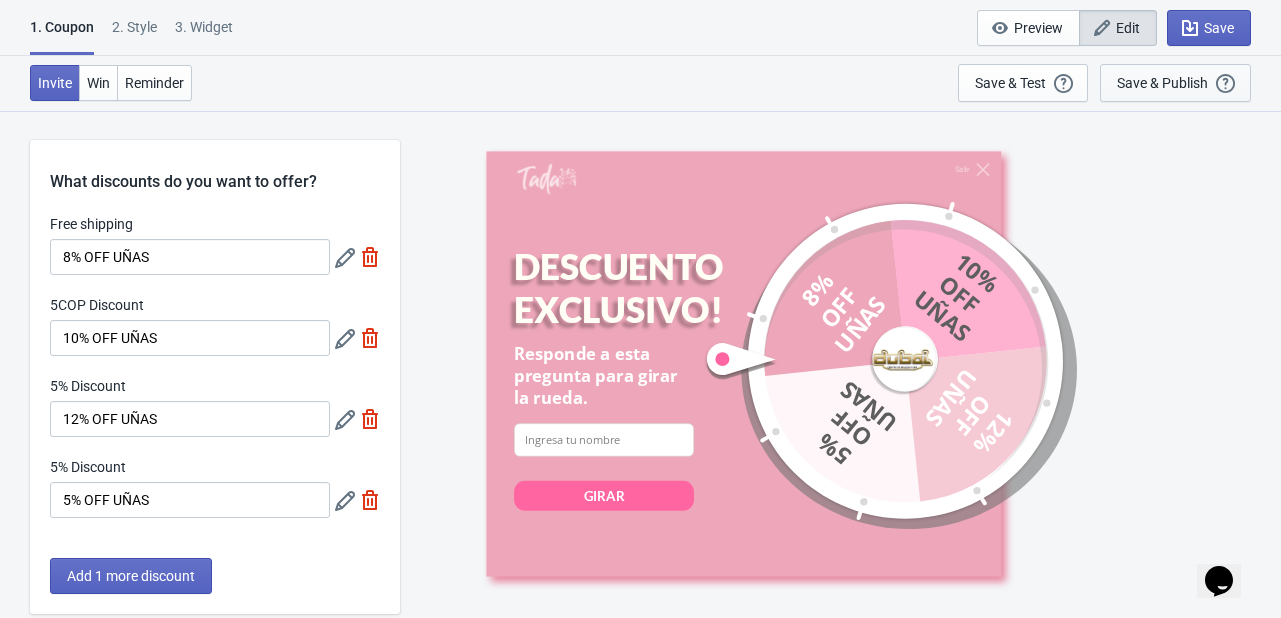 click on "Save & Publish This option will save your Widget so that it will be visible to your visitors. You can come back and edit your Widget at any time." at bounding box center (1175, 83) 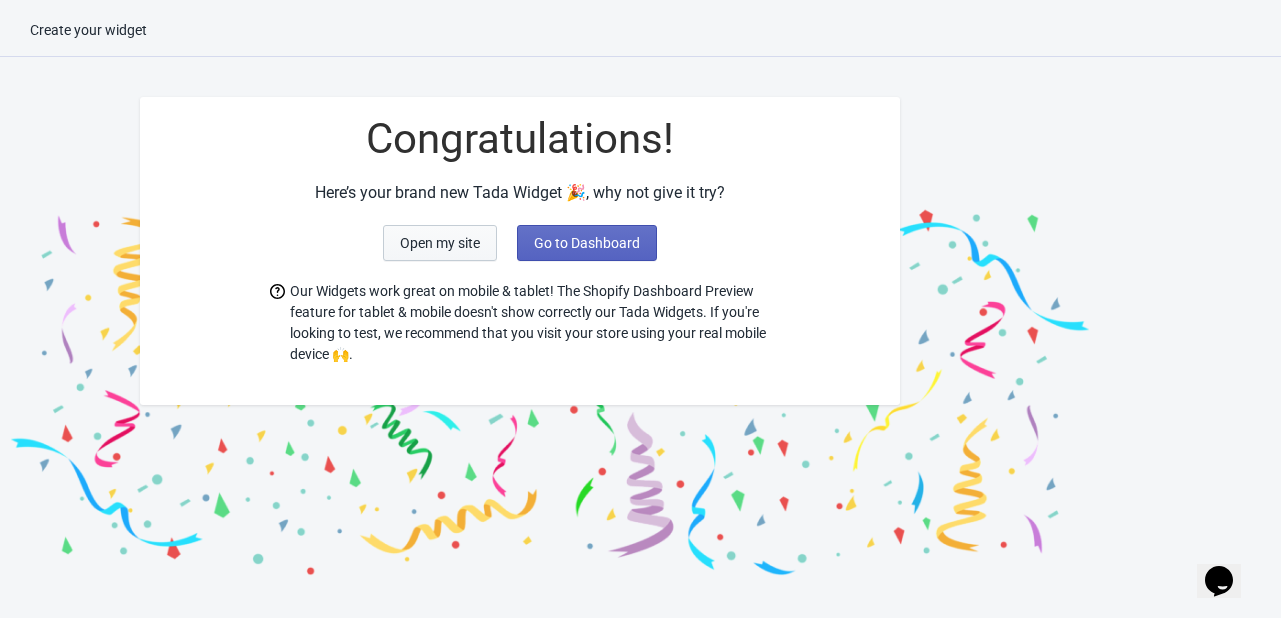 click on "Open my site" at bounding box center [440, 243] 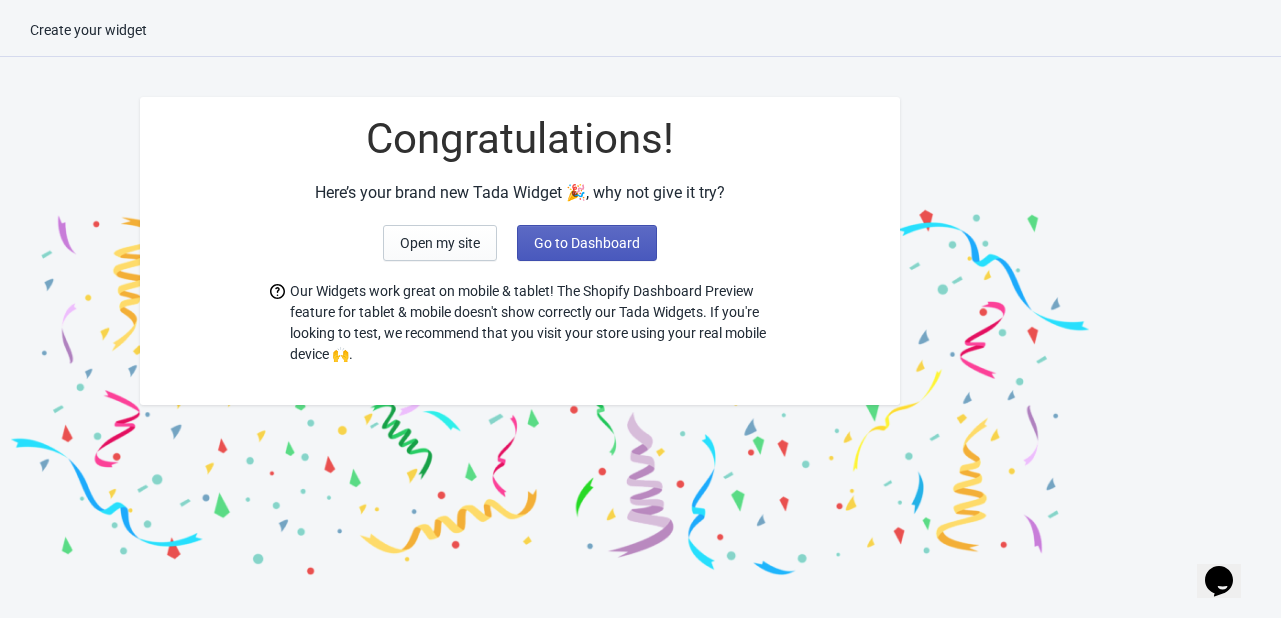 click on "Go to Dashboard" at bounding box center (587, 243) 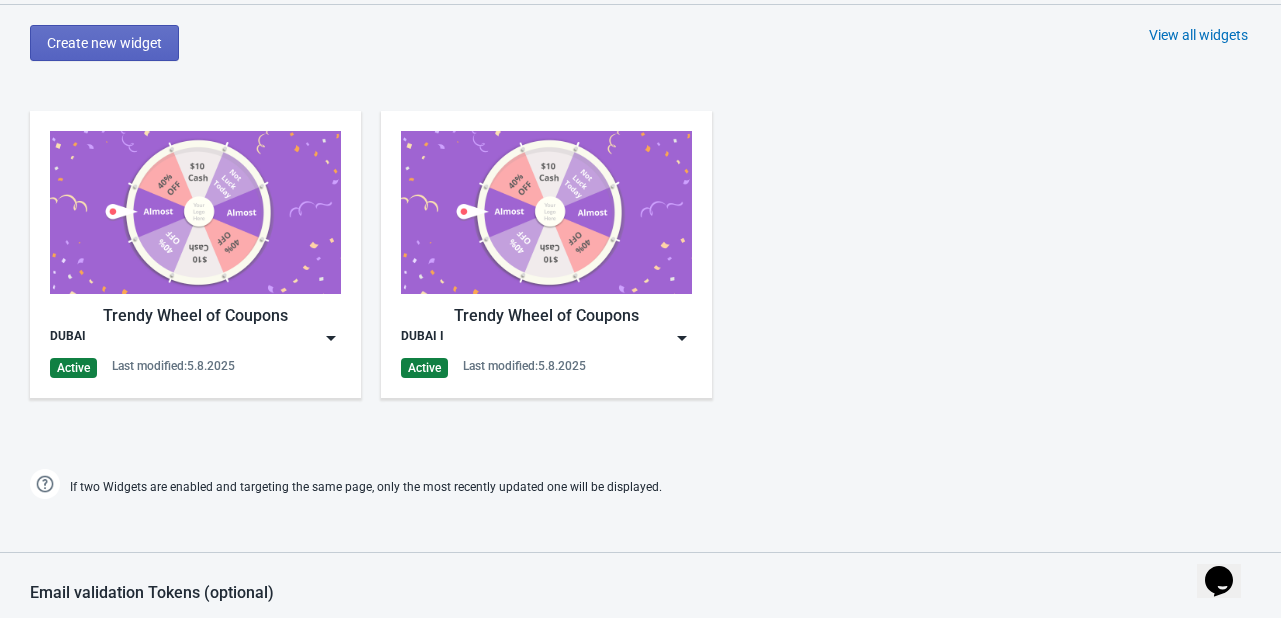 scroll, scrollTop: 912, scrollLeft: 0, axis: vertical 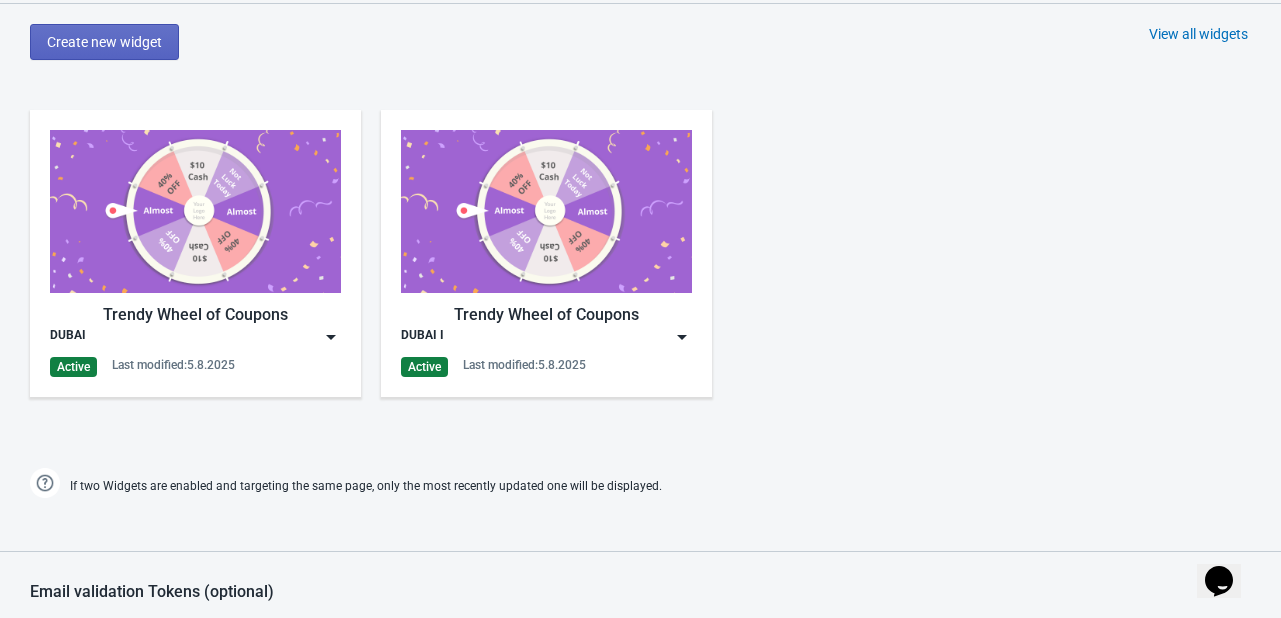 click at bounding box center [682, 337] 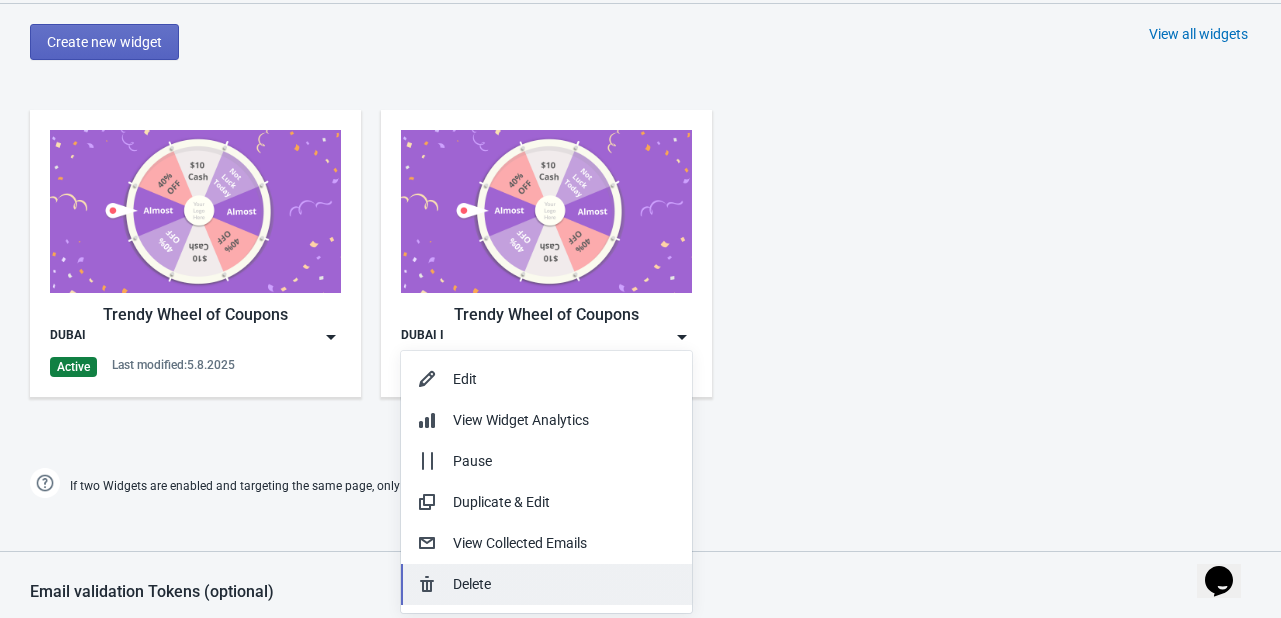 click on "Delete" at bounding box center (564, 584) 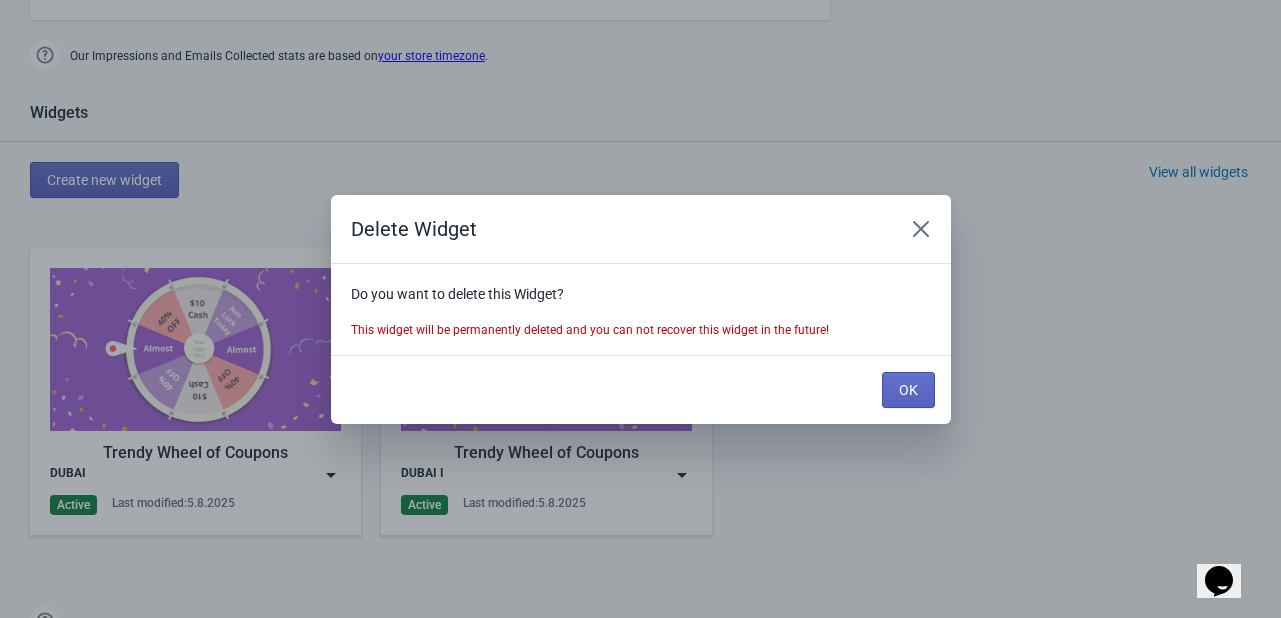 scroll, scrollTop: 0, scrollLeft: 0, axis: both 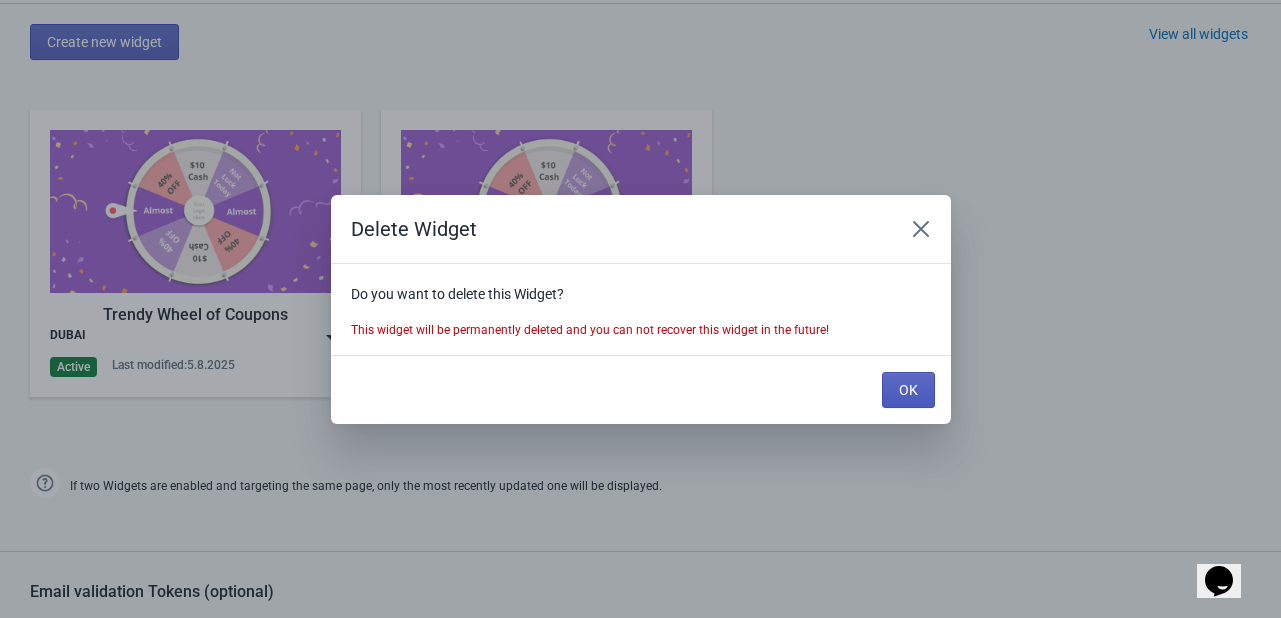 click on "OK" at bounding box center (908, 390) 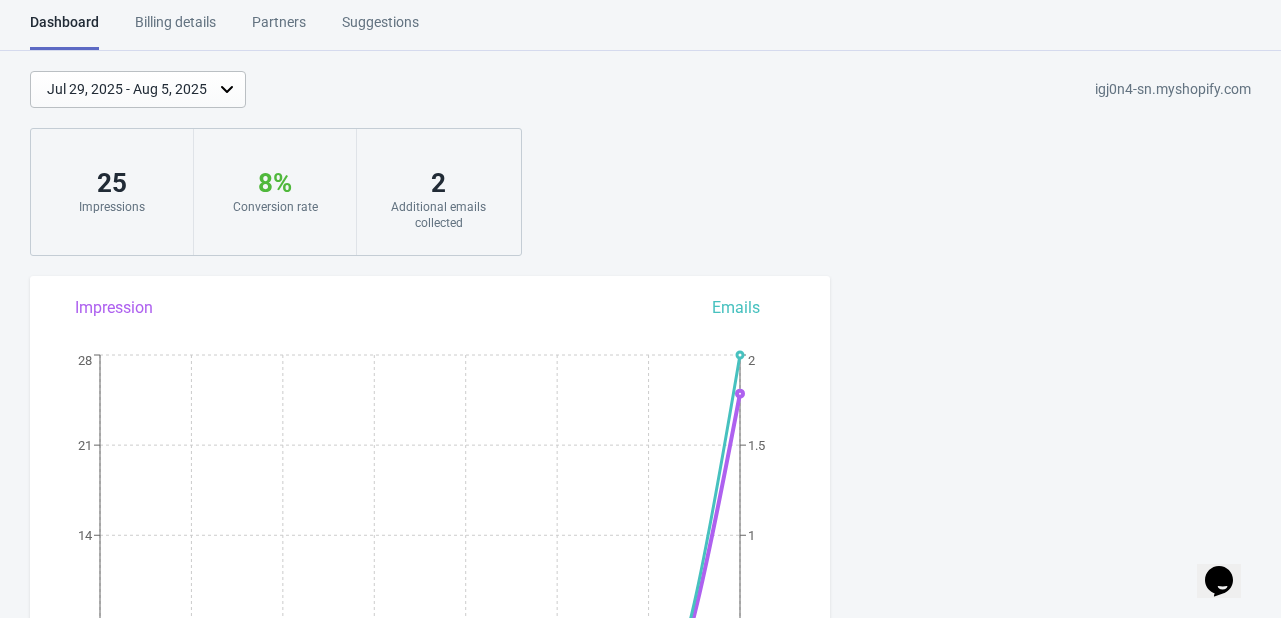 scroll, scrollTop: 0, scrollLeft: 0, axis: both 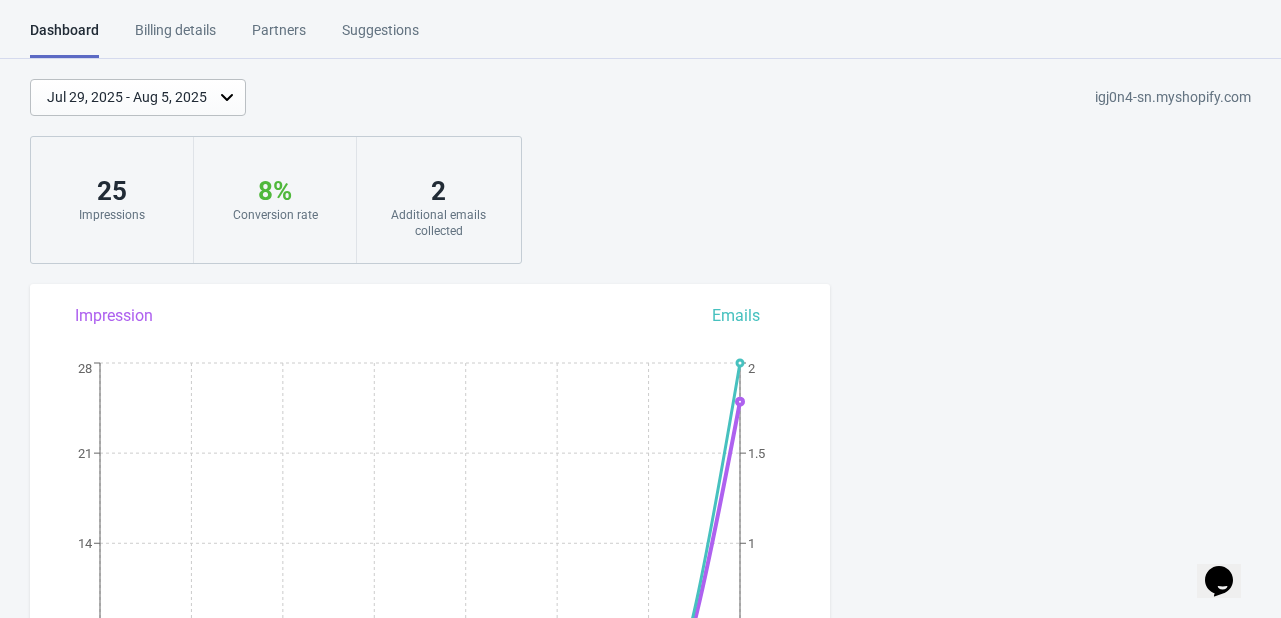 click on "[DATE] - [DATE] [DOMAIN] [NUMBER] Impressions [PERCENT] Your Tada Widget has a conversion rate  higher than average 🎉. Conversion rate [NUMBER] Additional emails collected" at bounding box center (640, 171) 